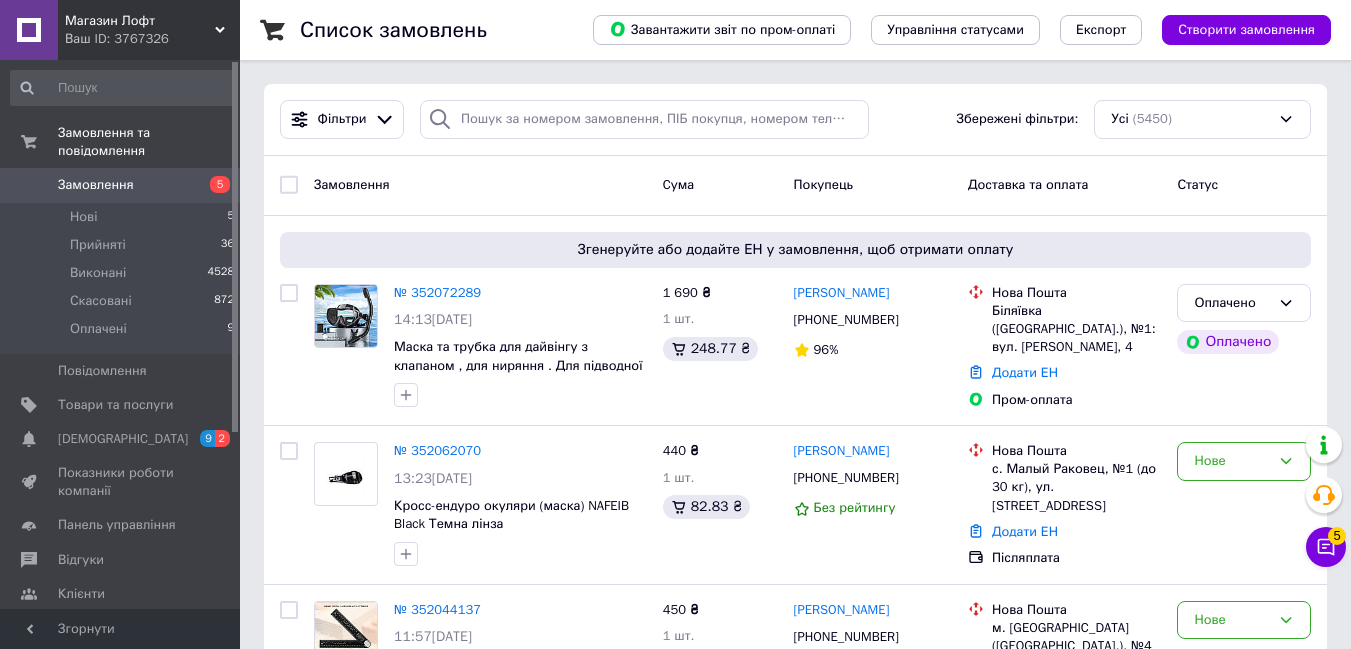 scroll, scrollTop: 0, scrollLeft: 0, axis: both 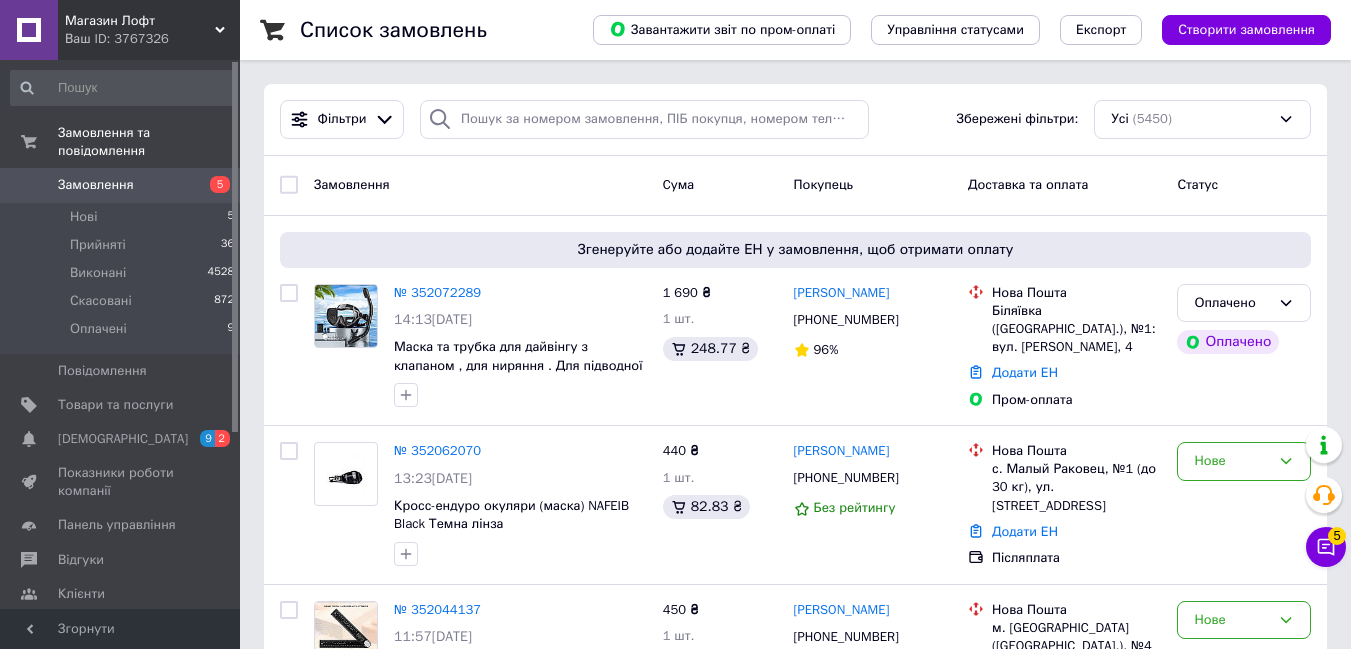 click on "Список замовлень   Завантажити звіт по пром-оплаті Управління статусами Експорт Створити замовлення Фільтри Збережені фільтри: Усі (5450) Замовлення Cума Покупець Доставка та оплата Статус Згенеруйте або додайте ЕН у замовлення, щоб отримати оплату № 352072289 14:13[DATE] Маска та трубка для дайвінгу з клапаном ,  для ниряння . Для підводної охоти . Професійний набір для дайвінгу 1 690 ₴ 1 шт. 248.77 ₴ [PERSON_NAME] [PHONE_NUMBER] 96% [GEOGRAPHIC_DATA] ([GEOGRAPHIC_DATA].), №1: вул. [PERSON_NAME], 4 Додати ЕН Пром-оплата Оплачено Оплачено № 352062070 13:23[DATE] 440 ₴ 1 шт. 82.83 ₴ [PHONE_NUMBER] Нове" at bounding box center (795, 2063) 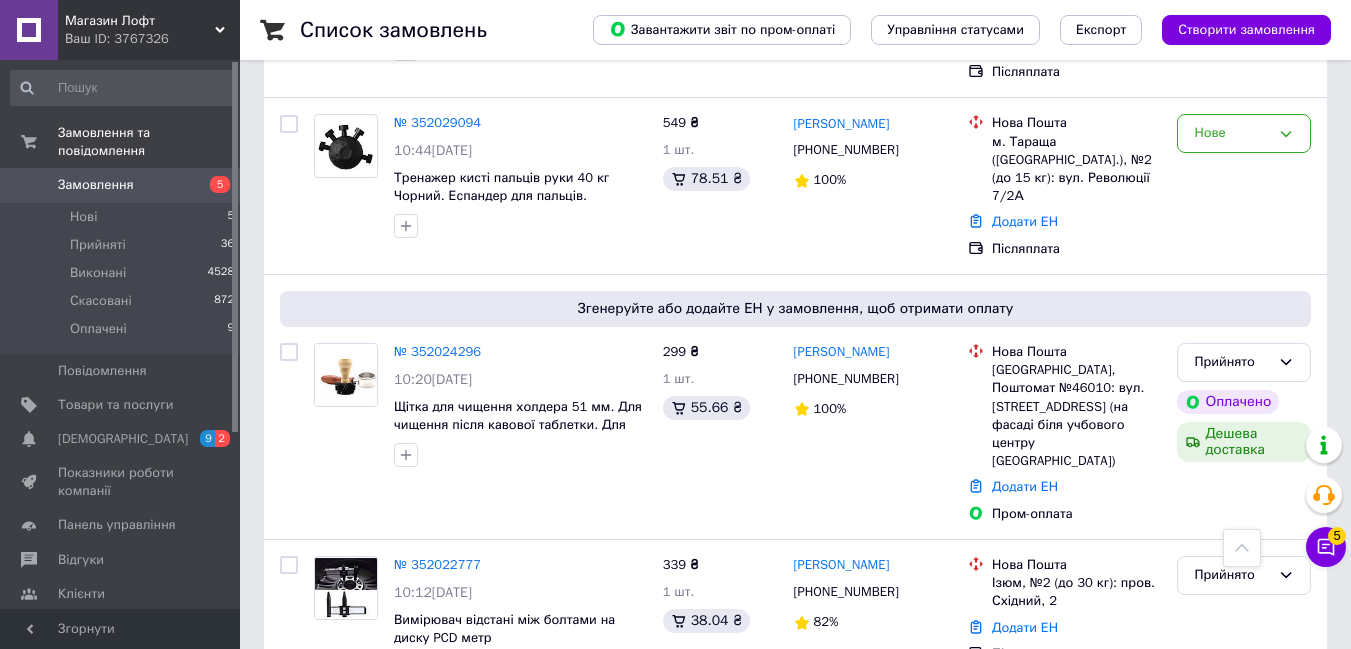 scroll, scrollTop: 696, scrollLeft: 0, axis: vertical 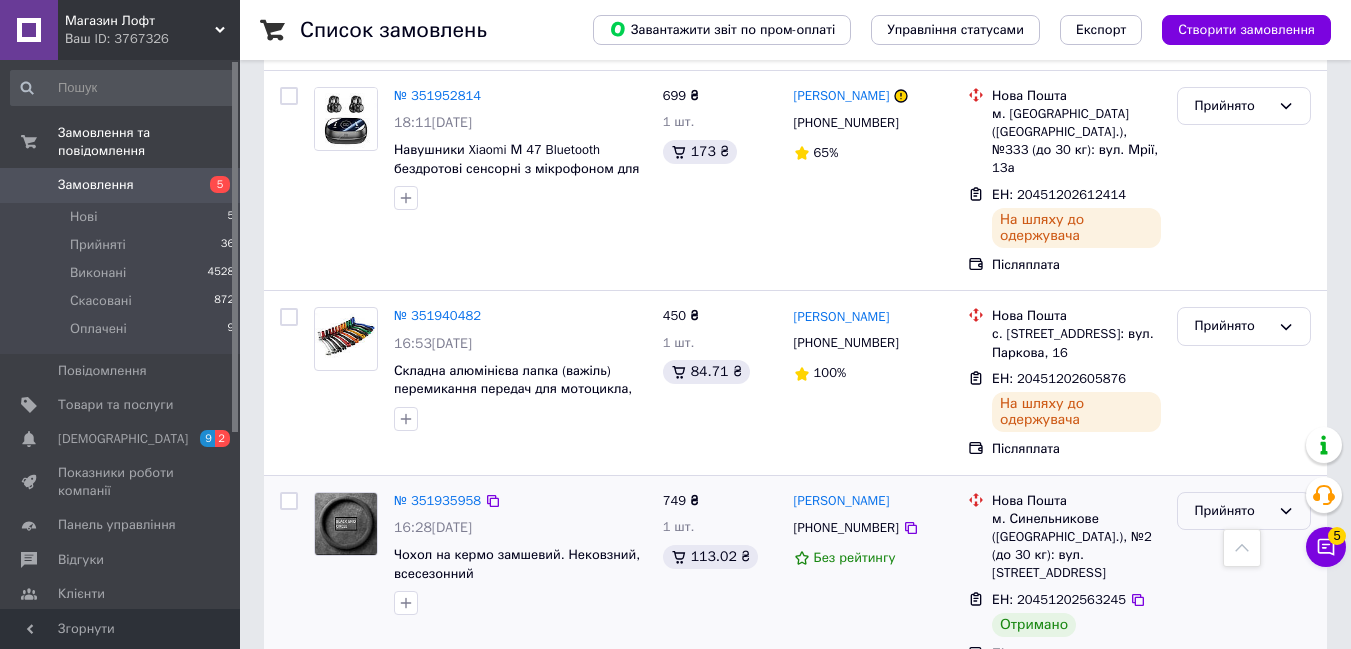 click on "Прийнято" at bounding box center (1244, 511) 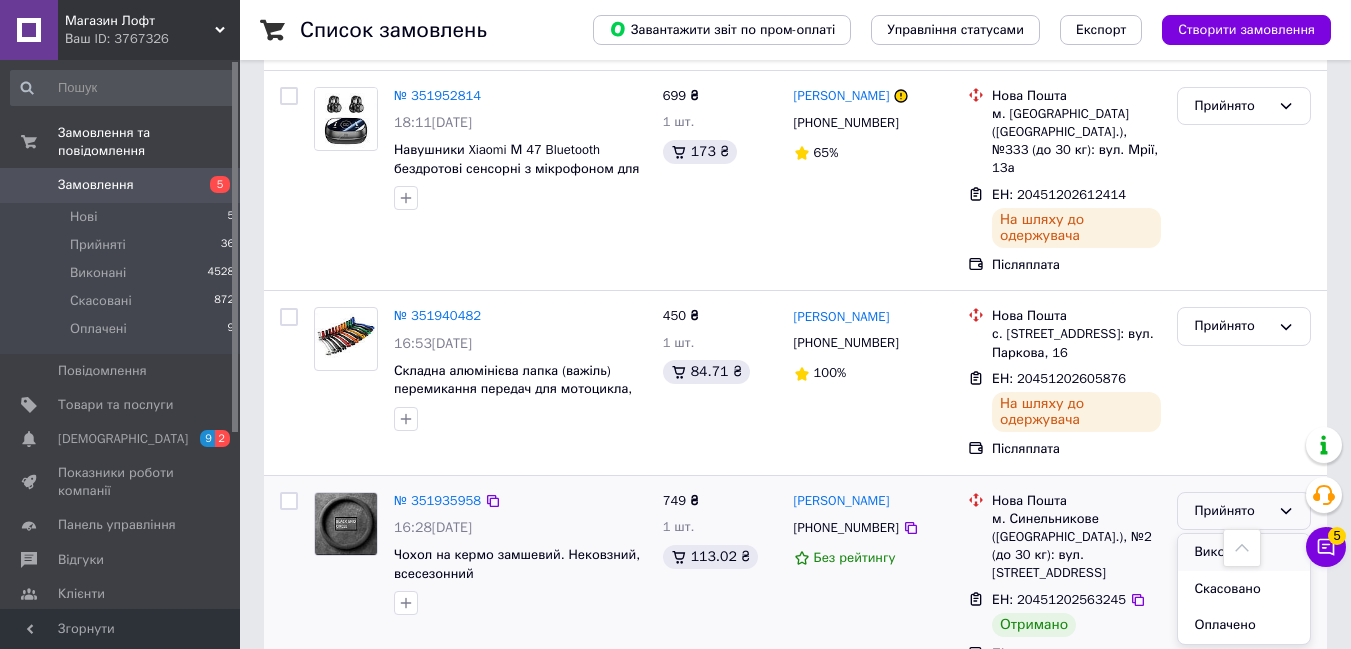 click on "Виконано" at bounding box center [1244, 552] 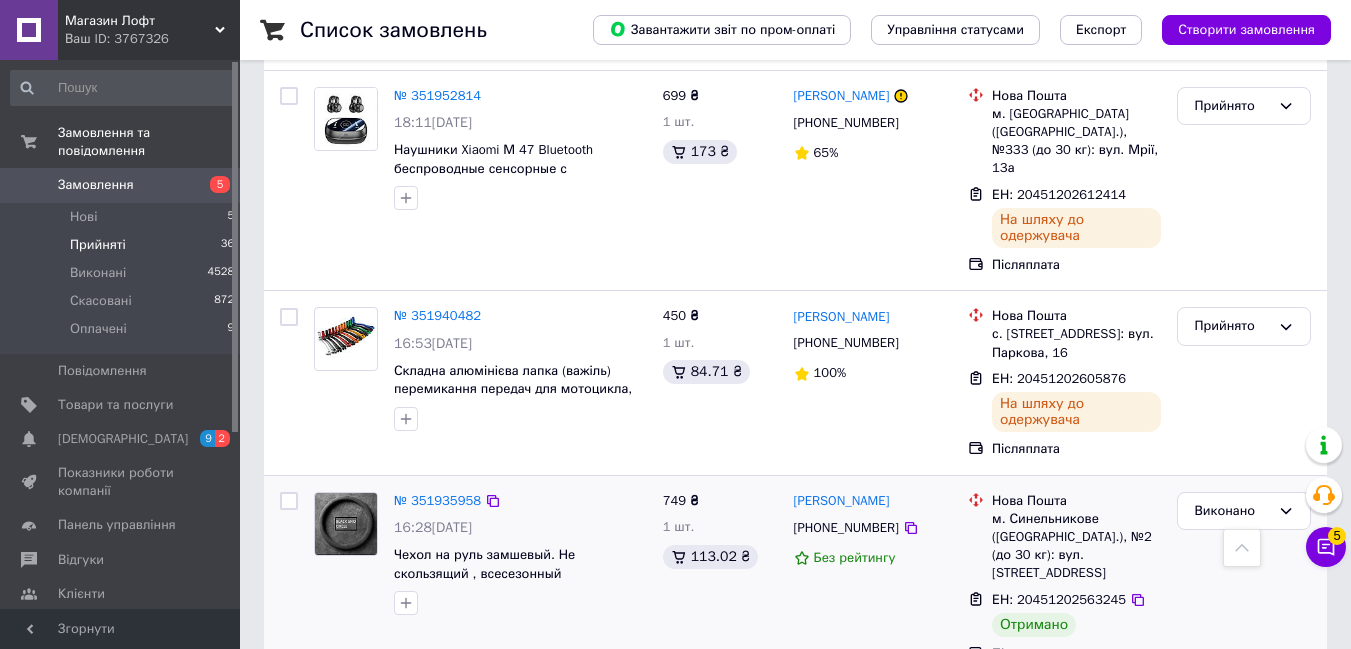 scroll, scrollTop: 3413, scrollLeft: 0, axis: vertical 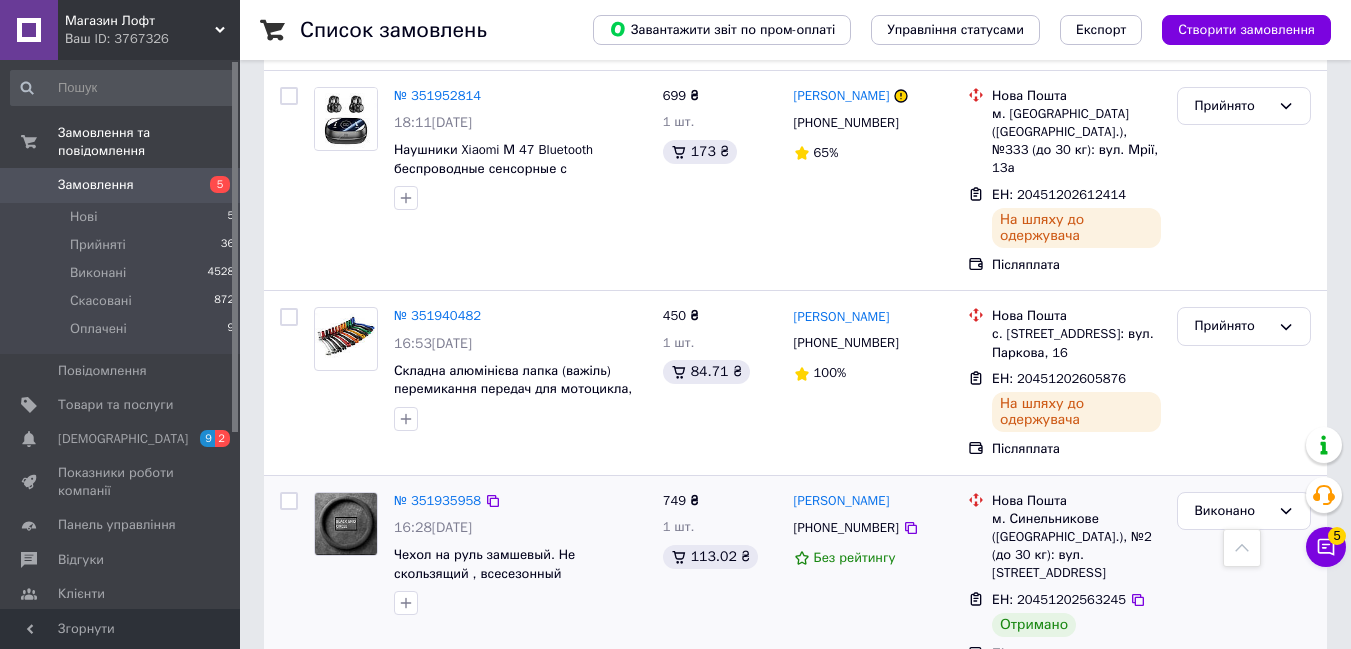 click on "2" at bounding box center (327, 724) 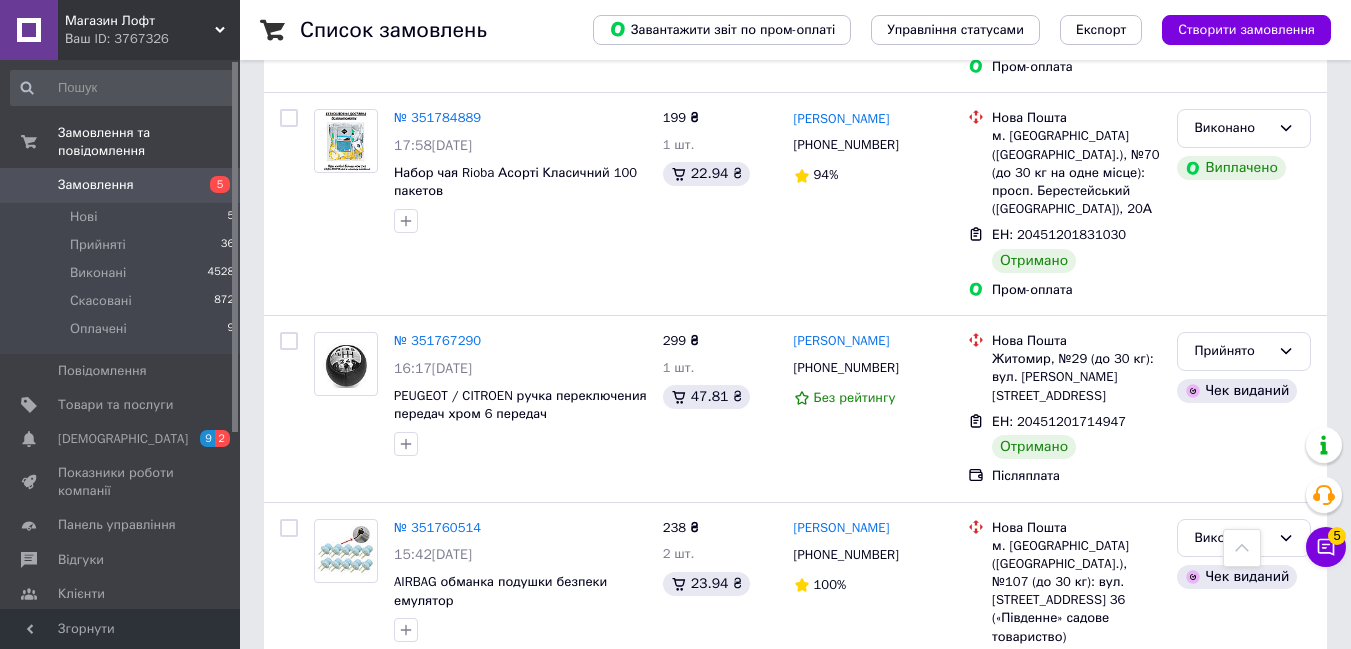 scroll, scrollTop: 2160, scrollLeft: 0, axis: vertical 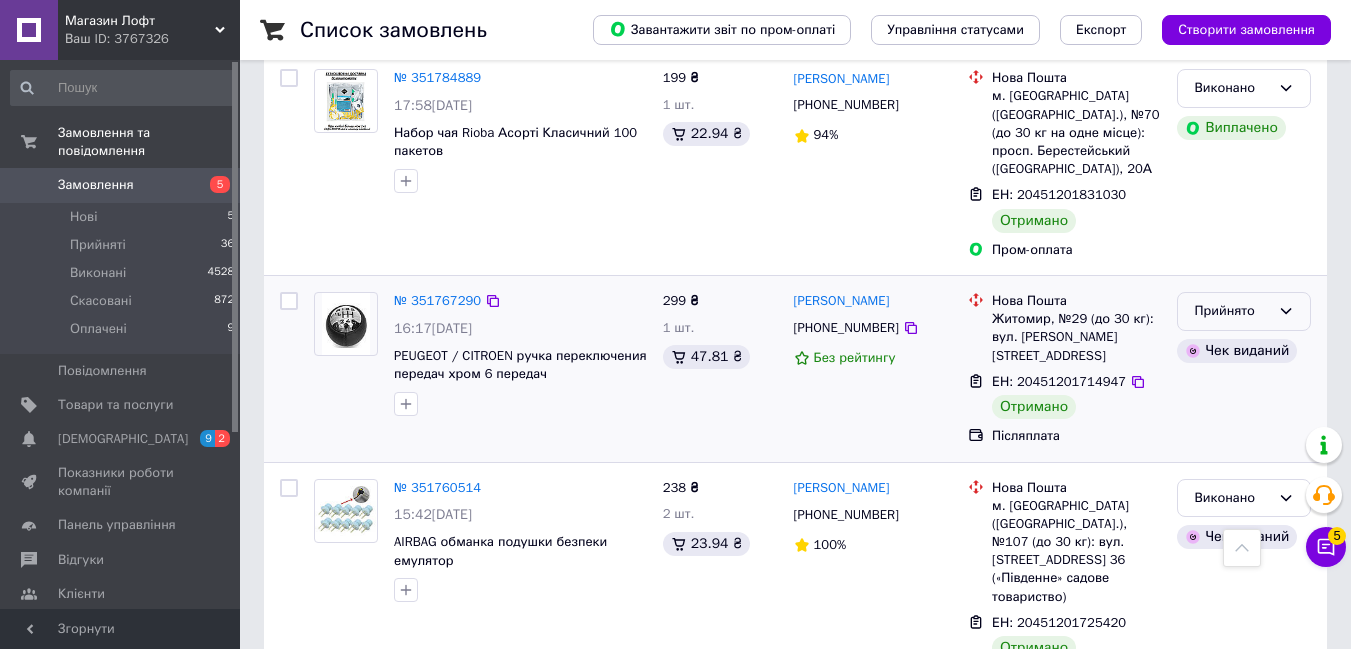 click on "Прийнято" at bounding box center (1232, 311) 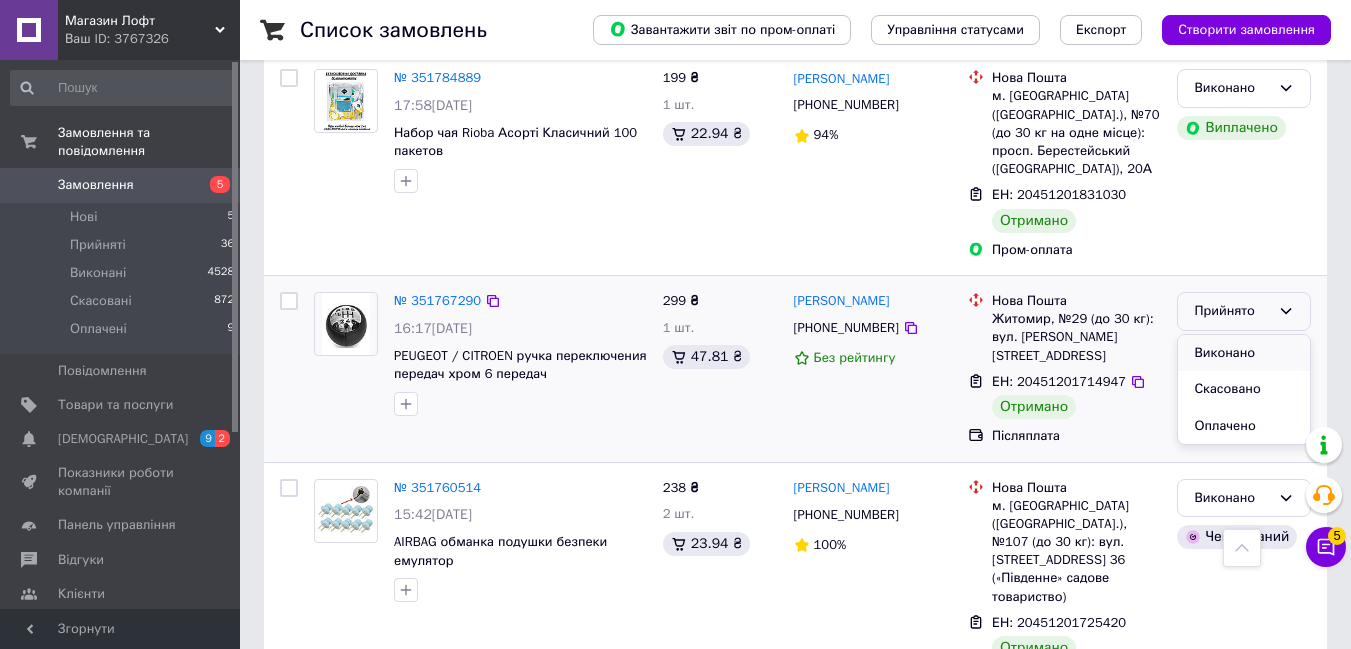 click on "Виконано" at bounding box center [1244, 353] 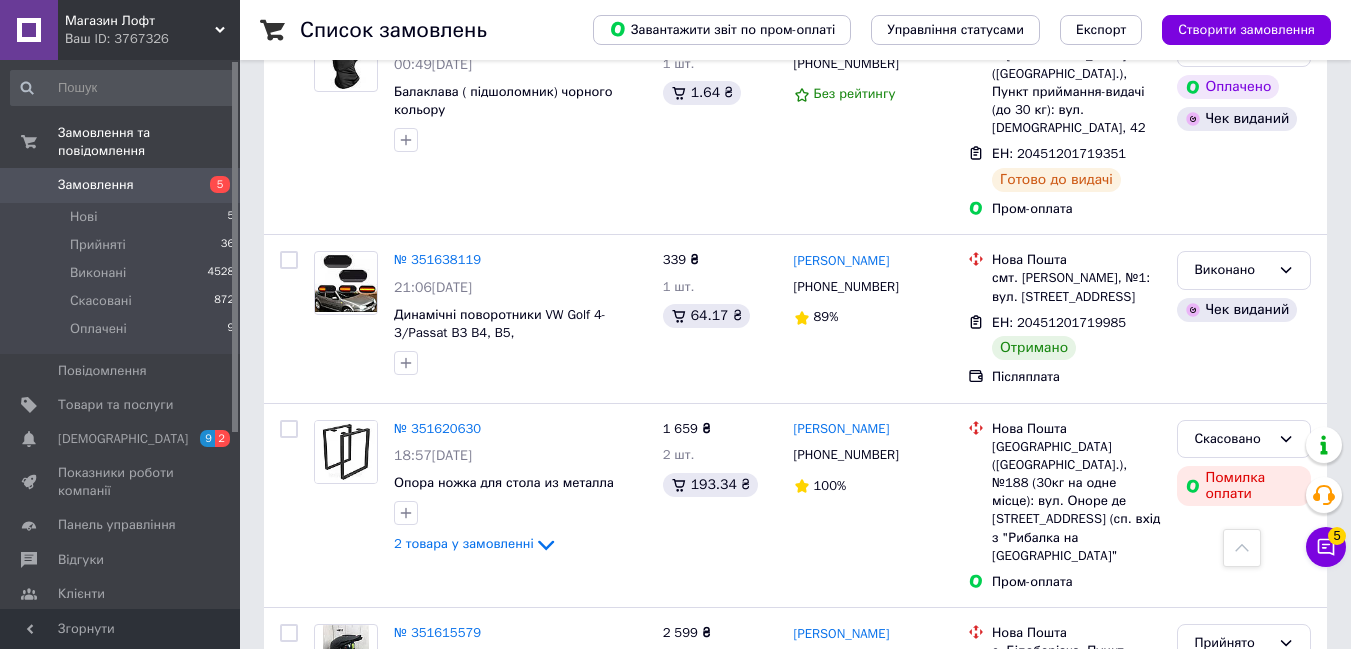 scroll, scrollTop: 3569, scrollLeft: 0, axis: vertical 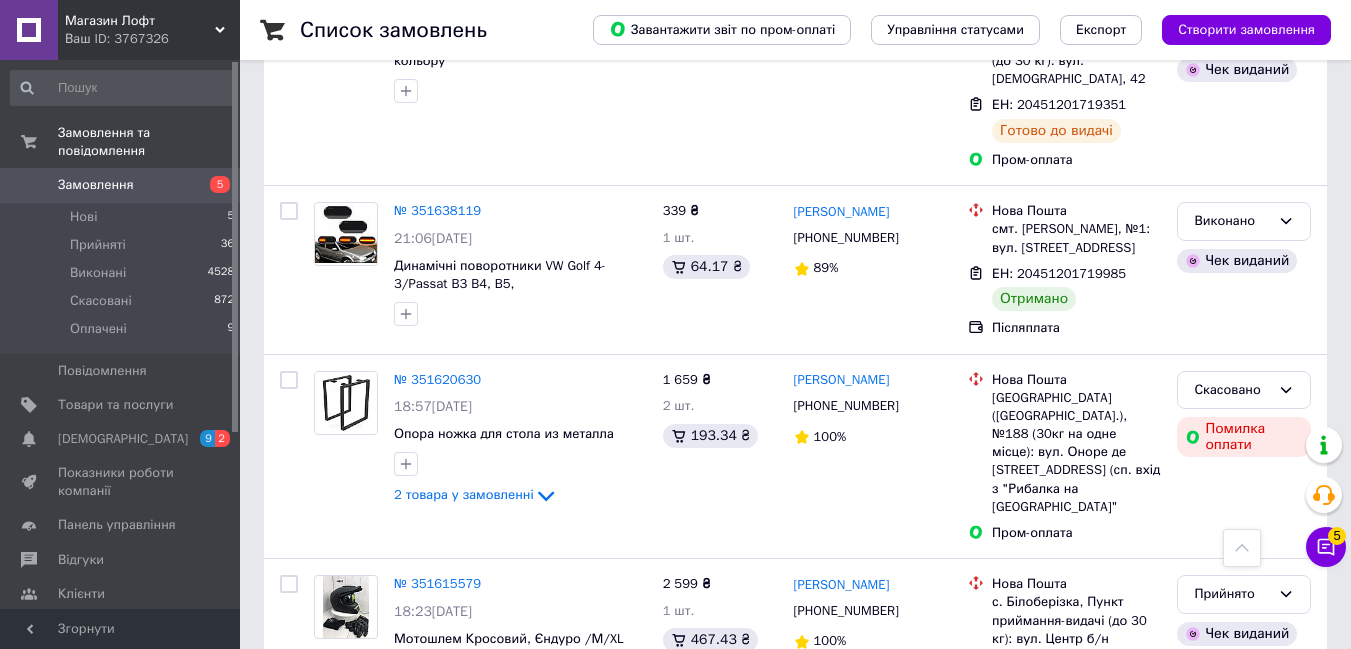 click on "Замовлення" at bounding box center (121, 185) 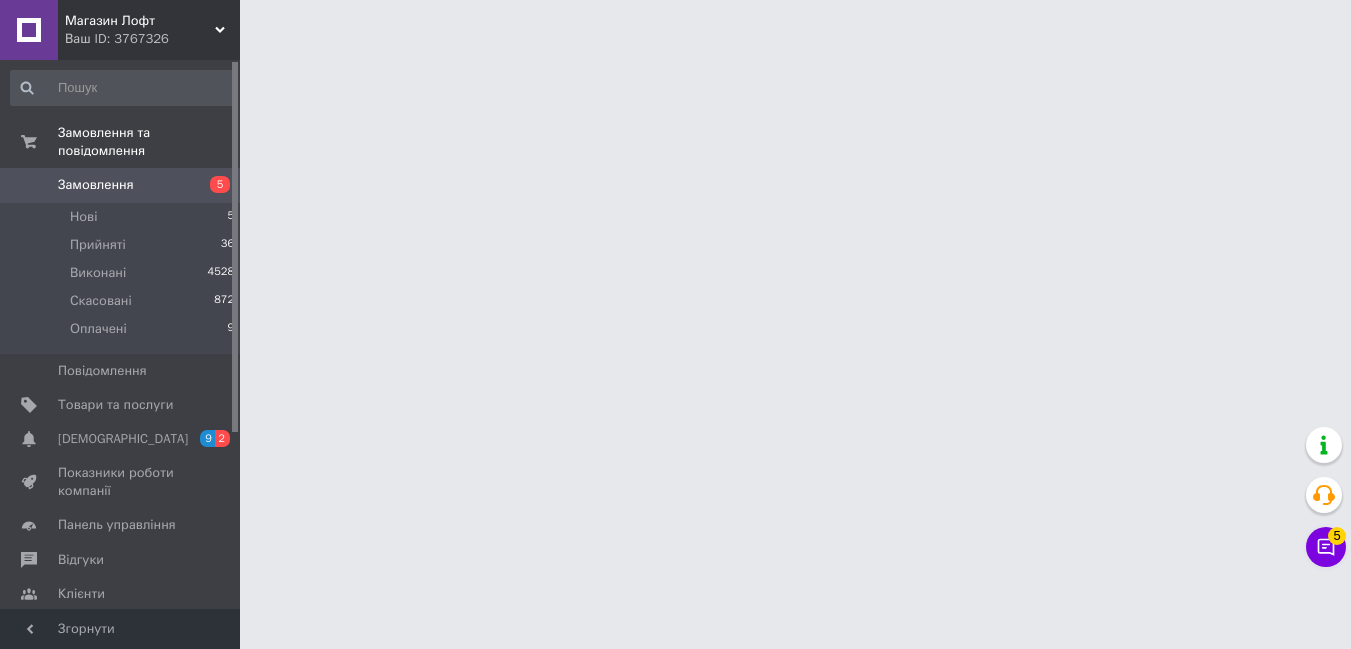 scroll, scrollTop: 0, scrollLeft: 0, axis: both 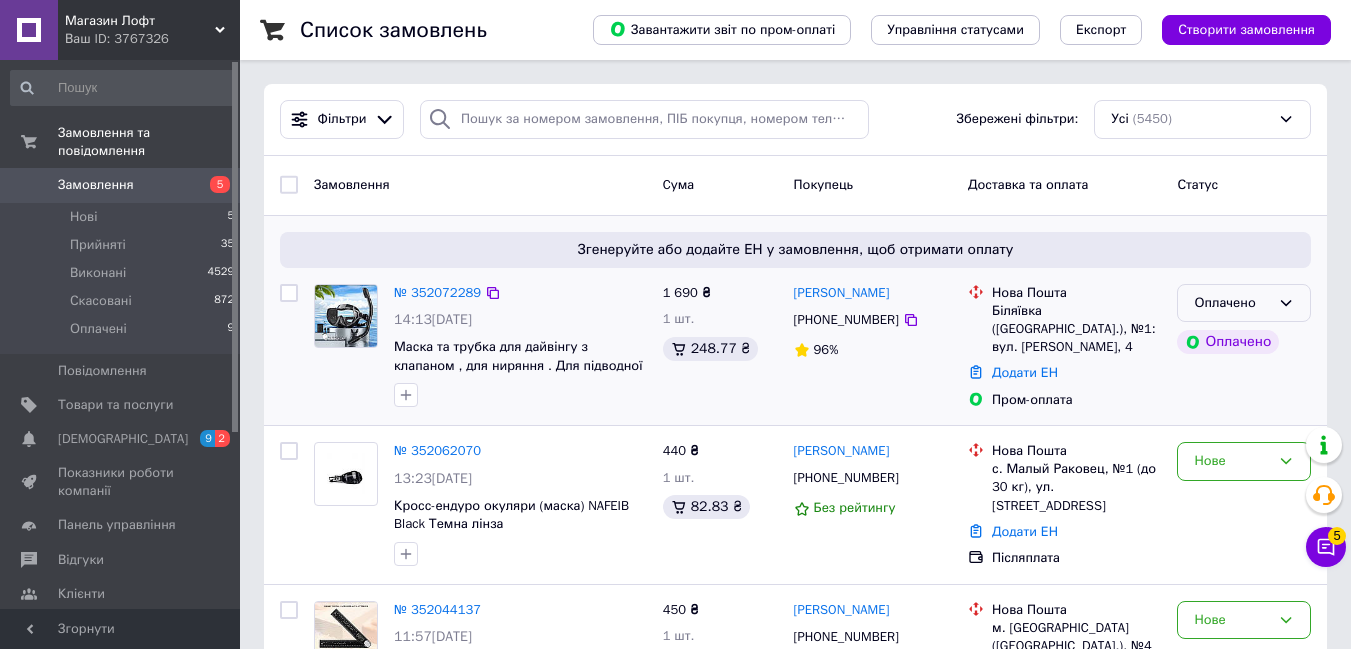 click on "Оплачено" at bounding box center [1232, 303] 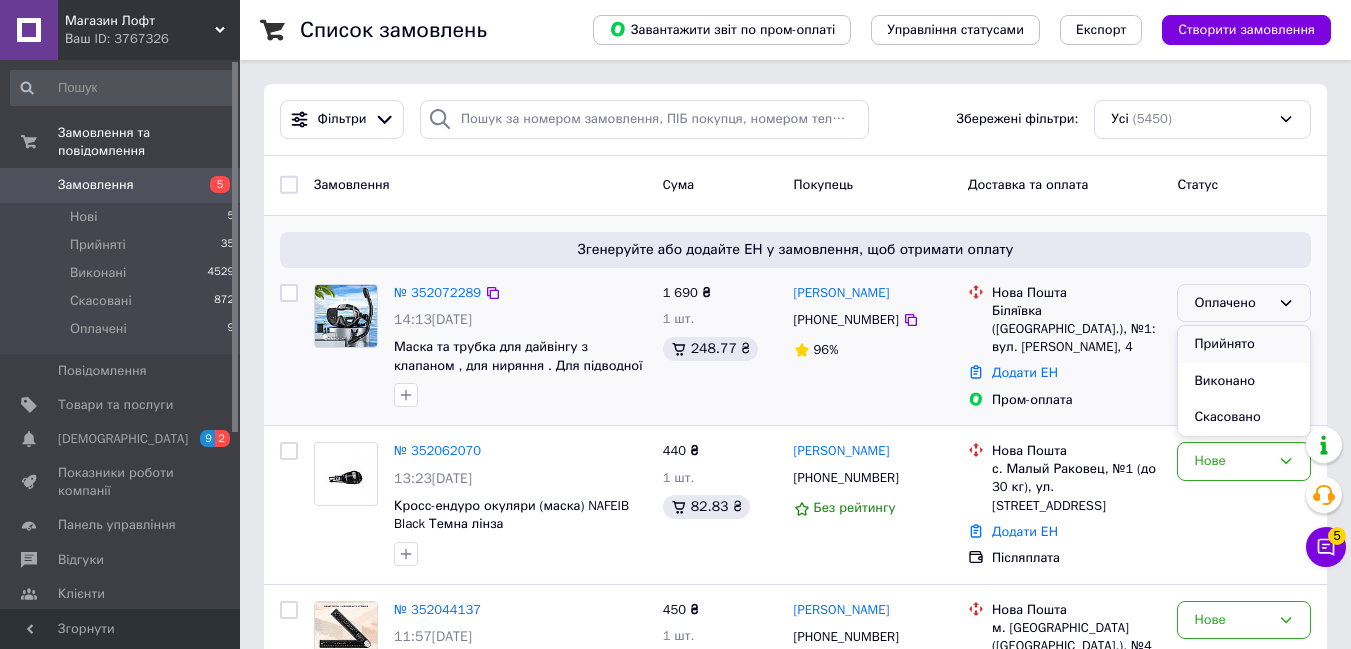click on "Прийнято" at bounding box center [1244, 344] 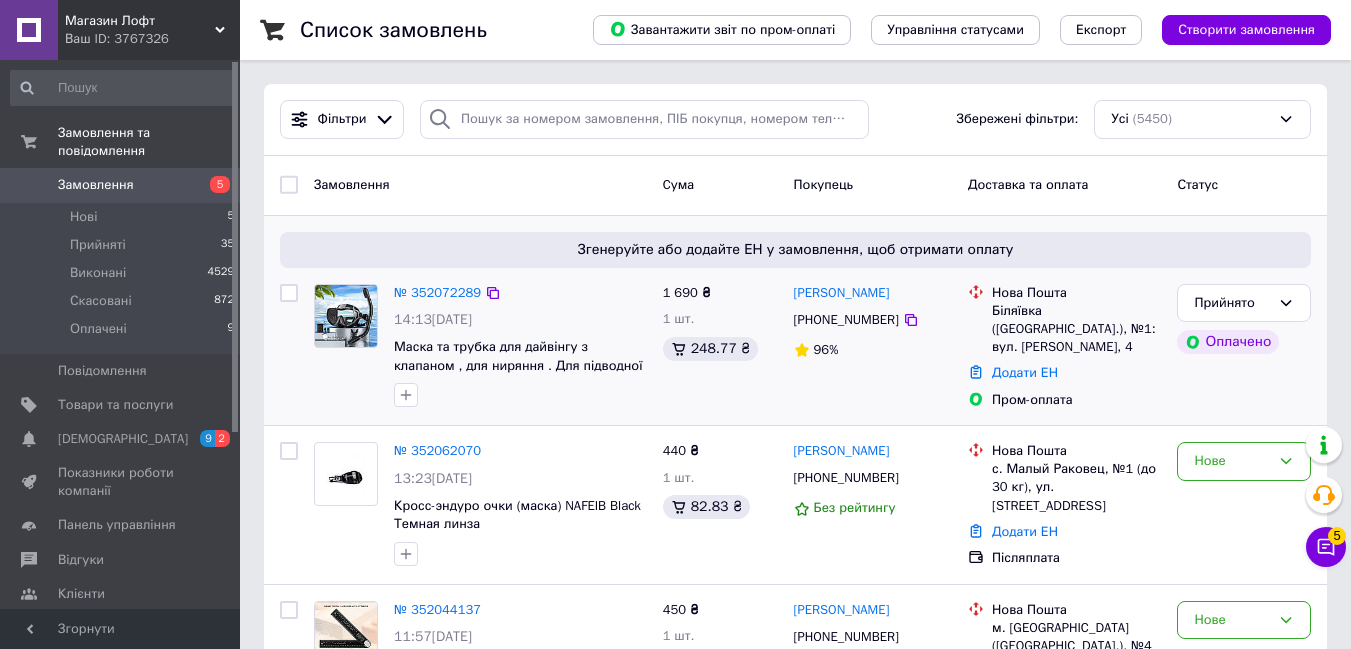 click on "№ 352072289" at bounding box center [437, 292] 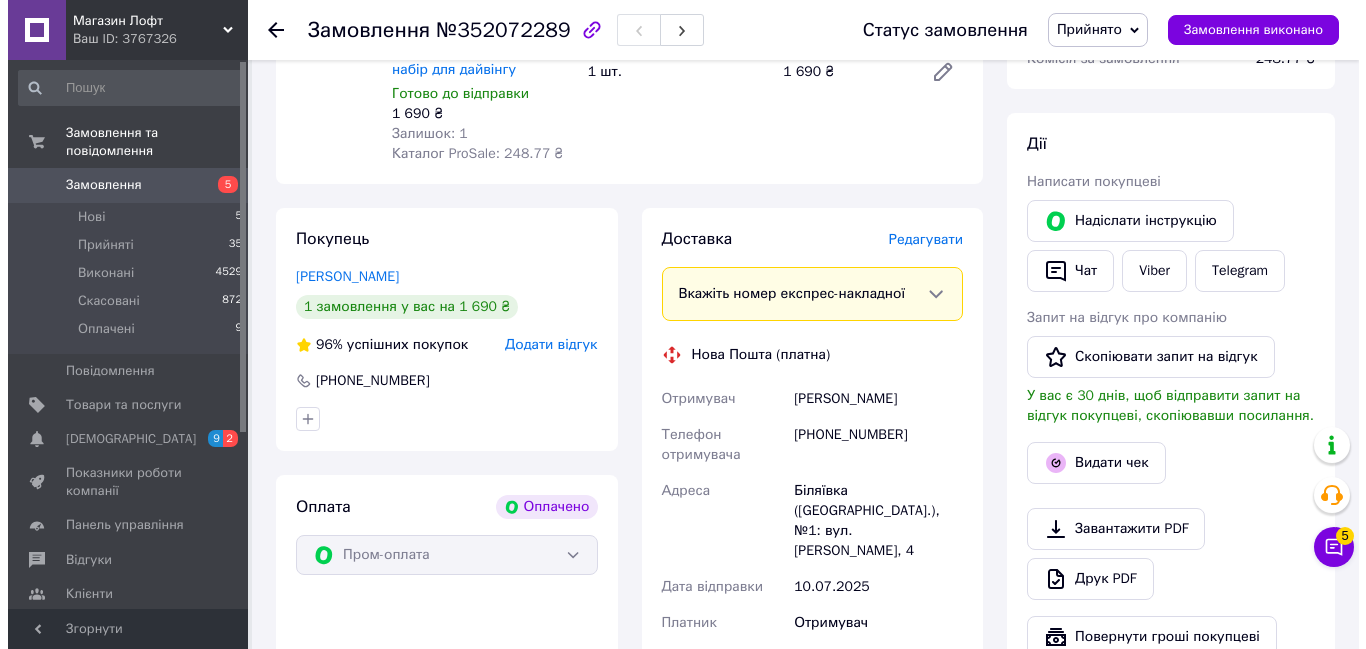scroll, scrollTop: 318, scrollLeft: 0, axis: vertical 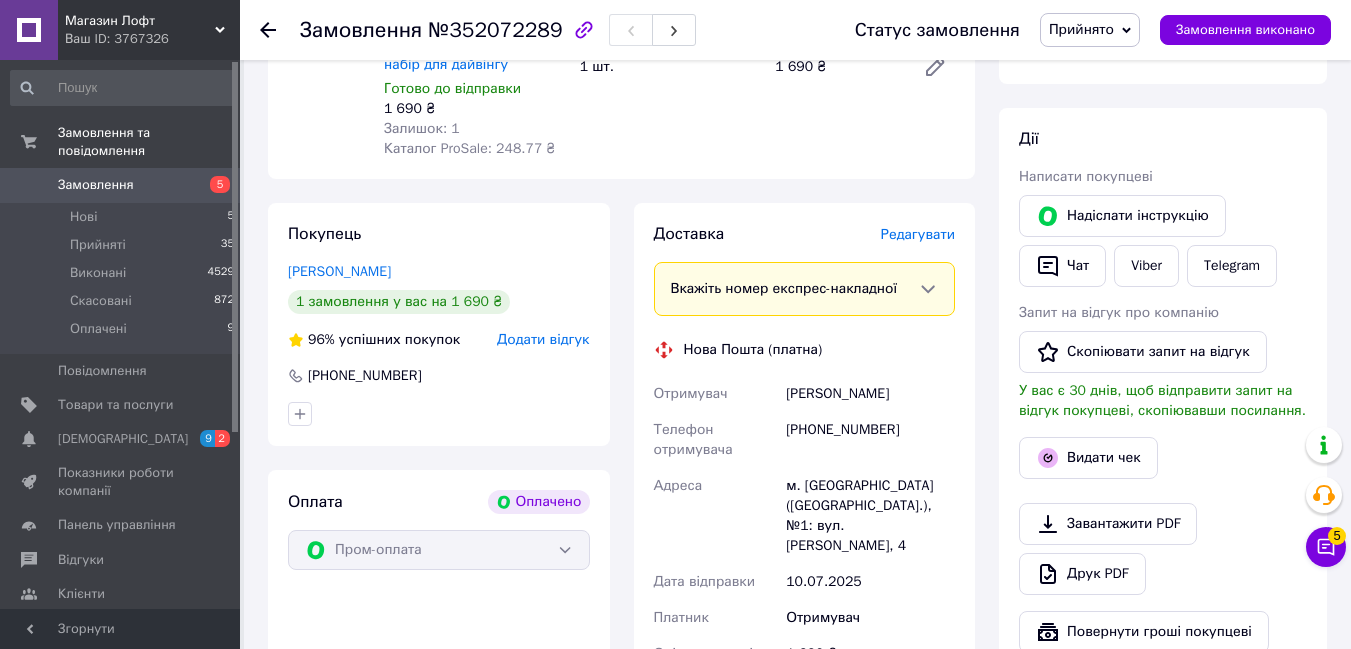 click on "Редагувати" at bounding box center (918, 234) 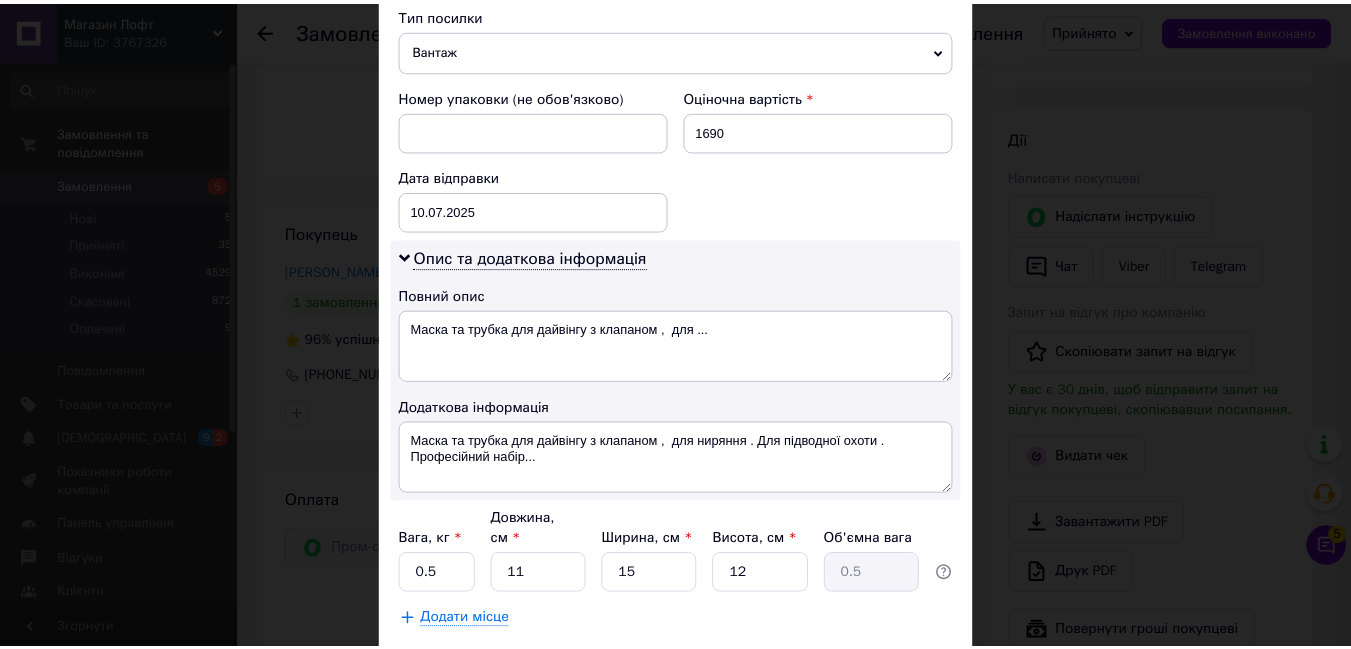 scroll, scrollTop: 863, scrollLeft: 0, axis: vertical 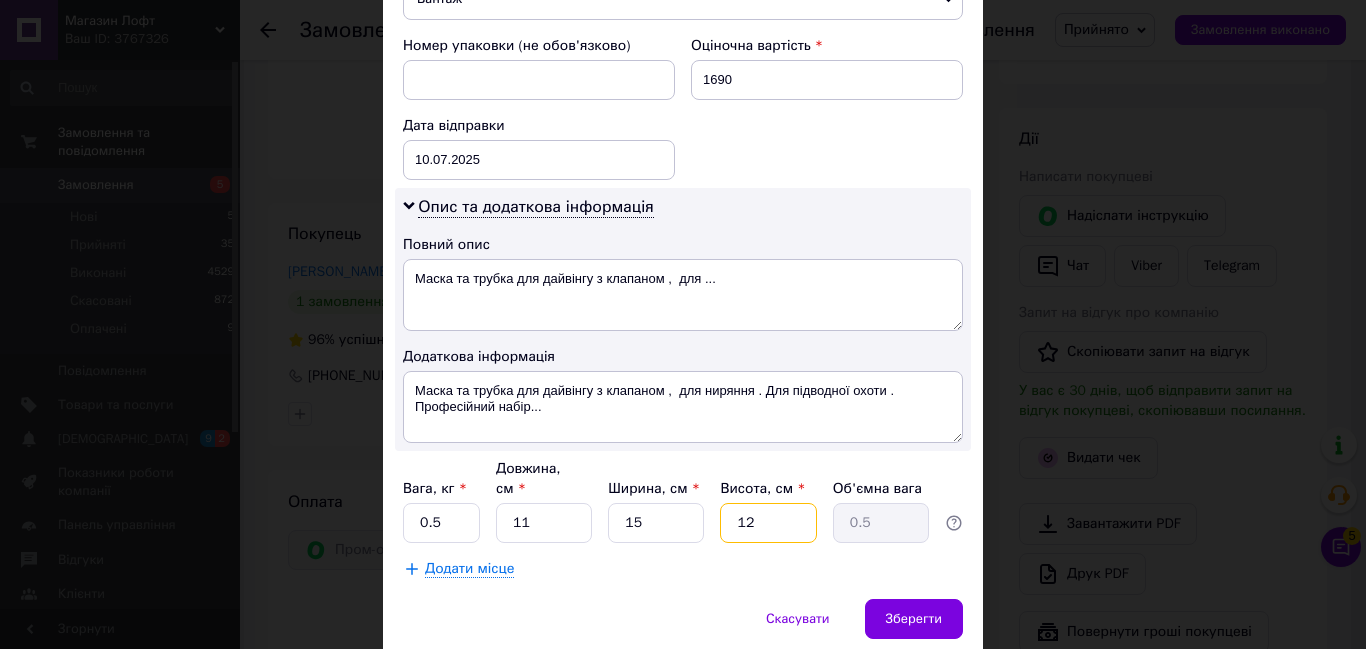click on "12" at bounding box center [768, 523] 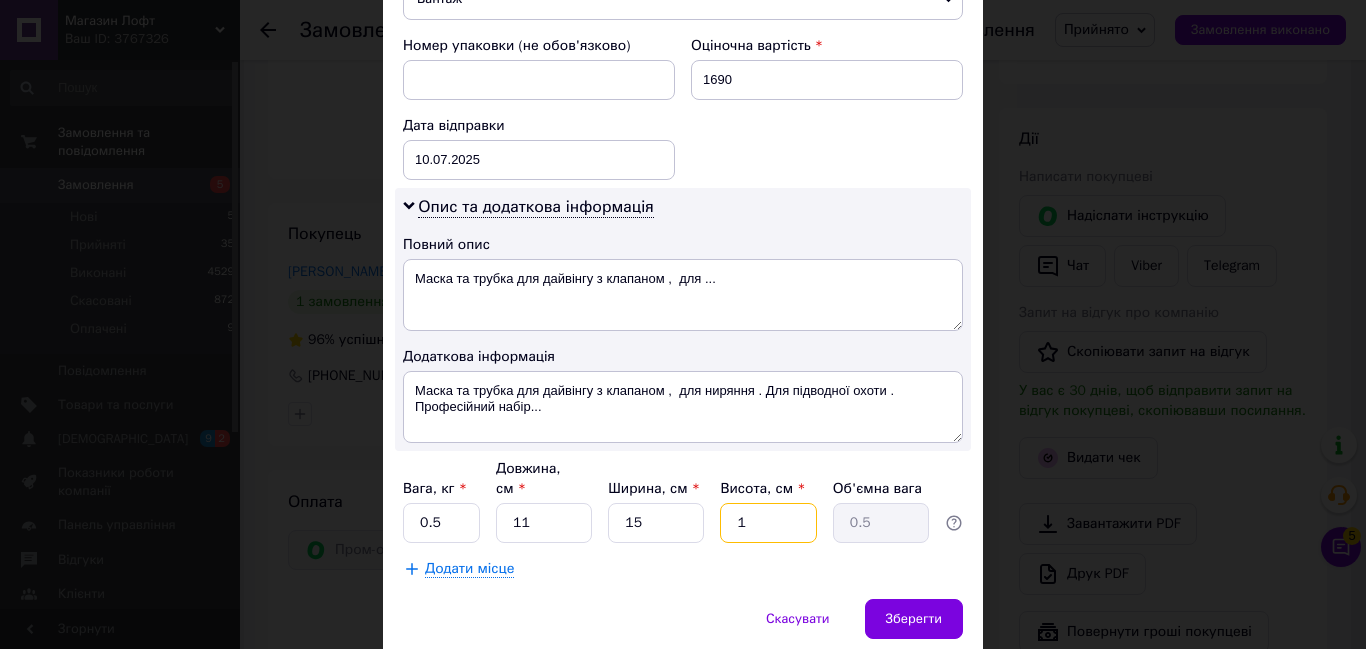 type on "0.1" 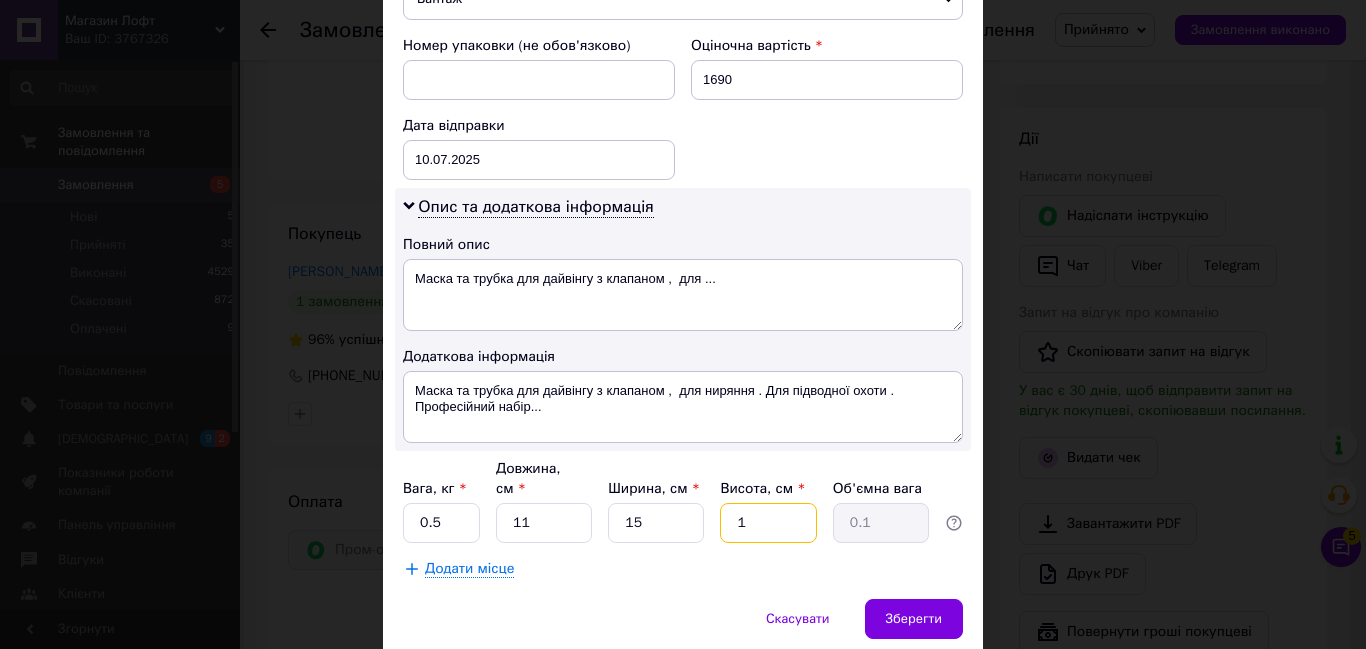 type on "10" 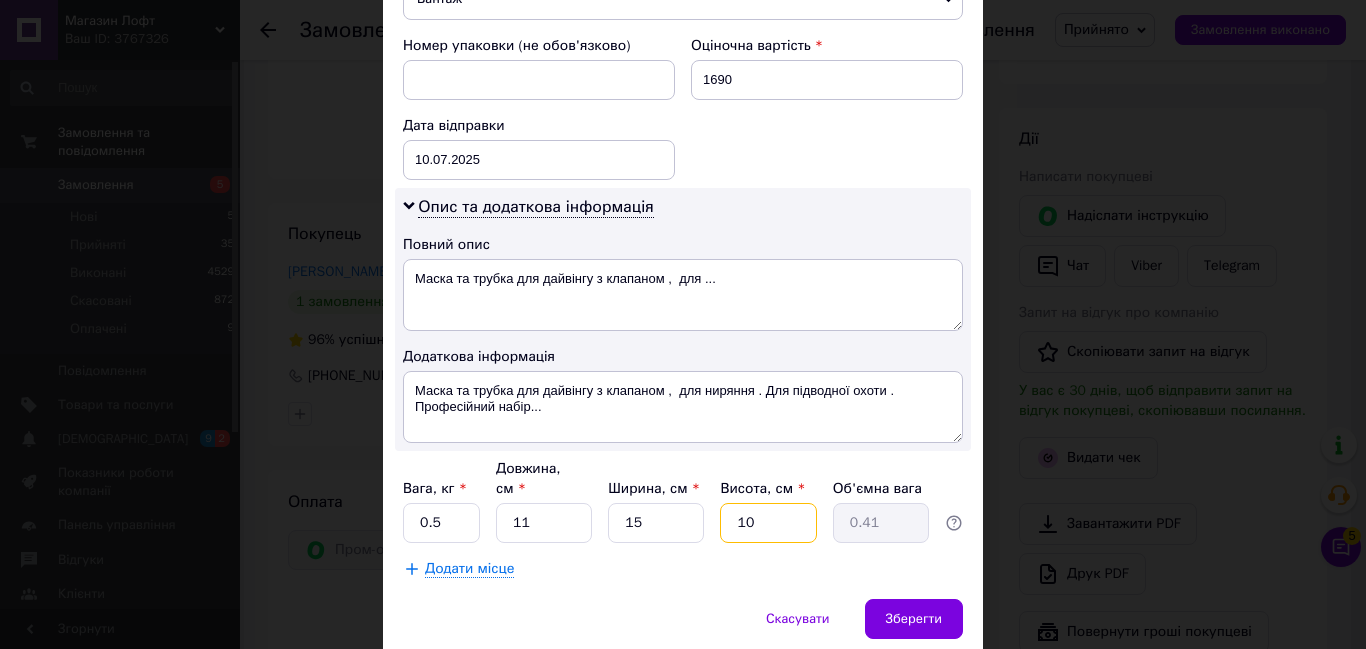 type on "10" 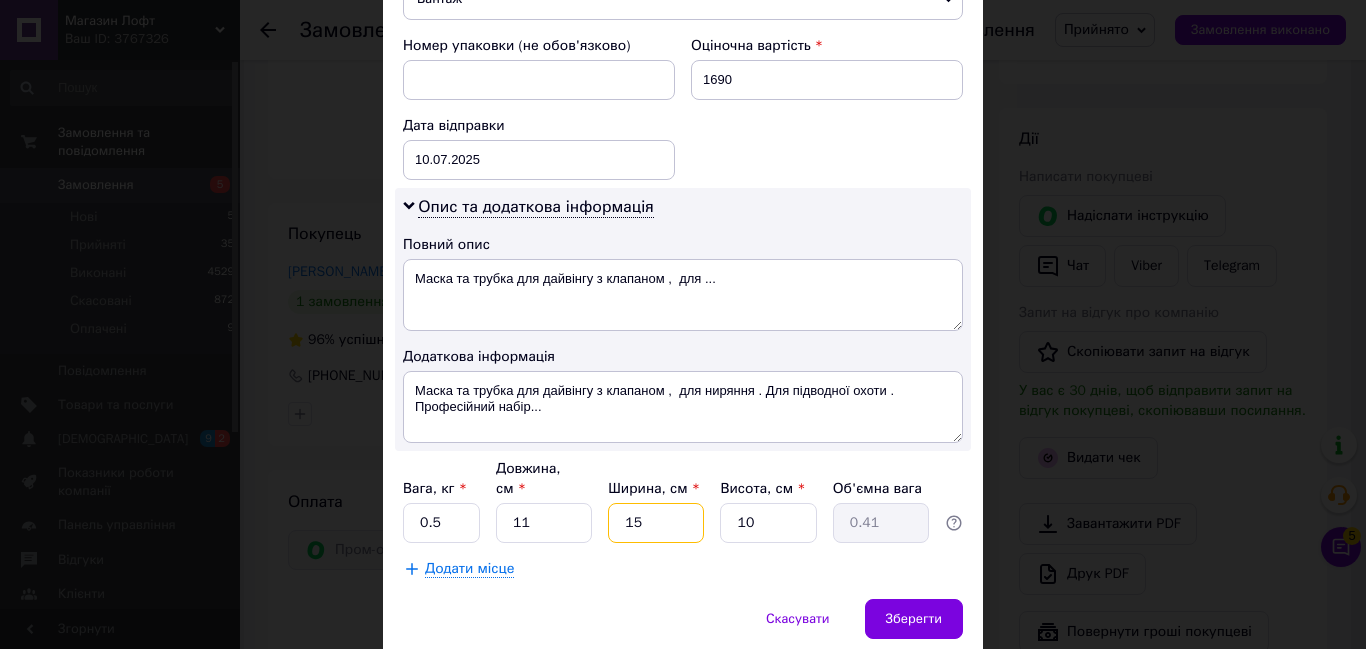 click on "15" at bounding box center [656, 523] 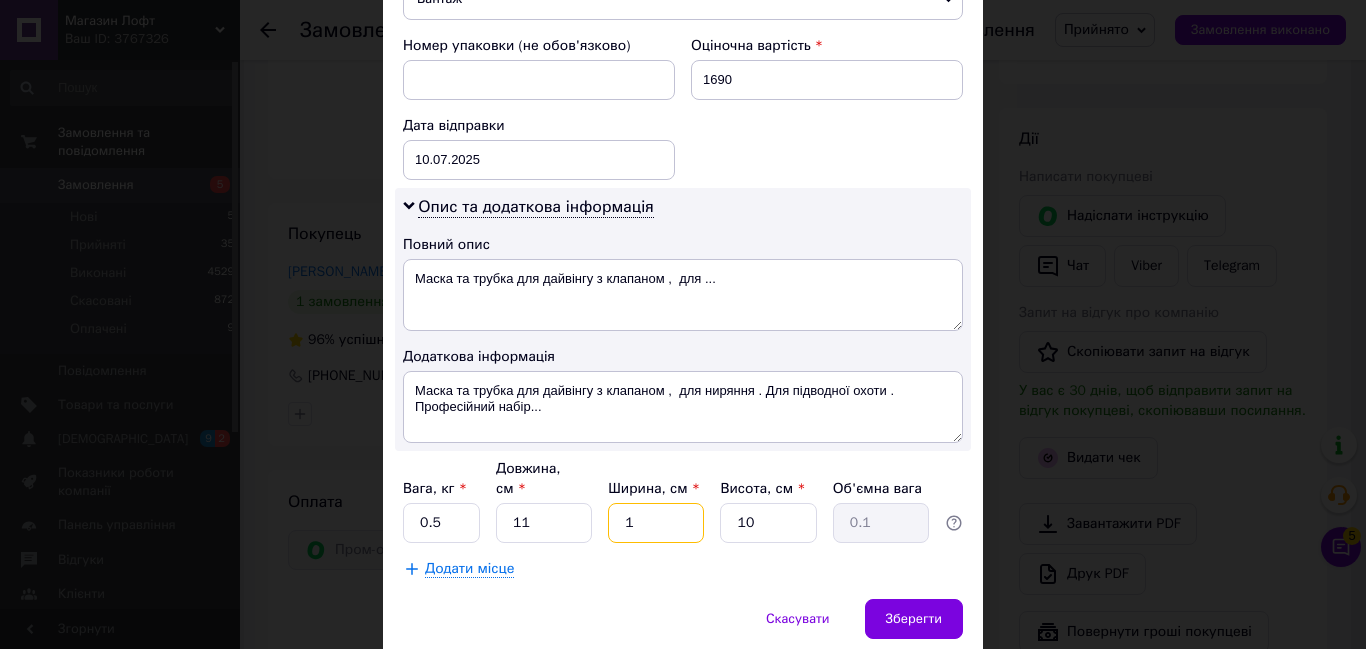 type on "10" 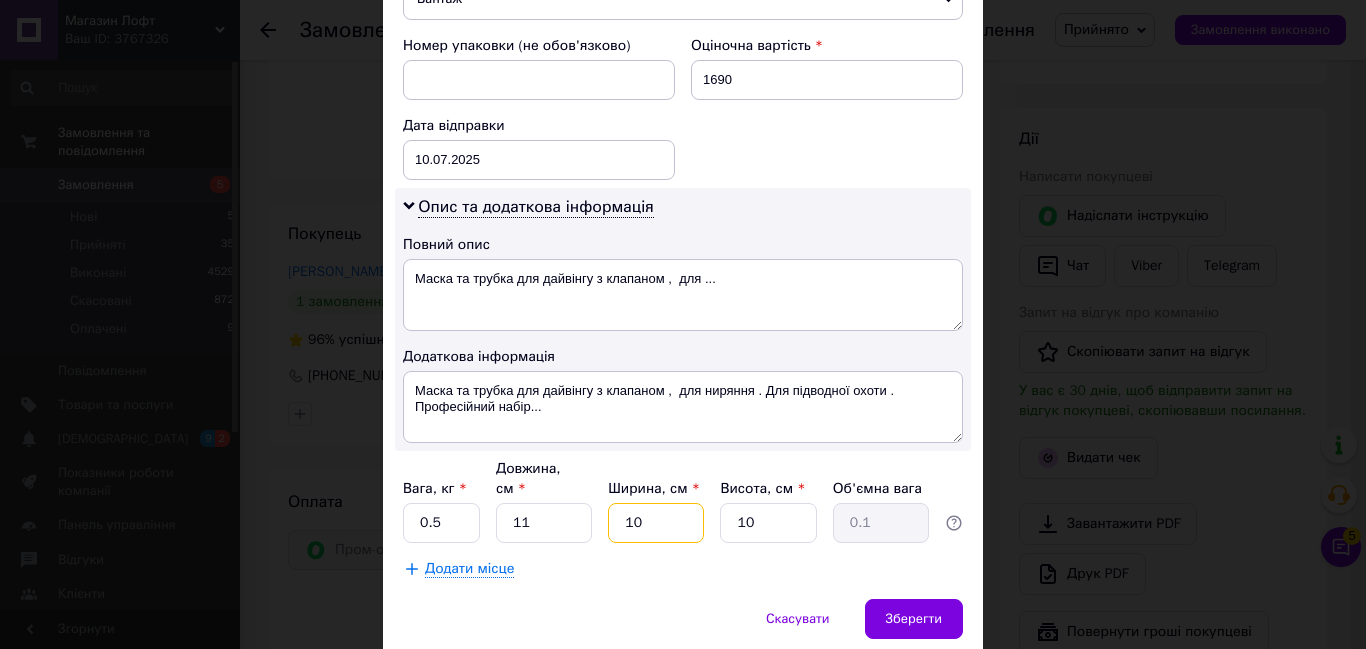 type on "0.28" 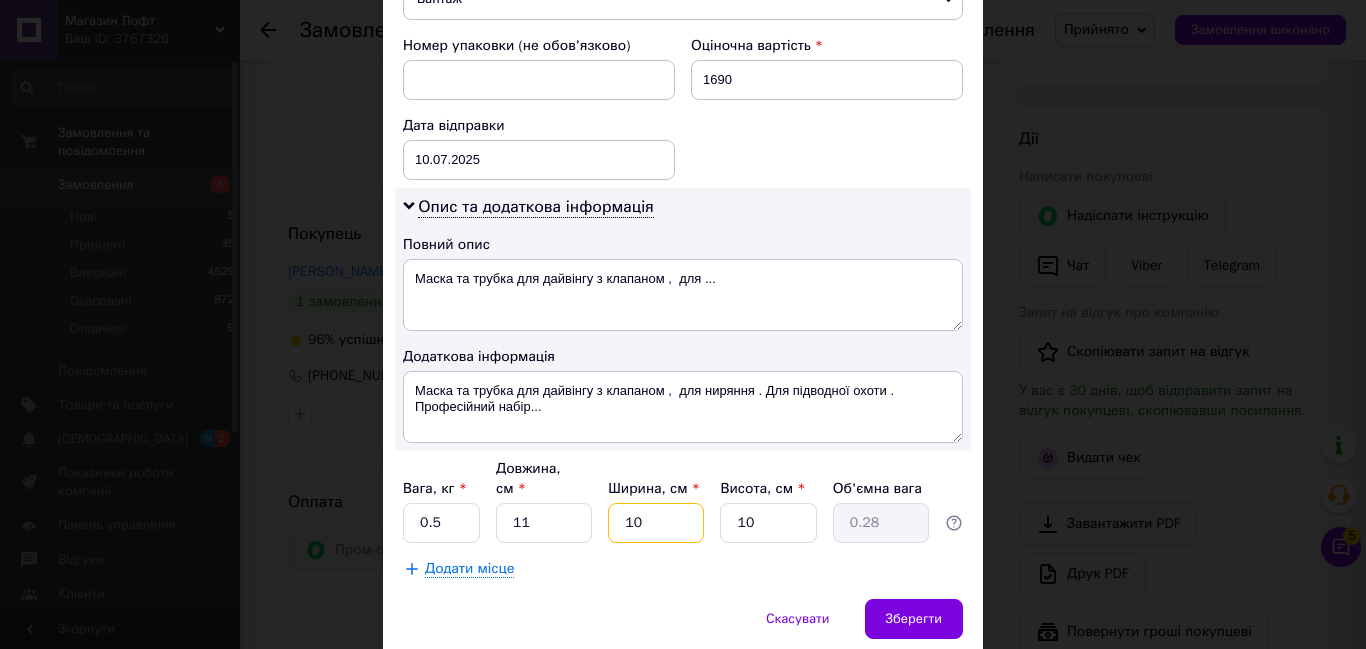 type on "10" 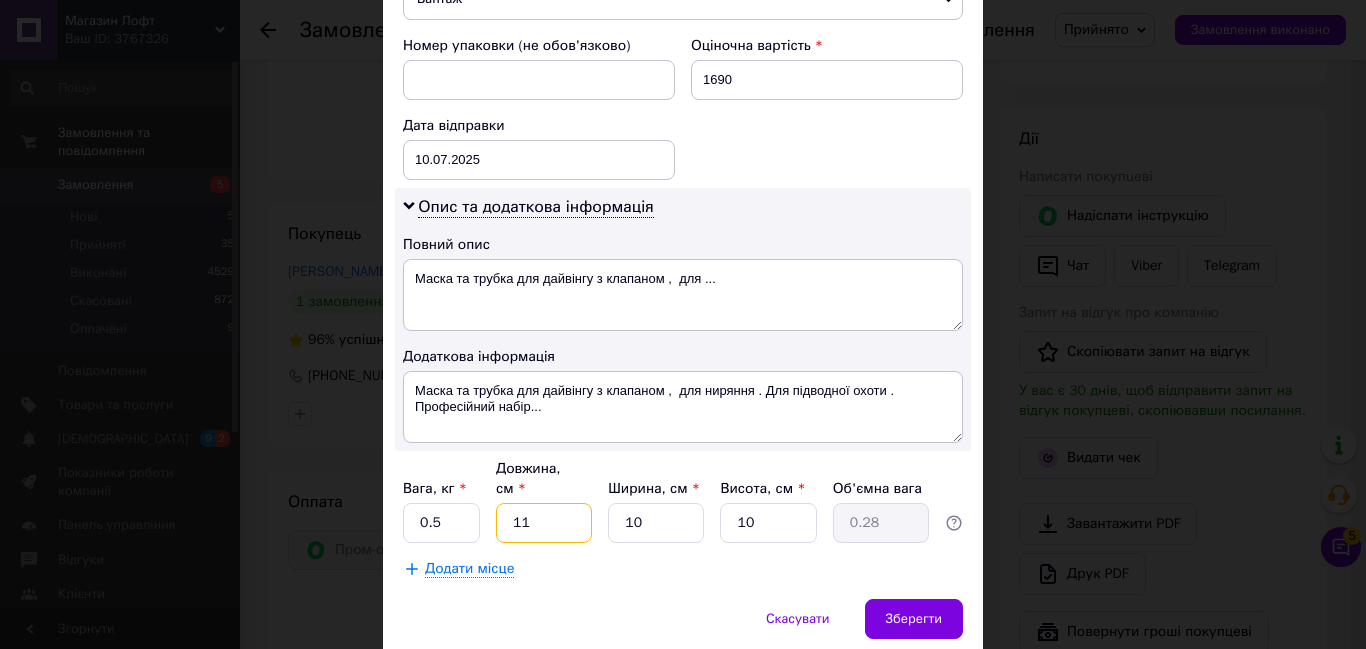 click on "11" at bounding box center [544, 523] 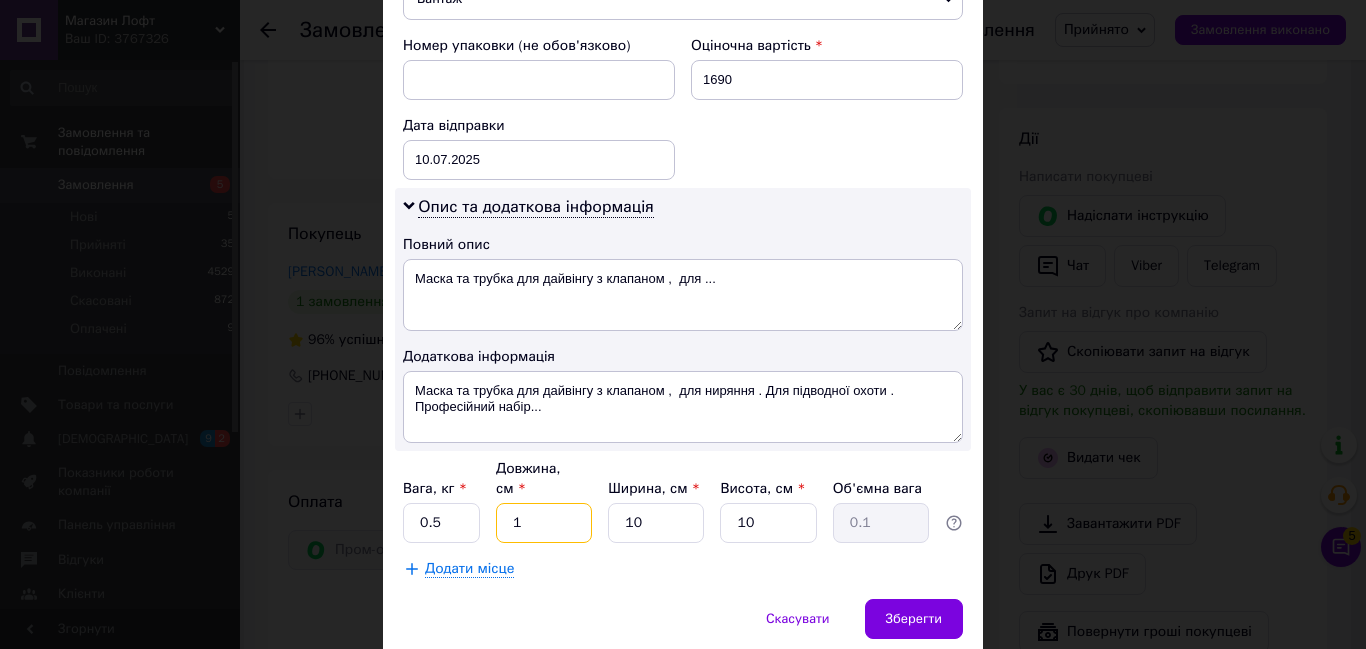 type on "10" 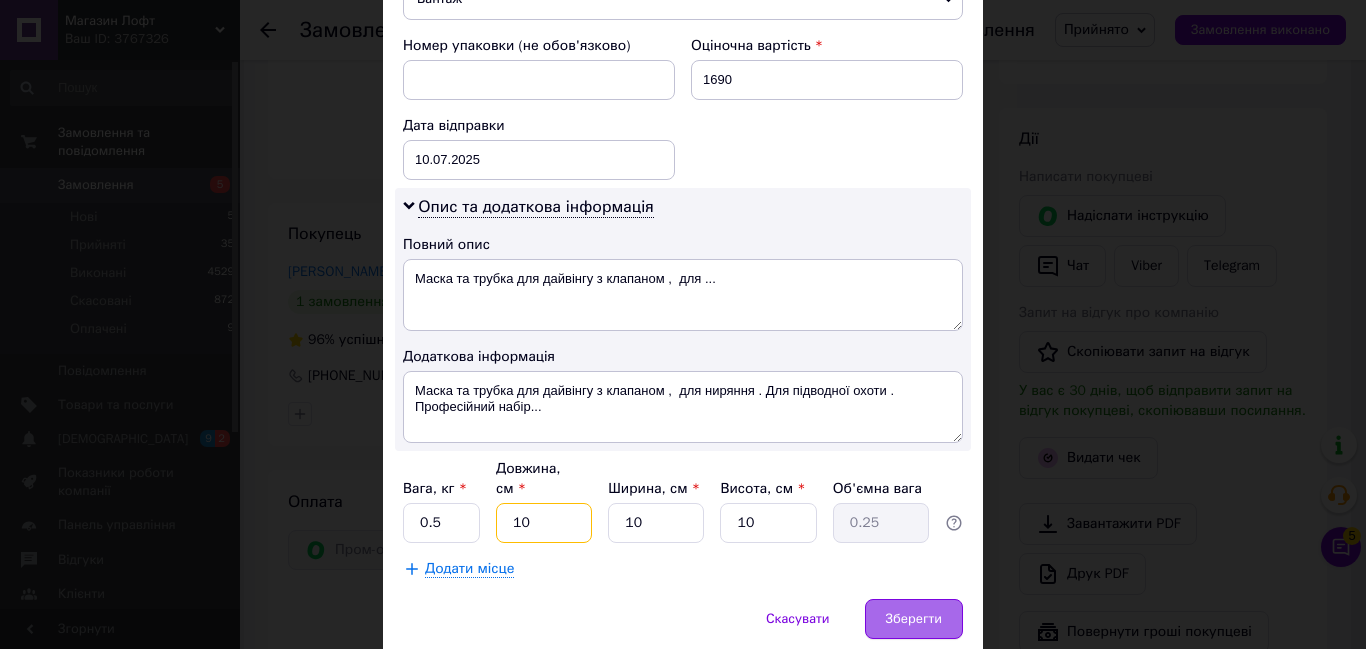 type on "10" 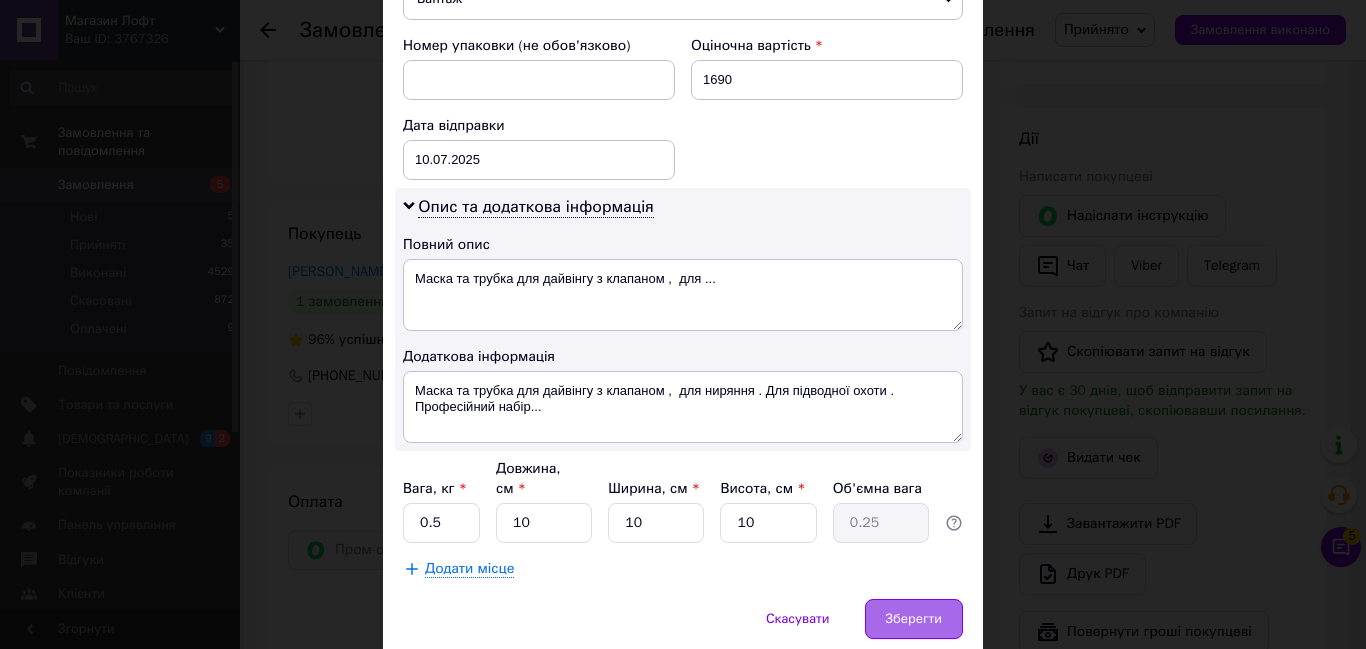 click on "Зберегти" at bounding box center [914, 619] 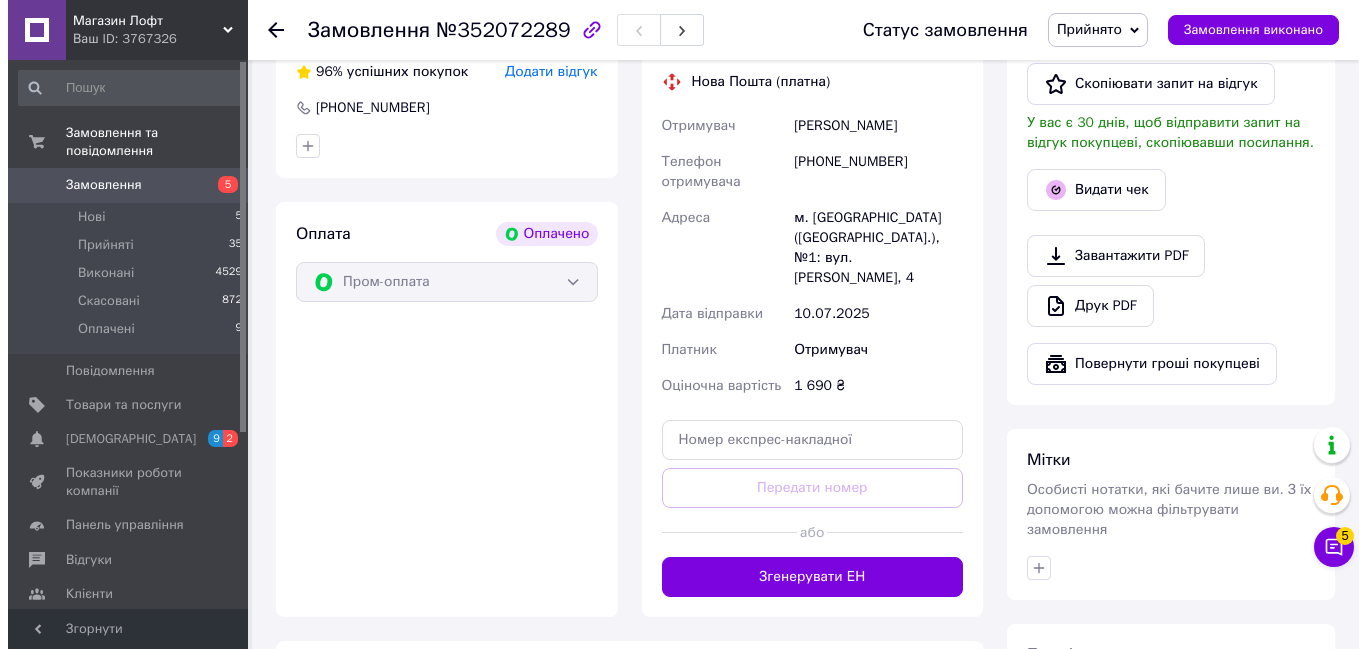 scroll, scrollTop: 589, scrollLeft: 0, axis: vertical 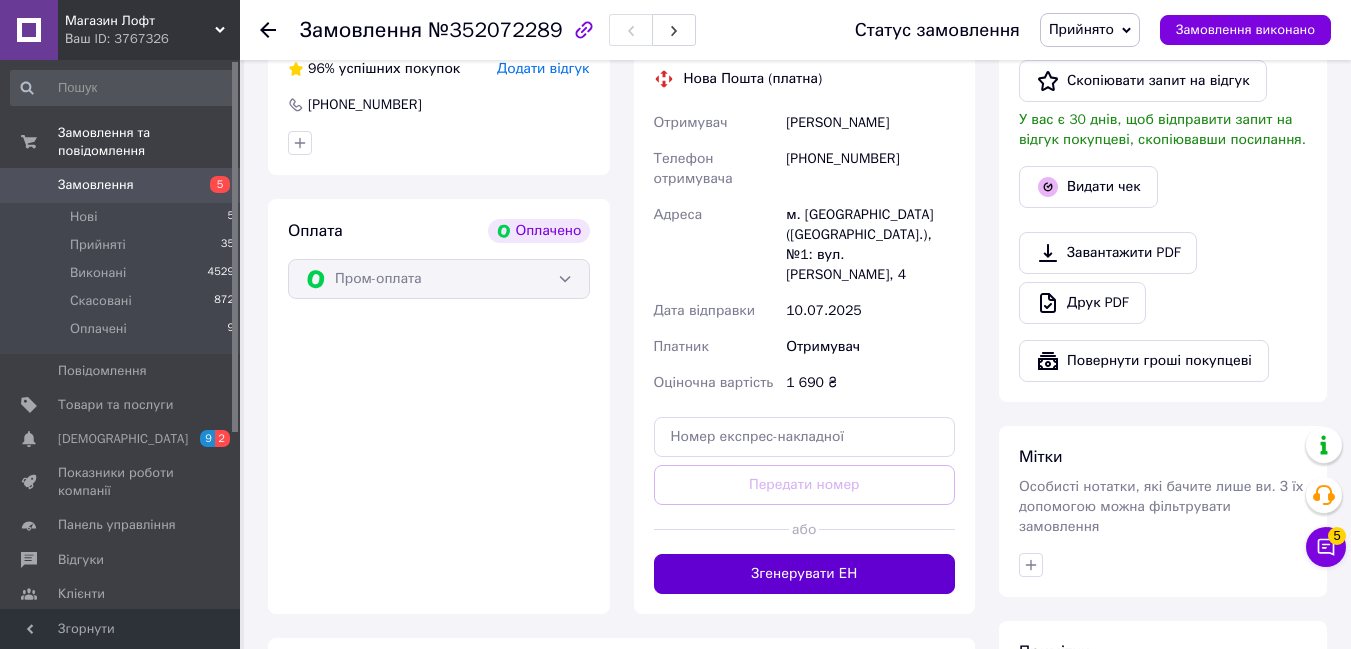 click on "Згенерувати ЕН" at bounding box center (805, 574) 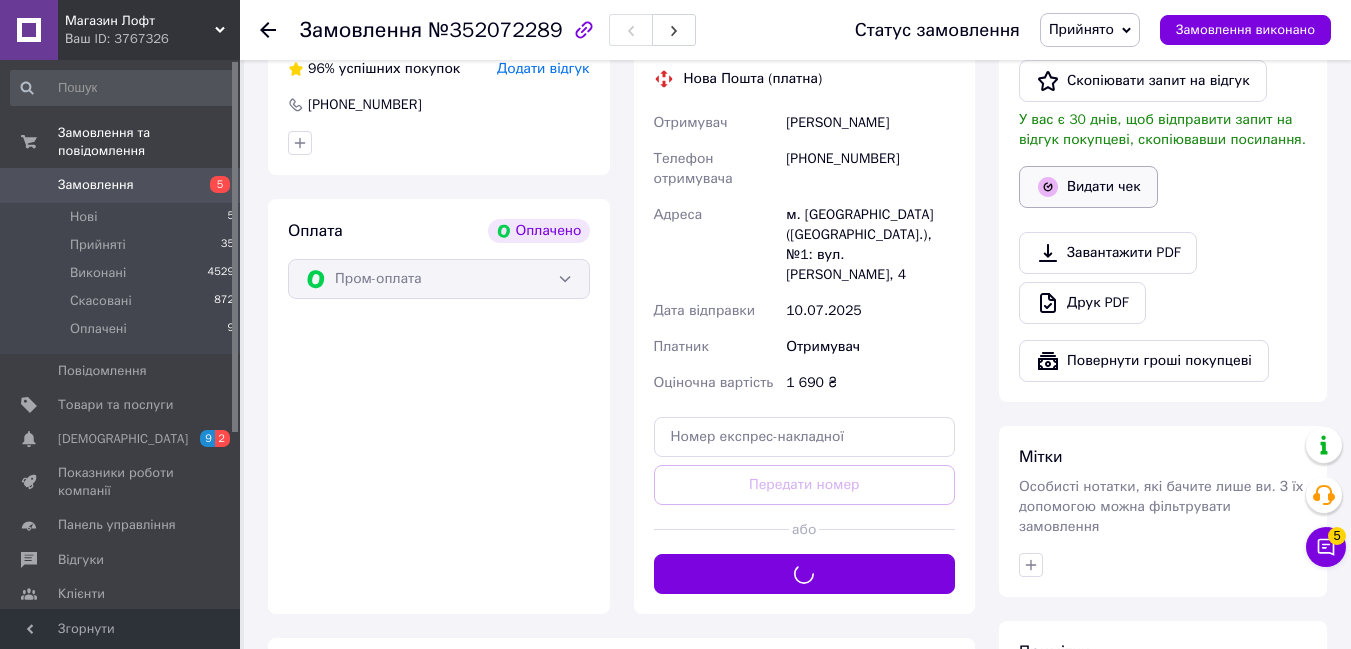 click on "Видати чек" at bounding box center [1088, 187] 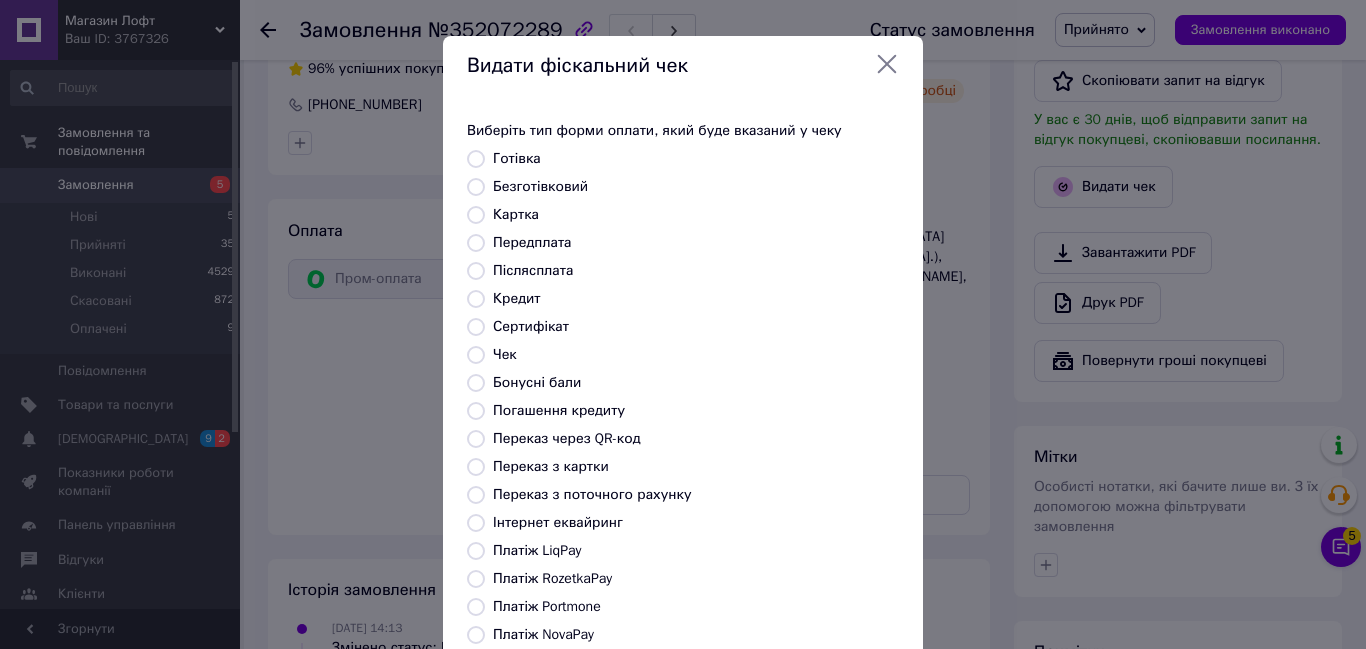 click on "Безготівковий" at bounding box center [476, 187] 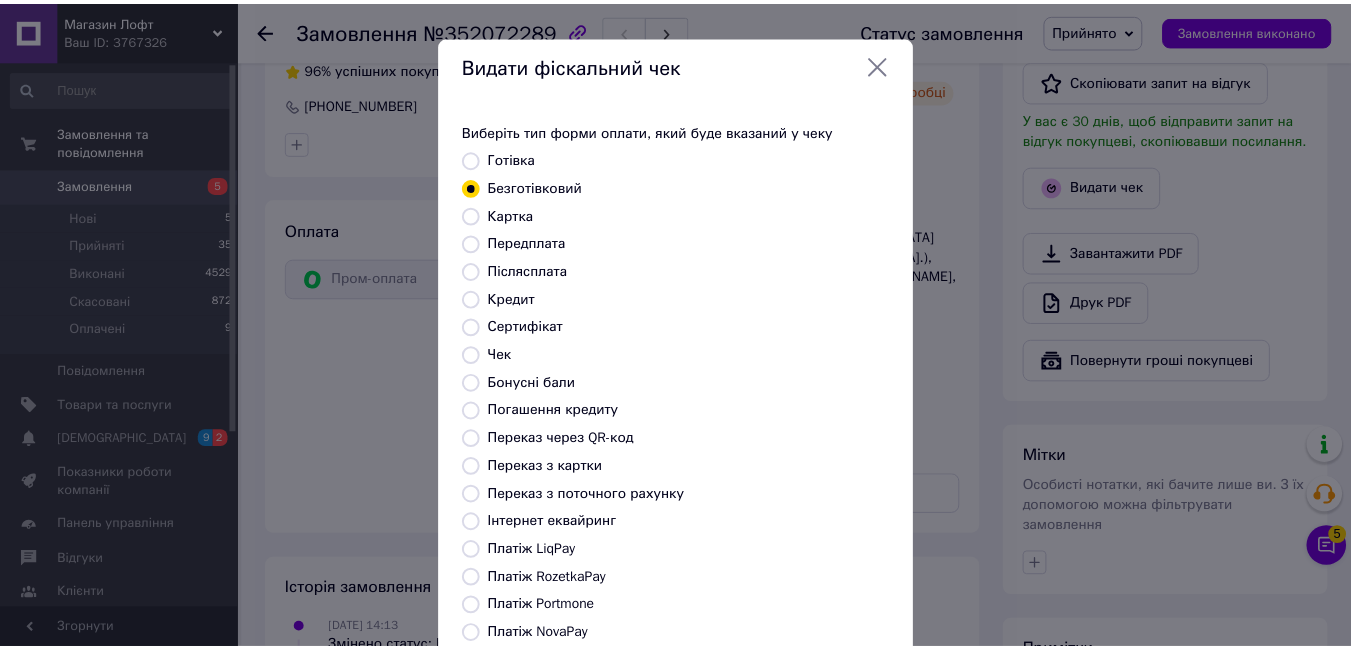 scroll, scrollTop: 210, scrollLeft: 0, axis: vertical 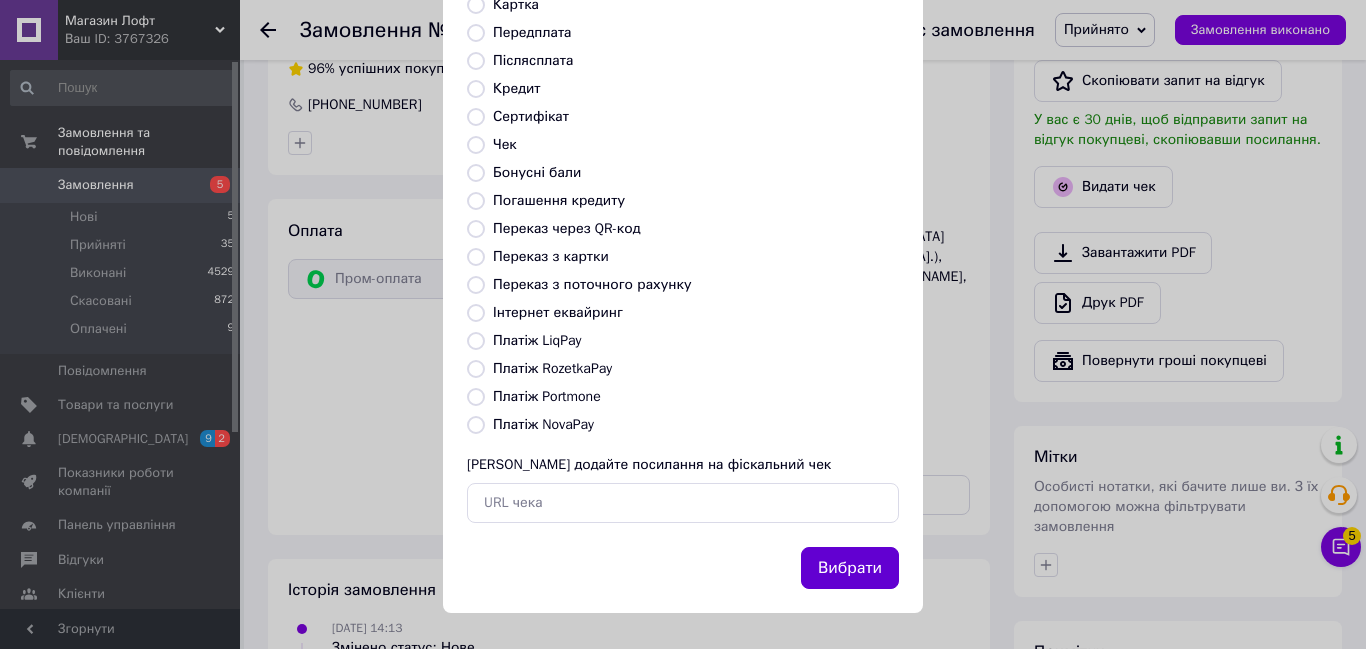 click on "Вибрати" at bounding box center [850, 568] 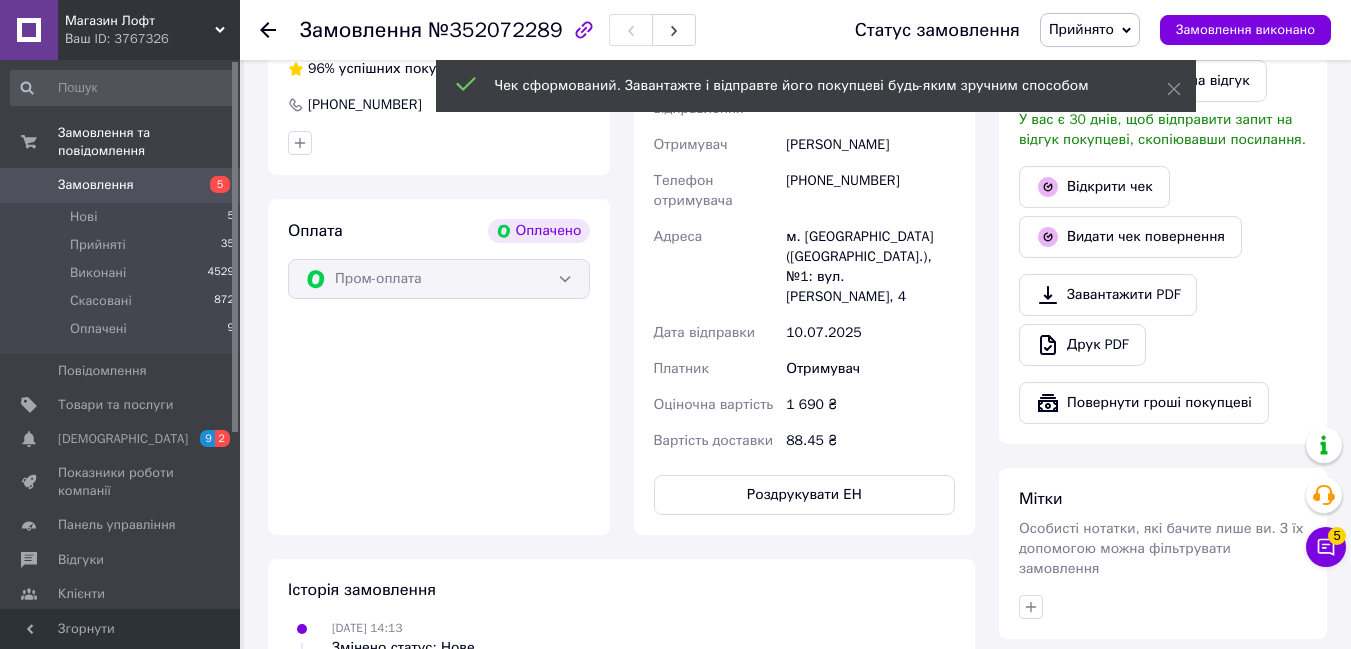 click 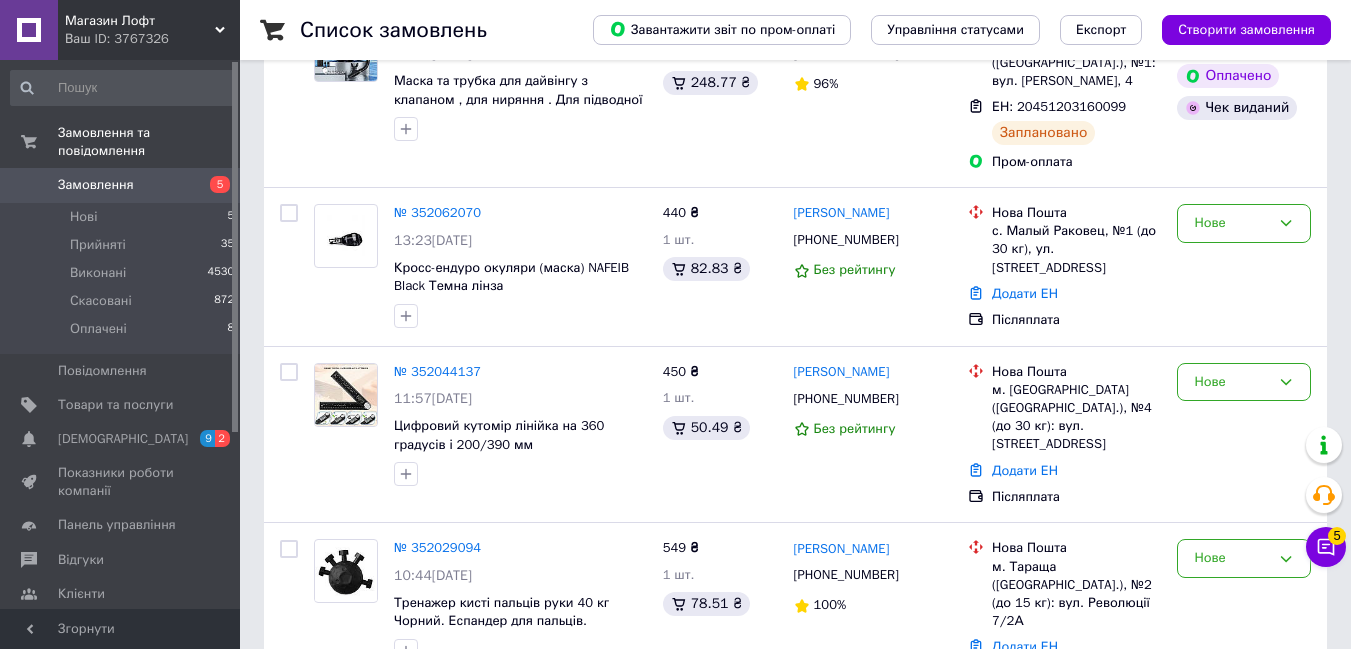 scroll, scrollTop: 279, scrollLeft: 0, axis: vertical 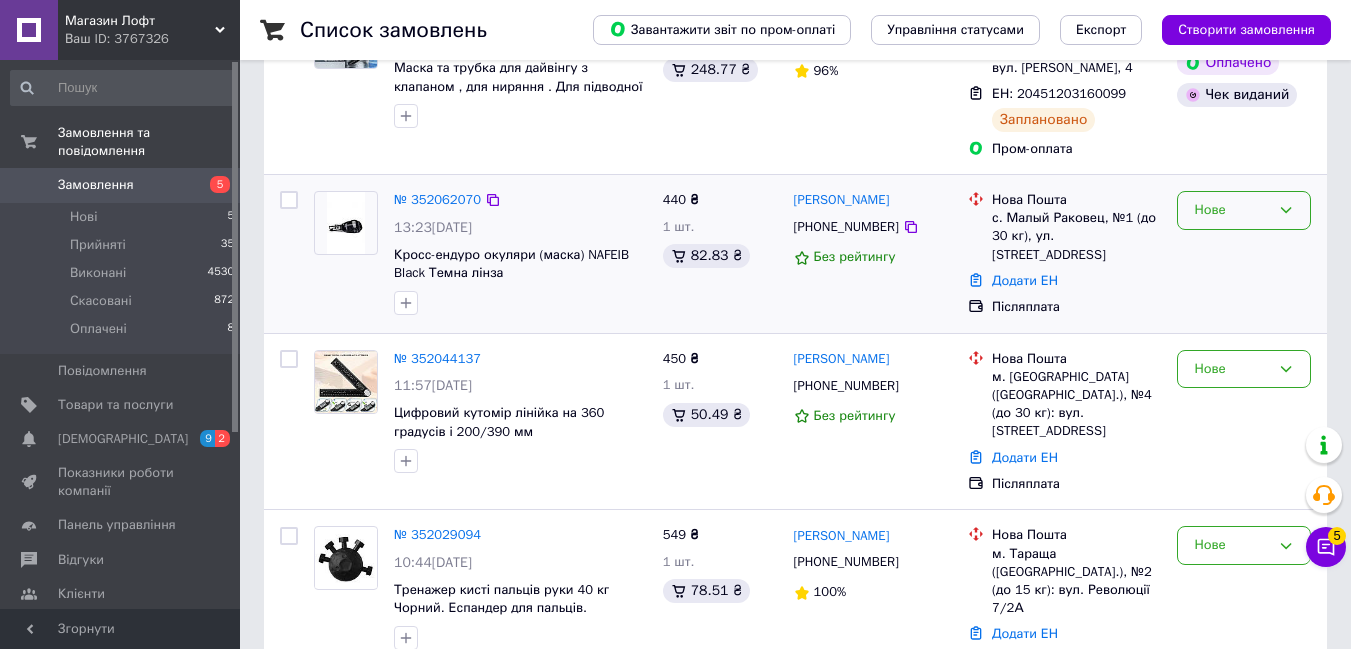 click on "Нове" at bounding box center [1232, 210] 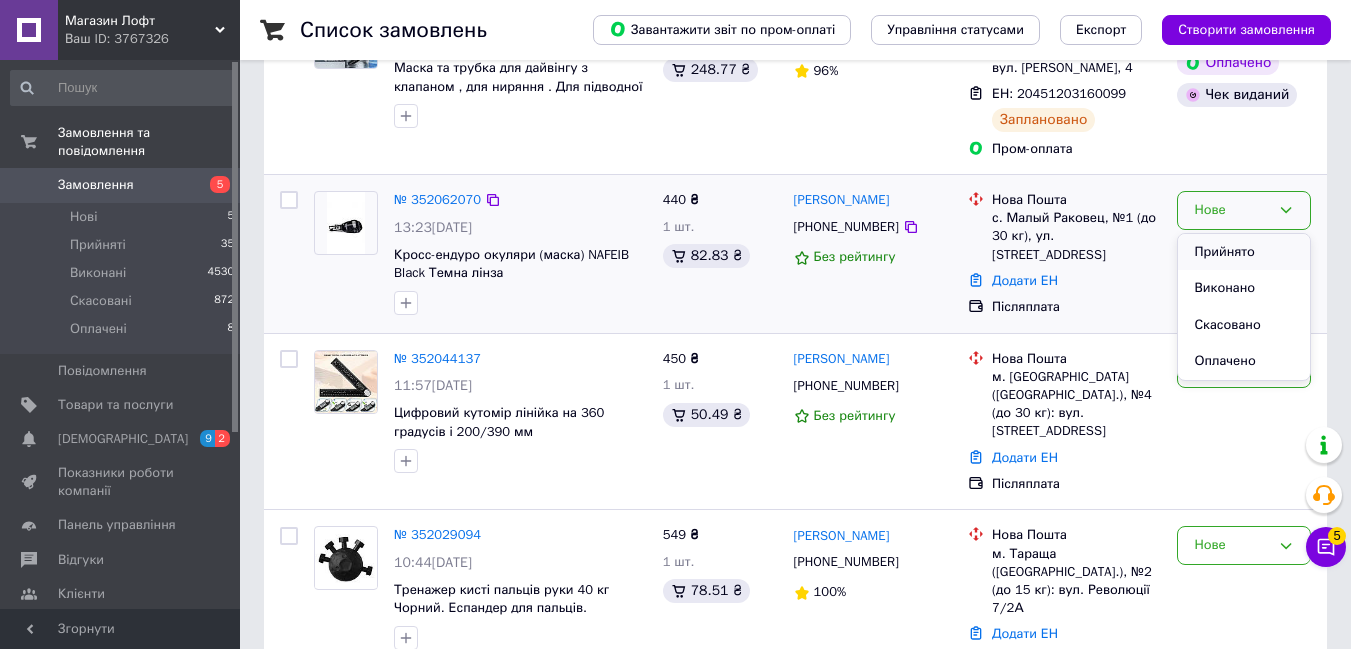 click on "Прийнято" at bounding box center [1244, 252] 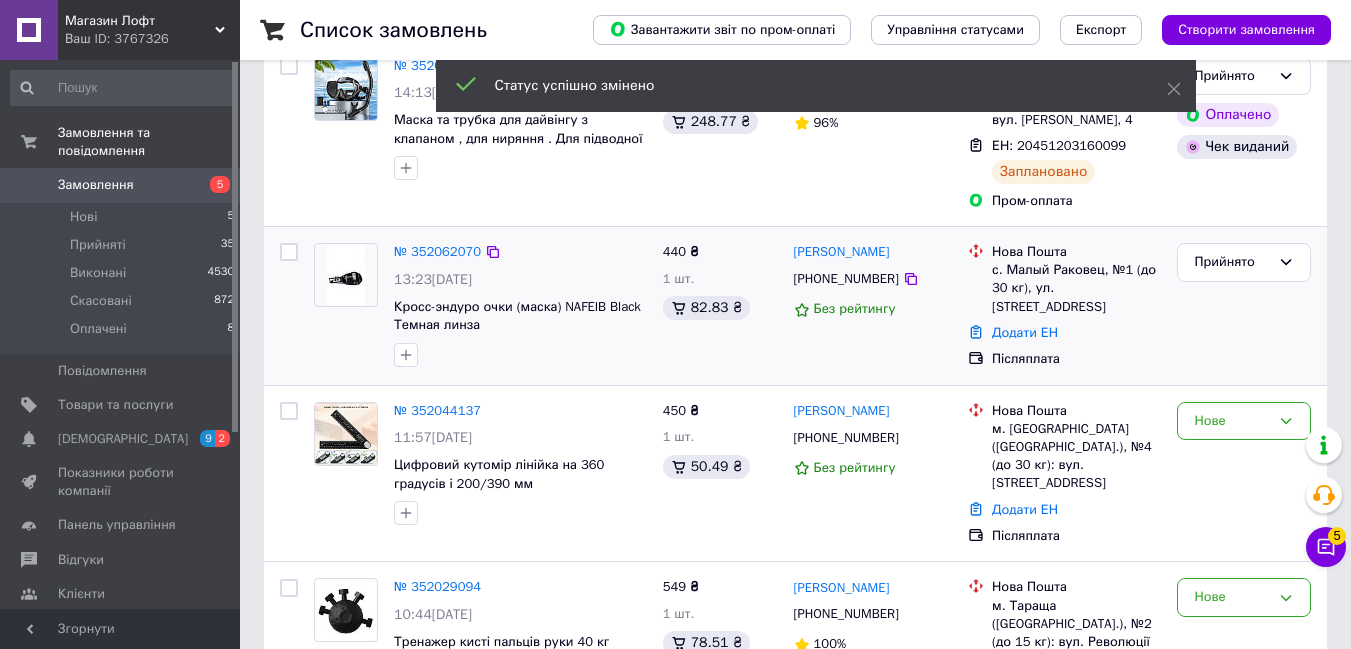 scroll, scrollTop: 279, scrollLeft: 0, axis: vertical 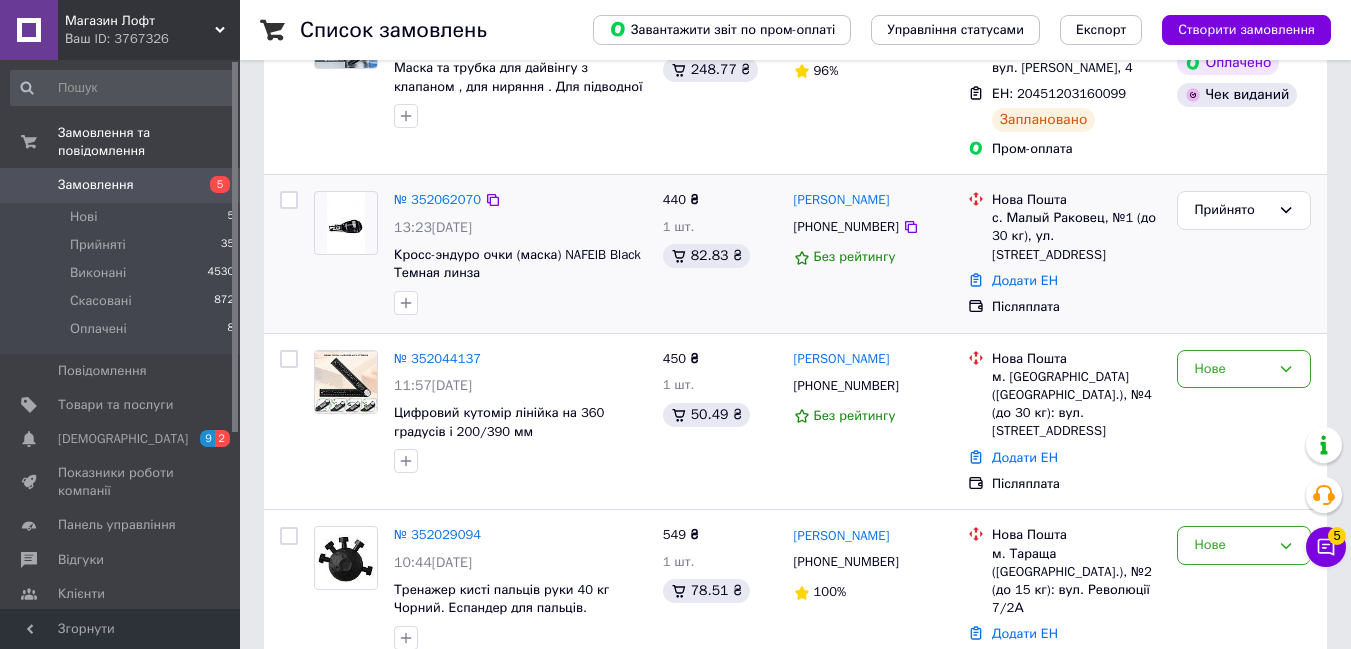 click on "№ 352062070" at bounding box center [437, 199] 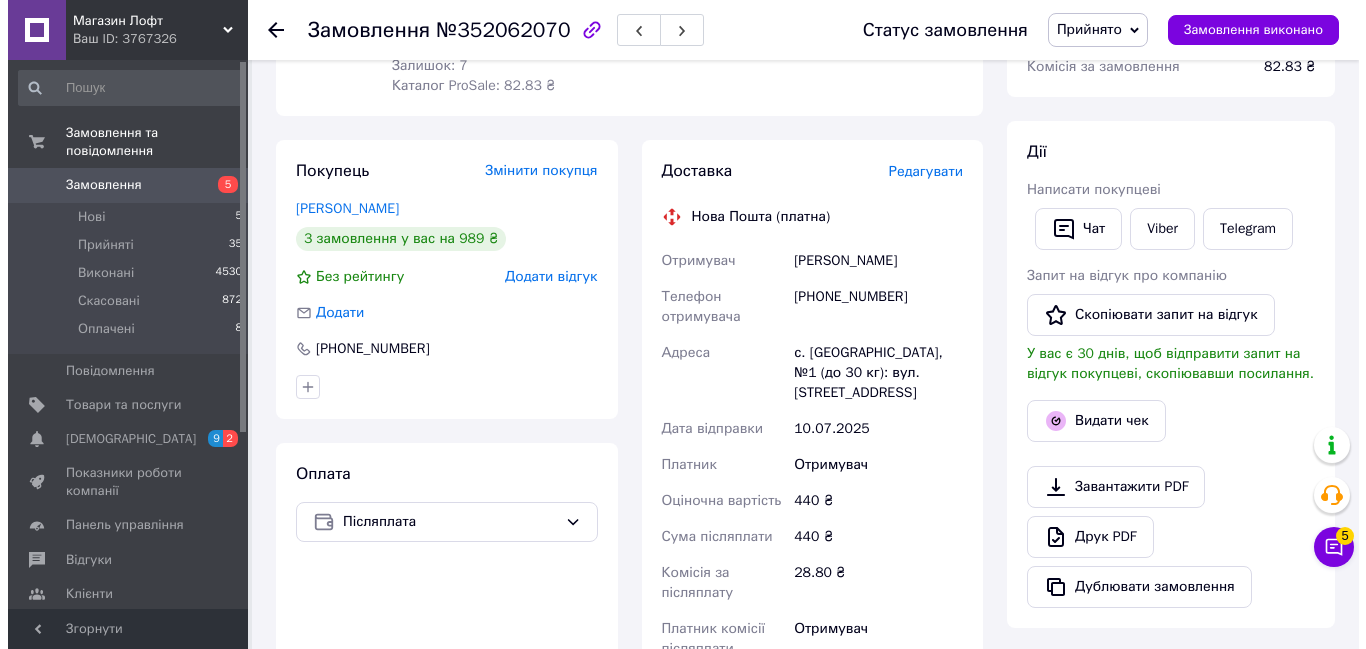 scroll, scrollTop: 299, scrollLeft: 0, axis: vertical 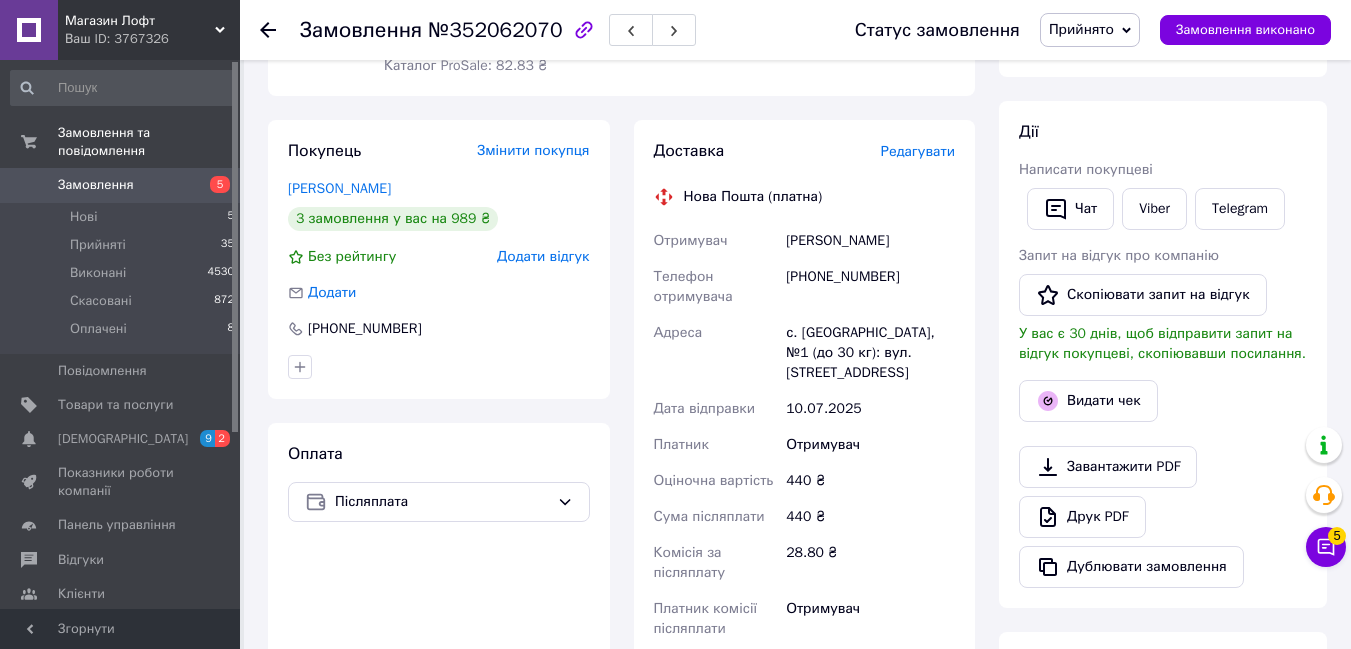 click on "Редагувати" at bounding box center [918, 151] 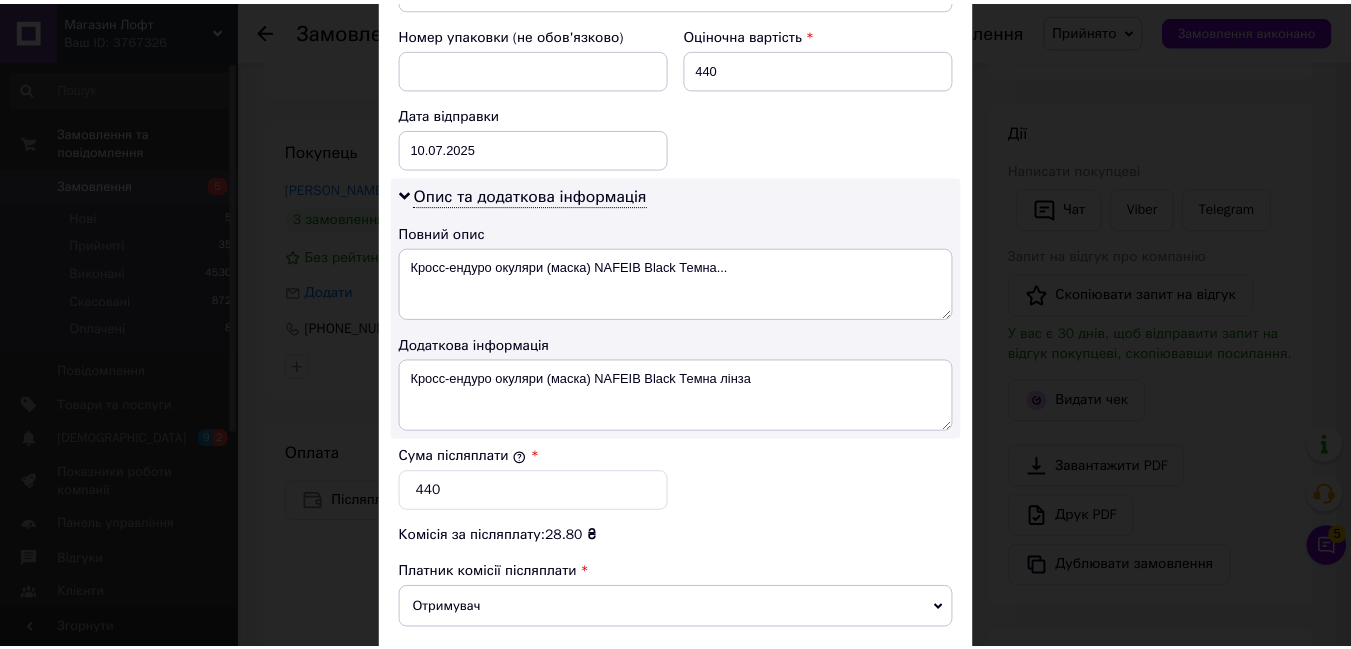 scroll, scrollTop: 1121, scrollLeft: 0, axis: vertical 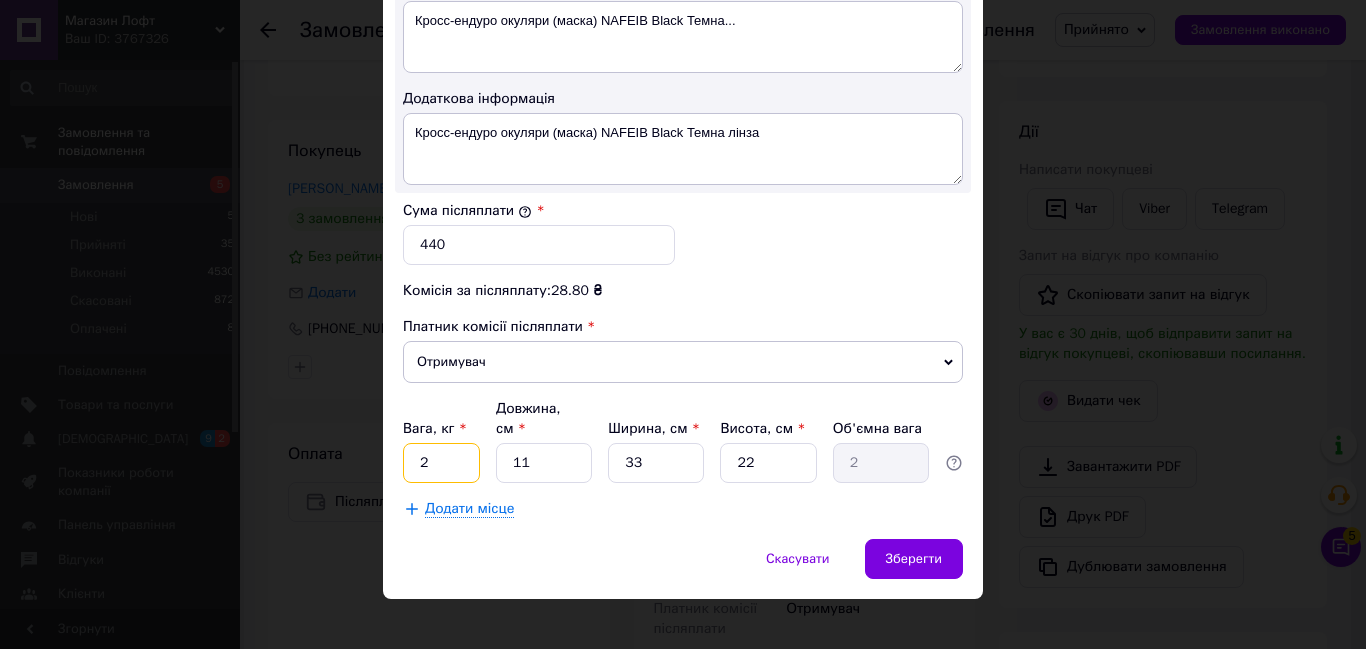 click on "2" at bounding box center [441, 463] 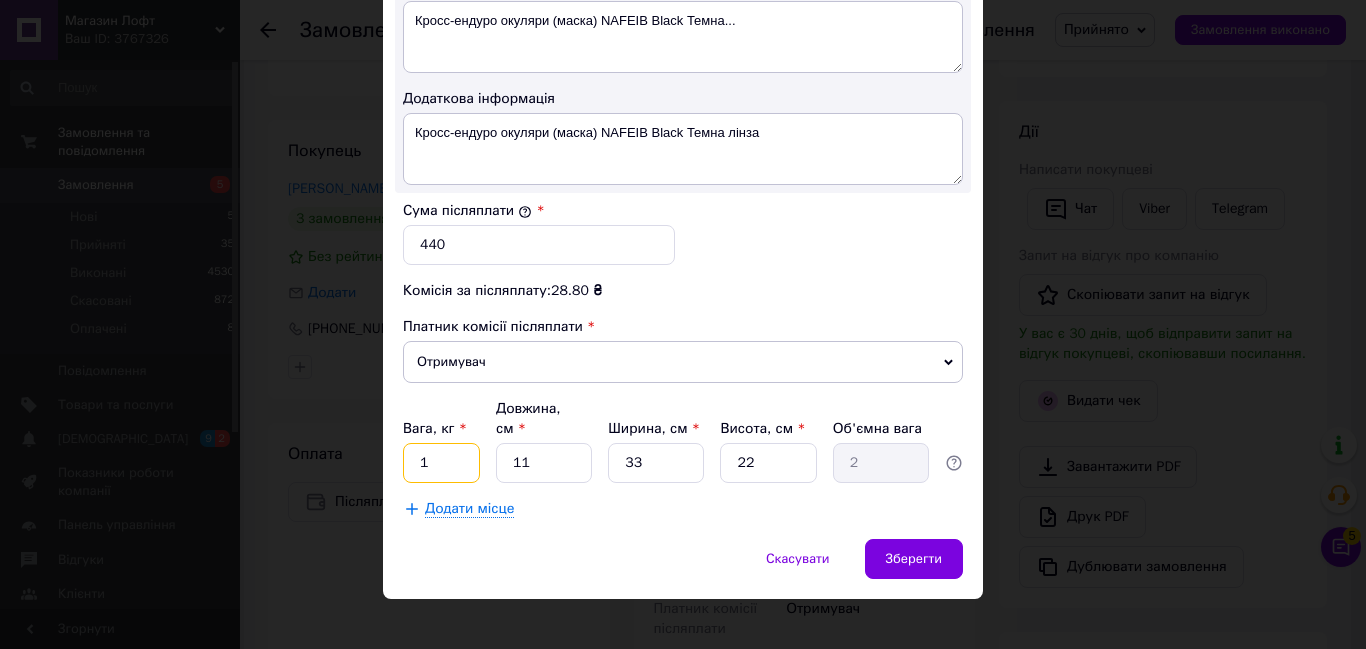 type on "1" 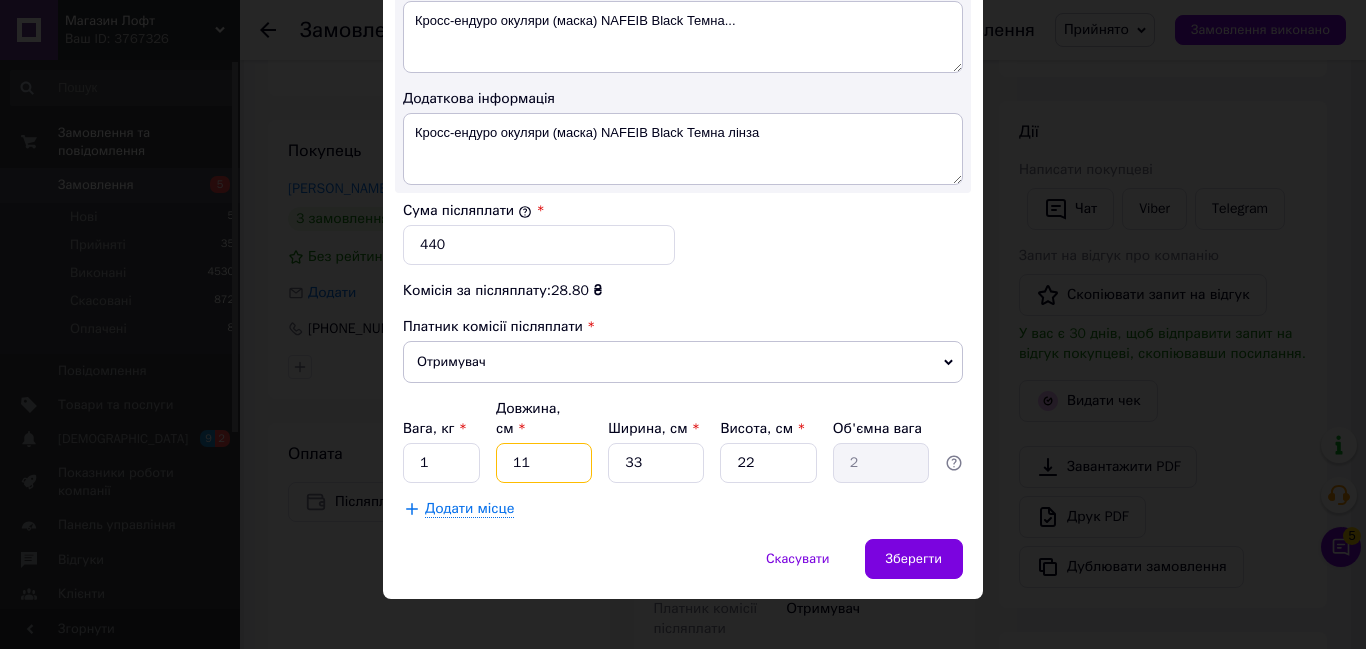 click on "11" at bounding box center [544, 463] 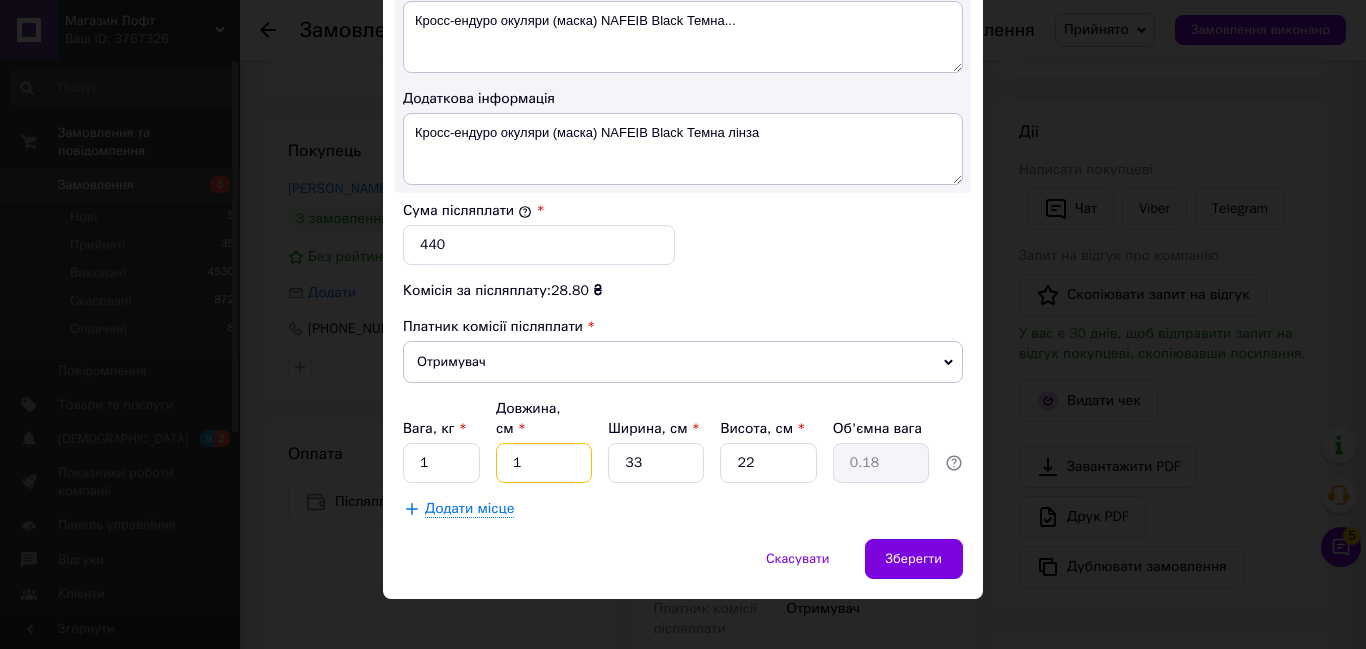 type on "10" 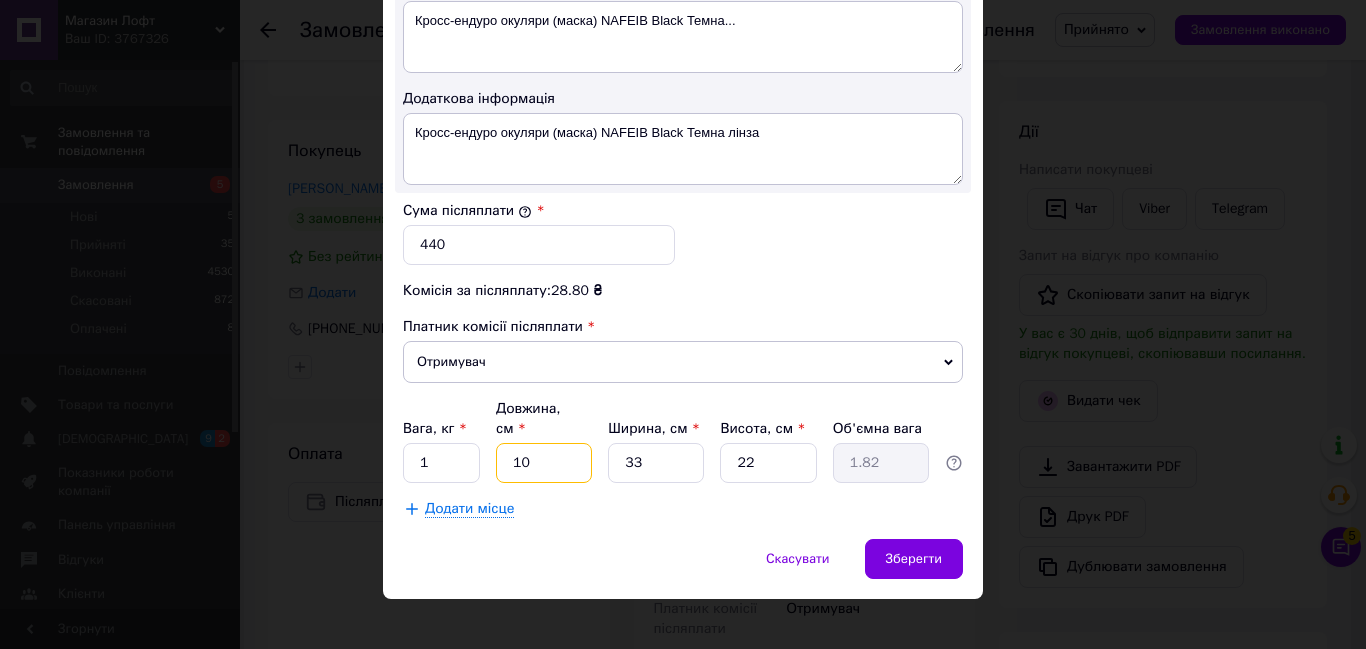 type on "10" 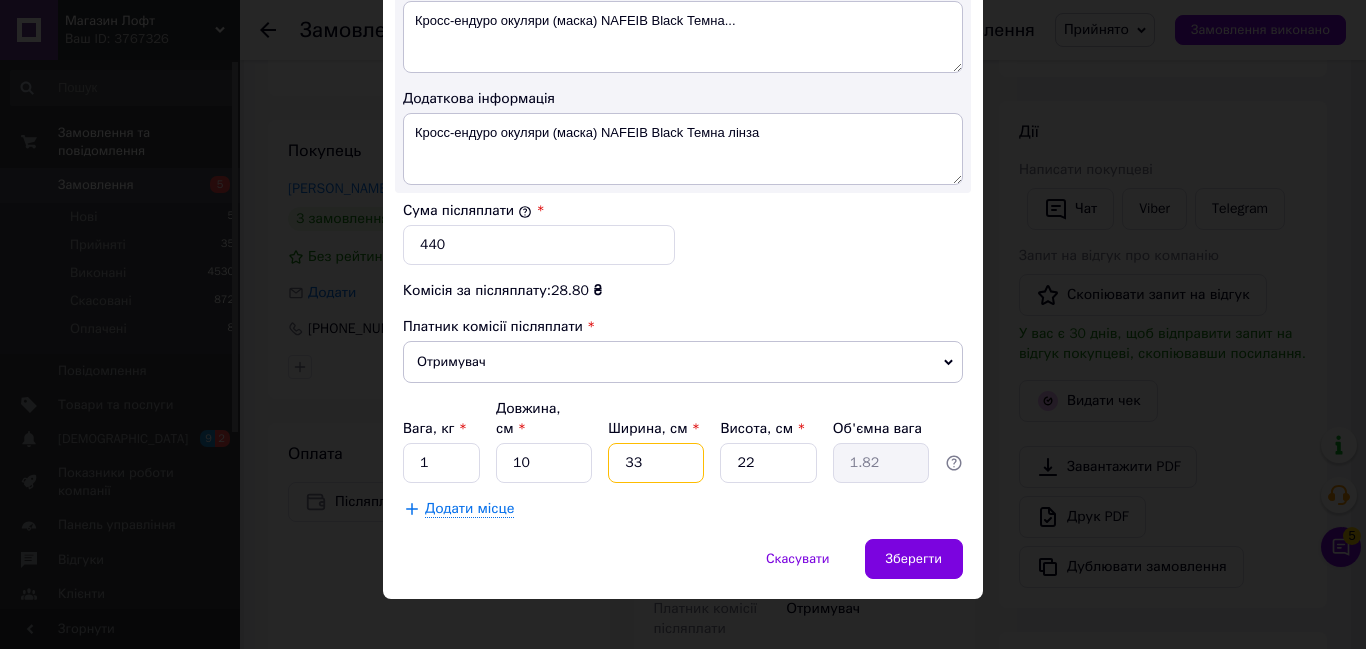 click on "33" at bounding box center (656, 463) 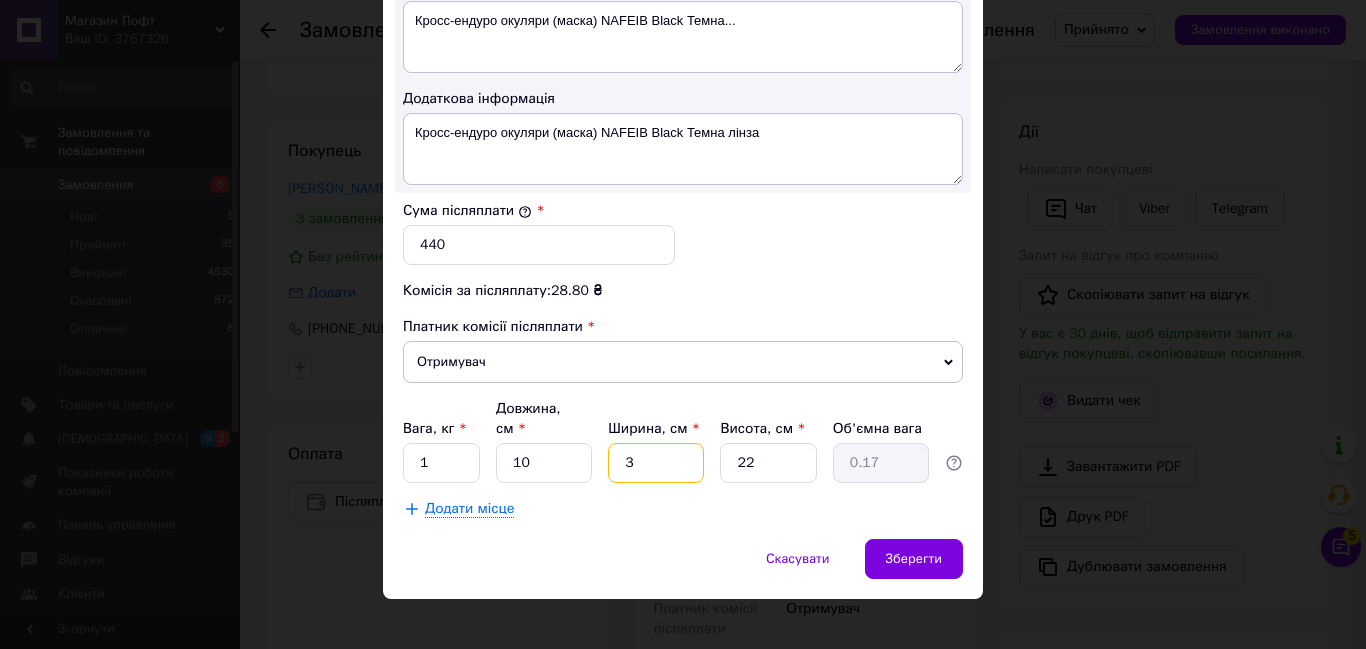 type on "3" 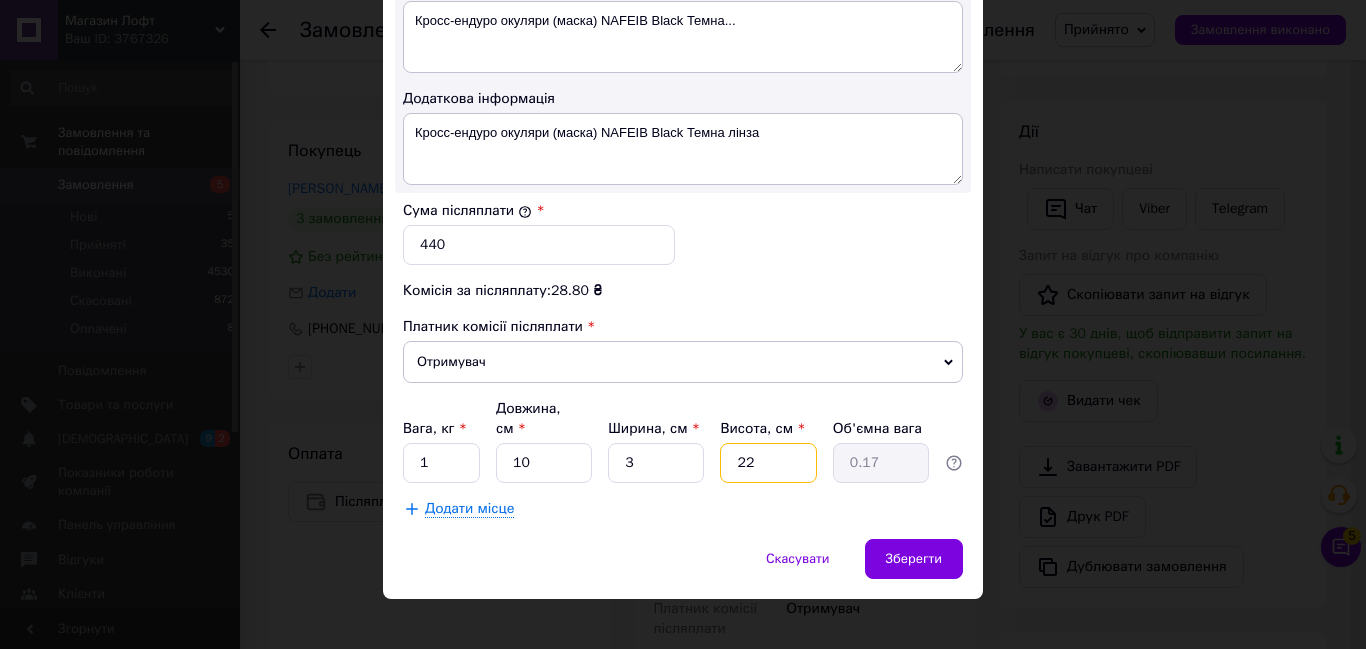 click on "22" at bounding box center (768, 463) 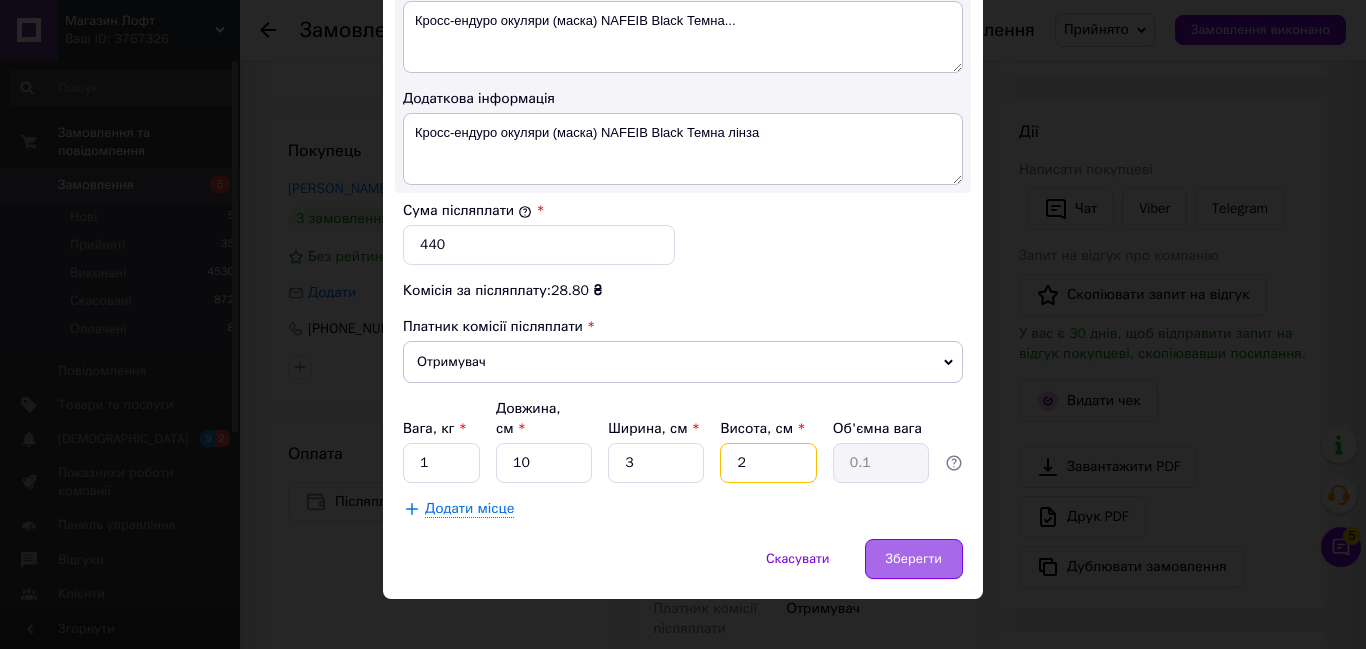 type on "2" 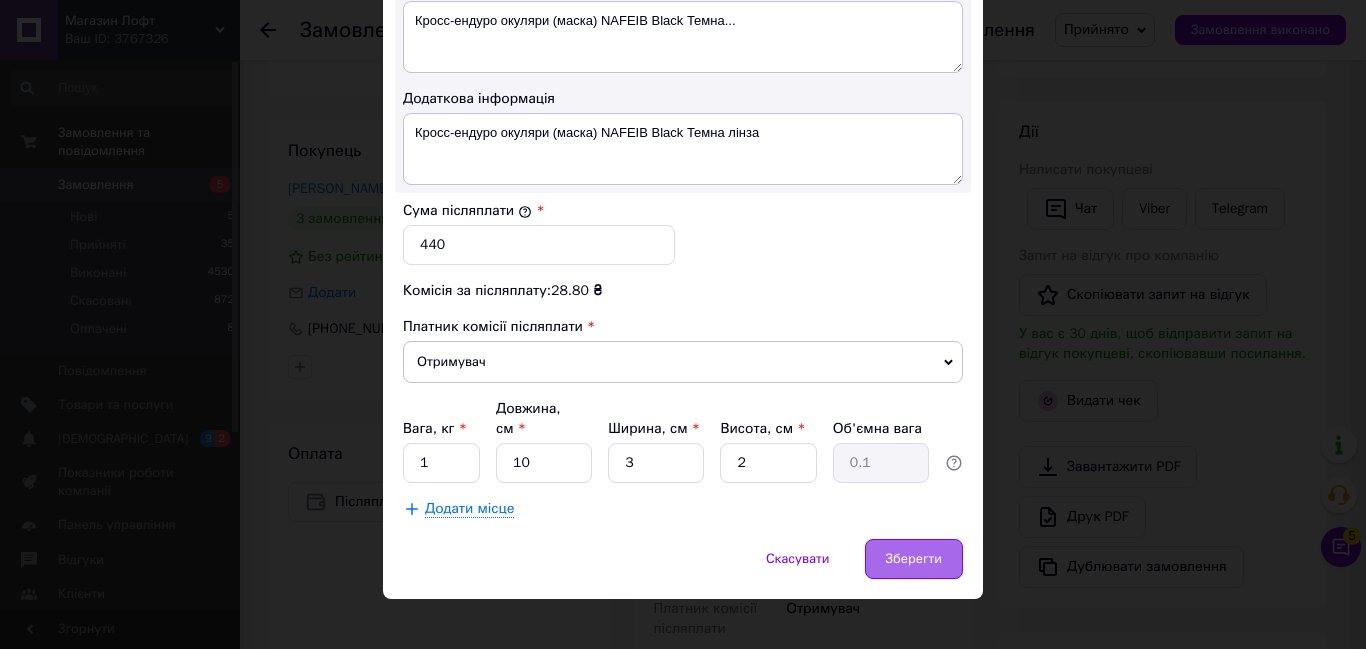 click on "Зберегти" at bounding box center (914, 559) 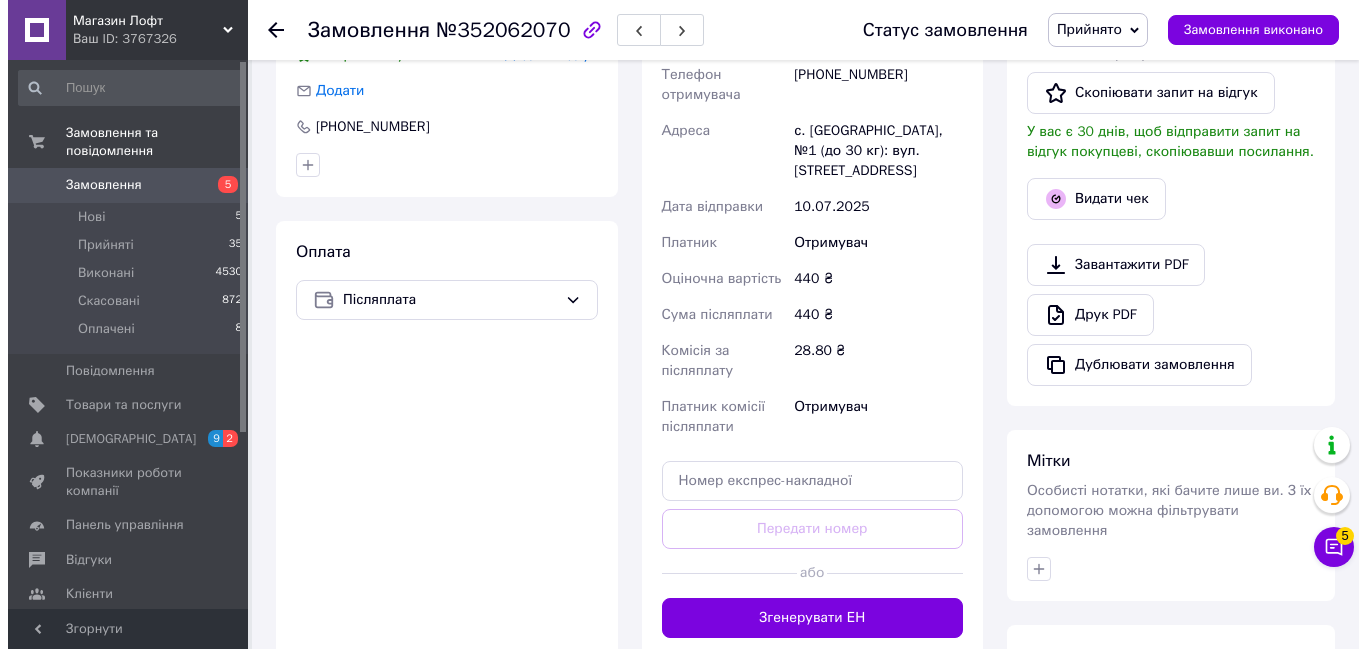 scroll, scrollTop: 539, scrollLeft: 0, axis: vertical 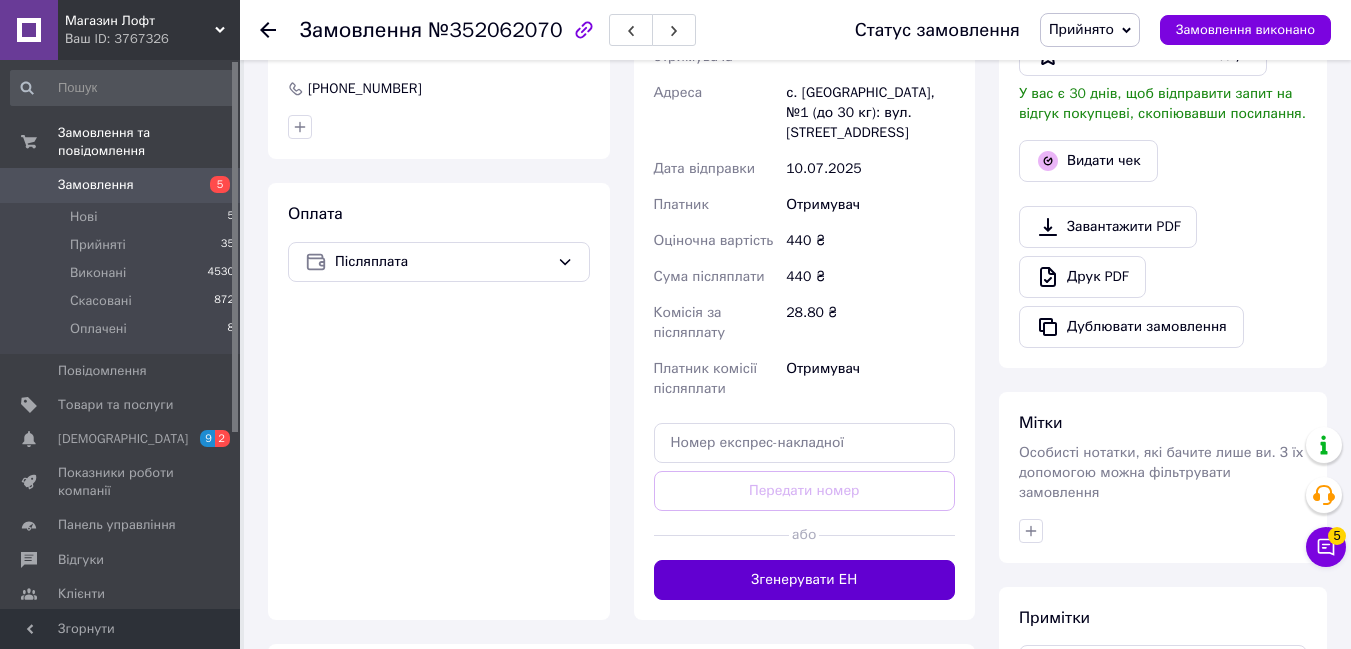 click on "Згенерувати ЕН" at bounding box center (805, 580) 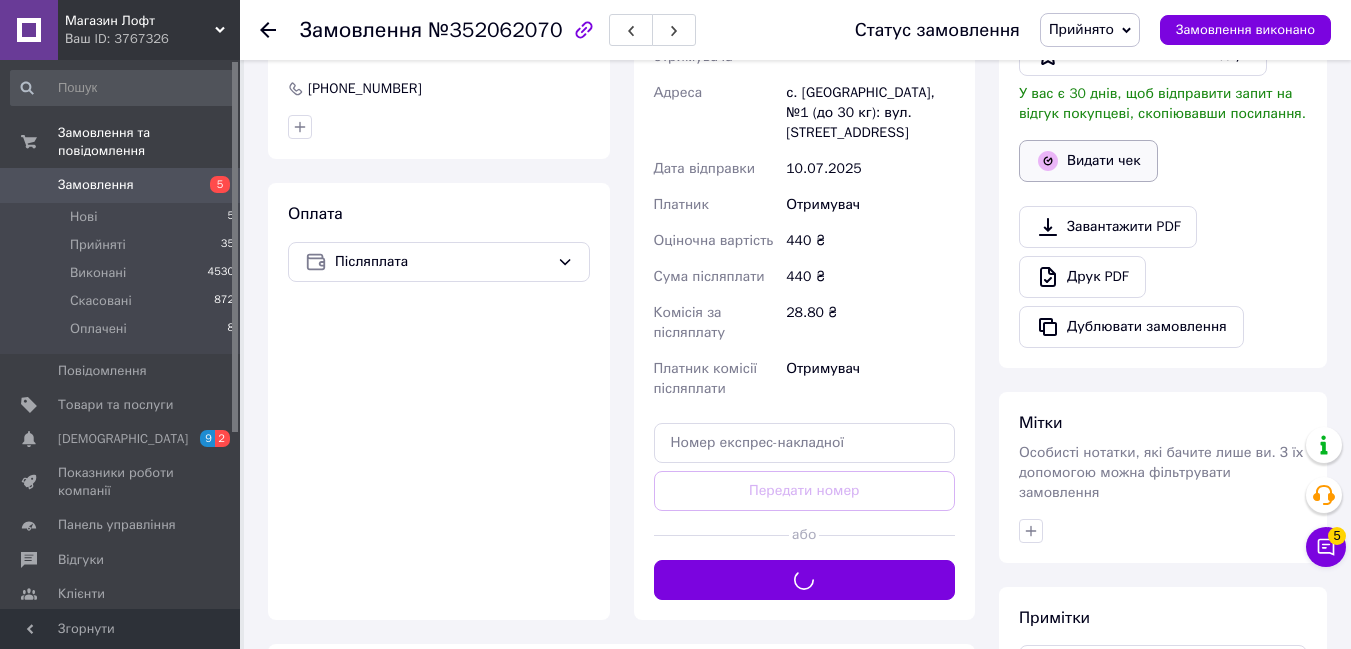 click on "Видати чек" at bounding box center (1088, 161) 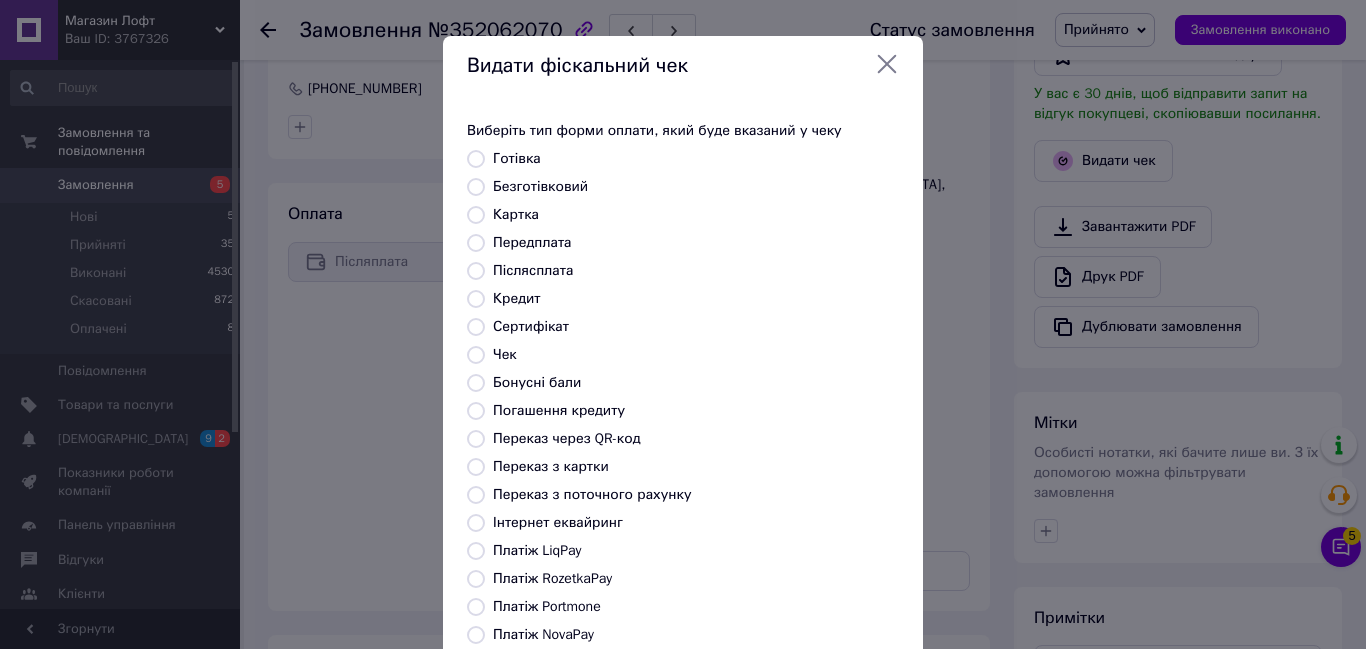 click on "Безготівковий" at bounding box center [476, 187] 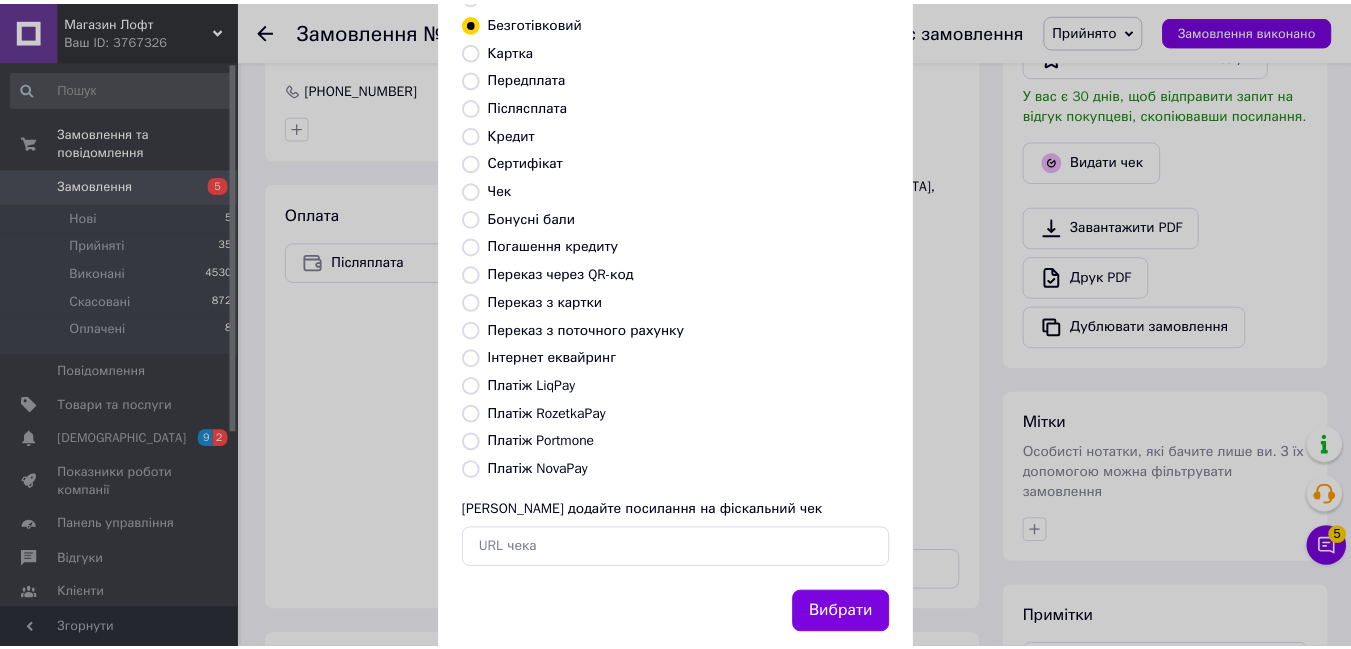 scroll, scrollTop: 210, scrollLeft: 0, axis: vertical 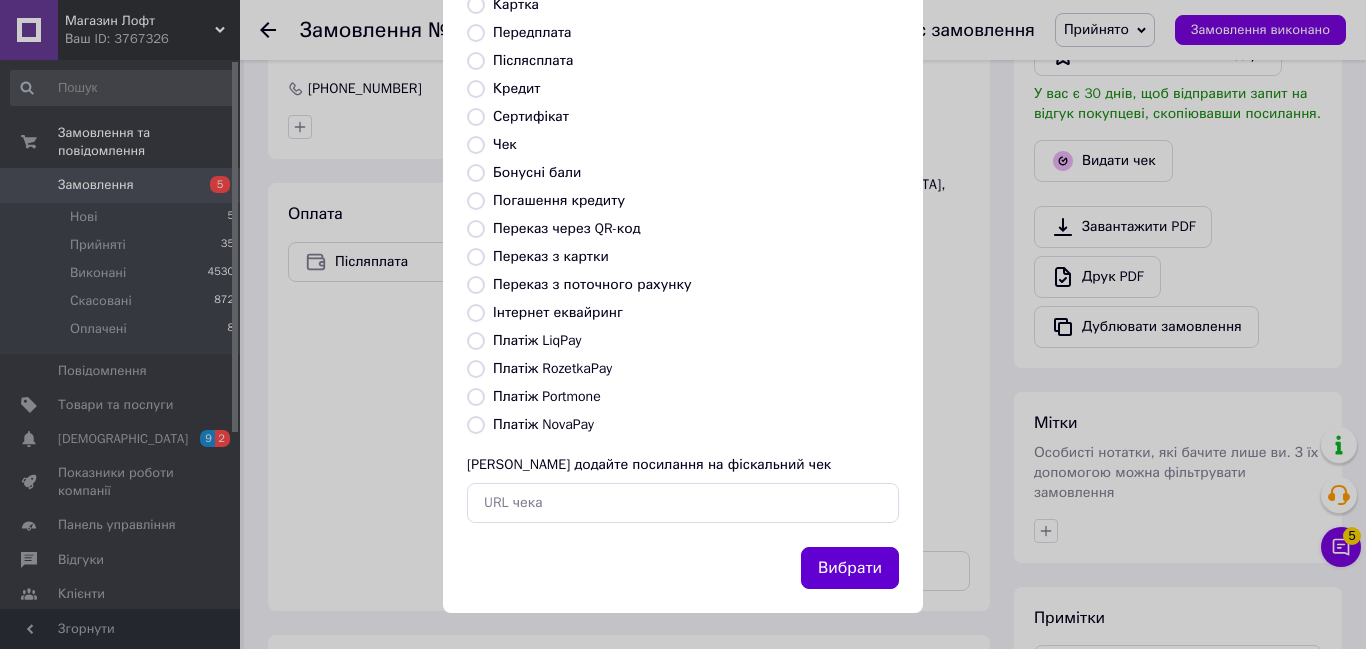 click on "Вибрати" at bounding box center [850, 568] 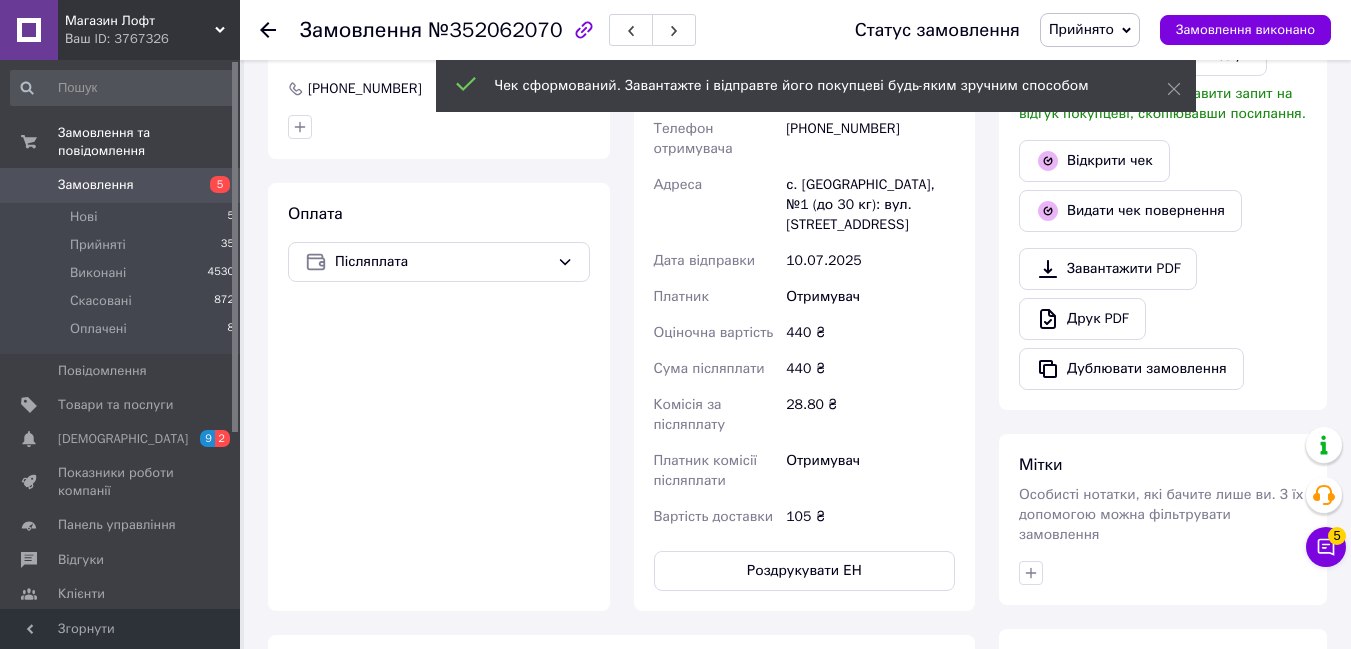 click 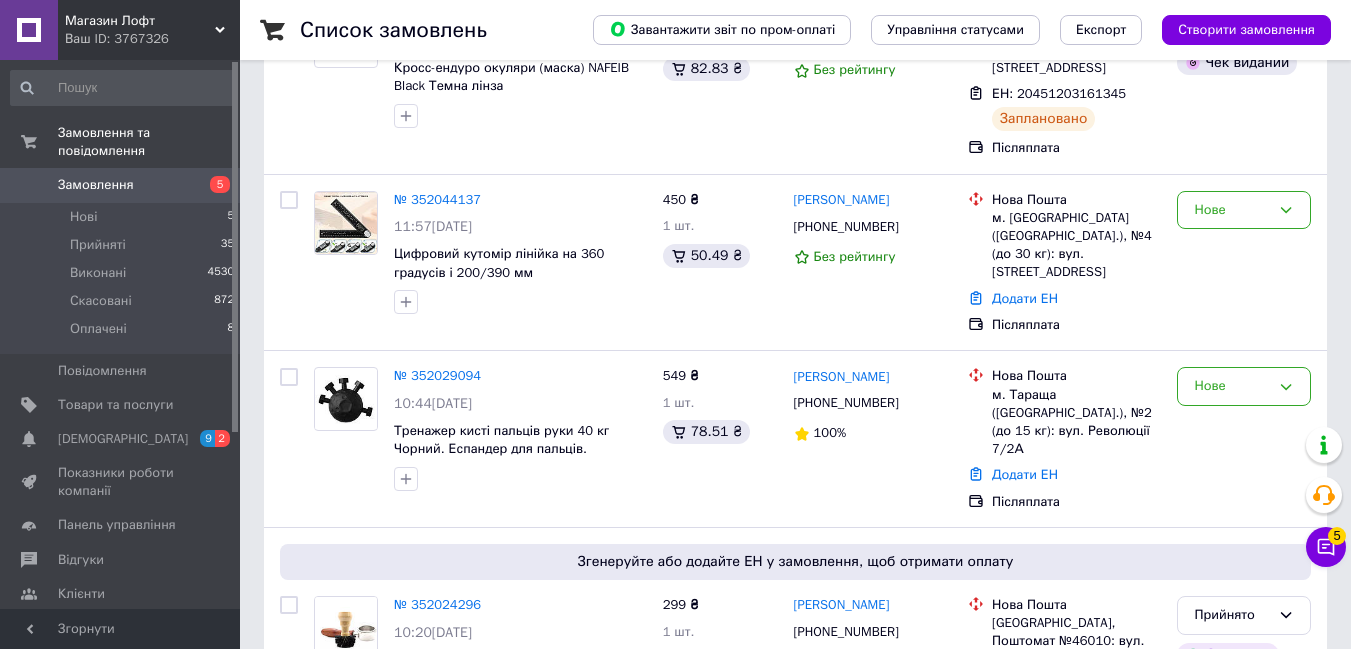 scroll, scrollTop: 473, scrollLeft: 0, axis: vertical 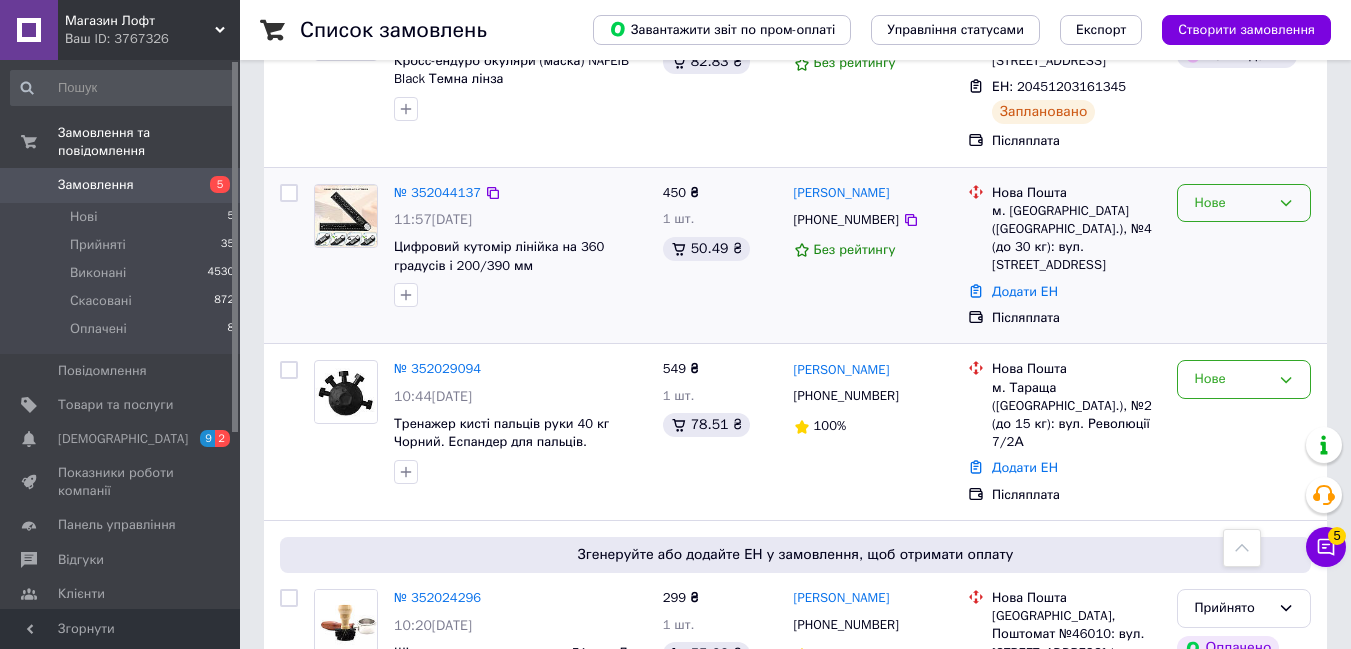 click on "Нове" at bounding box center (1244, 203) 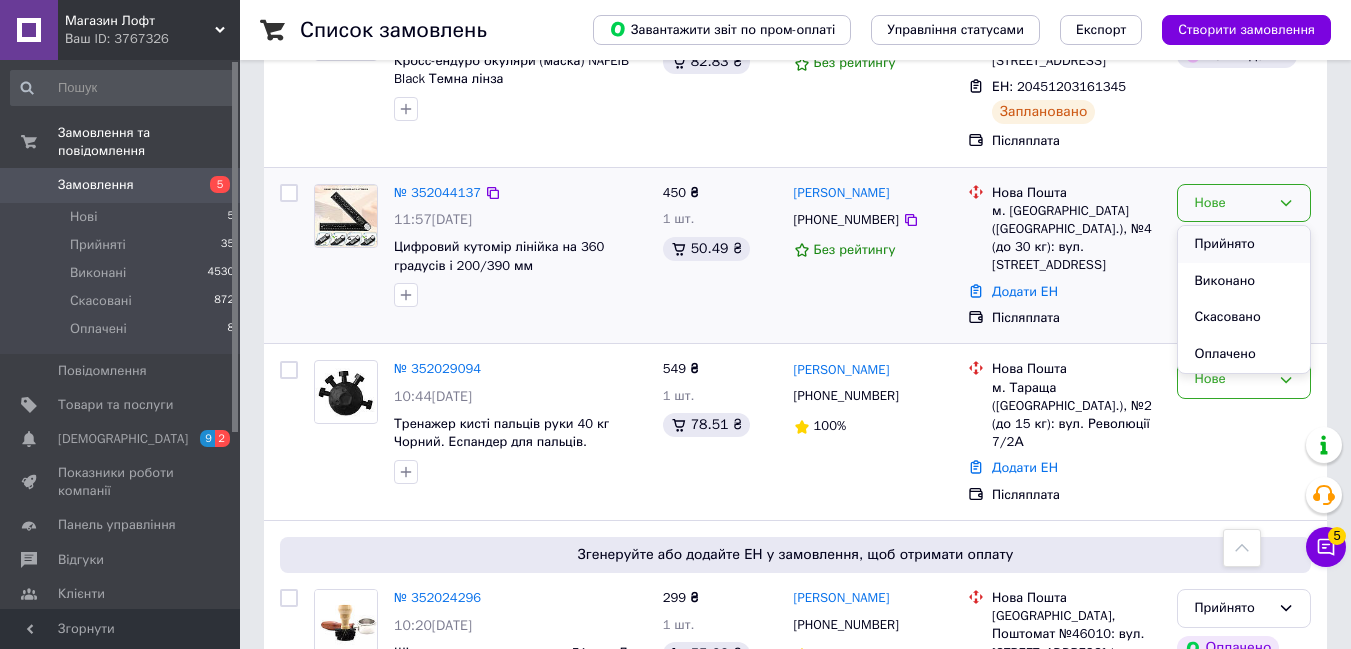 click on "Прийнято" at bounding box center [1244, 244] 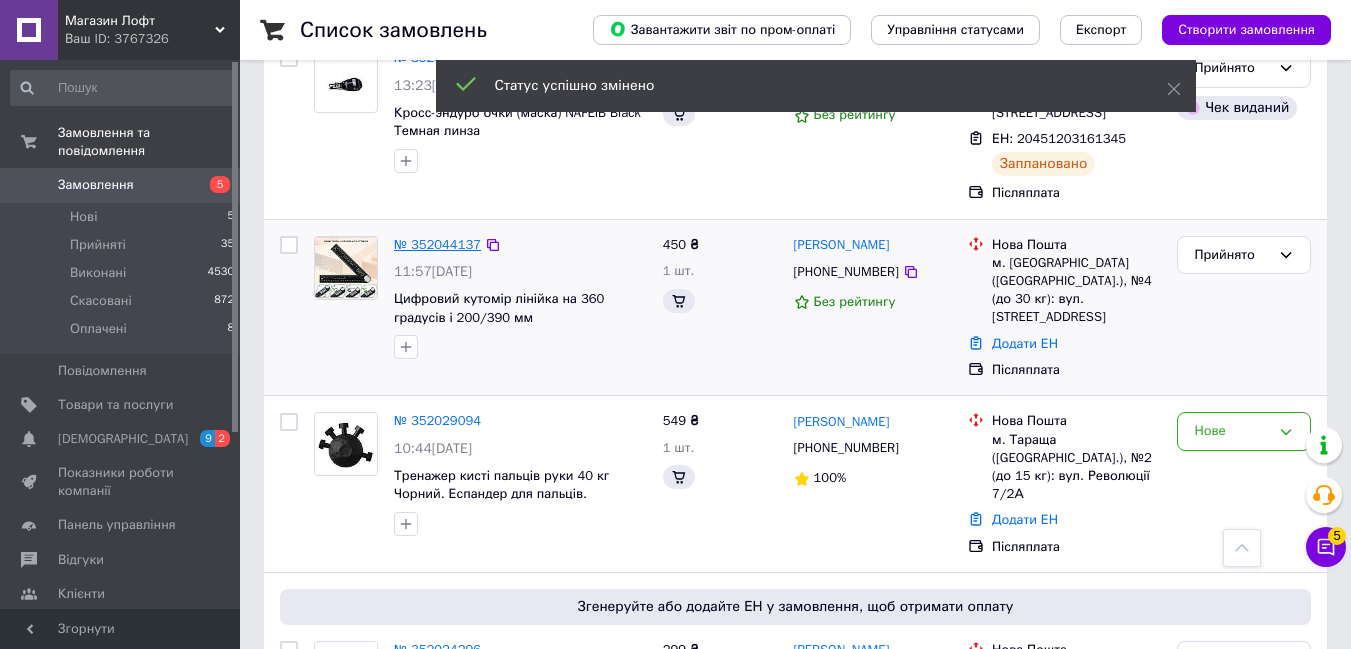 scroll, scrollTop: 473, scrollLeft: 0, axis: vertical 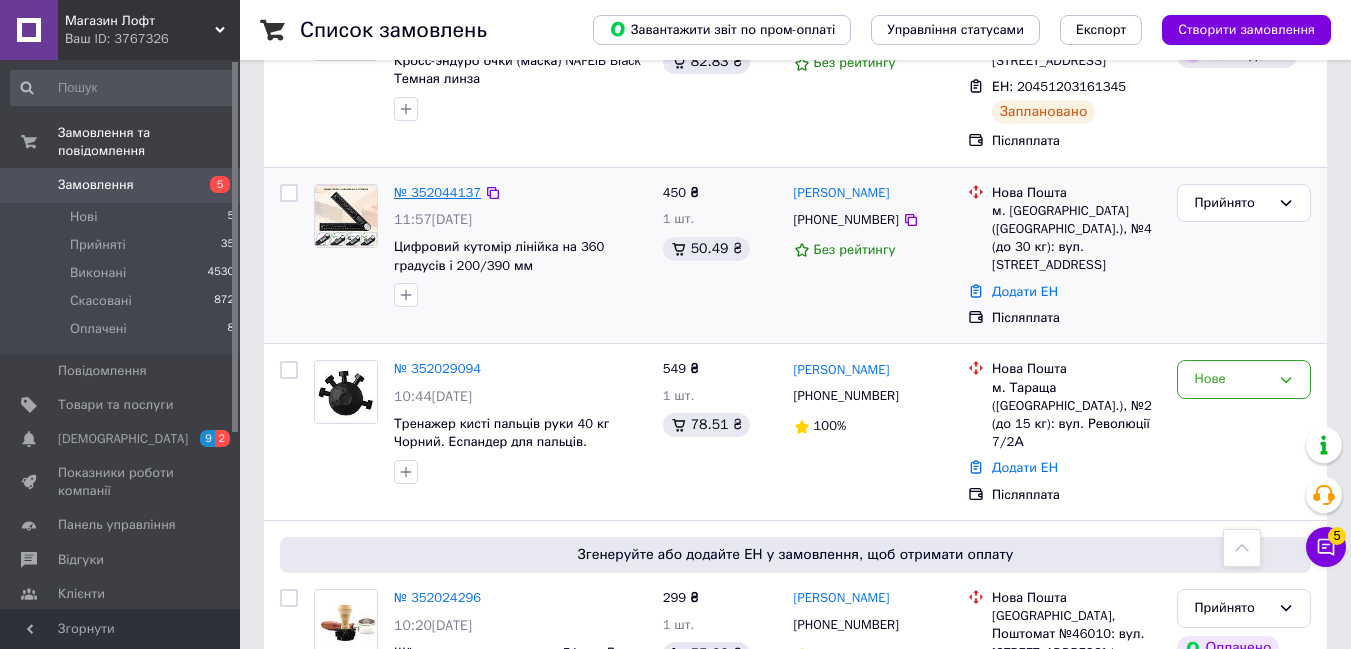 click on "№ 352044137" at bounding box center (437, 192) 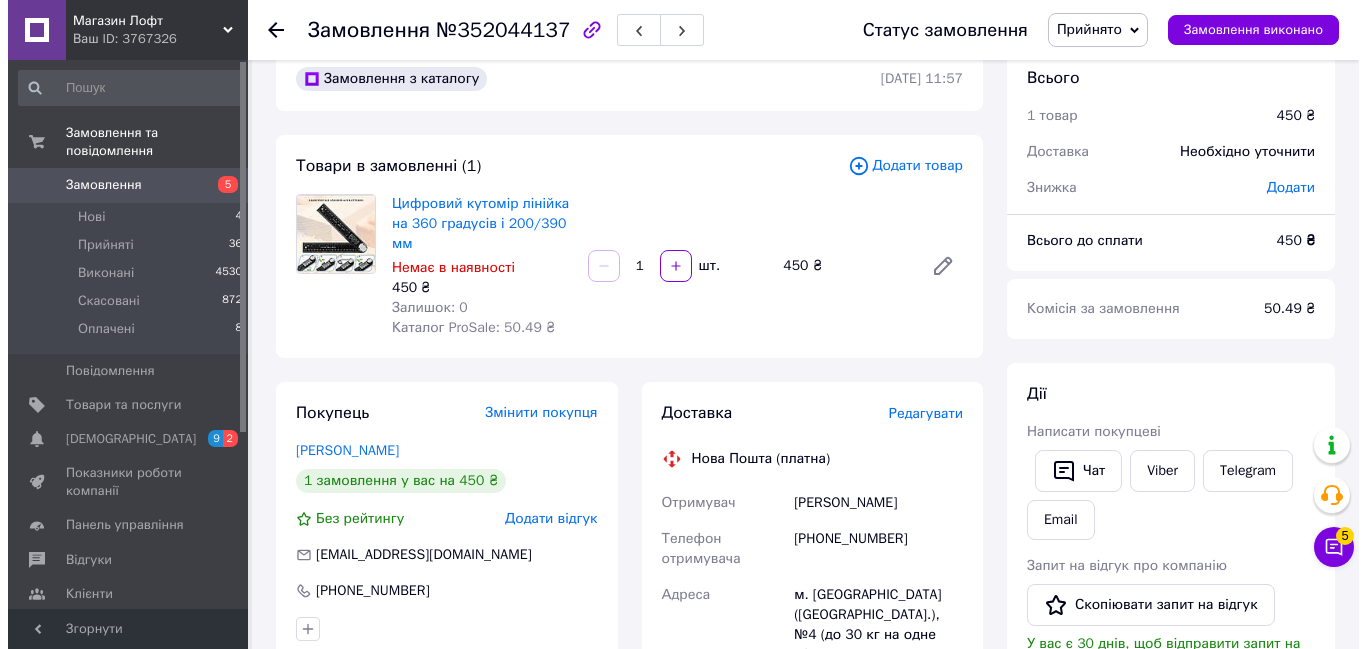 scroll, scrollTop: 32, scrollLeft: 0, axis: vertical 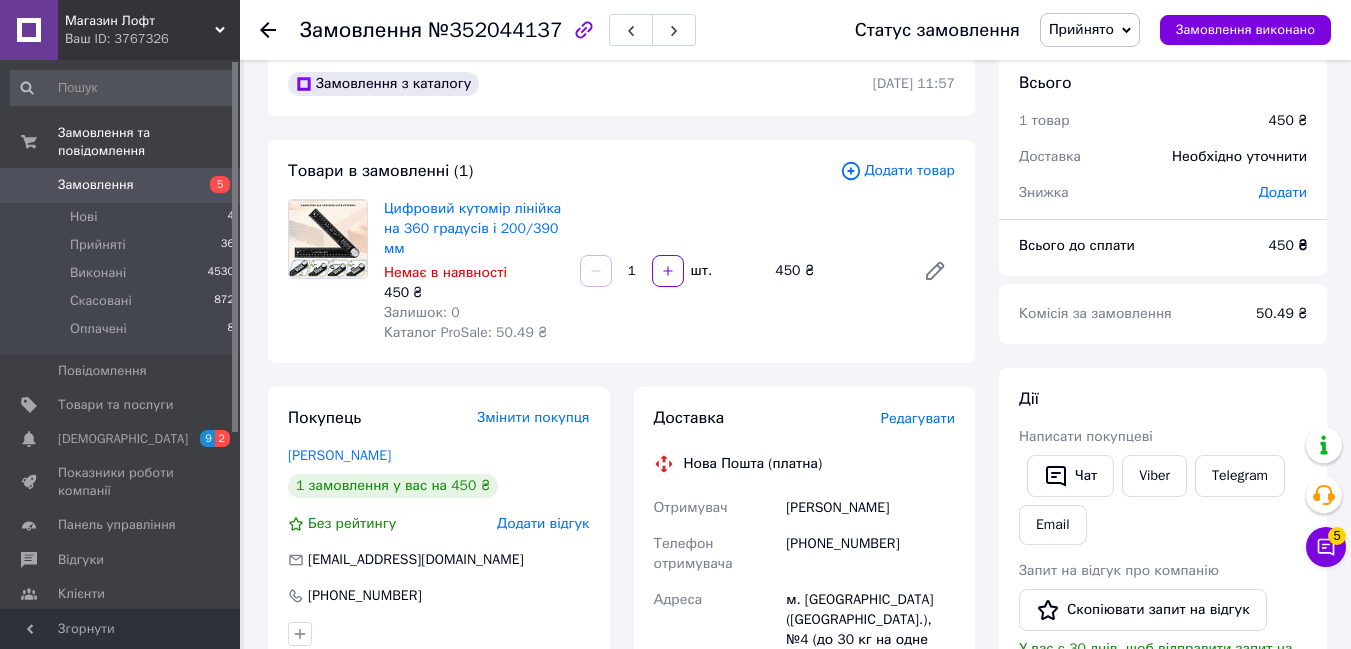 click on "Редагувати" at bounding box center (918, 418) 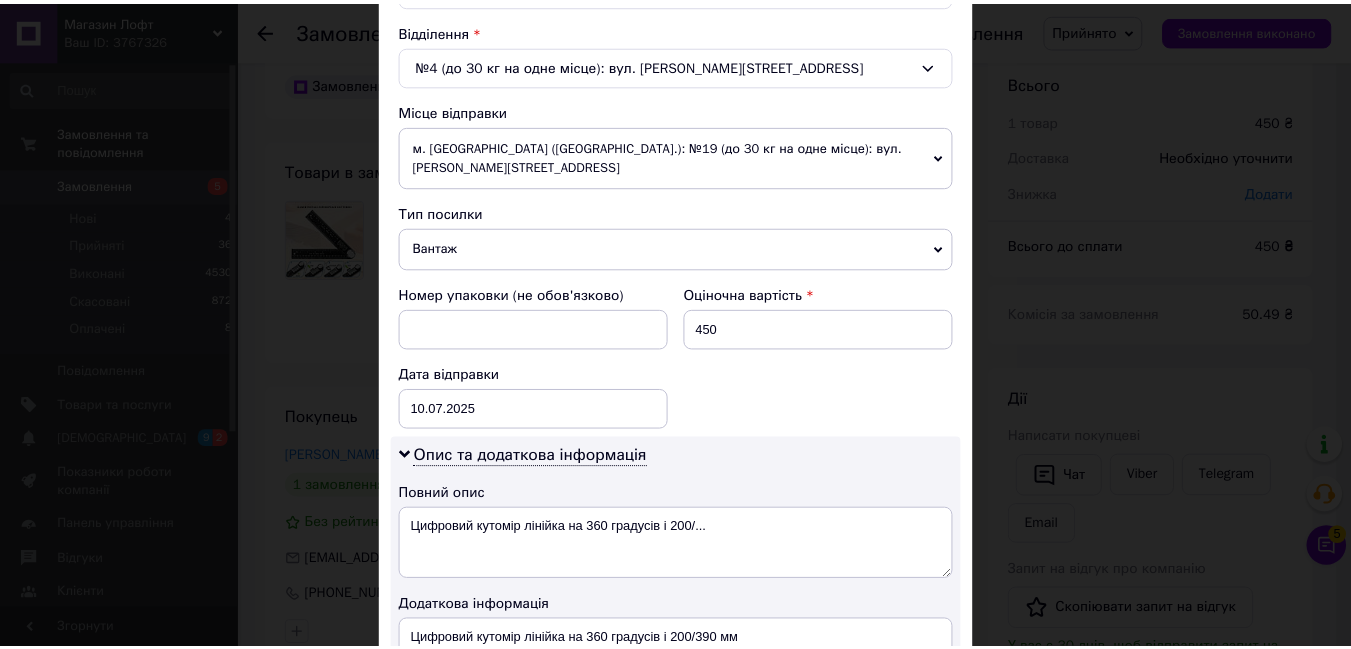 scroll, scrollTop: 1121, scrollLeft: 0, axis: vertical 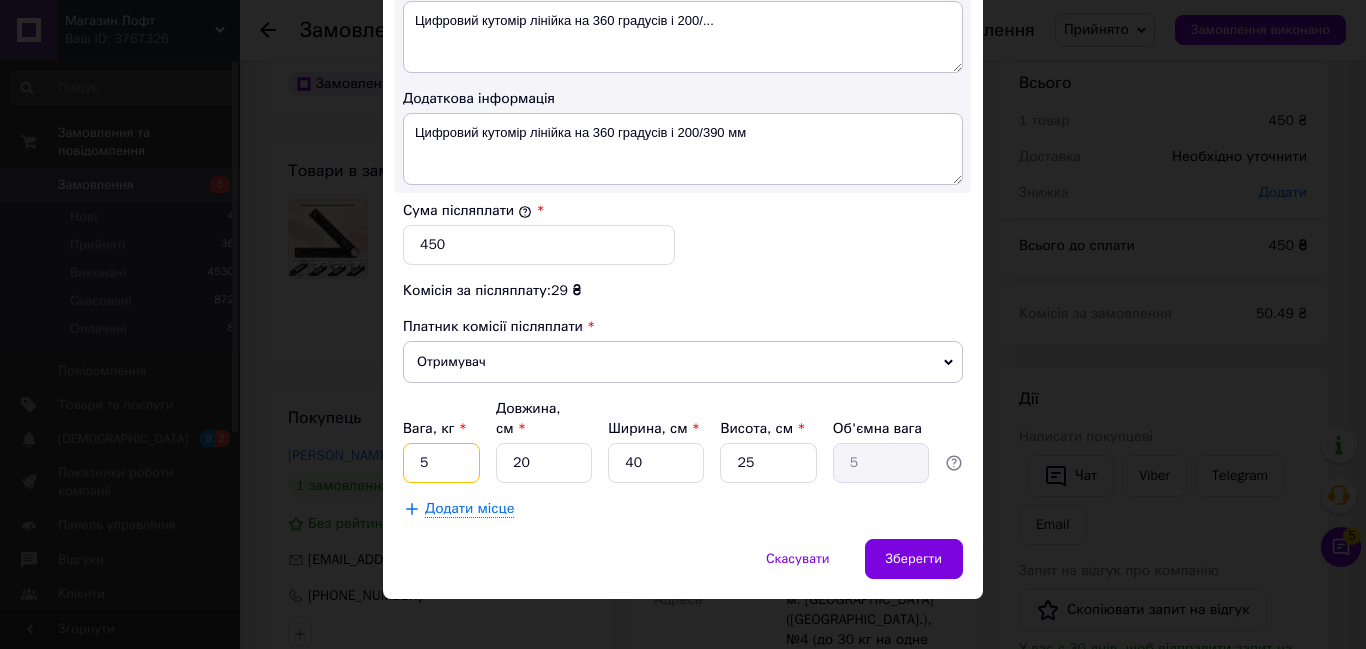 click on "5" at bounding box center [441, 463] 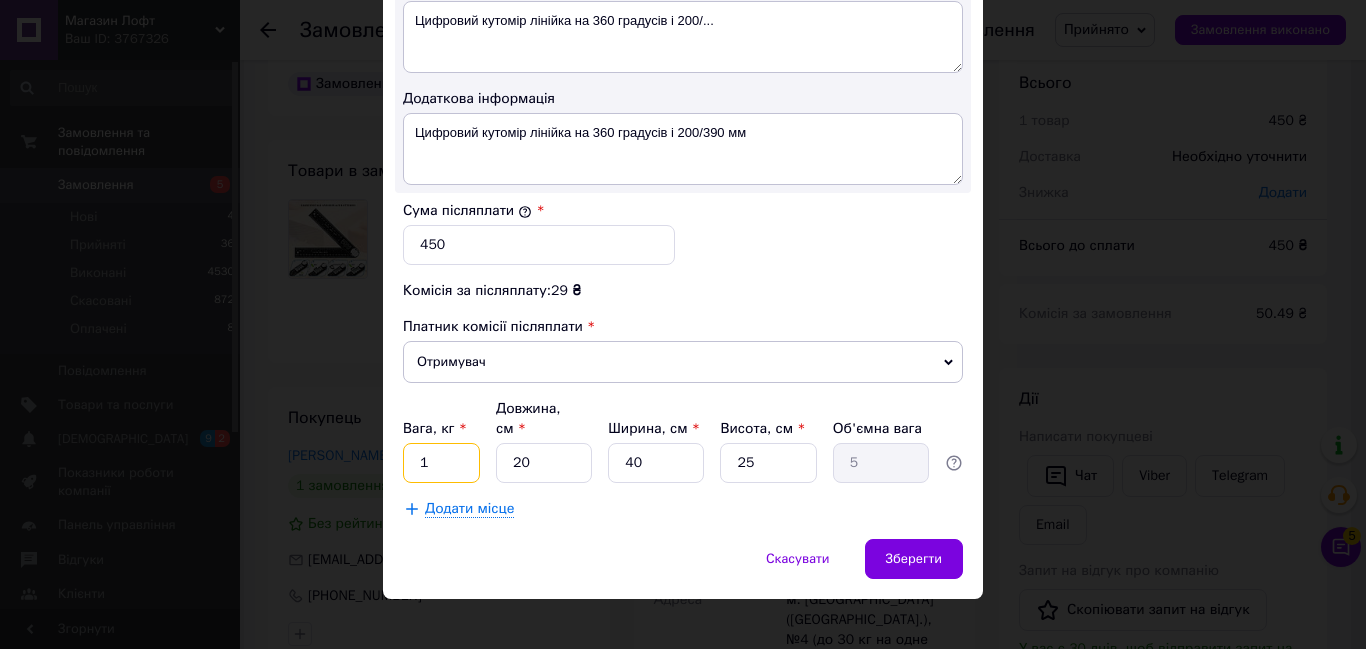 type on "1" 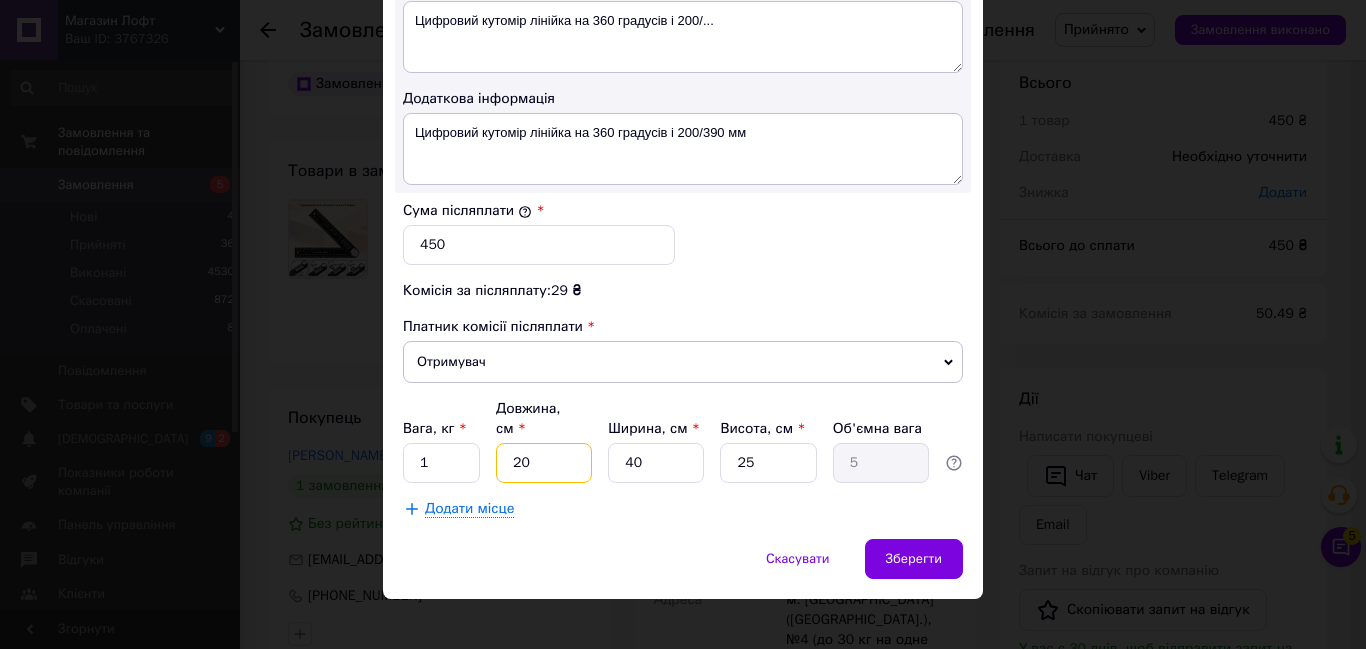 click on "20" at bounding box center [544, 463] 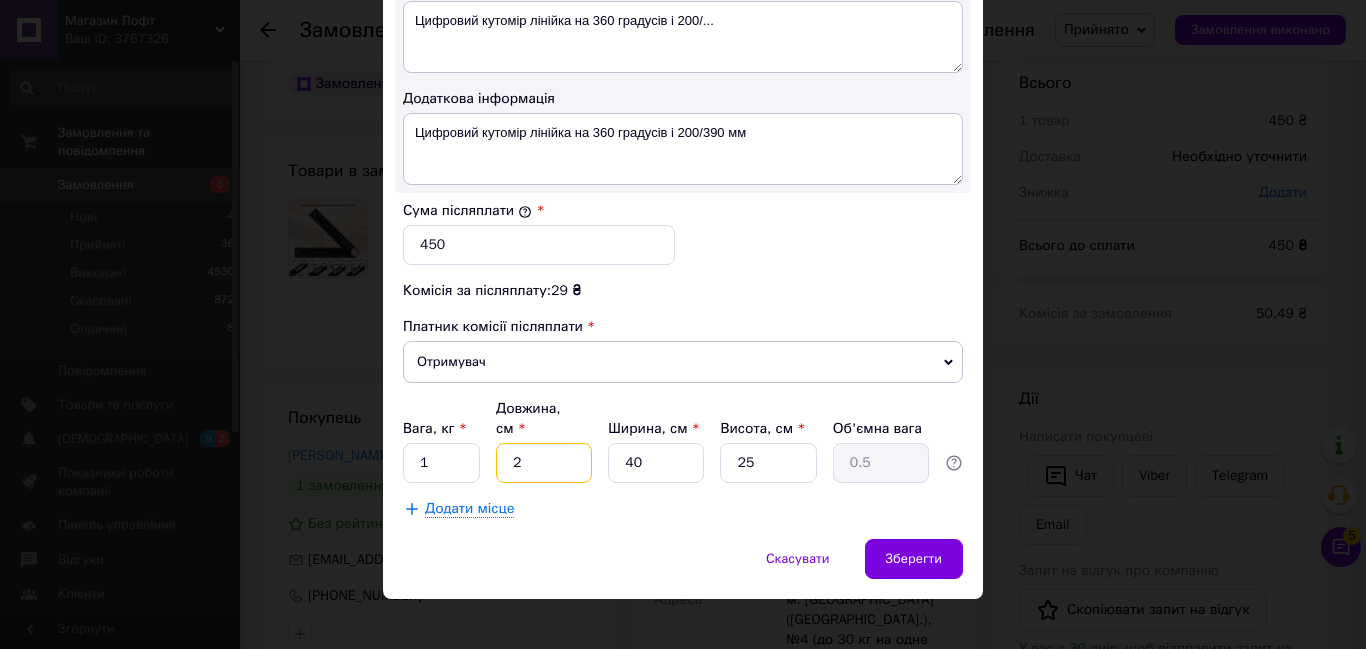 type on "2" 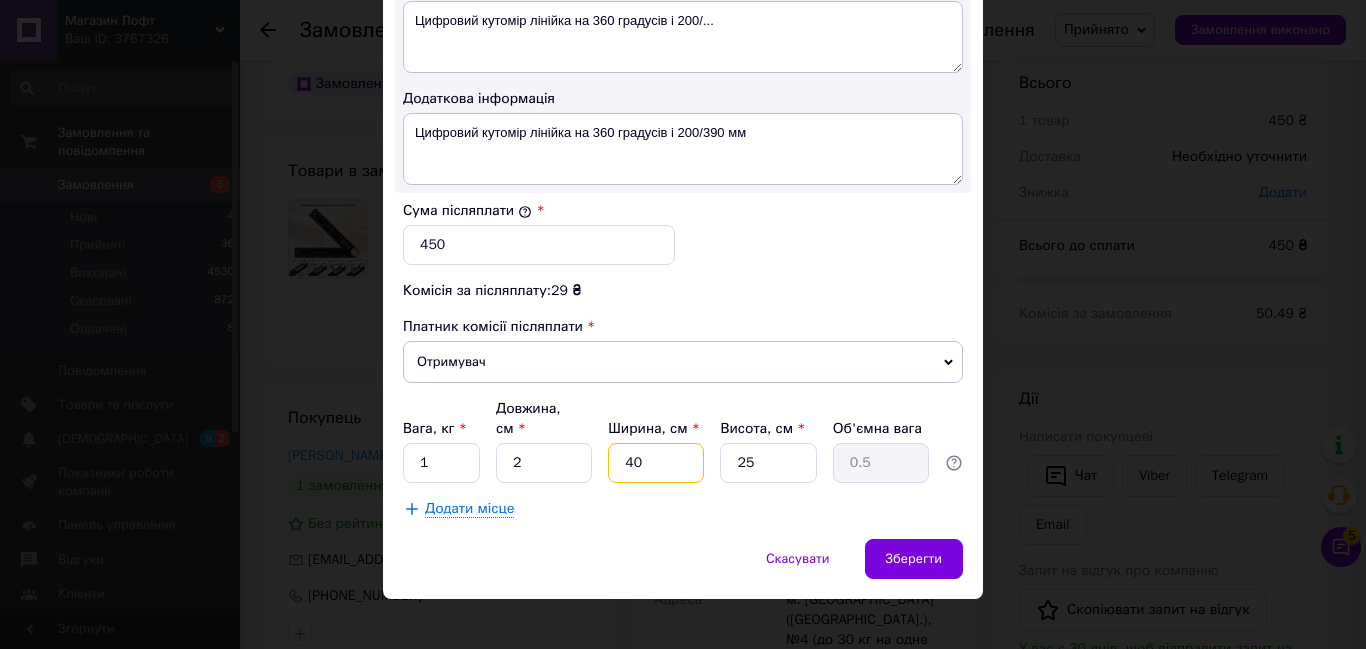click on "40" at bounding box center [656, 463] 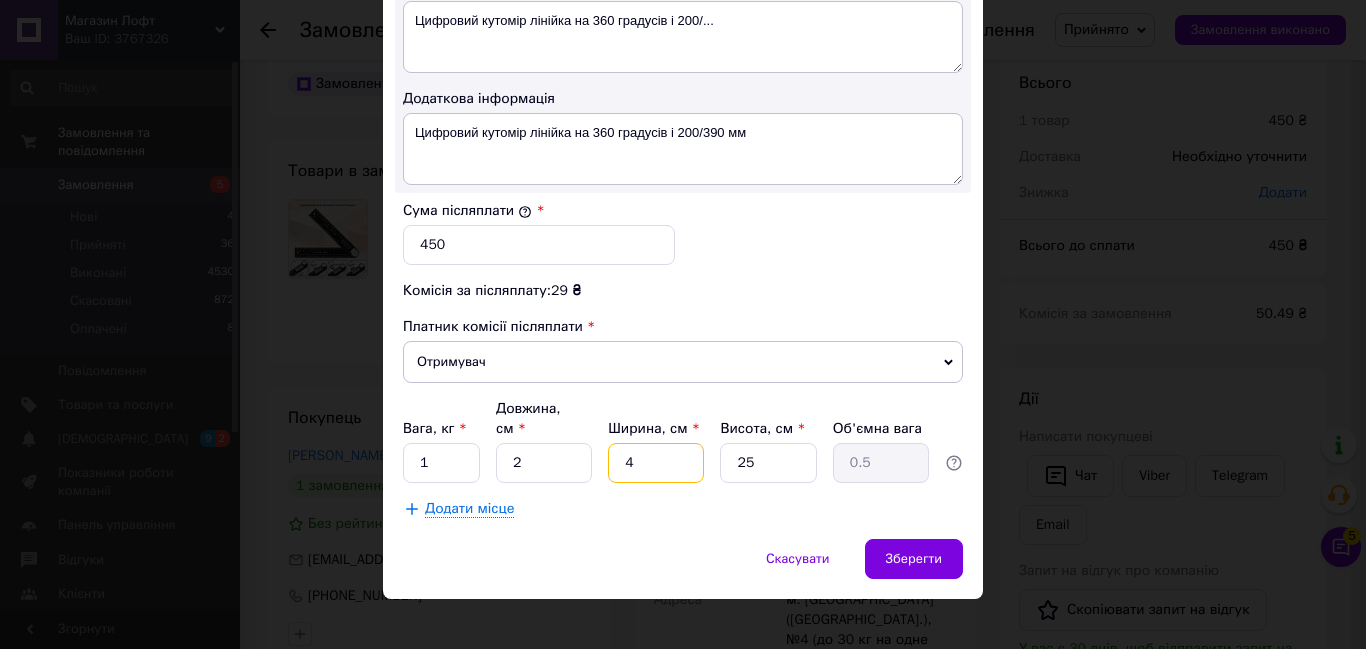 type on "0.1" 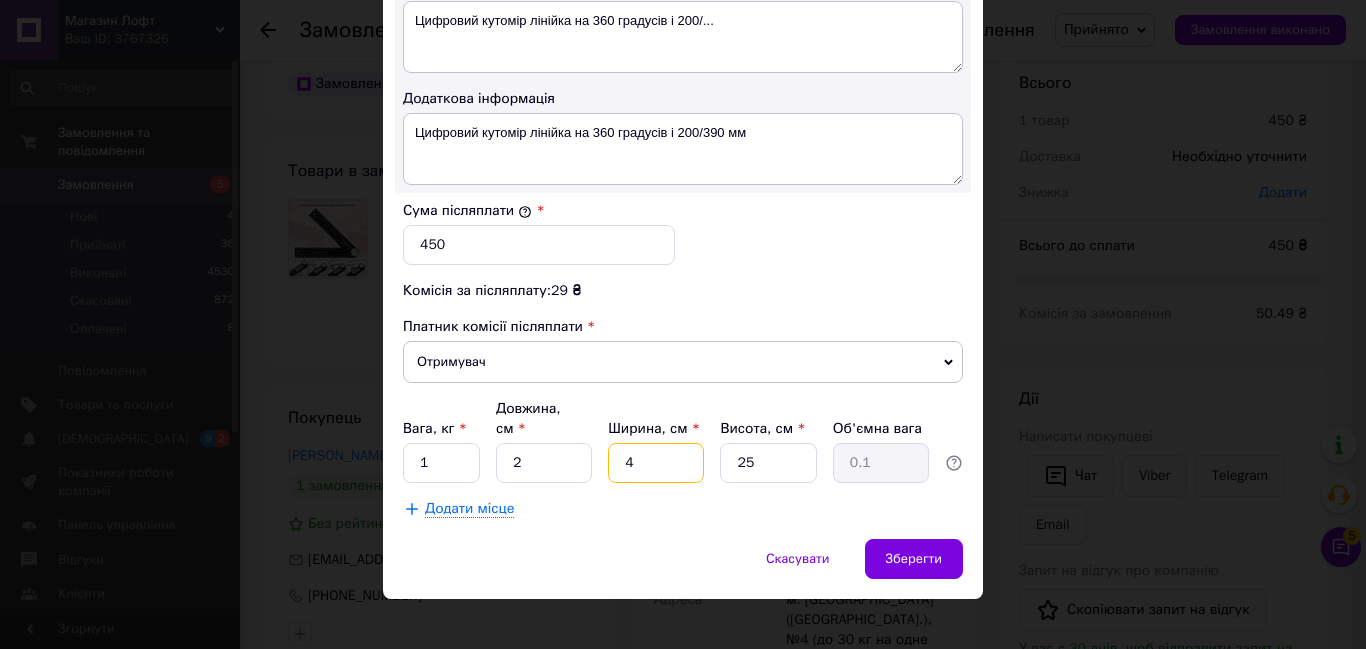 type on "4" 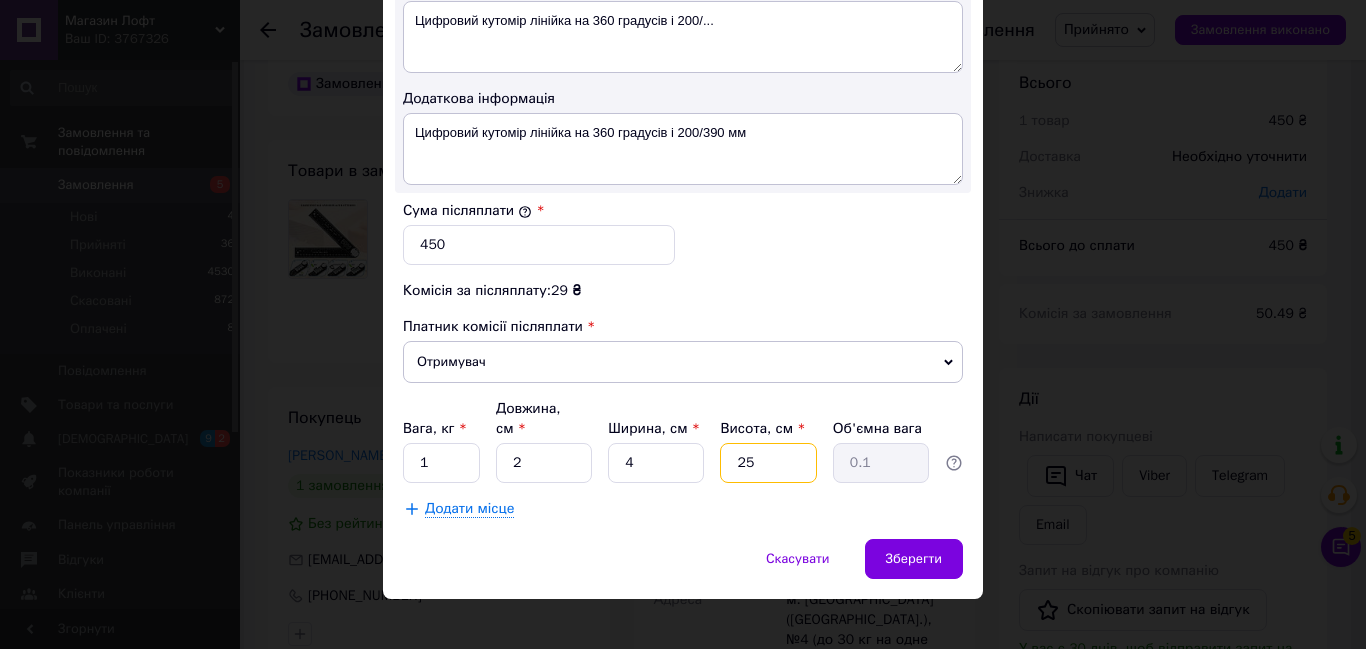 click on "25" at bounding box center [768, 463] 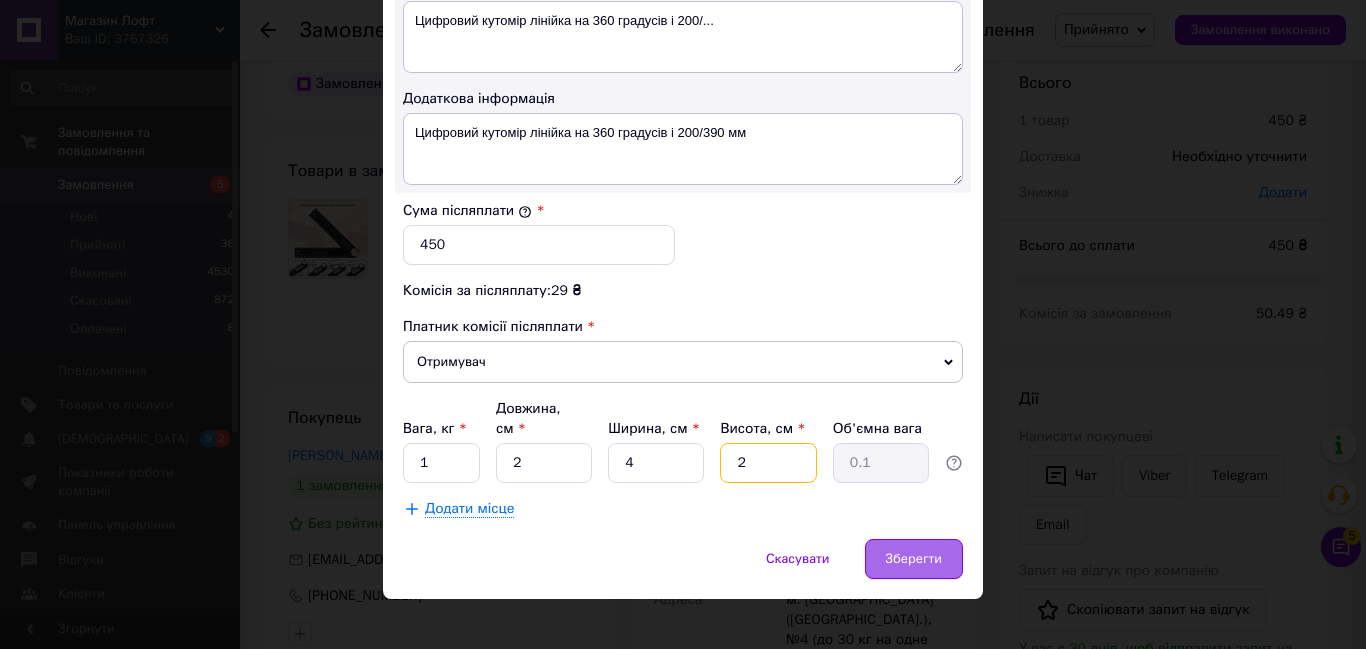 type on "2" 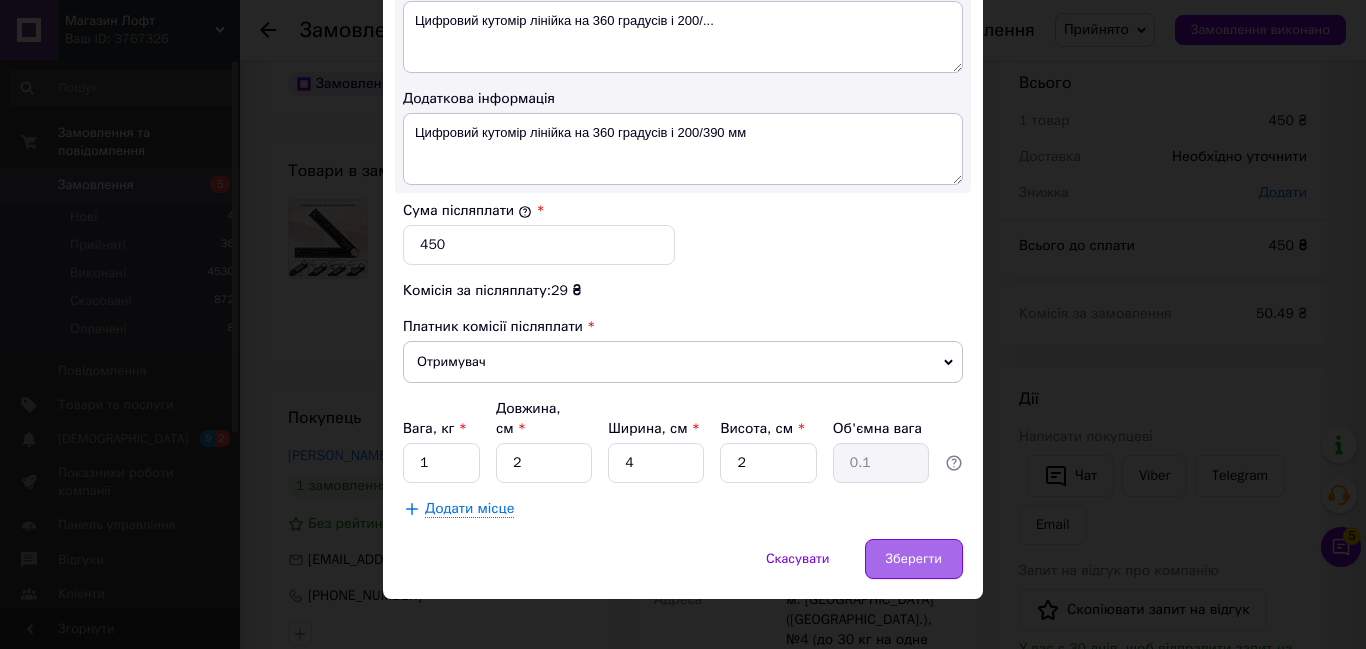 click on "Зберегти" at bounding box center [914, 559] 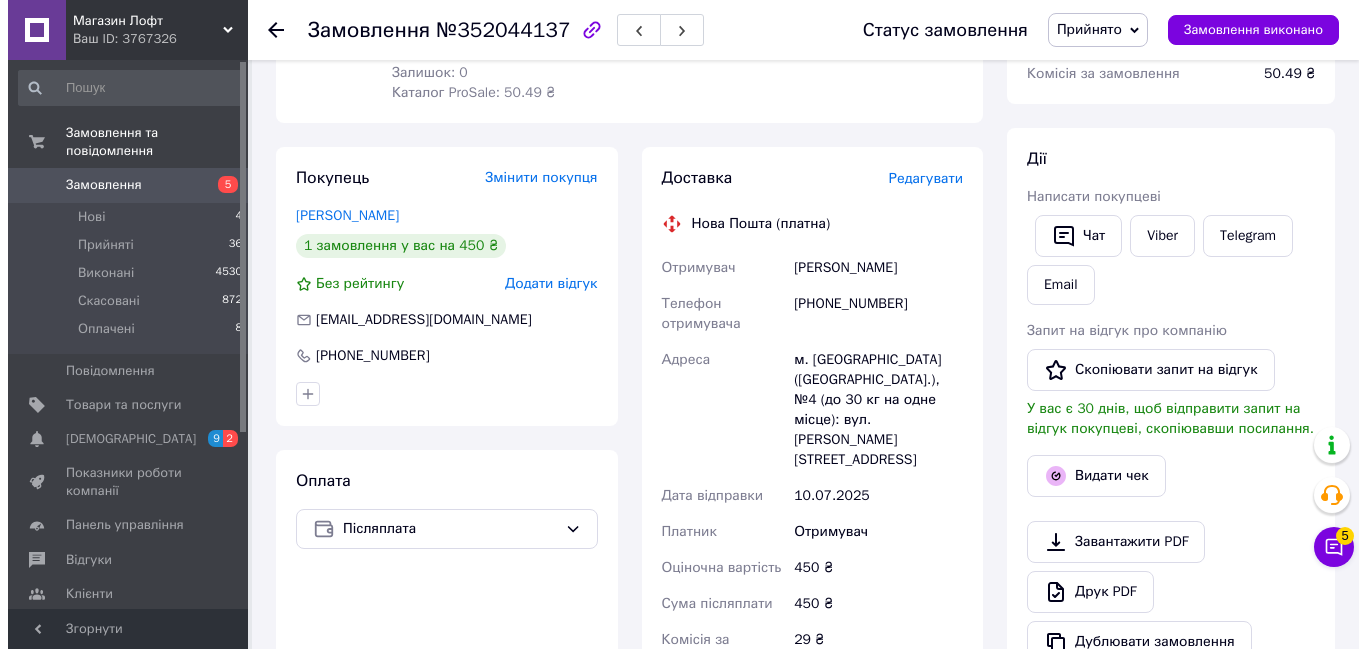 scroll, scrollTop: 321, scrollLeft: 0, axis: vertical 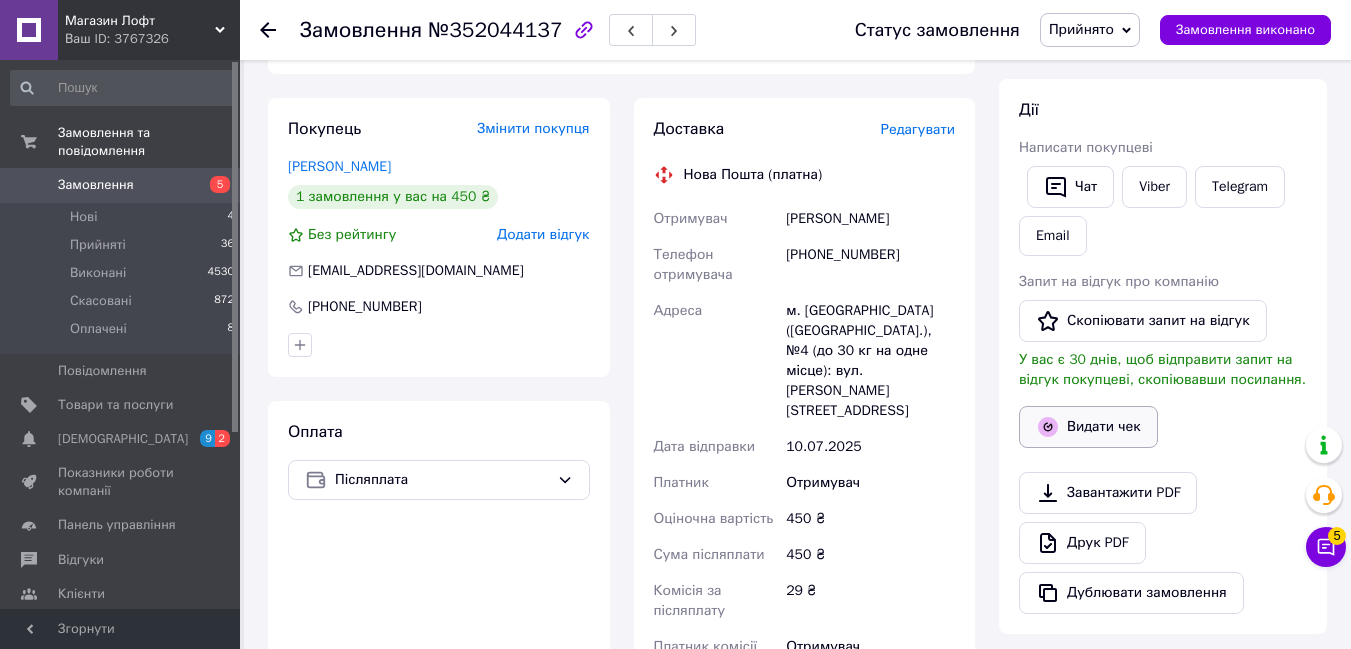click on "Видати чек" at bounding box center [1088, 427] 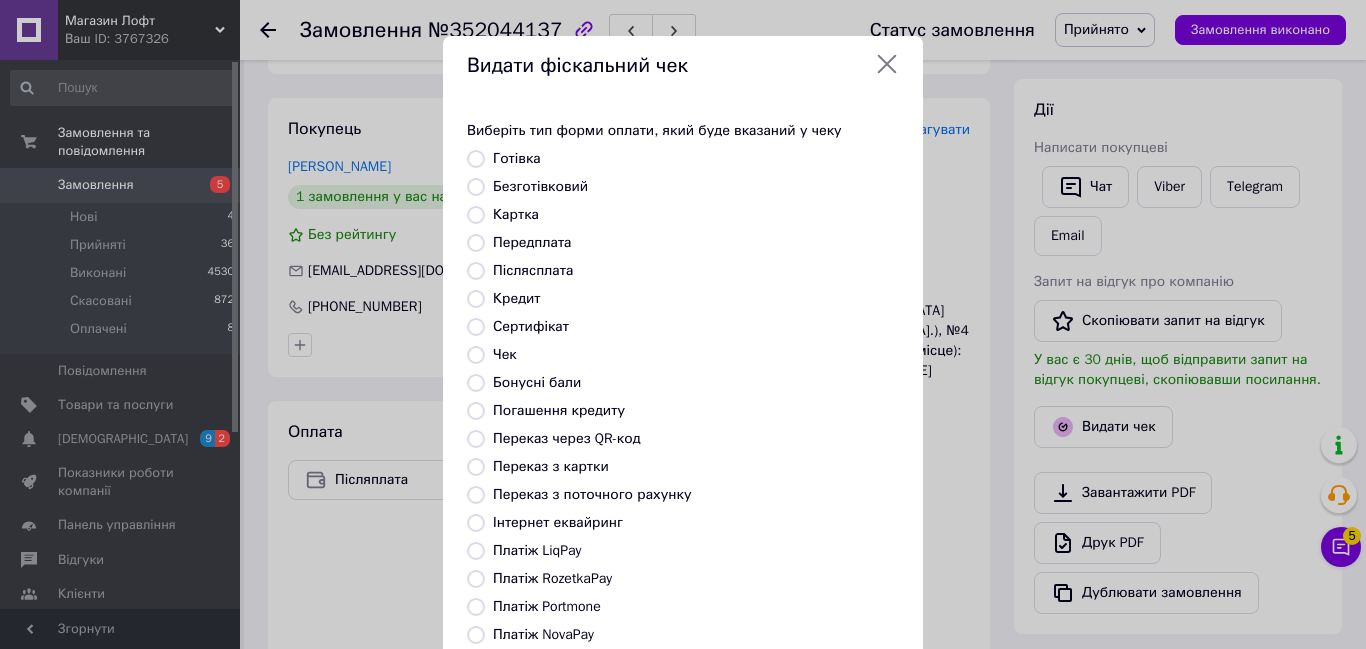 click on "Безготівковий" at bounding box center [476, 187] 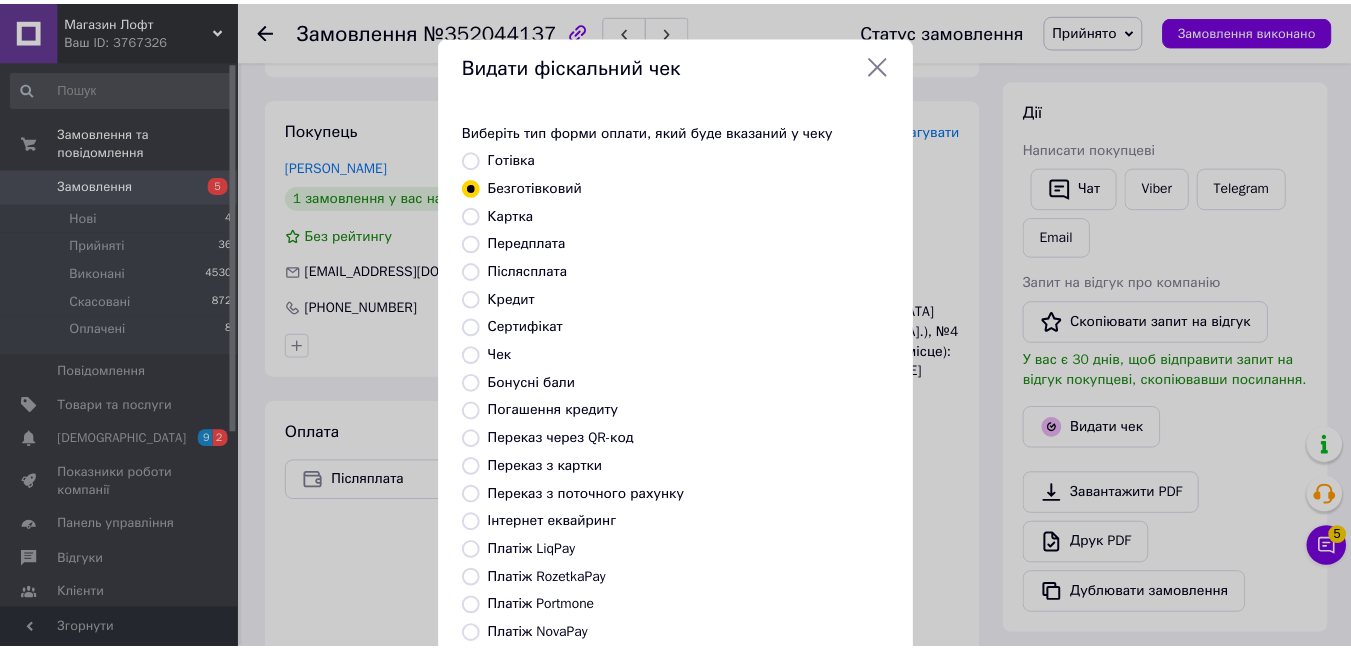 scroll, scrollTop: 210, scrollLeft: 0, axis: vertical 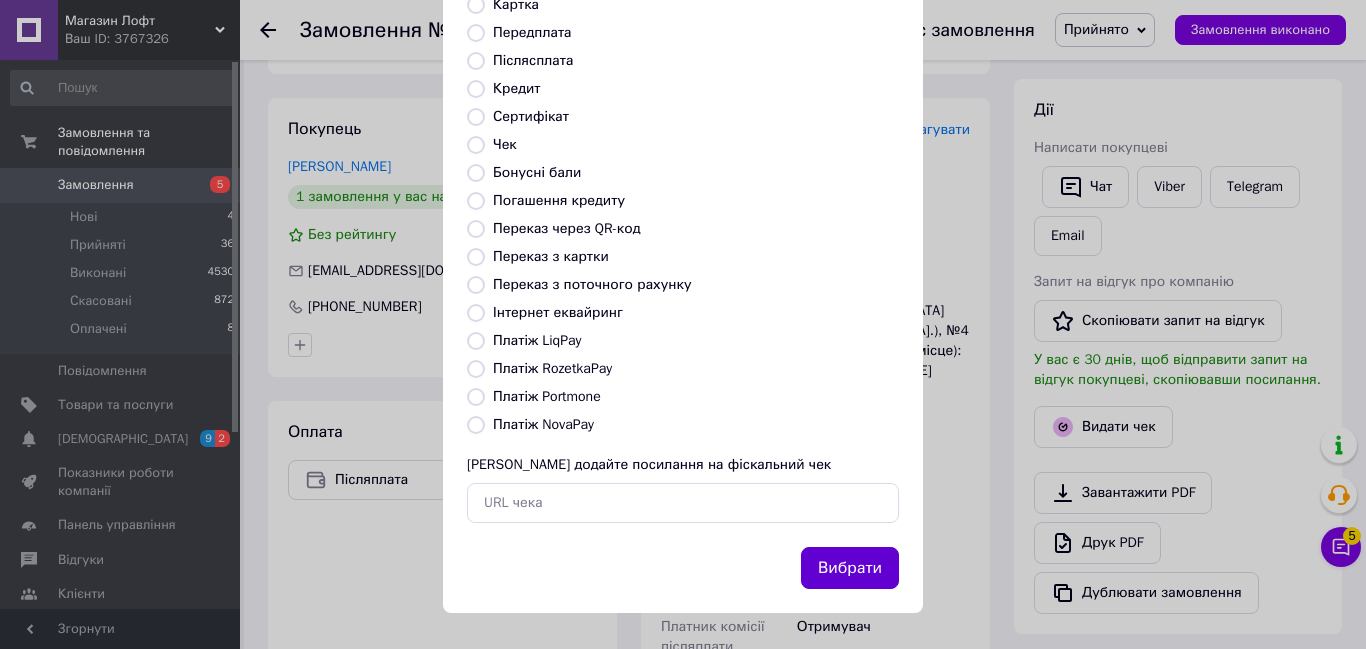click on "Вибрати" at bounding box center [850, 568] 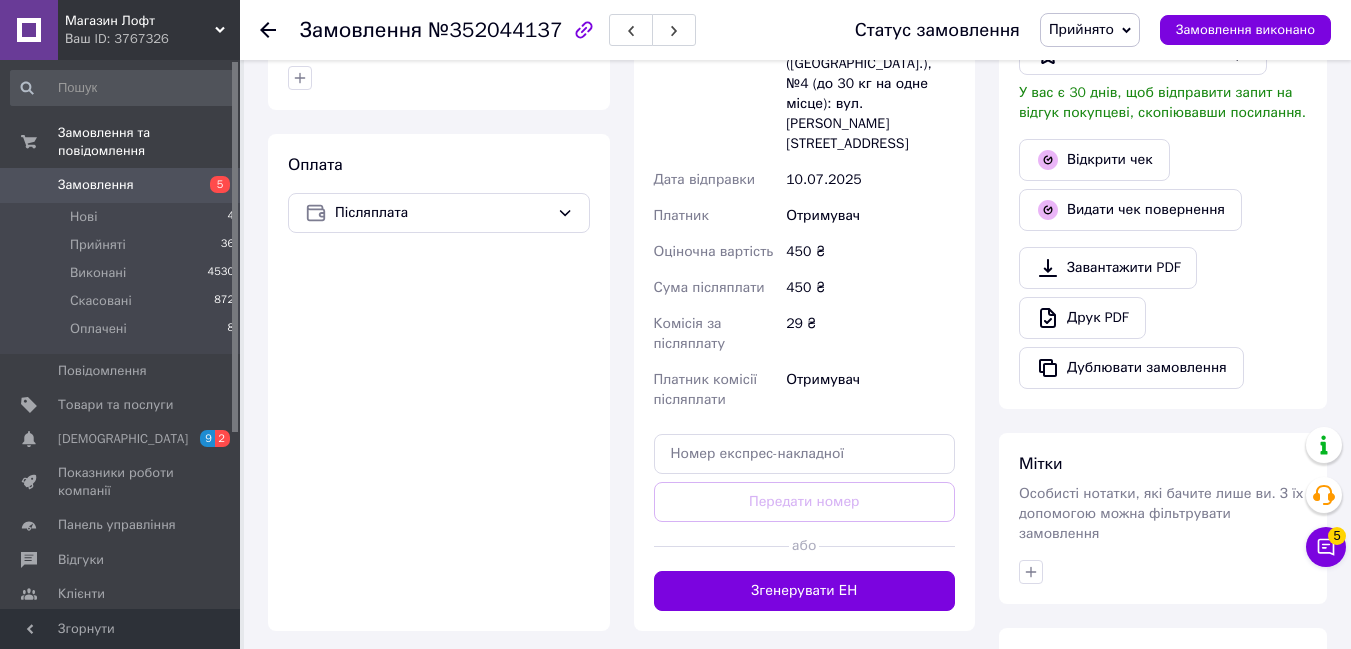 scroll, scrollTop: 634, scrollLeft: 0, axis: vertical 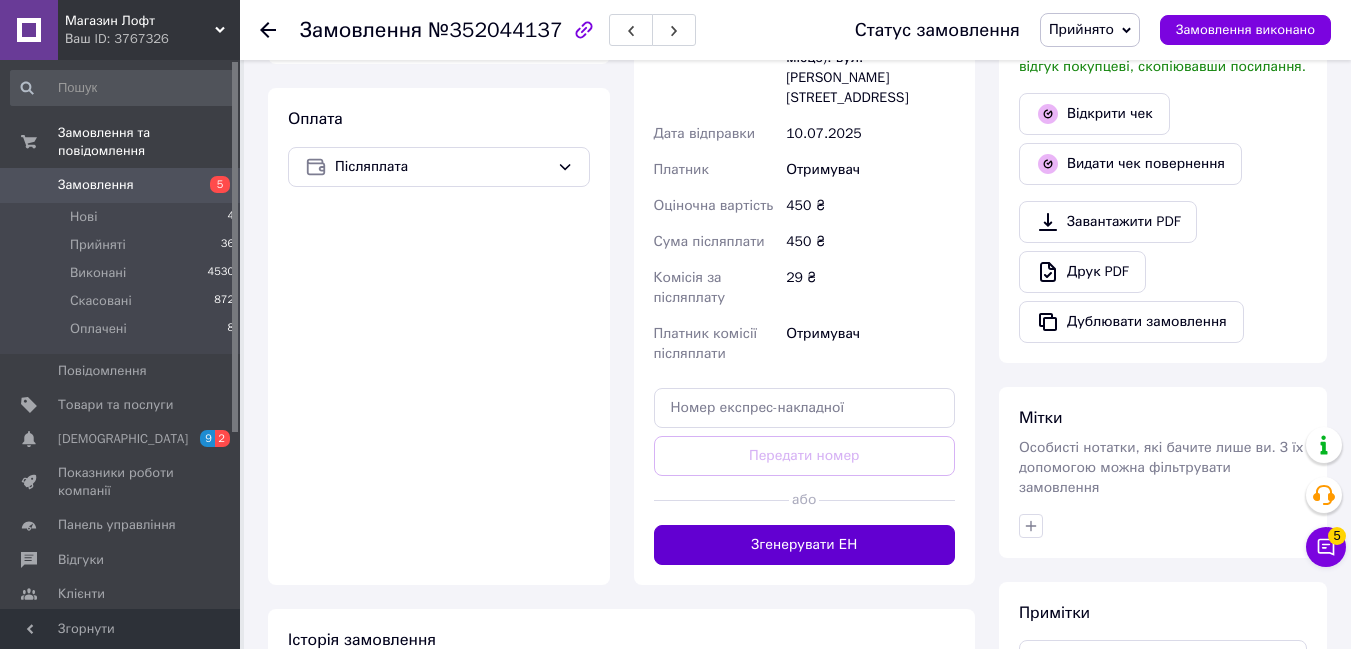 click on "Згенерувати ЕН" at bounding box center (805, 545) 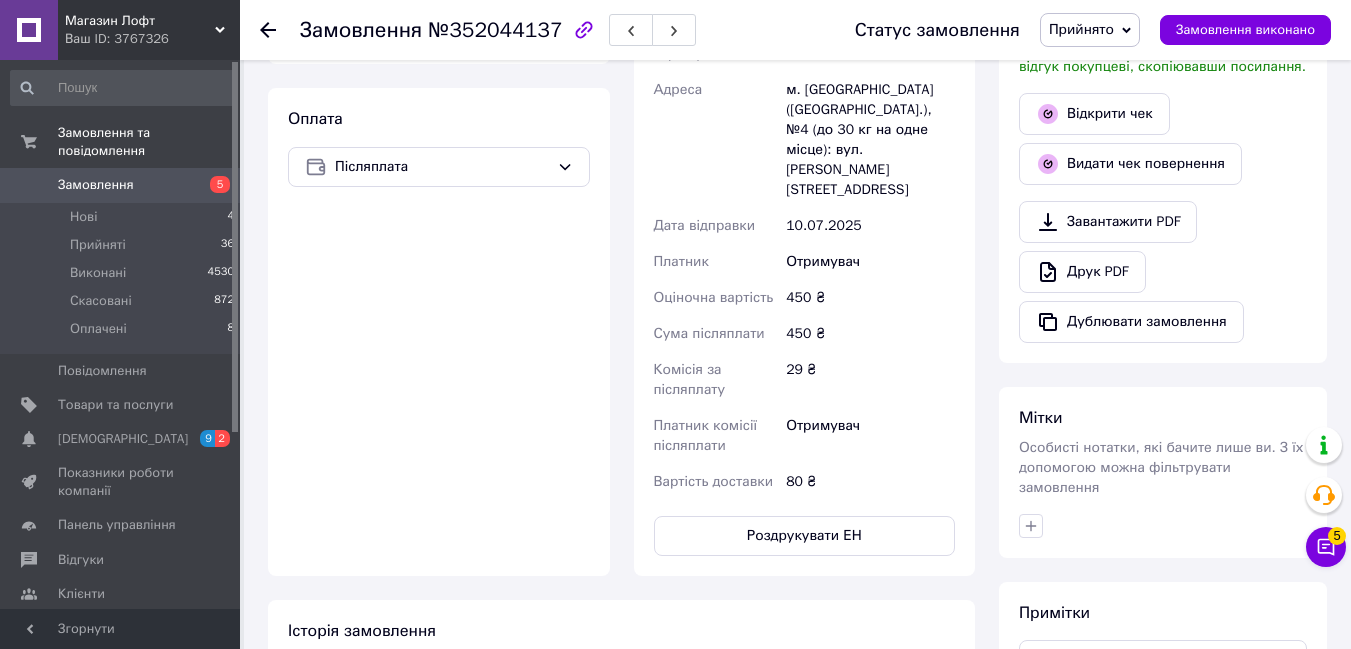 click 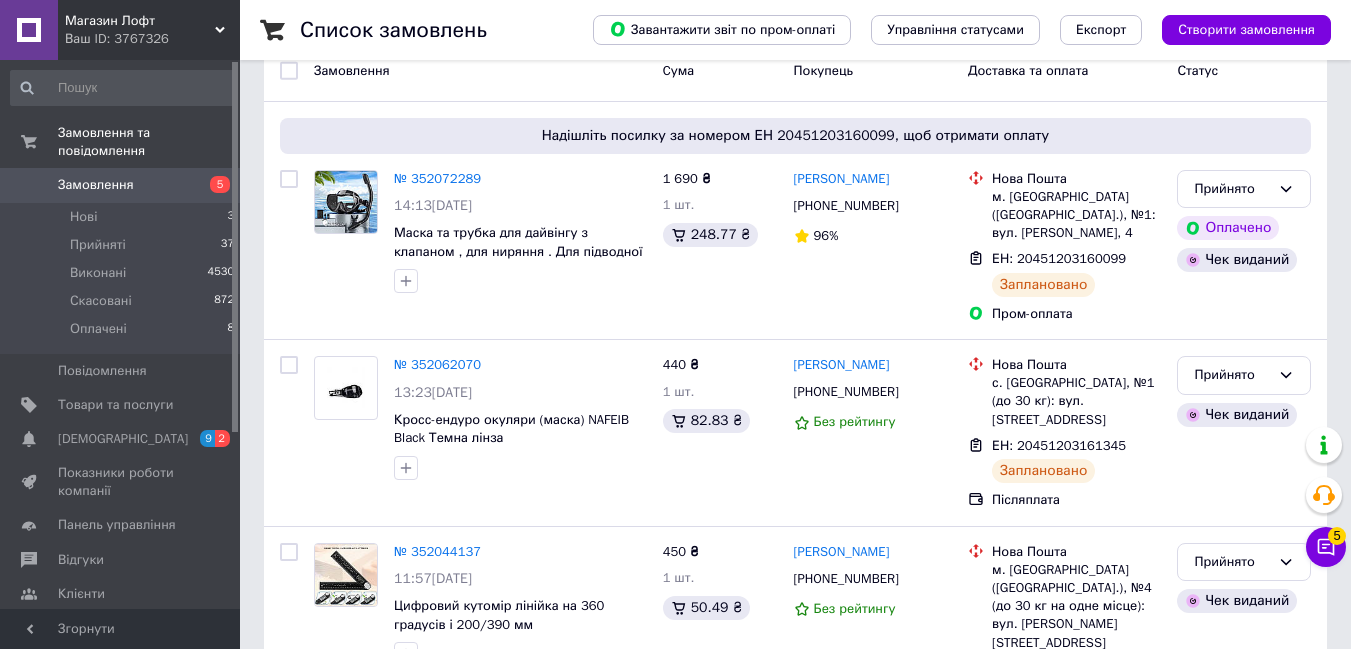 scroll, scrollTop: 236, scrollLeft: 0, axis: vertical 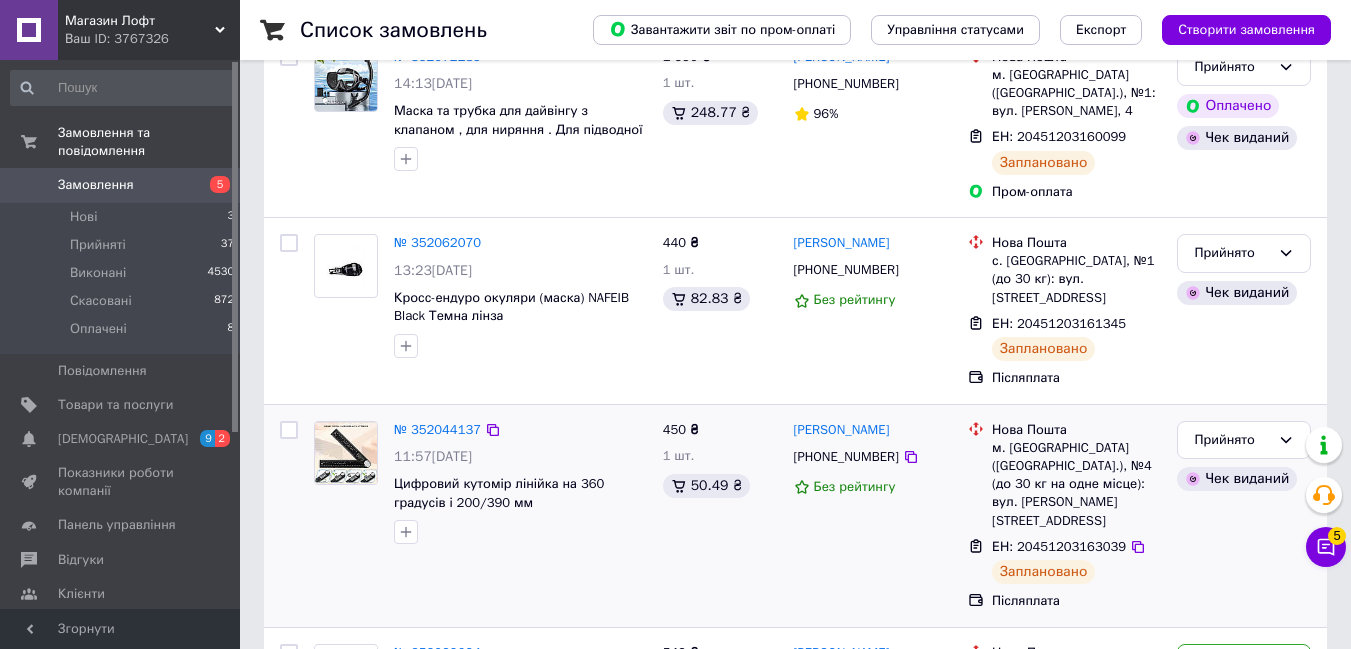 click on "Прийнято Чек виданий" at bounding box center [1244, 516] 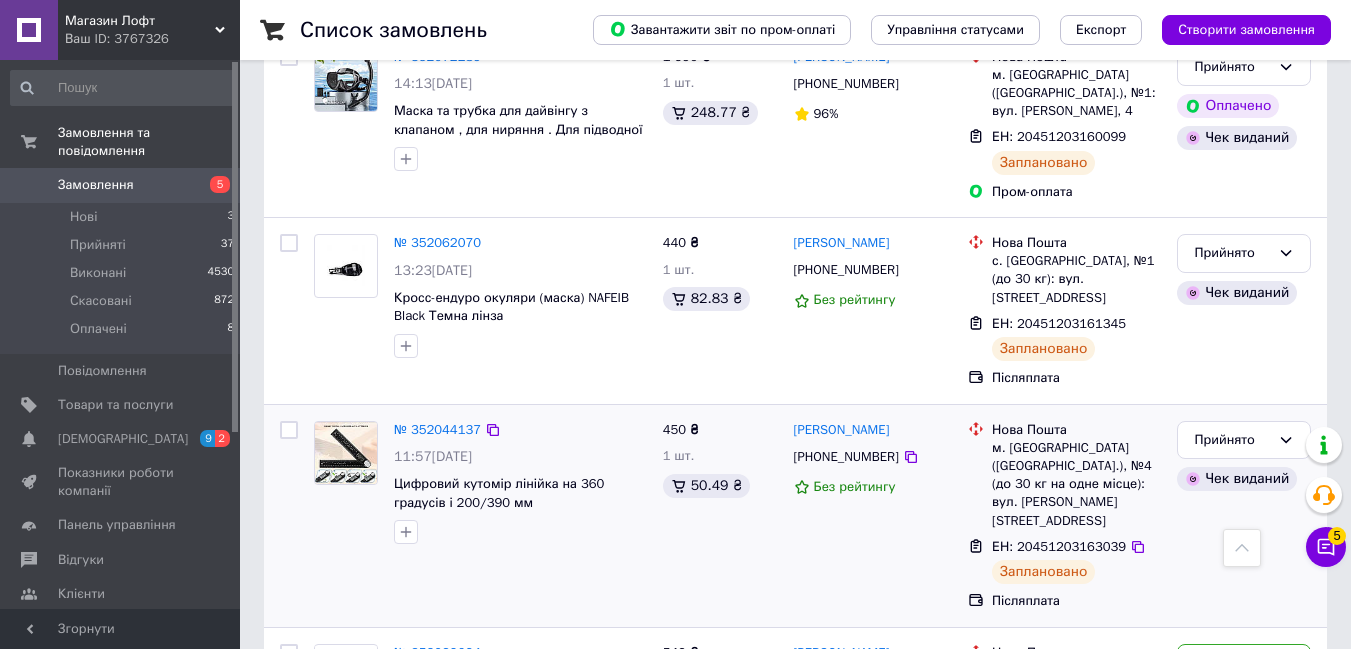 scroll, scrollTop: 525, scrollLeft: 0, axis: vertical 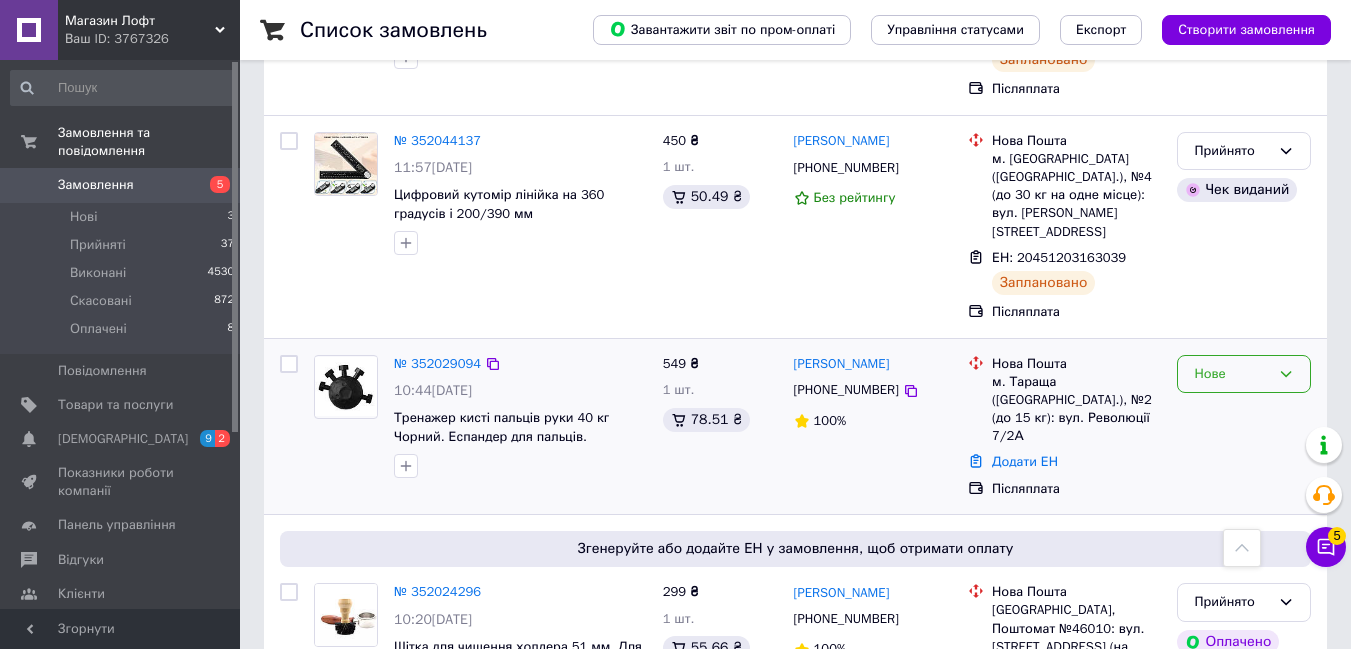 click on "Нове" at bounding box center (1232, 374) 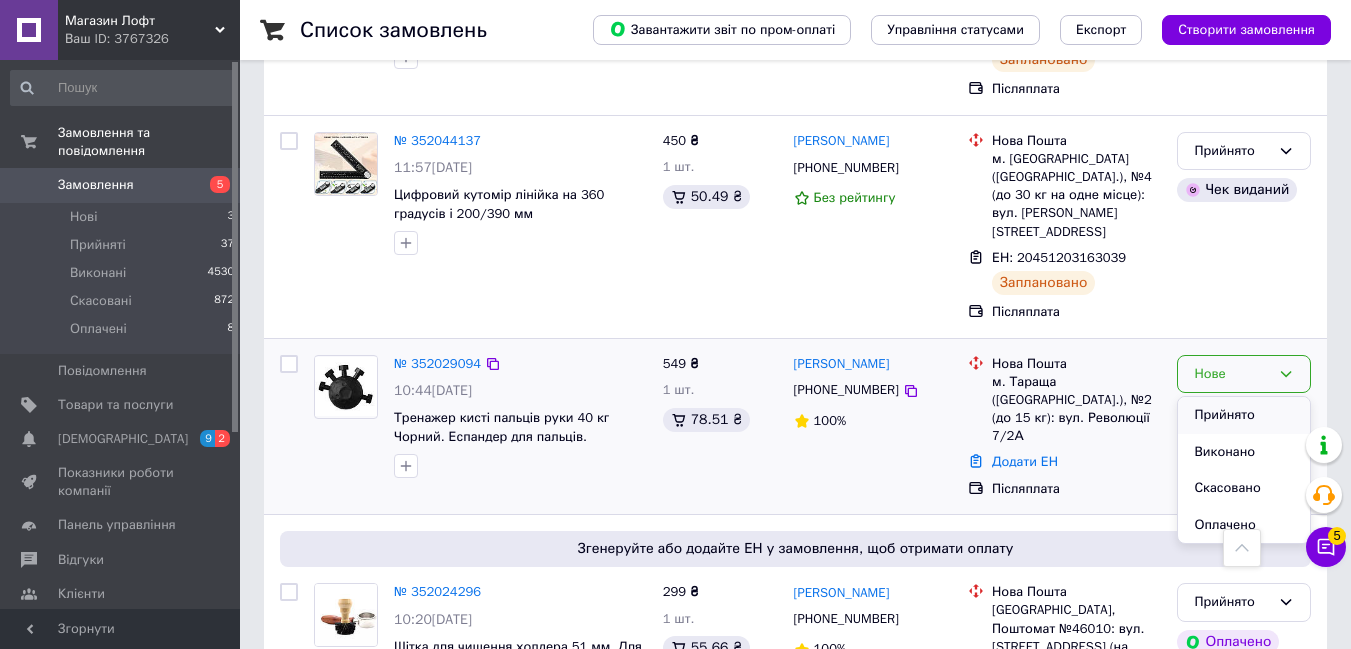 click on "Прийнято" at bounding box center (1244, 415) 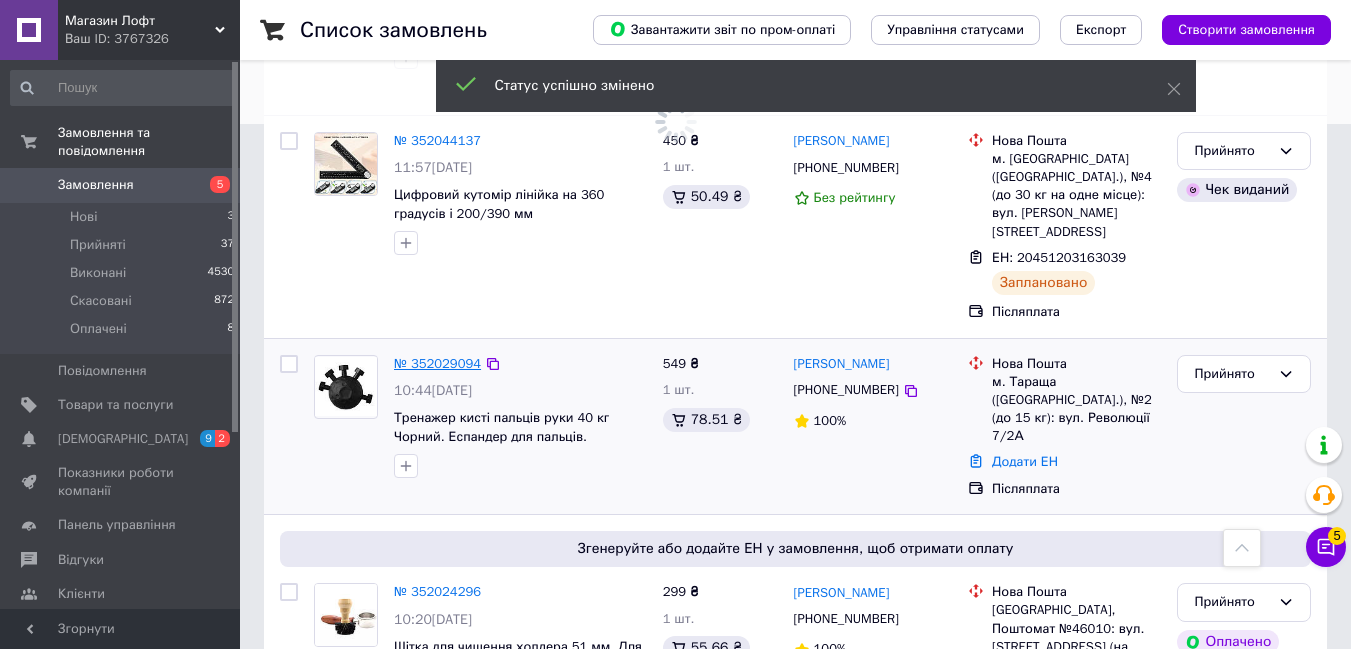 click on "№ 352029094" at bounding box center (437, 363) 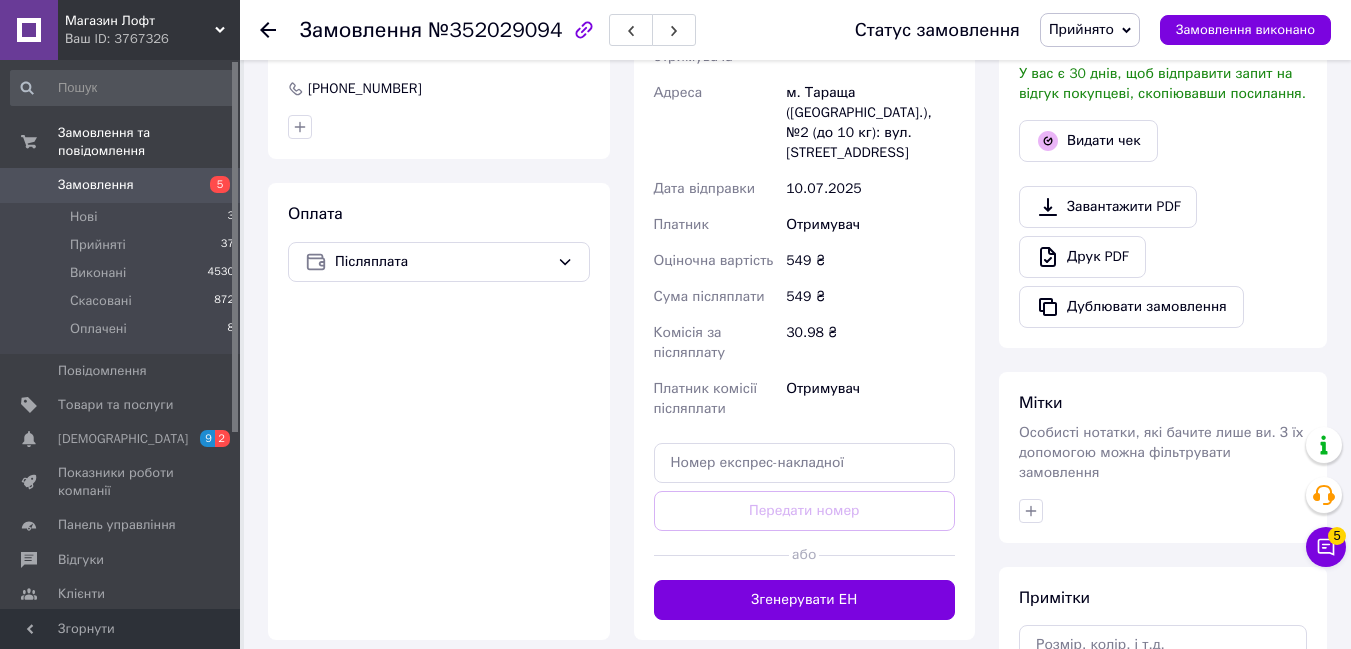 scroll, scrollTop: 570, scrollLeft: 0, axis: vertical 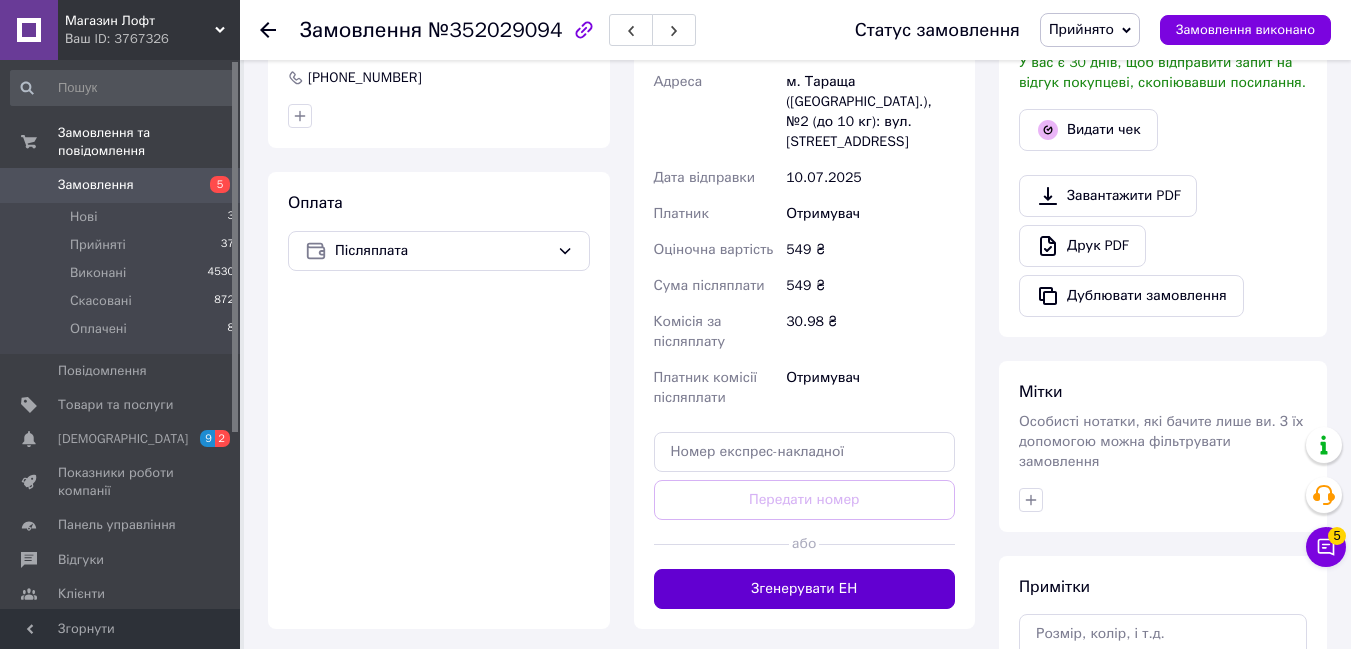 click on "Згенерувати ЕН" at bounding box center (805, 589) 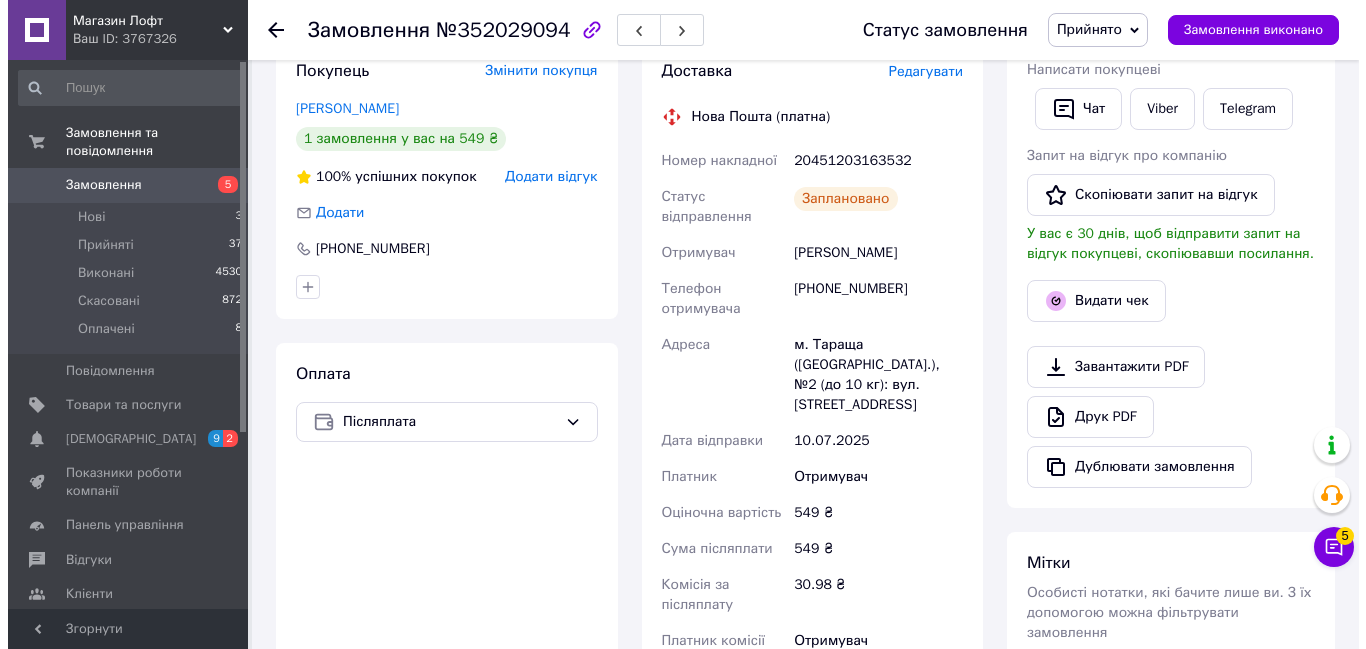 scroll, scrollTop: 380, scrollLeft: 0, axis: vertical 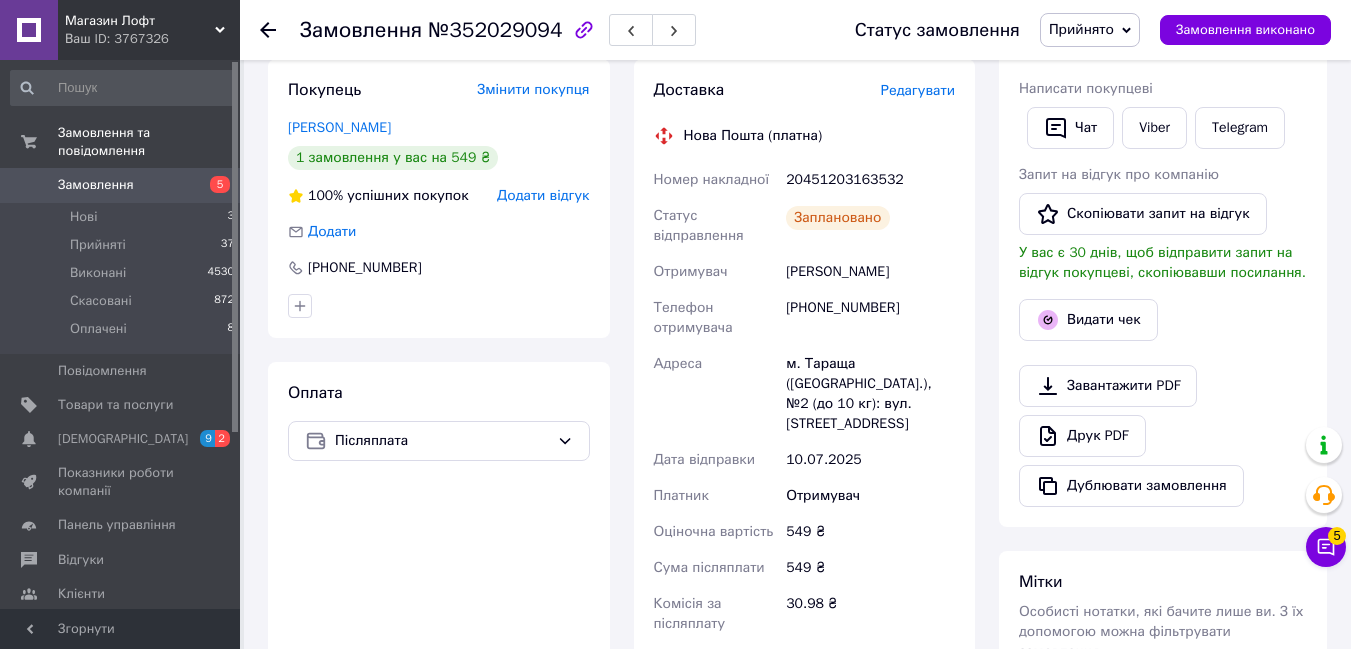 click on "Редагувати" at bounding box center [918, 90] 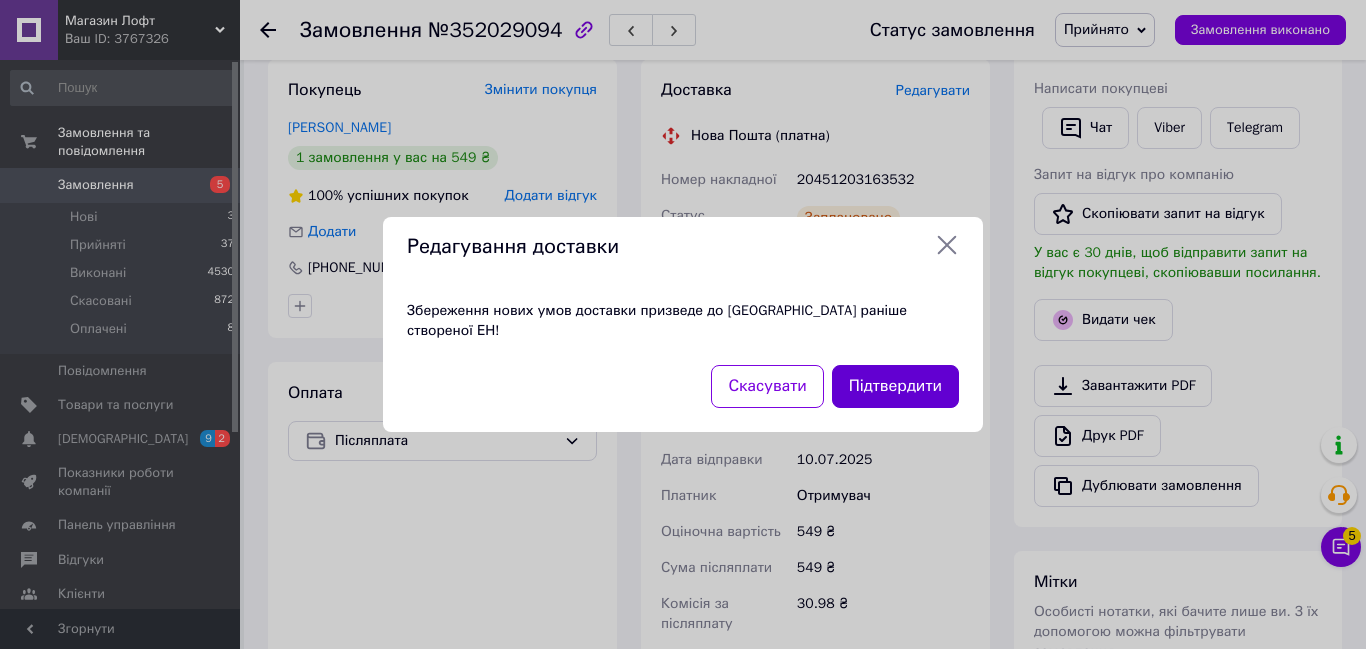 click on "Підтвердити" at bounding box center [895, 386] 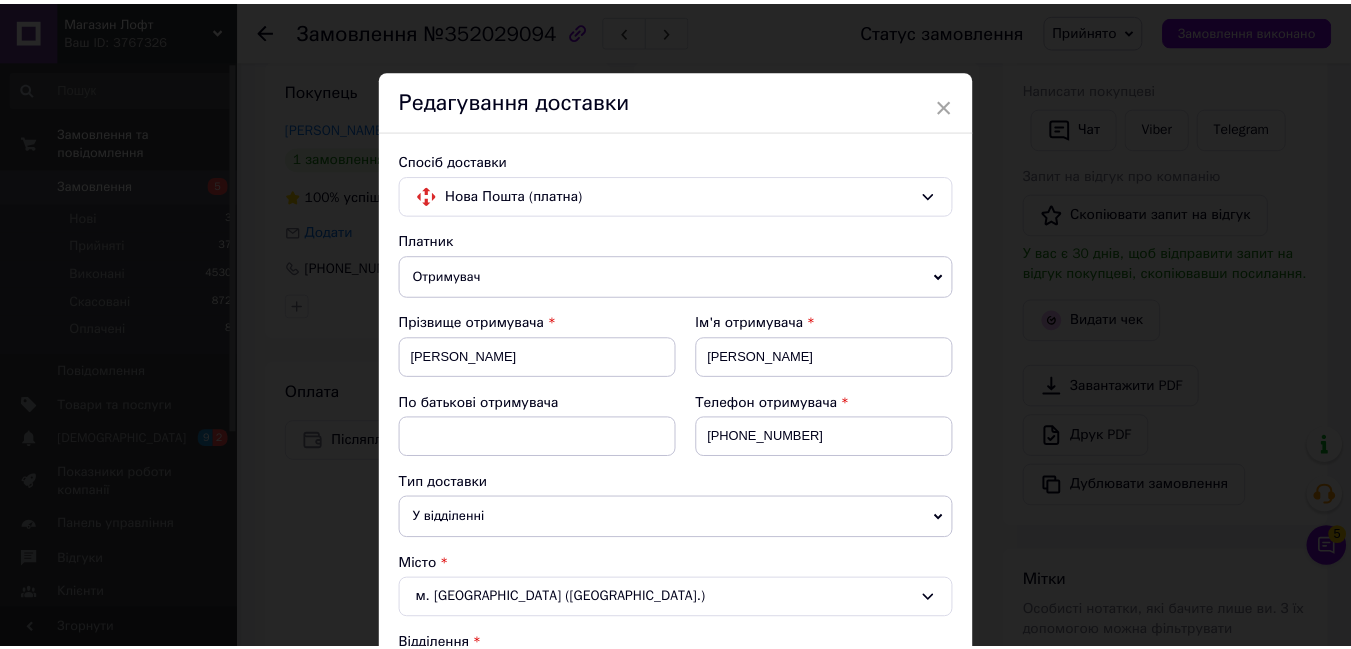 scroll, scrollTop: 1121, scrollLeft: 0, axis: vertical 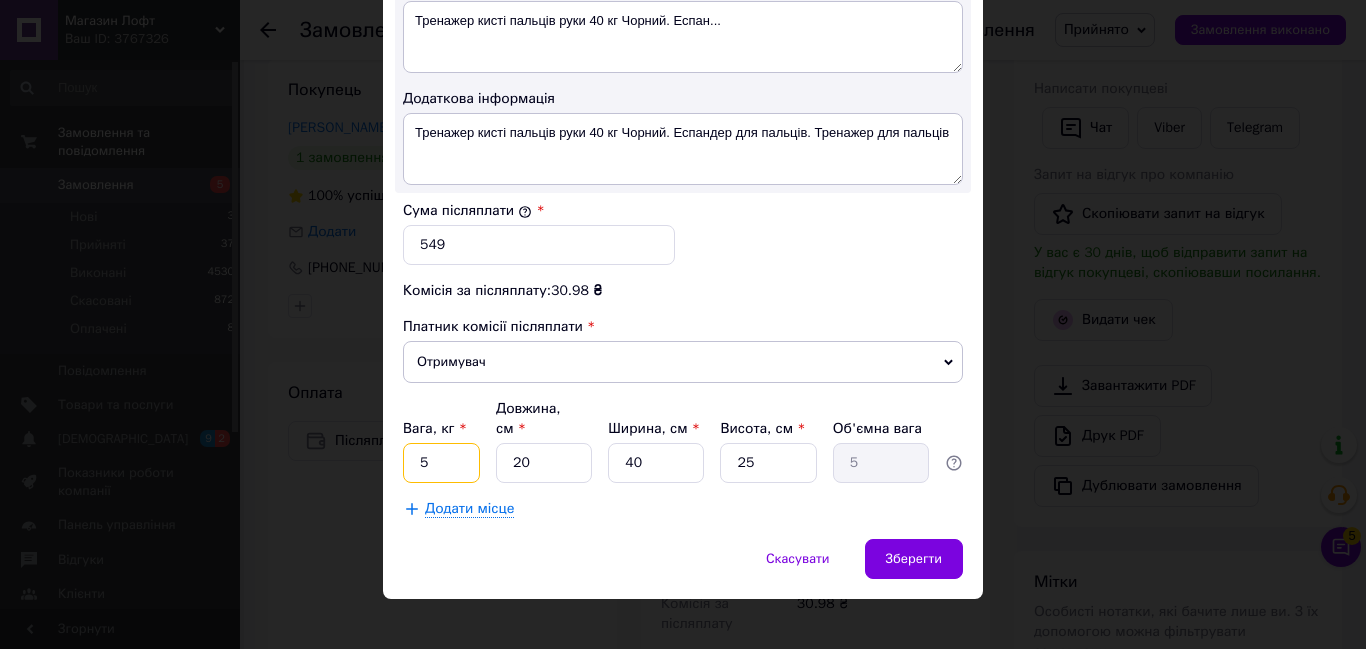 click on "5" at bounding box center (441, 463) 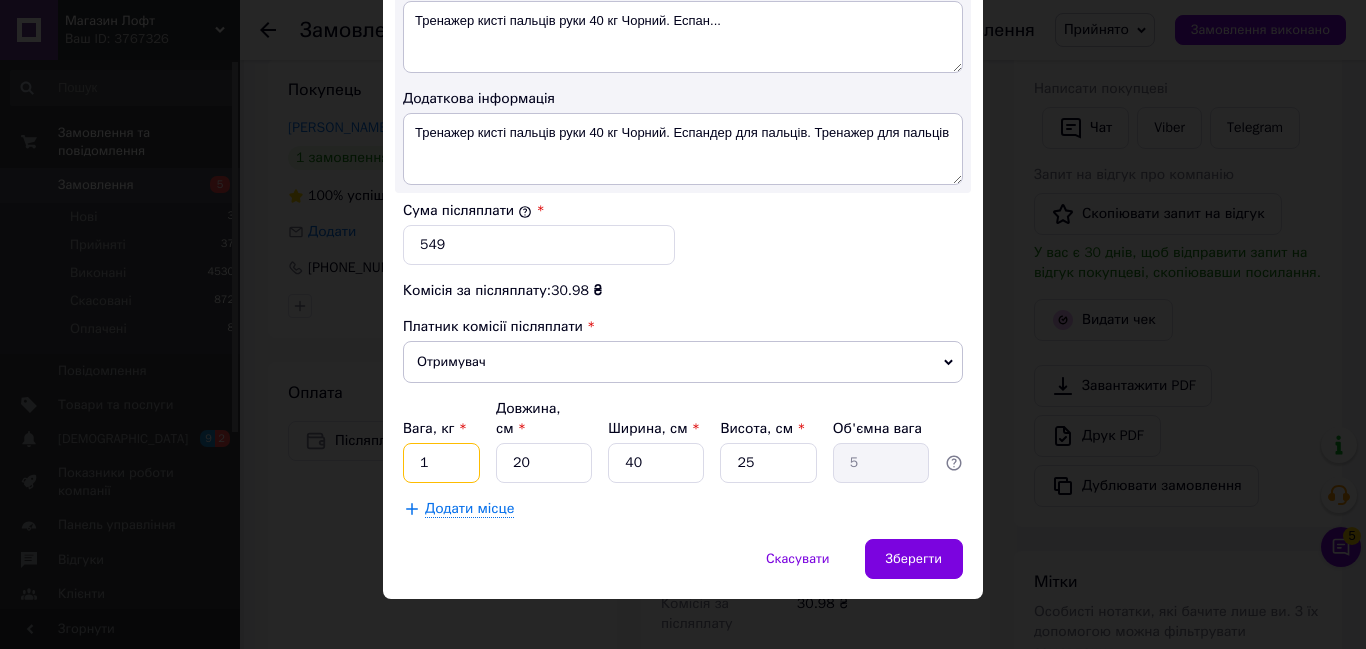 type on "1" 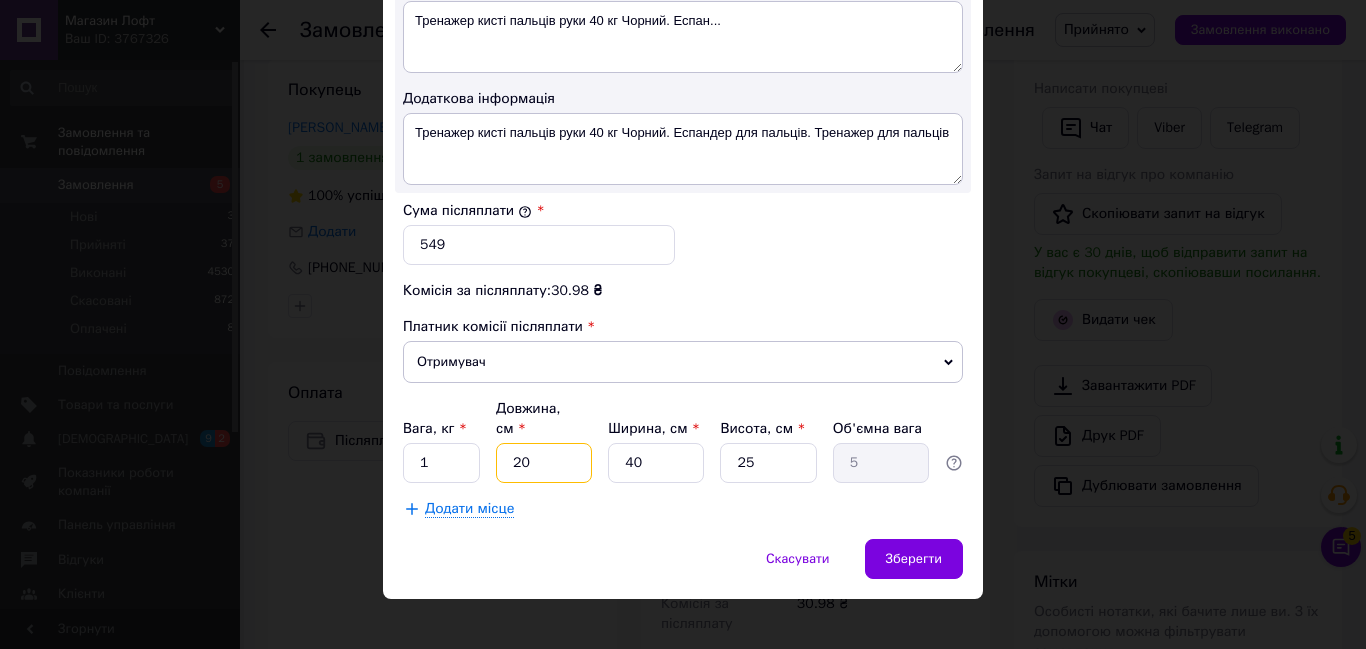 click on "20" at bounding box center (544, 463) 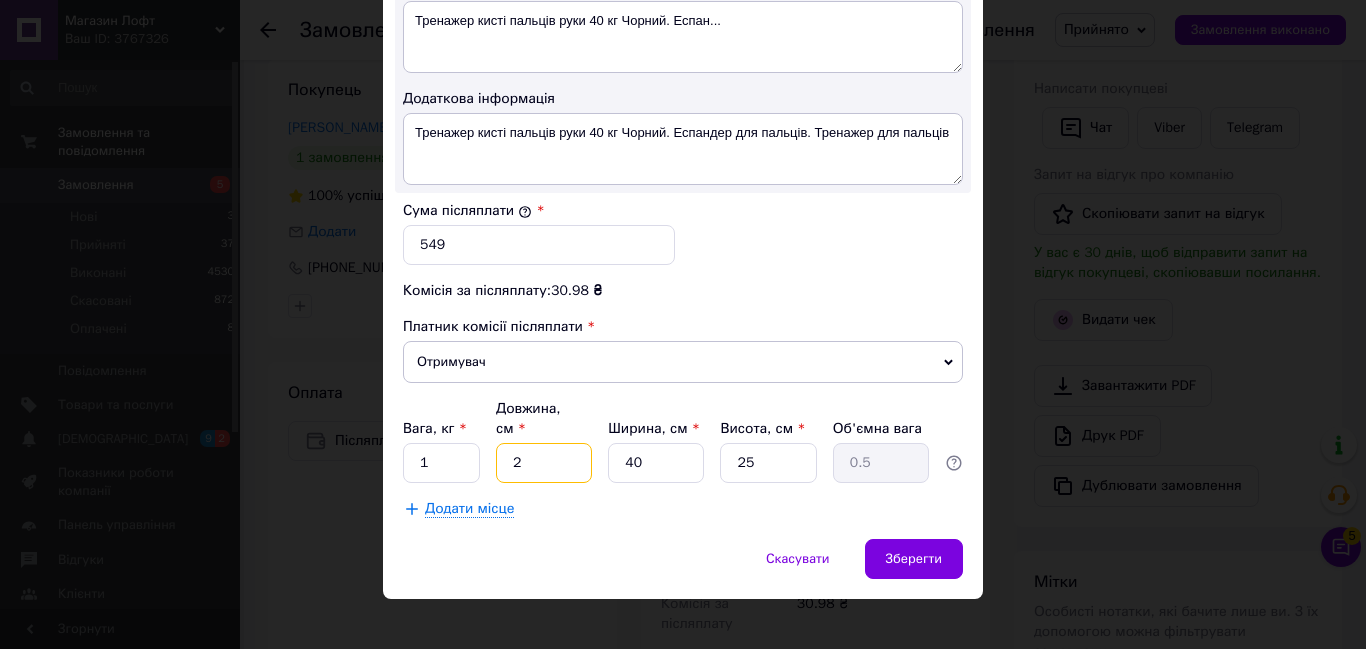 type on "2" 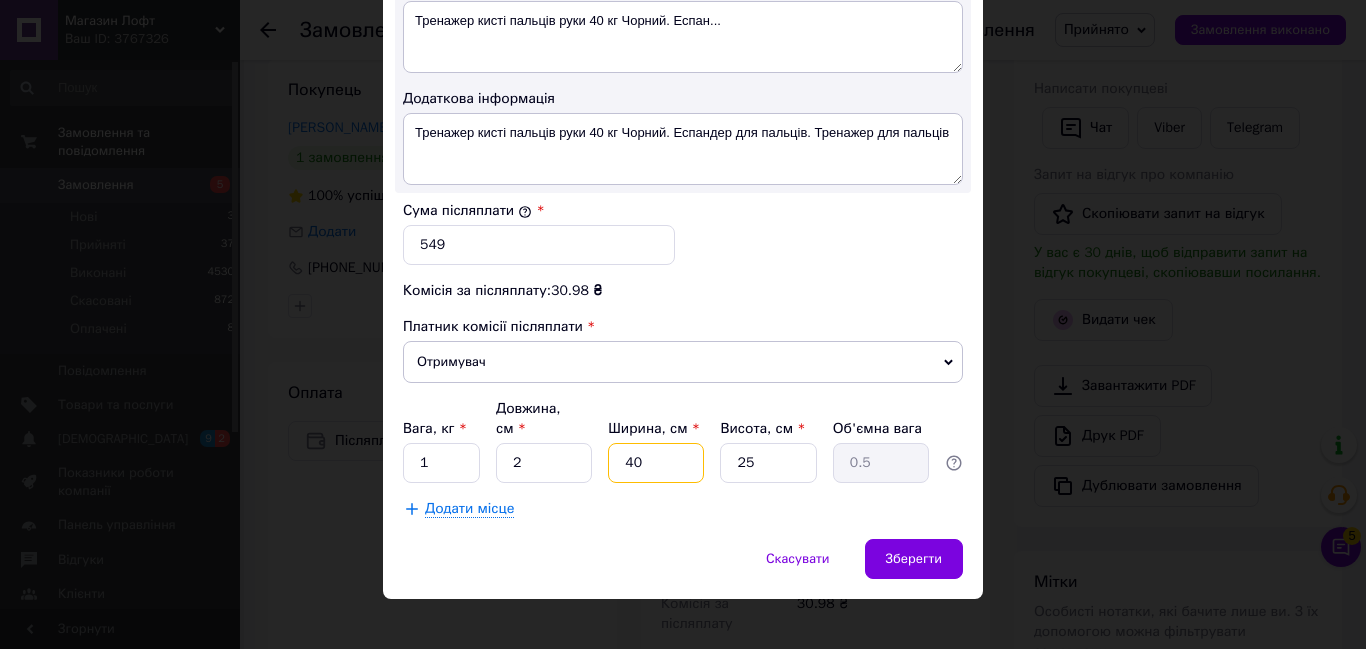 click on "40" at bounding box center (656, 463) 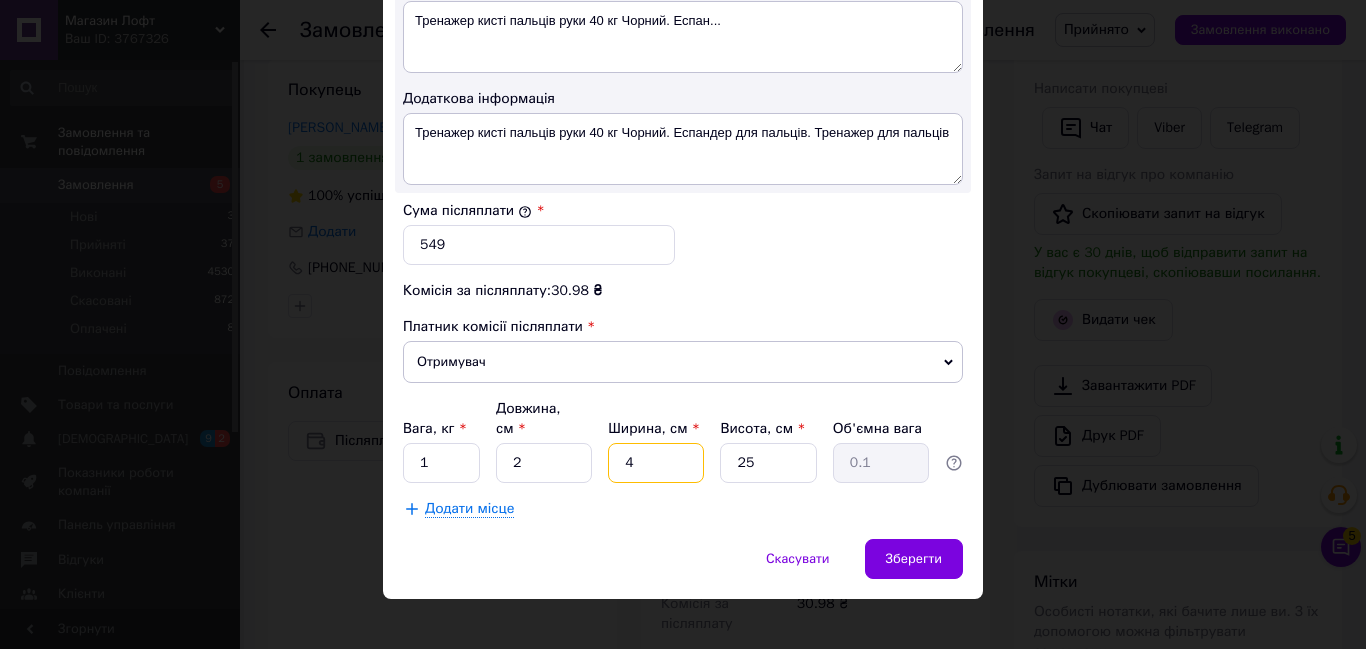 type on "4" 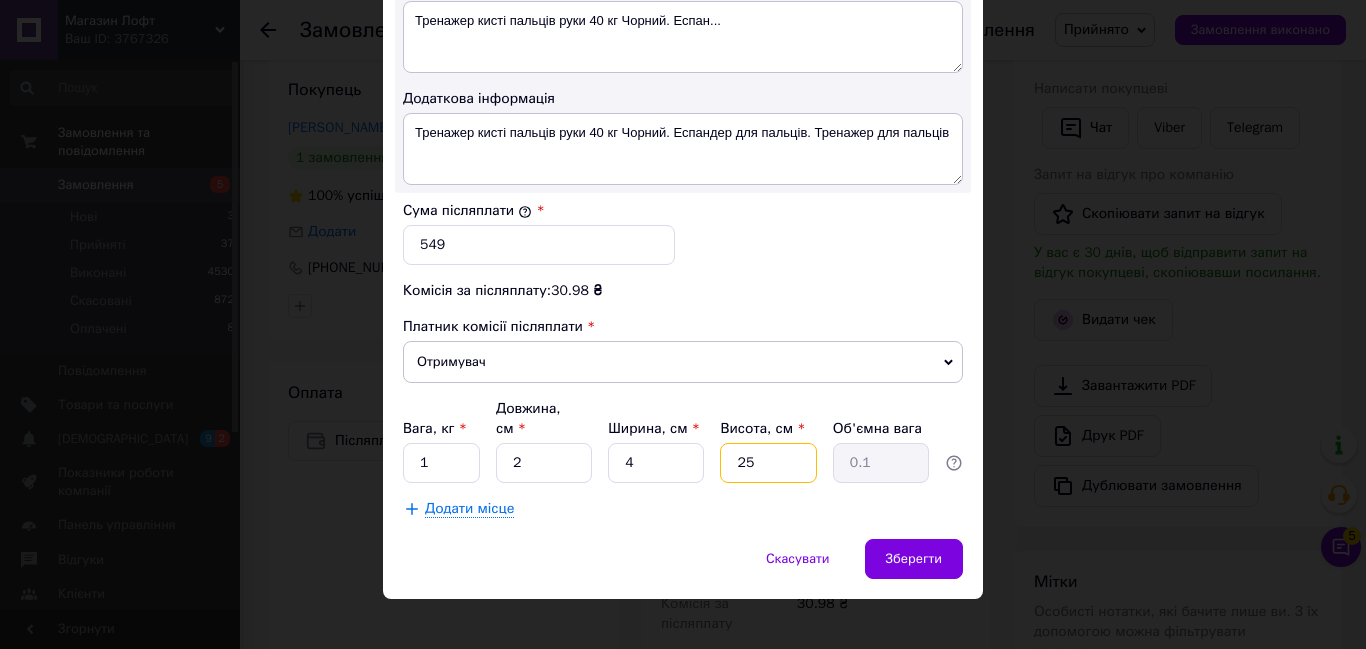 click on "25" at bounding box center (768, 463) 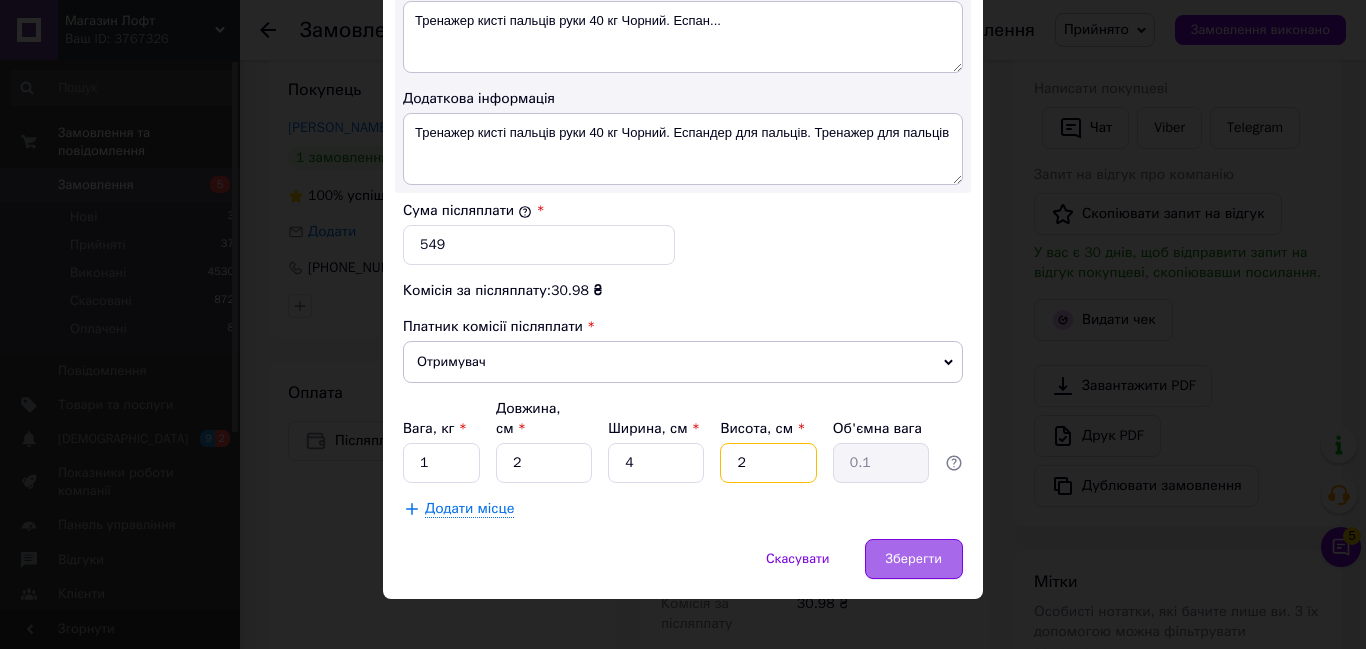 type on "2" 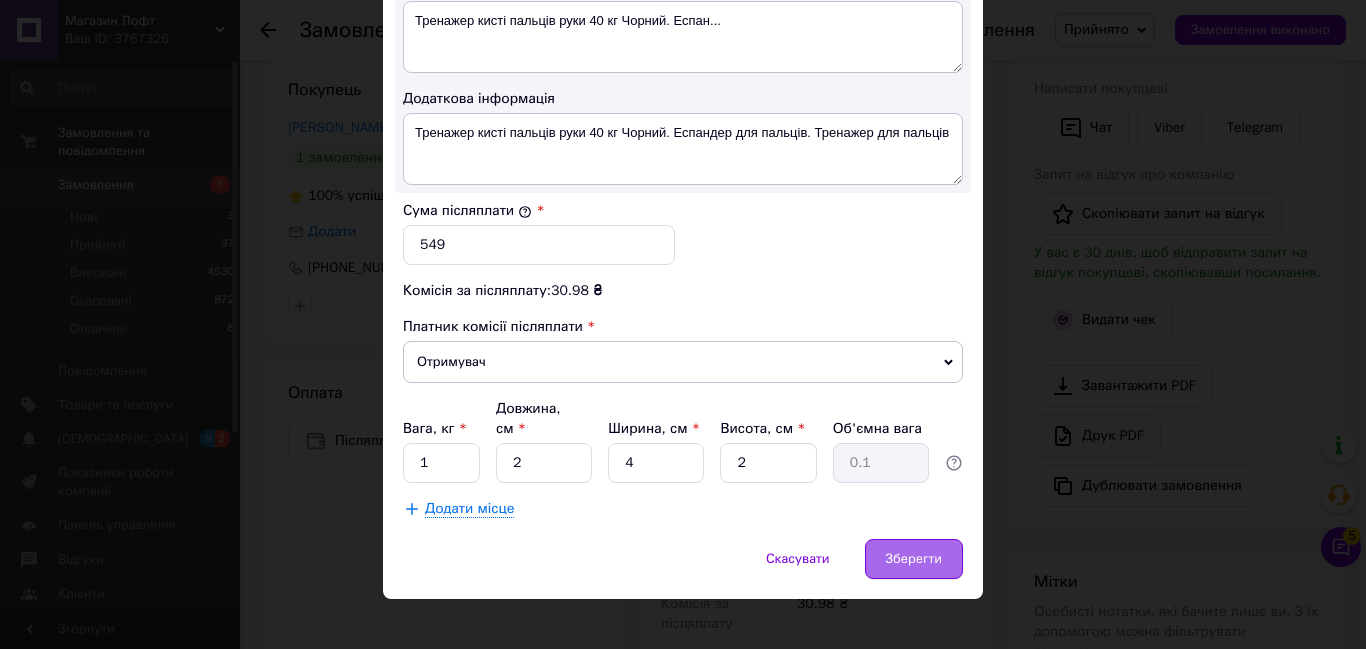 click on "Зберегти" at bounding box center (914, 559) 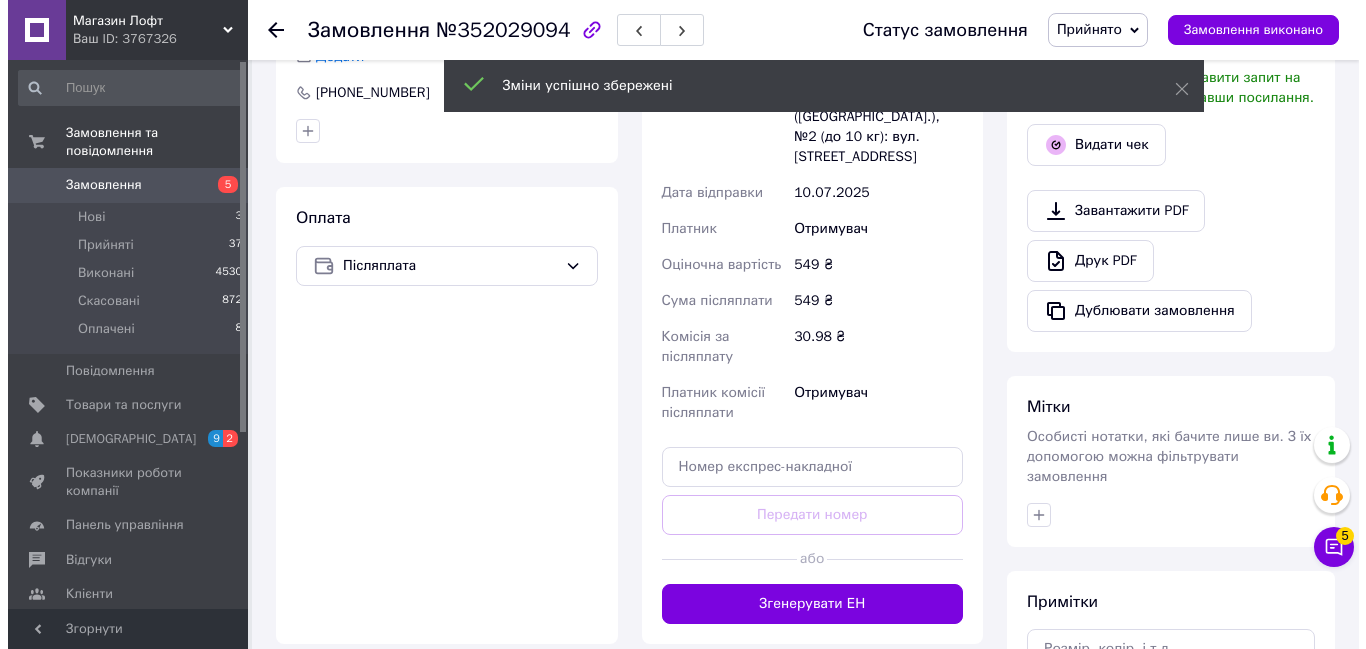 scroll, scrollTop: 576, scrollLeft: 0, axis: vertical 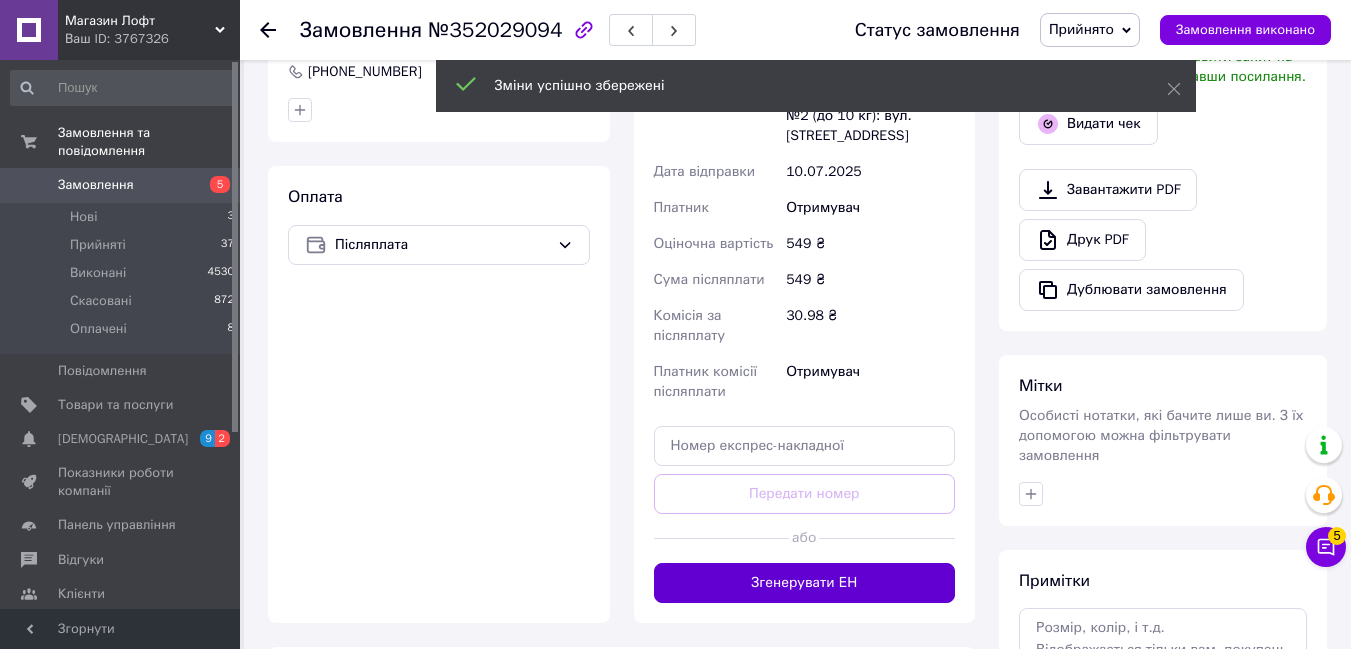 click on "Згенерувати ЕН" at bounding box center (805, 583) 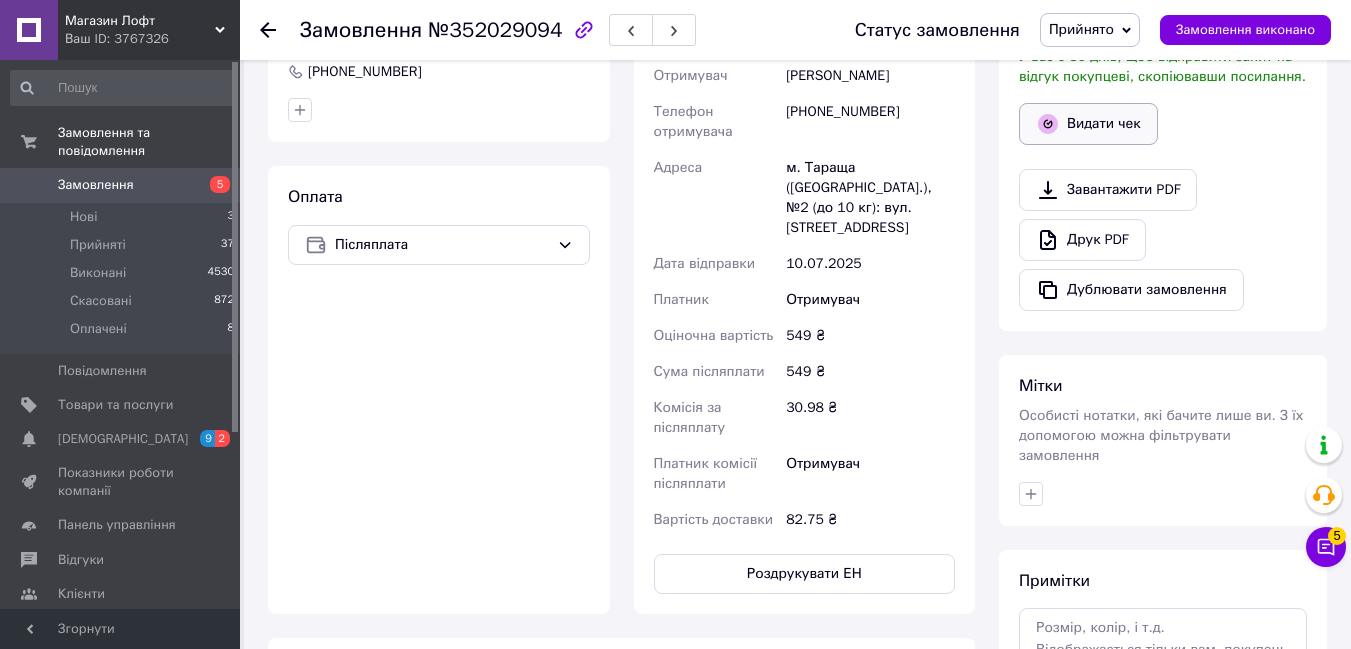 click on "Видати чек" at bounding box center (1088, 124) 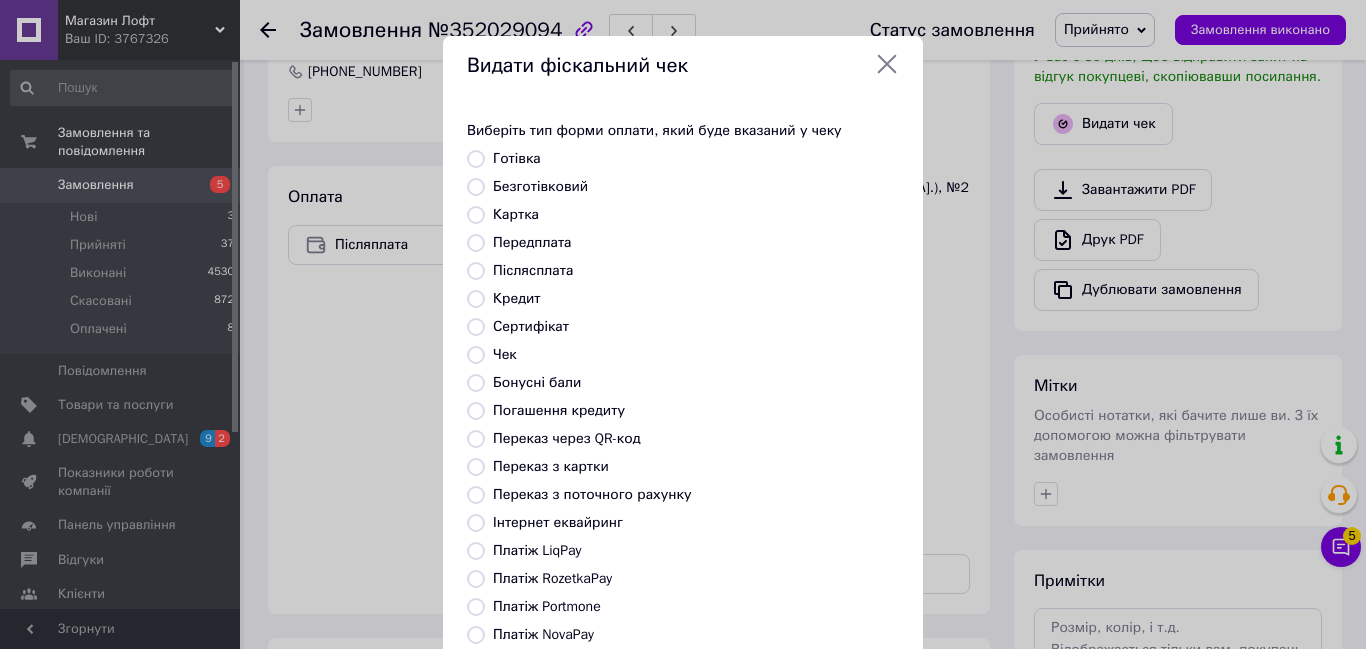 click on "Безготівковий" at bounding box center [476, 187] 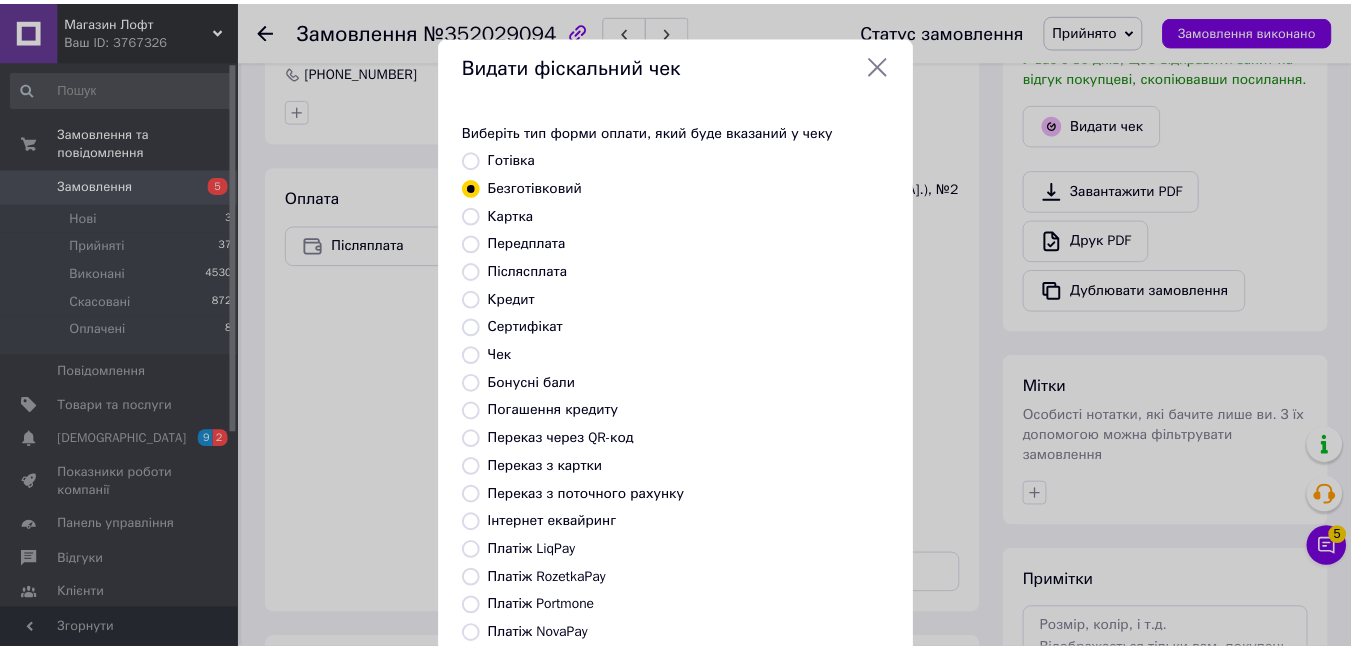 scroll, scrollTop: 210, scrollLeft: 0, axis: vertical 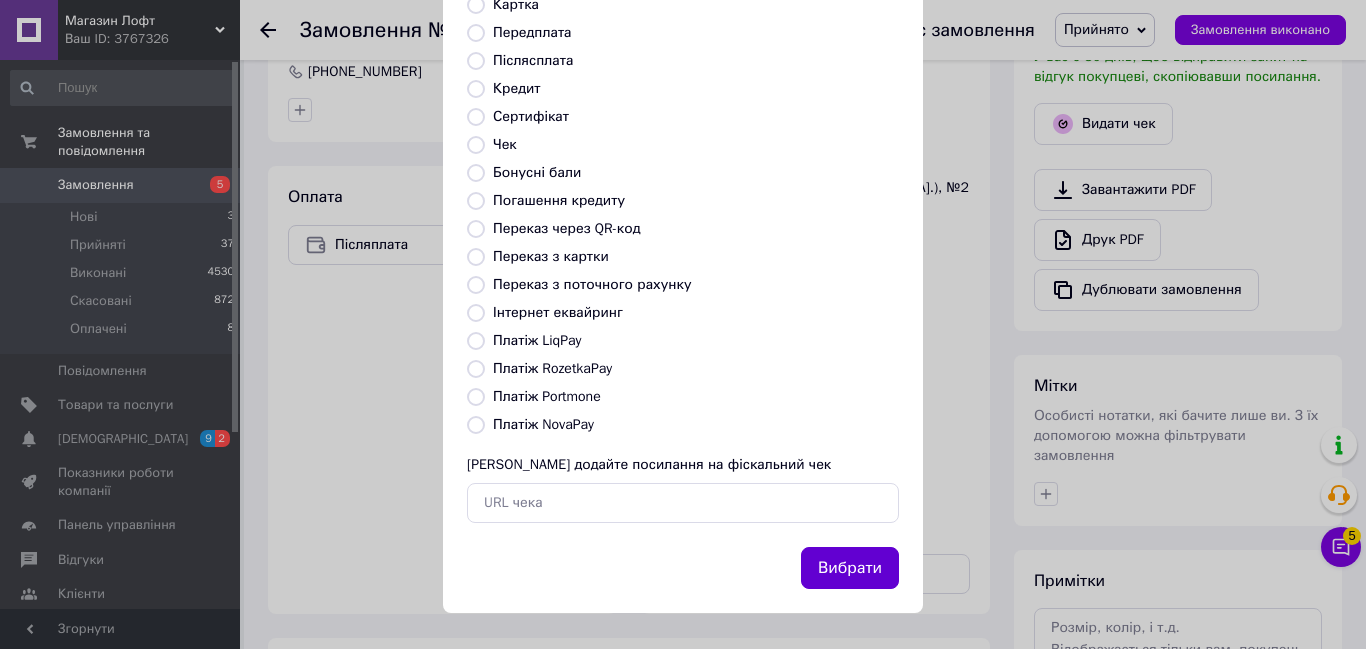 click on "Вибрати" at bounding box center [850, 568] 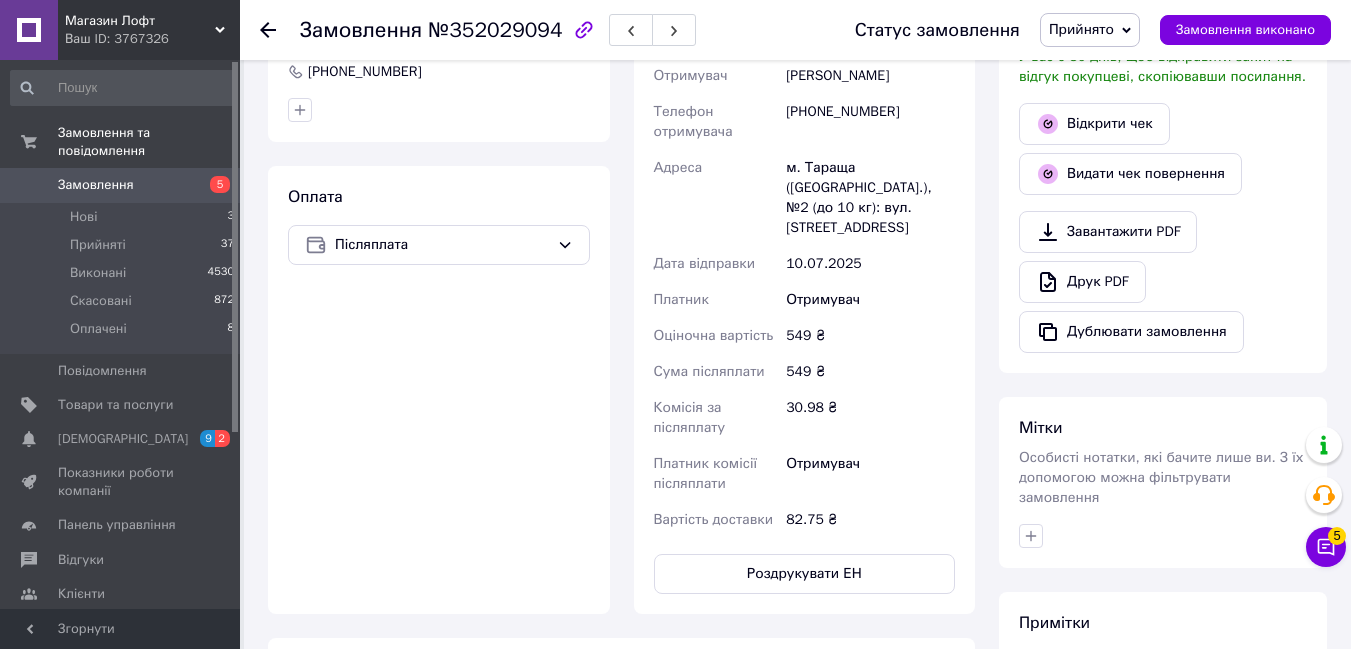 scroll, scrollTop: 9, scrollLeft: 0, axis: vertical 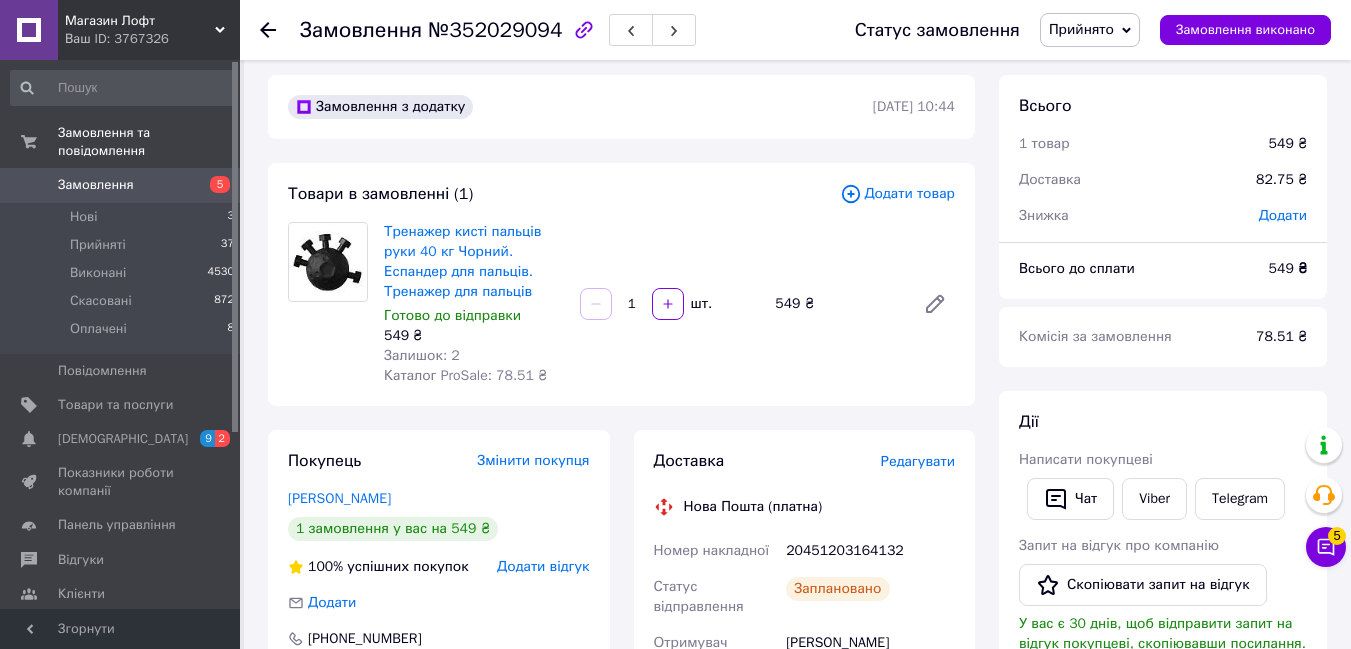 click 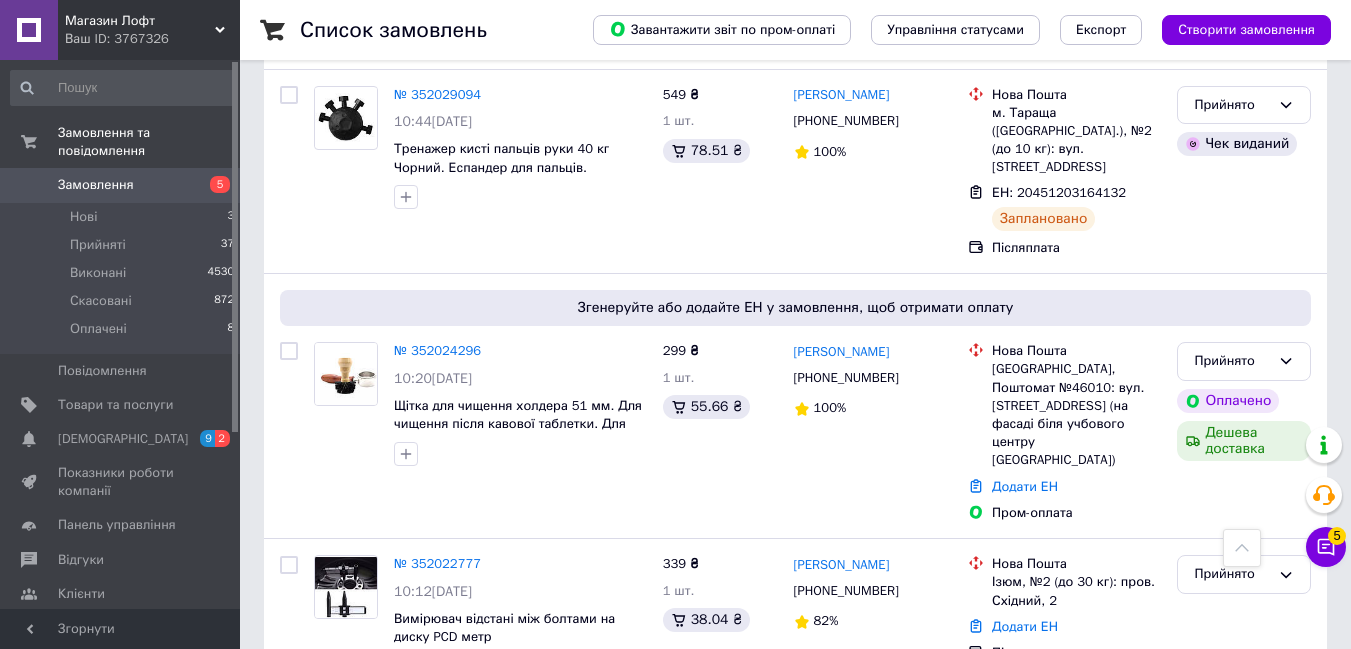 scroll, scrollTop: 801, scrollLeft: 0, axis: vertical 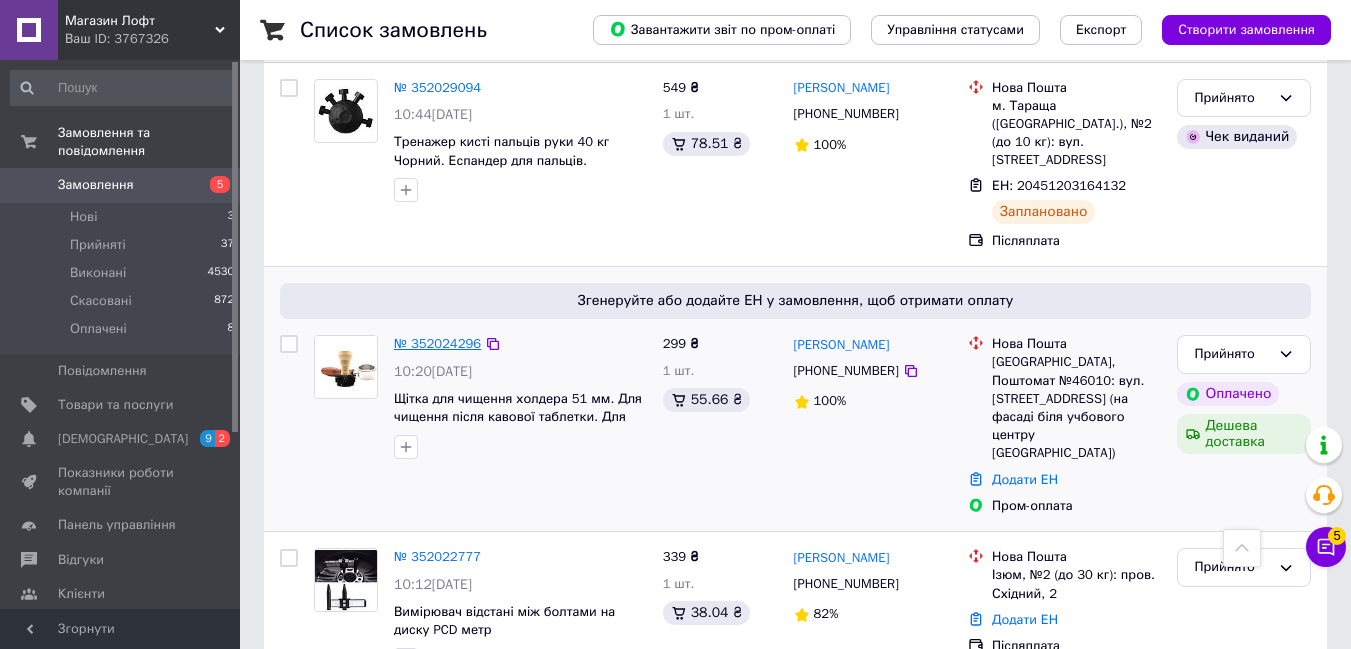 click on "№ 352024296" at bounding box center (437, 343) 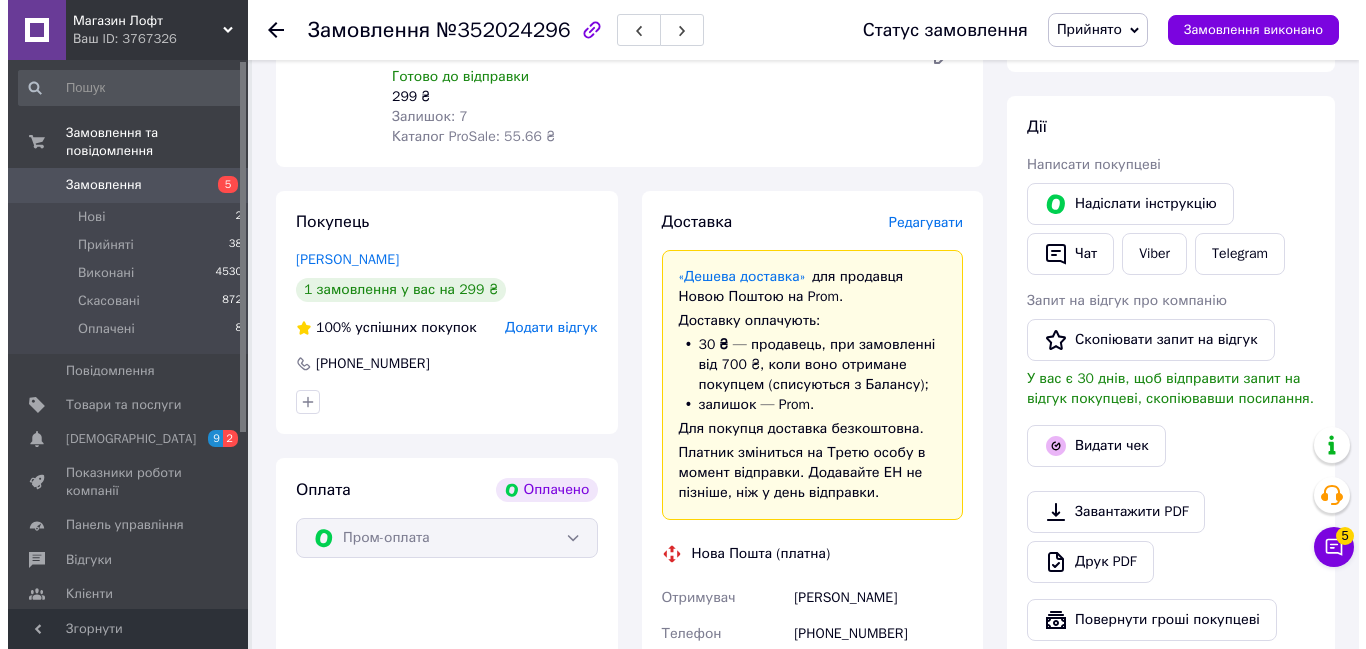 scroll, scrollTop: 339, scrollLeft: 0, axis: vertical 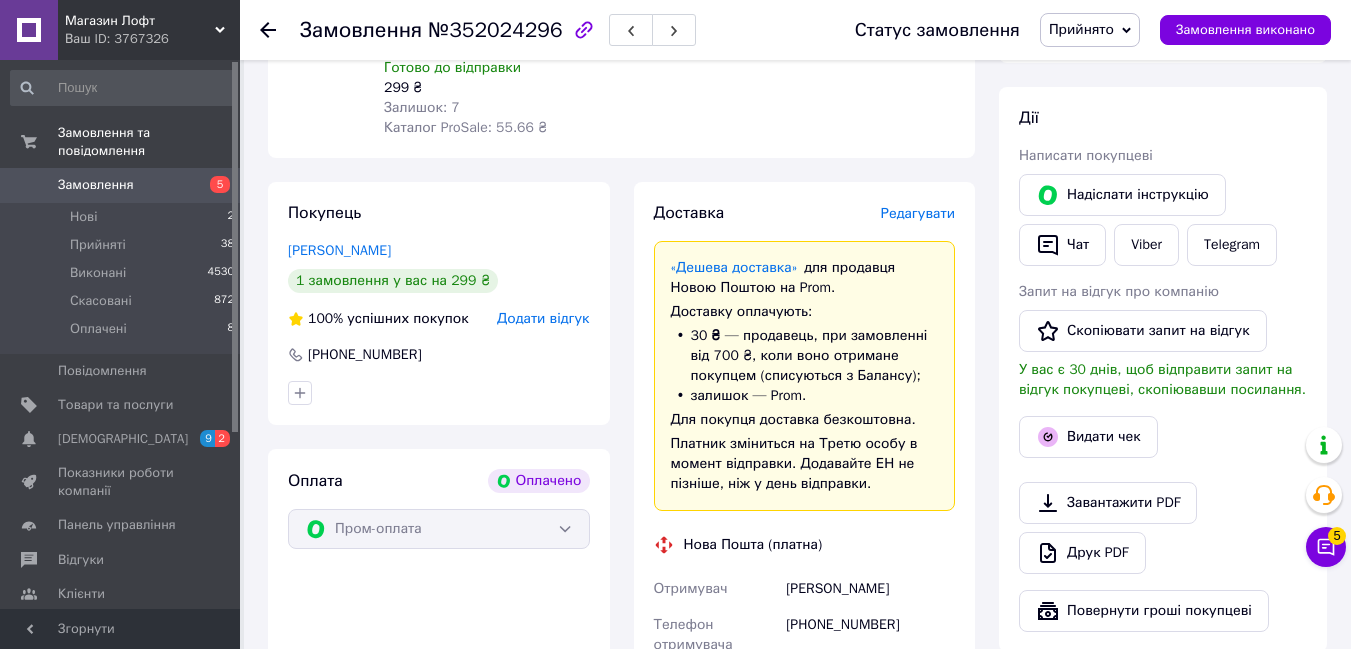 click on "Редагувати" at bounding box center (918, 213) 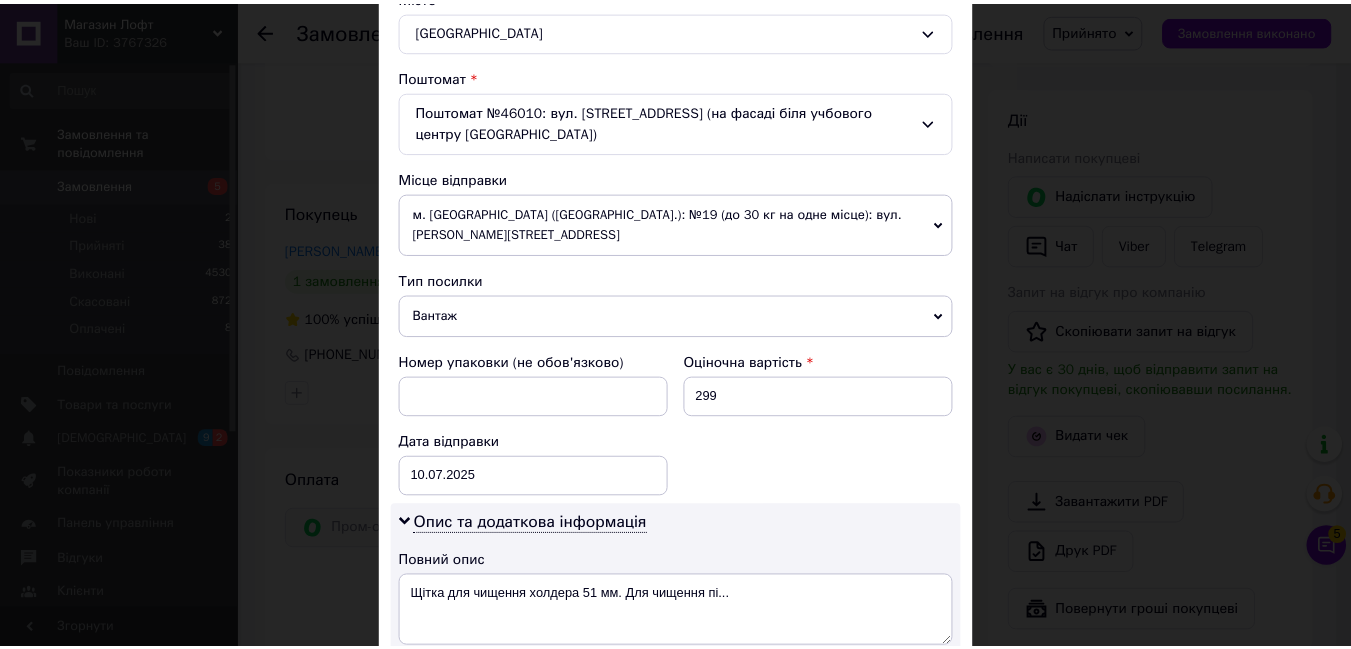scroll, scrollTop: 945, scrollLeft: 0, axis: vertical 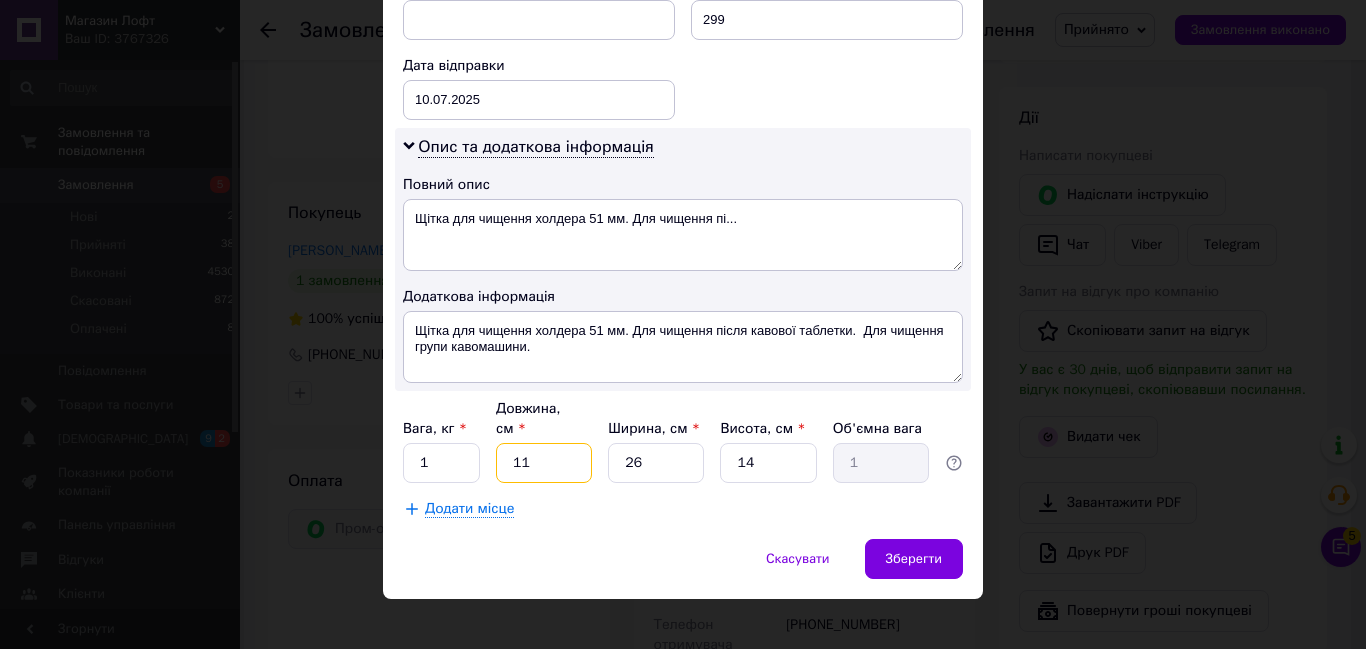 click on "11" at bounding box center [544, 463] 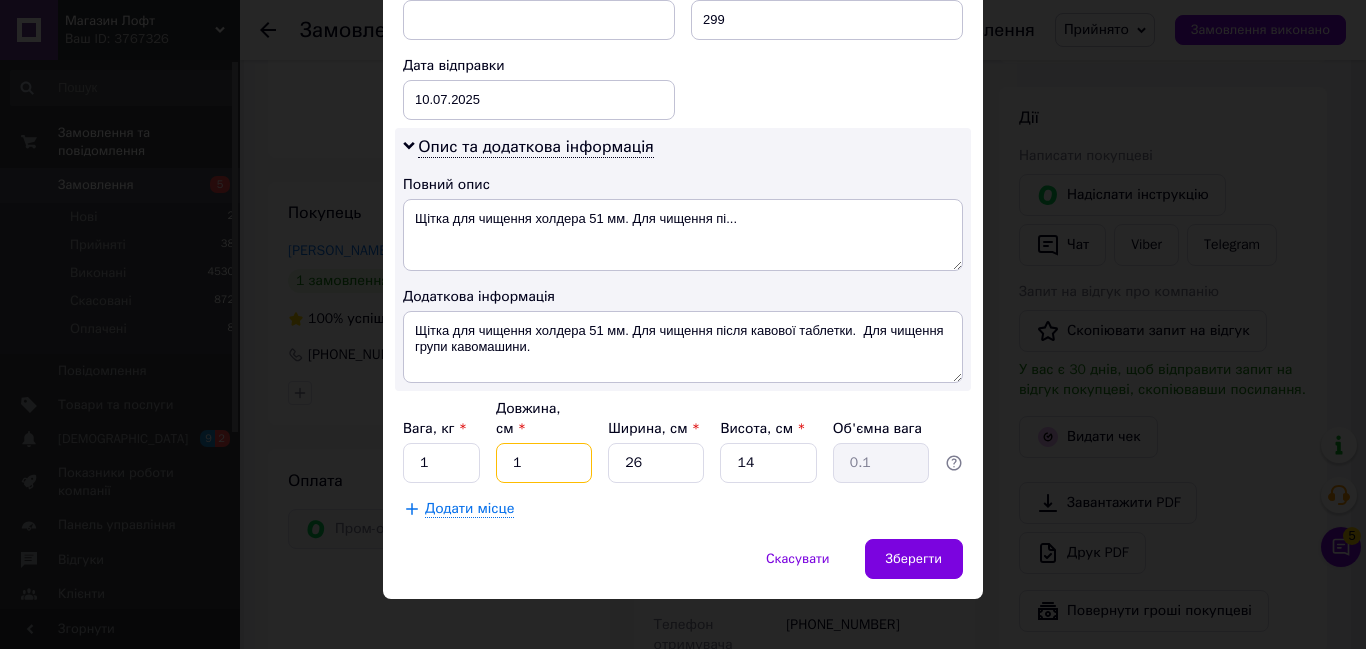 type on "1" 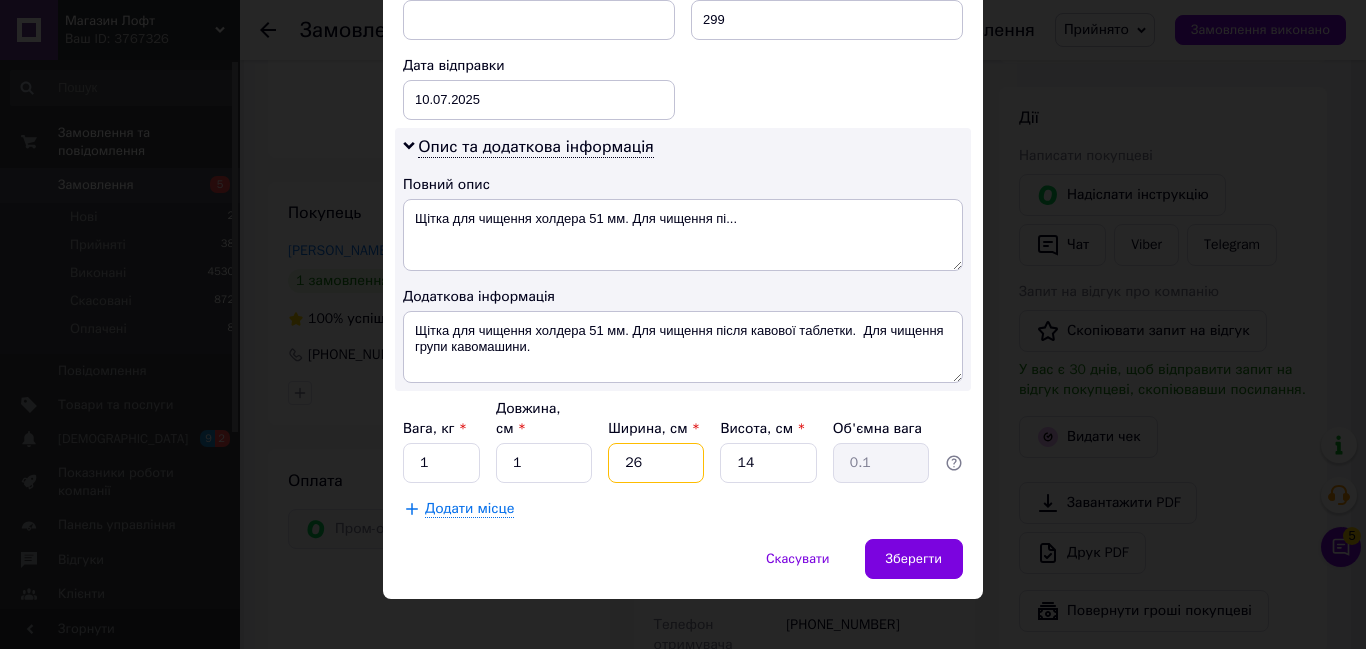 click on "26" at bounding box center [656, 463] 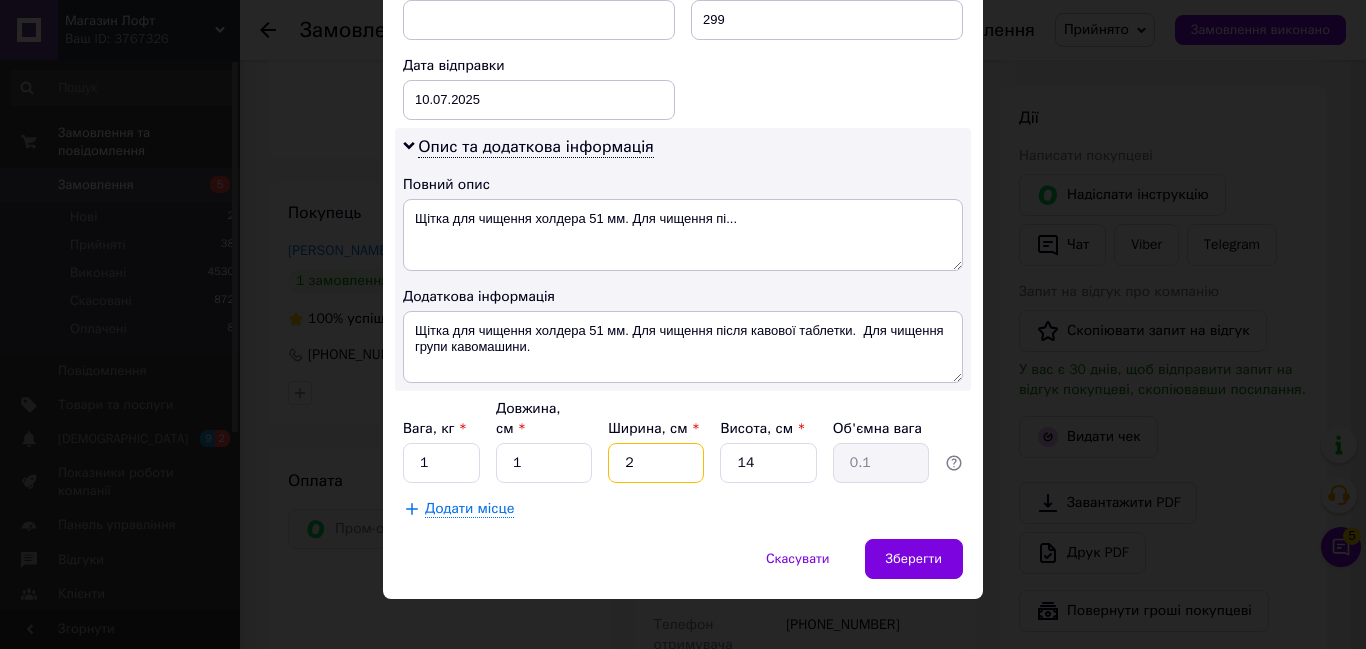 type on "2" 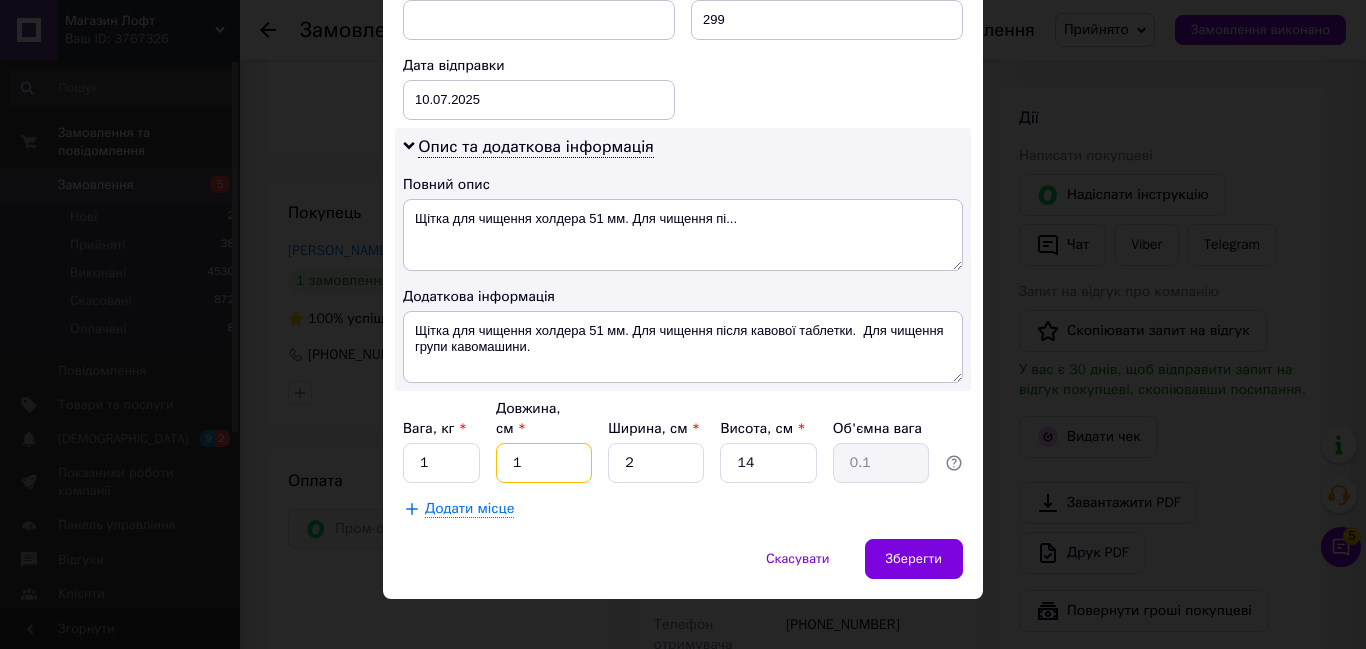 click on "1" at bounding box center (544, 463) 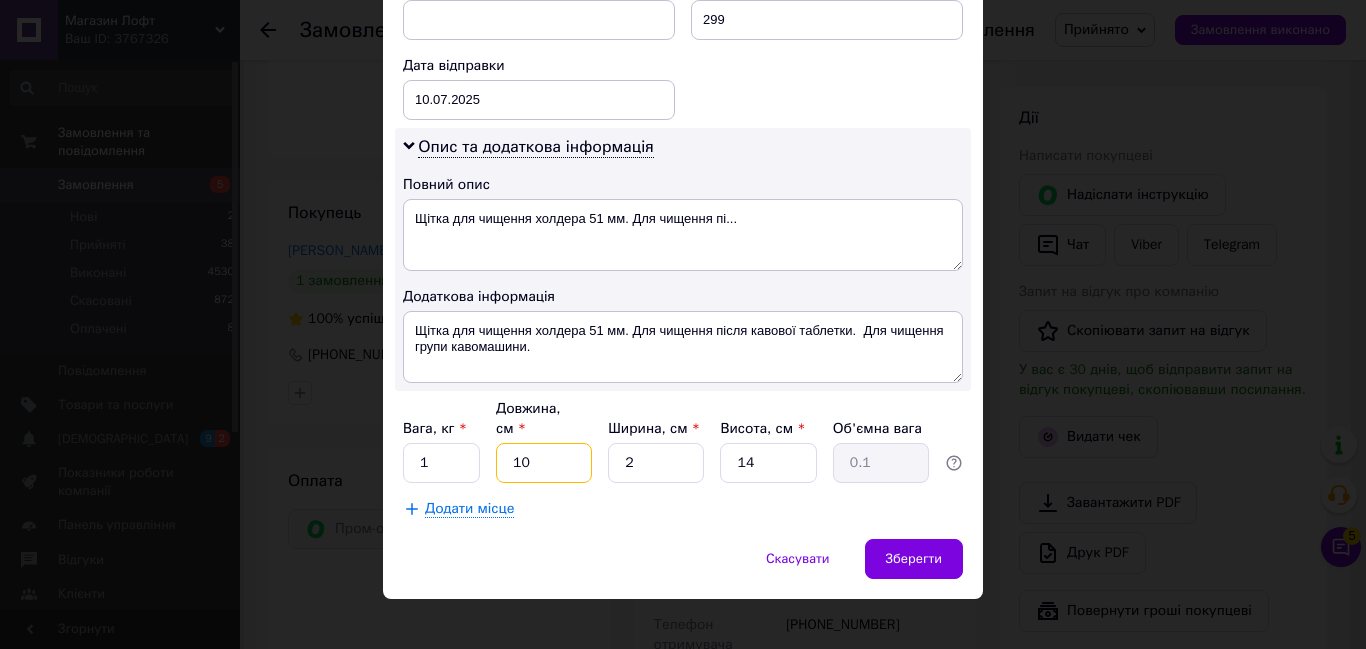 type on "10" 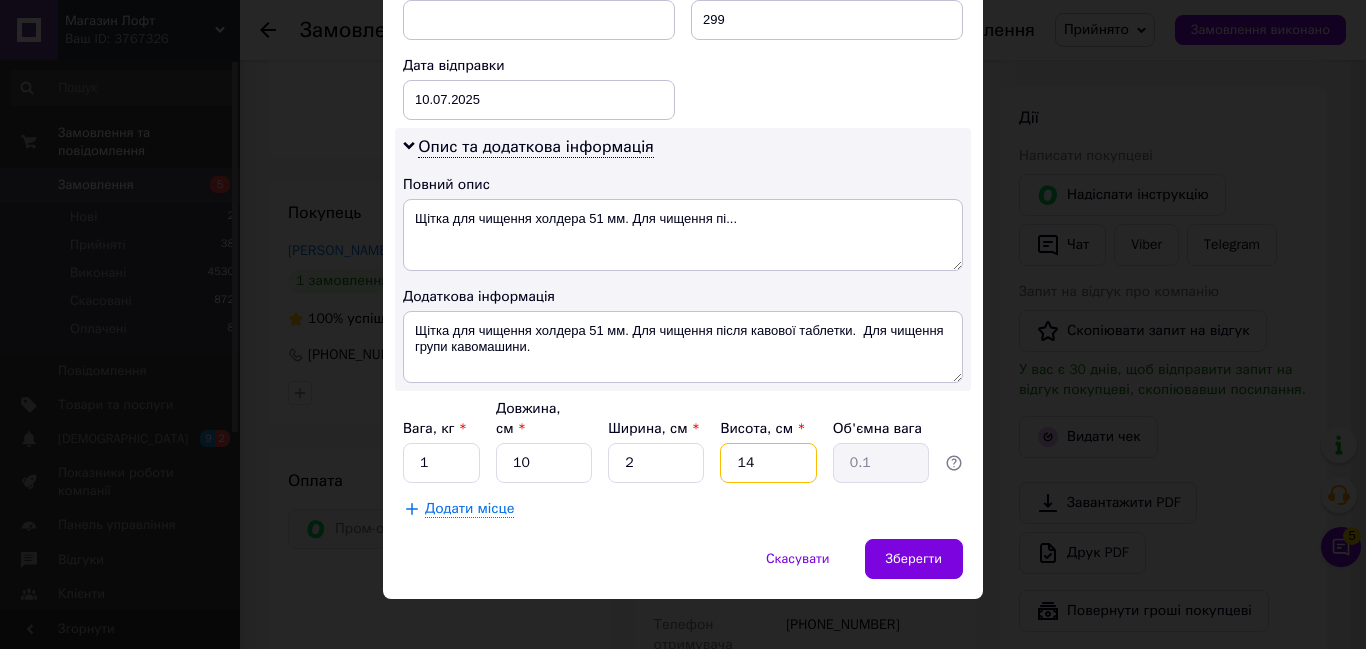 click on "14" at bounding box center (768, 463) 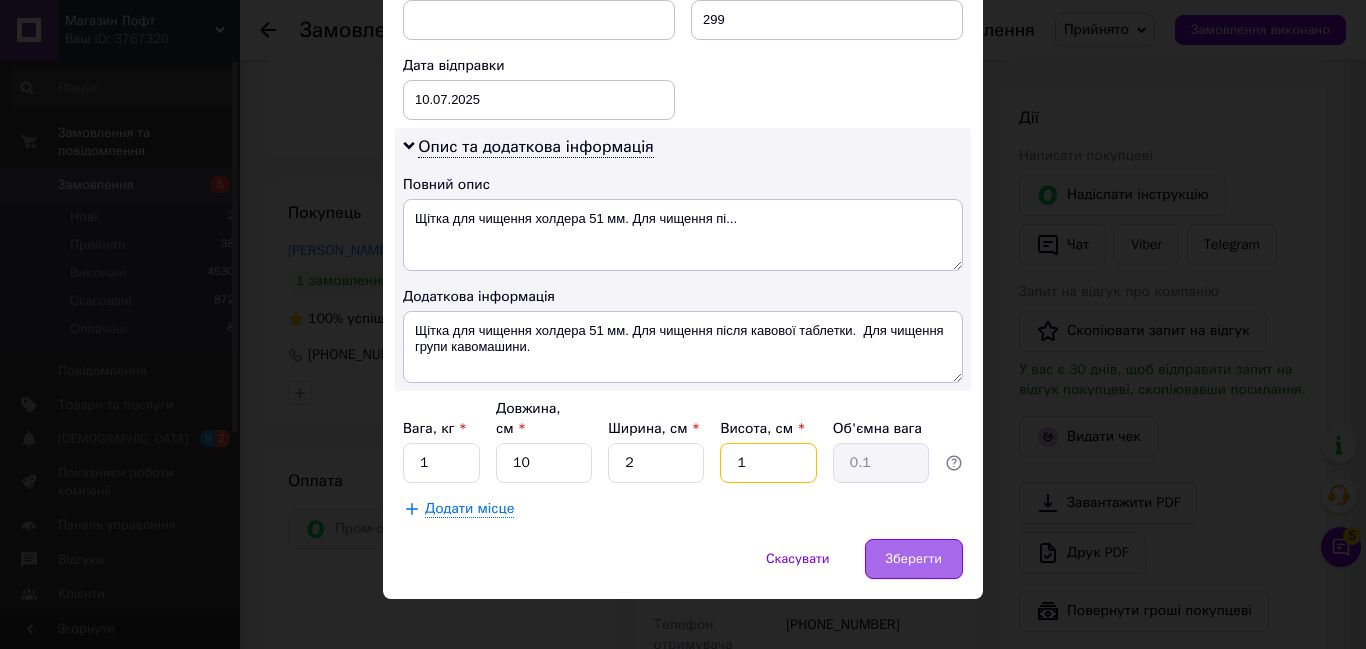 type on "1" 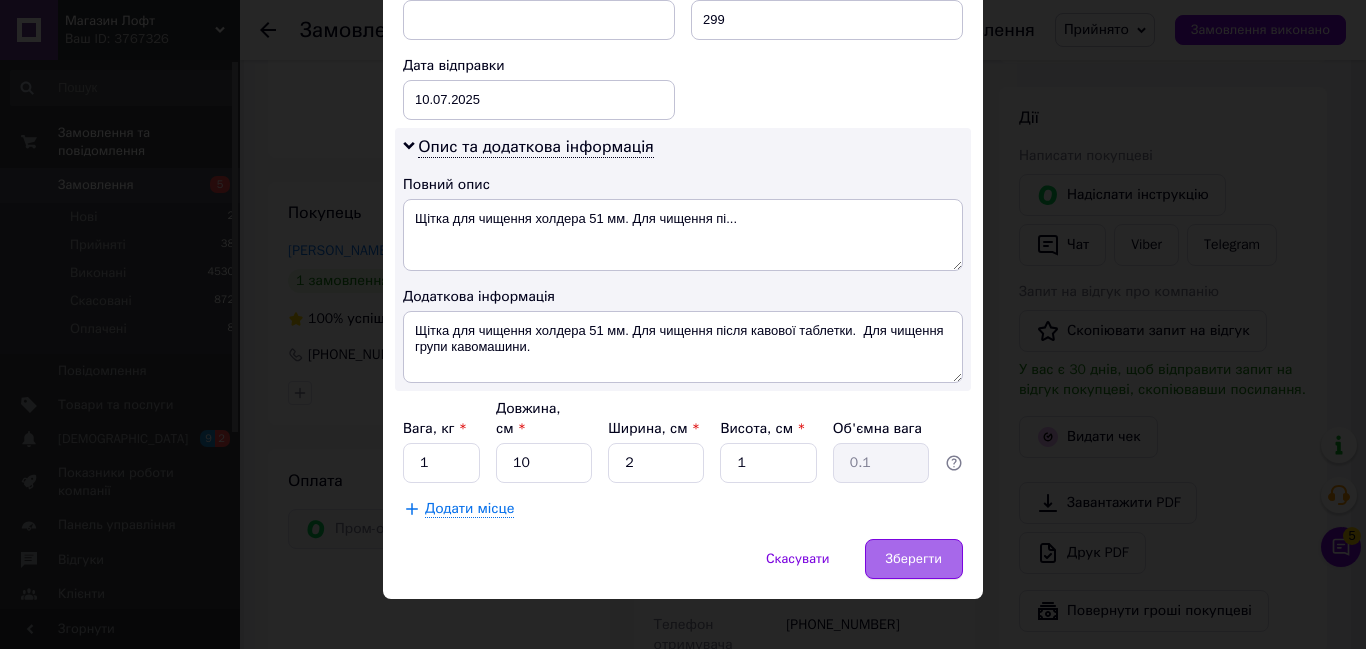 click on "Зберегти" at bounding box center [914, 559] 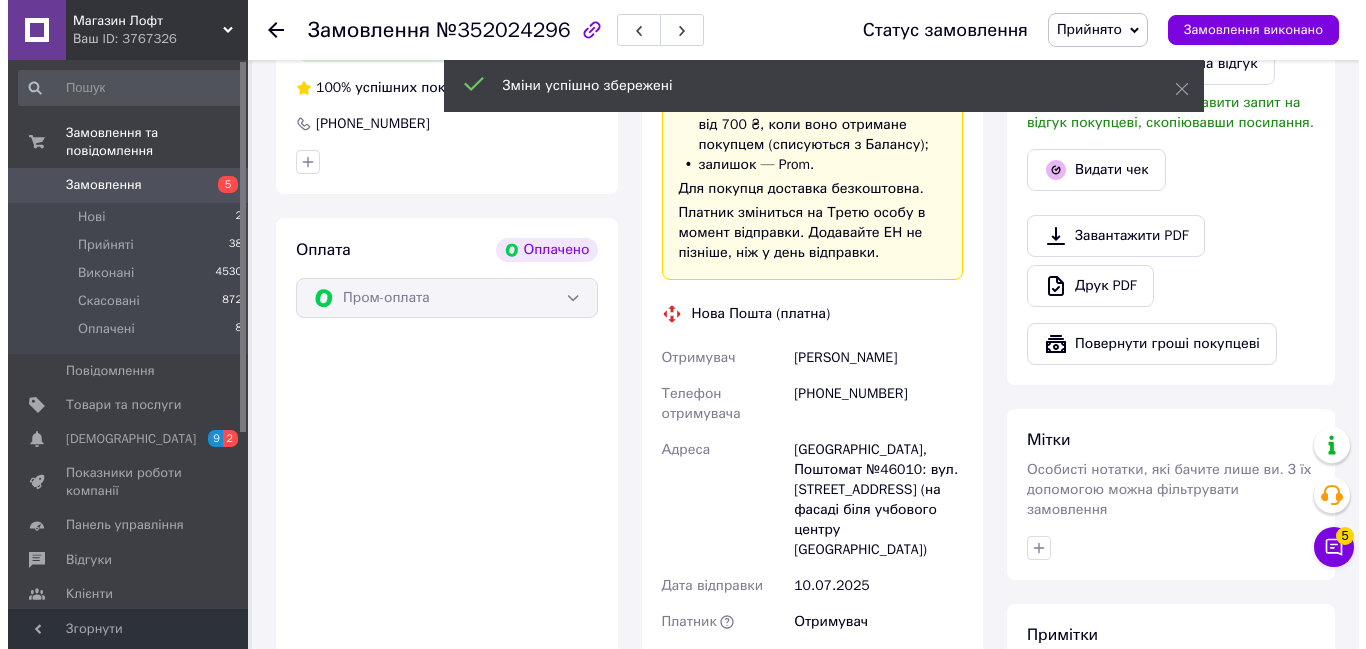 scroll, scrollTop: 626, scrollLeft: 0, axis: vertical 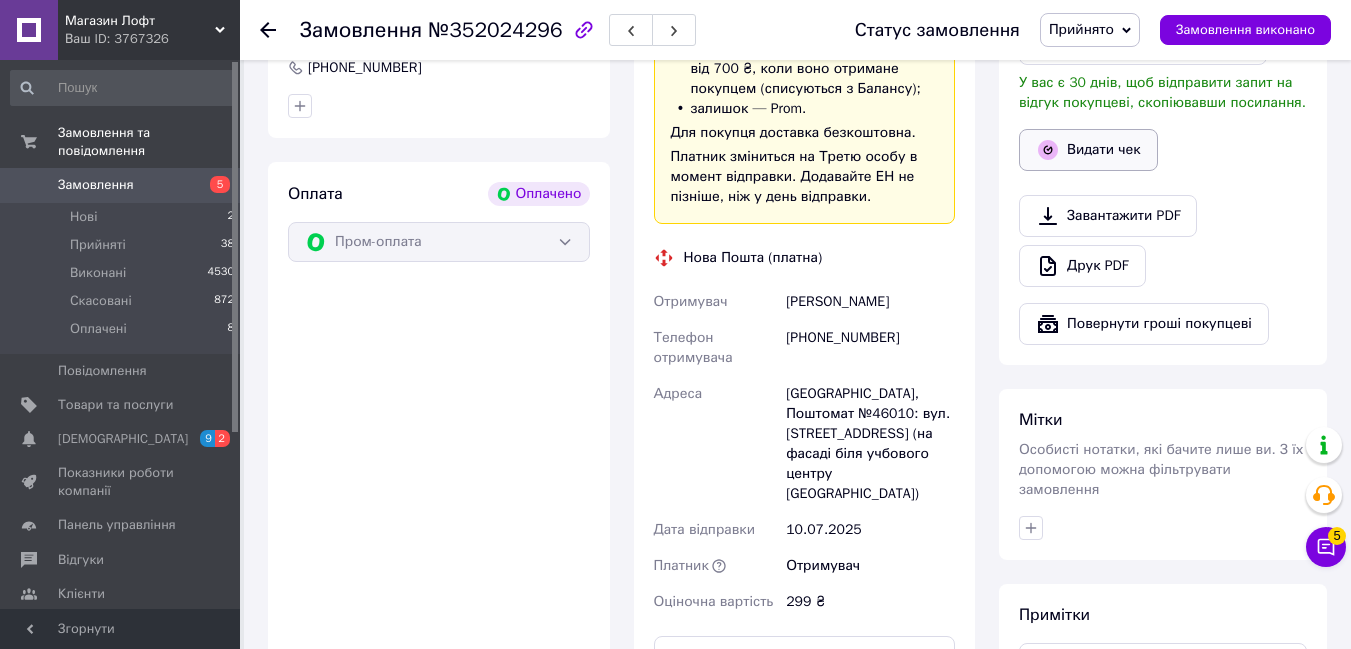 click on "Видати чек" at bounding box center [1088, 150] 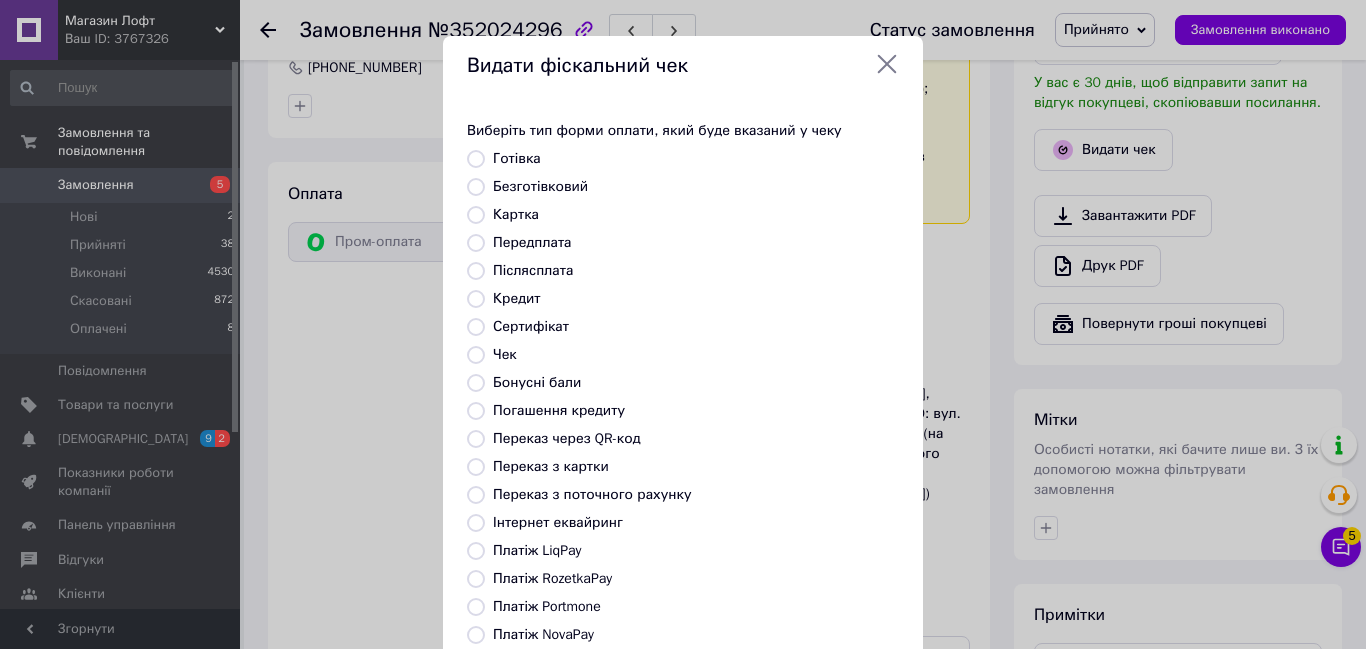 click on "Безготівковий" at bounding box center (540, 186) 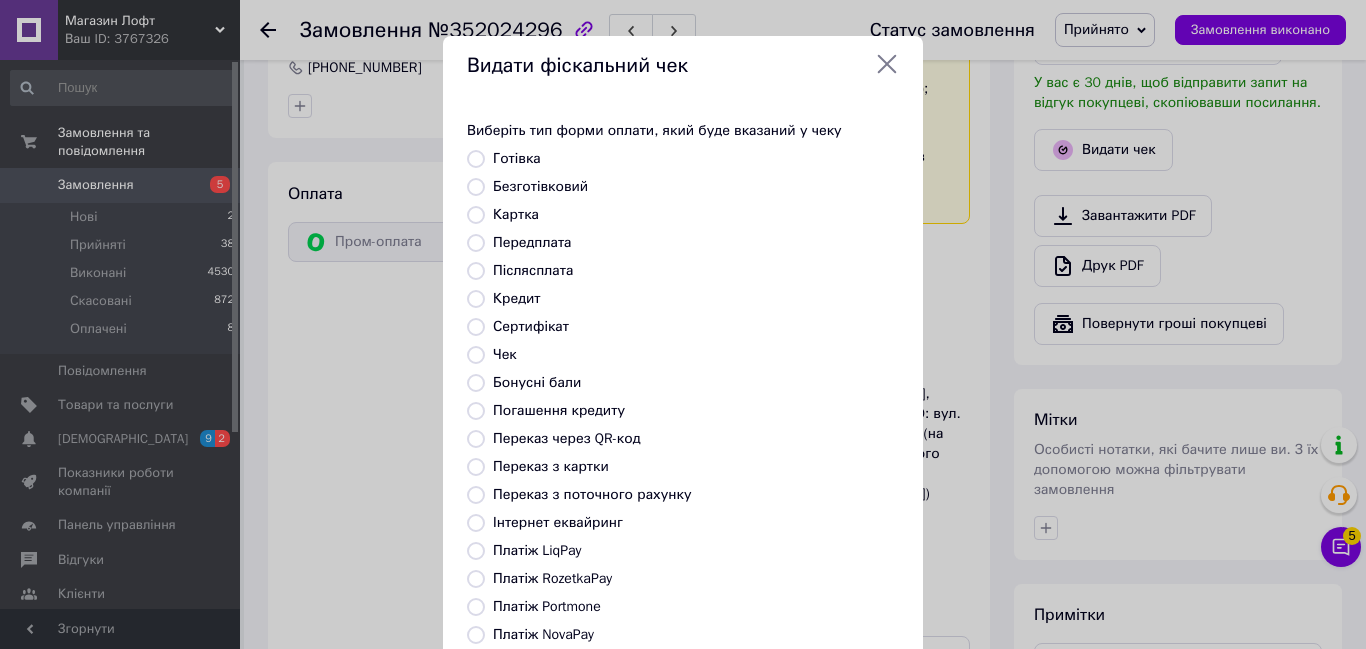 click on "Безготівковий" at bounding box center (476, 187) 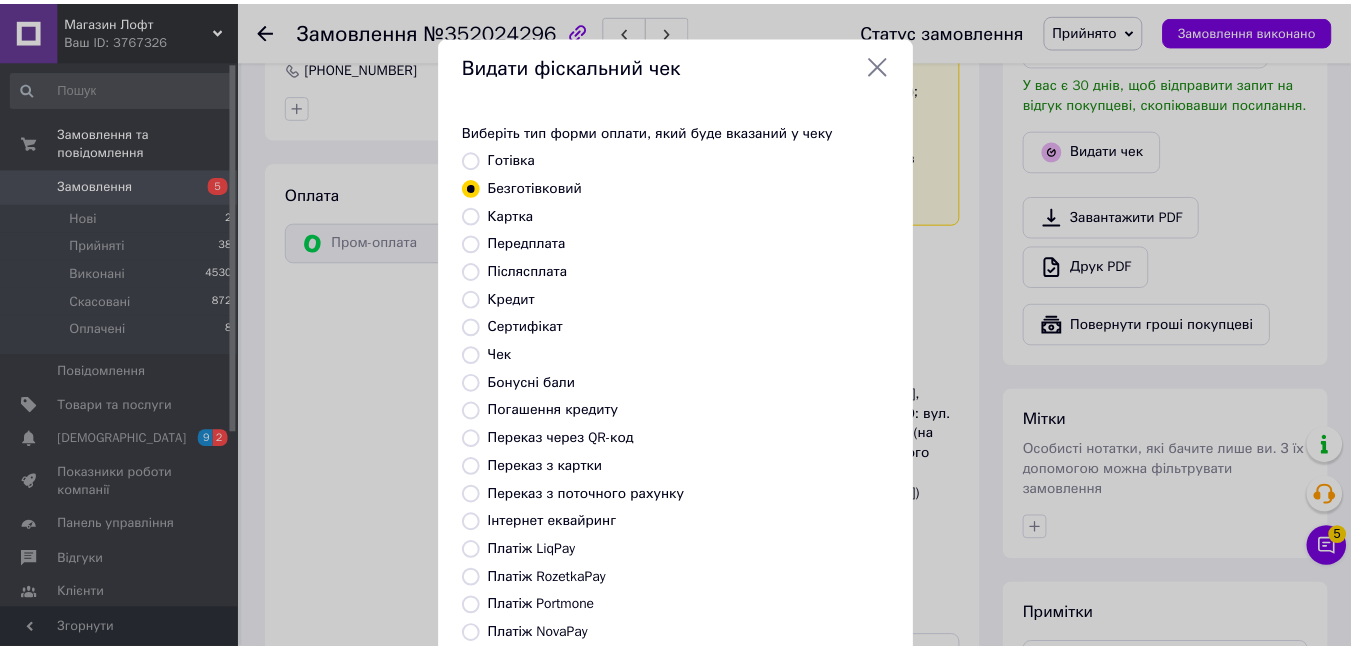 scroll, scrollTop: 210, scrollLeft: 0, axis: vertical 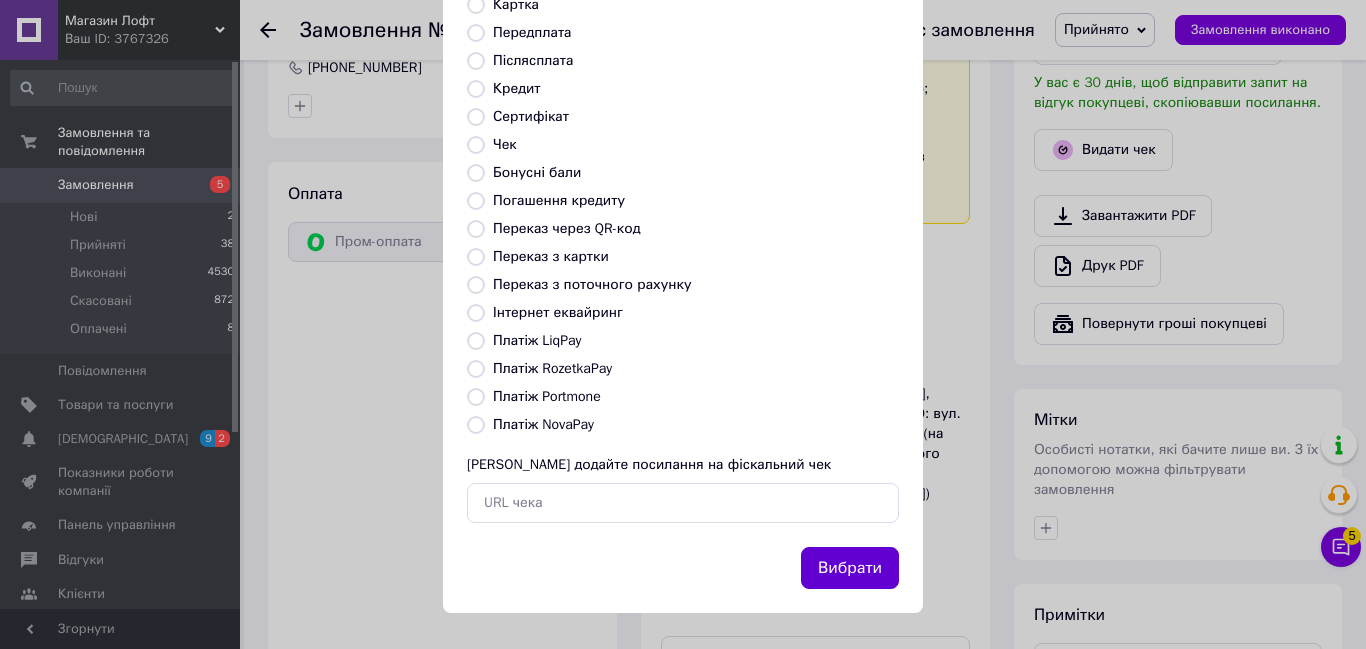 click on "Вибрати" at bounding box center (850, 568) 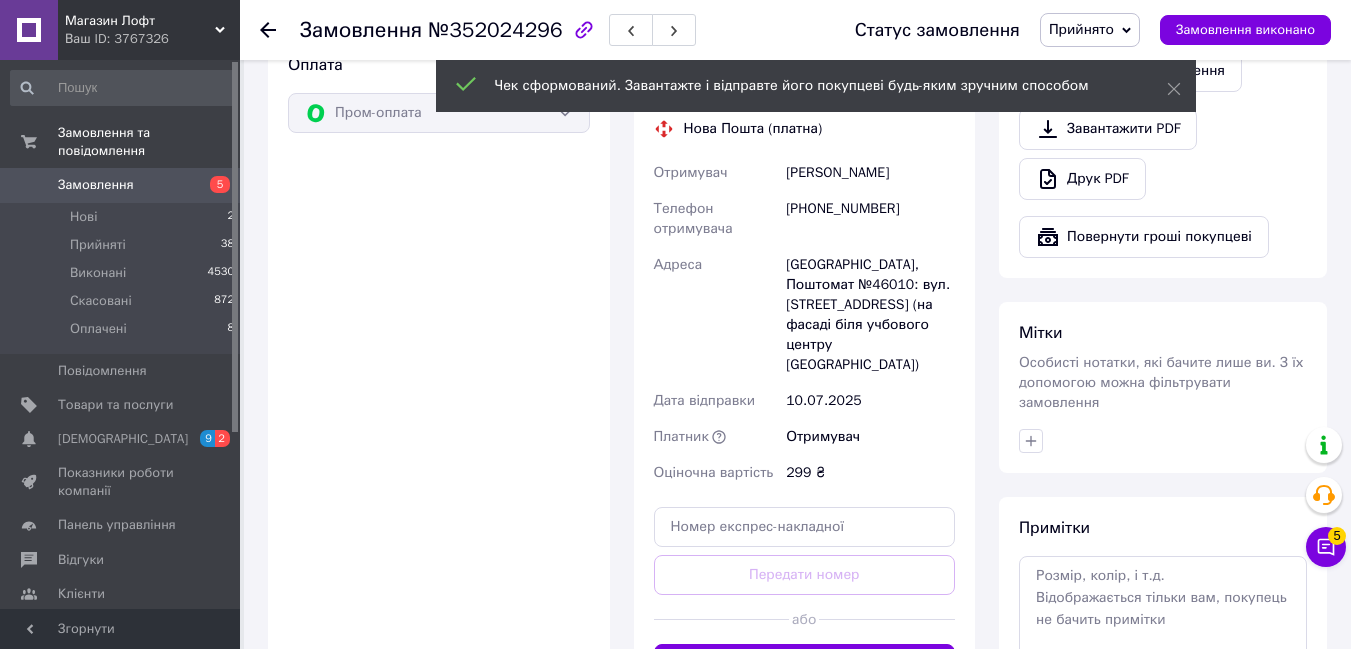 scroll, scrollTop: 848, scrollLeft: 0, axis: vertical 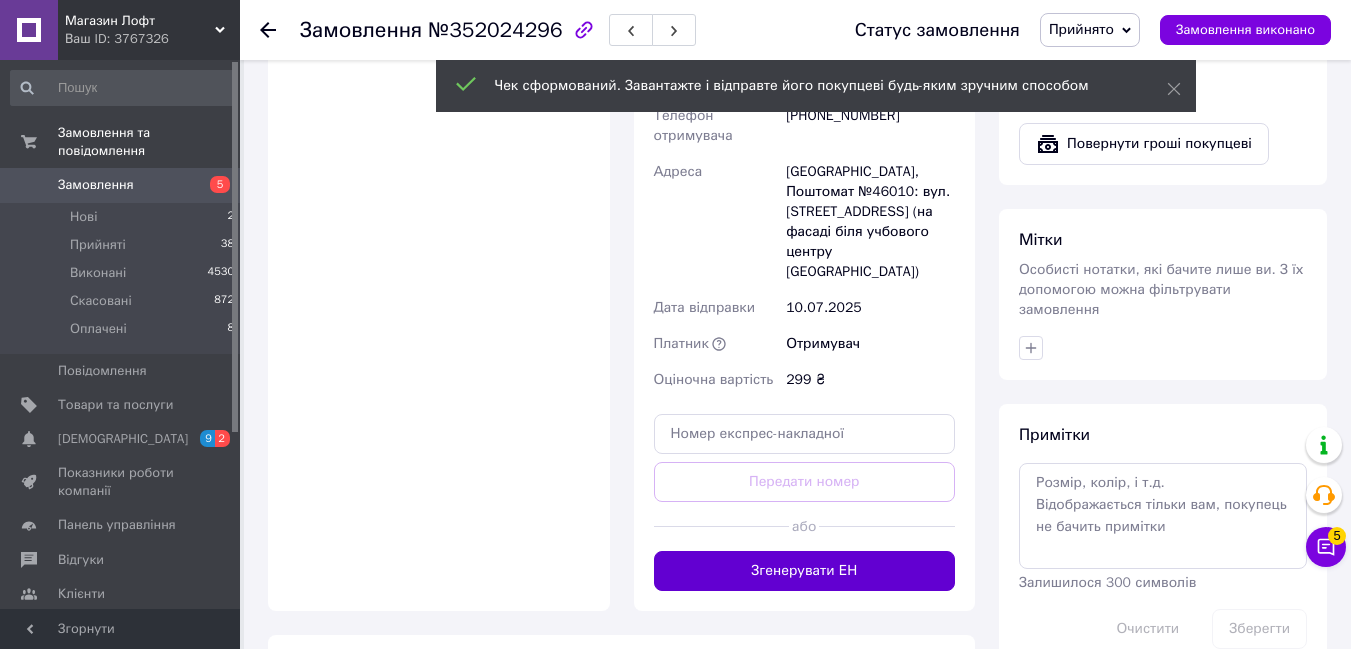 click on "Згенерувати ЕН" at bounding box center (805, 571) 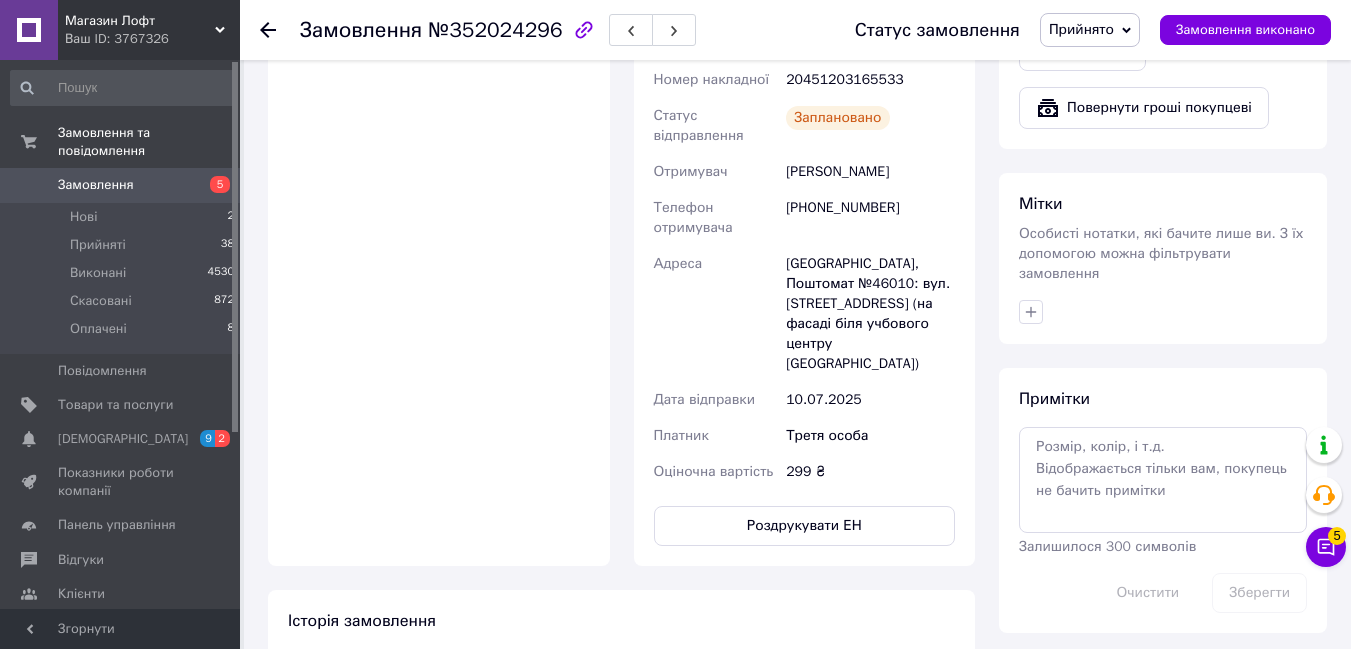 click 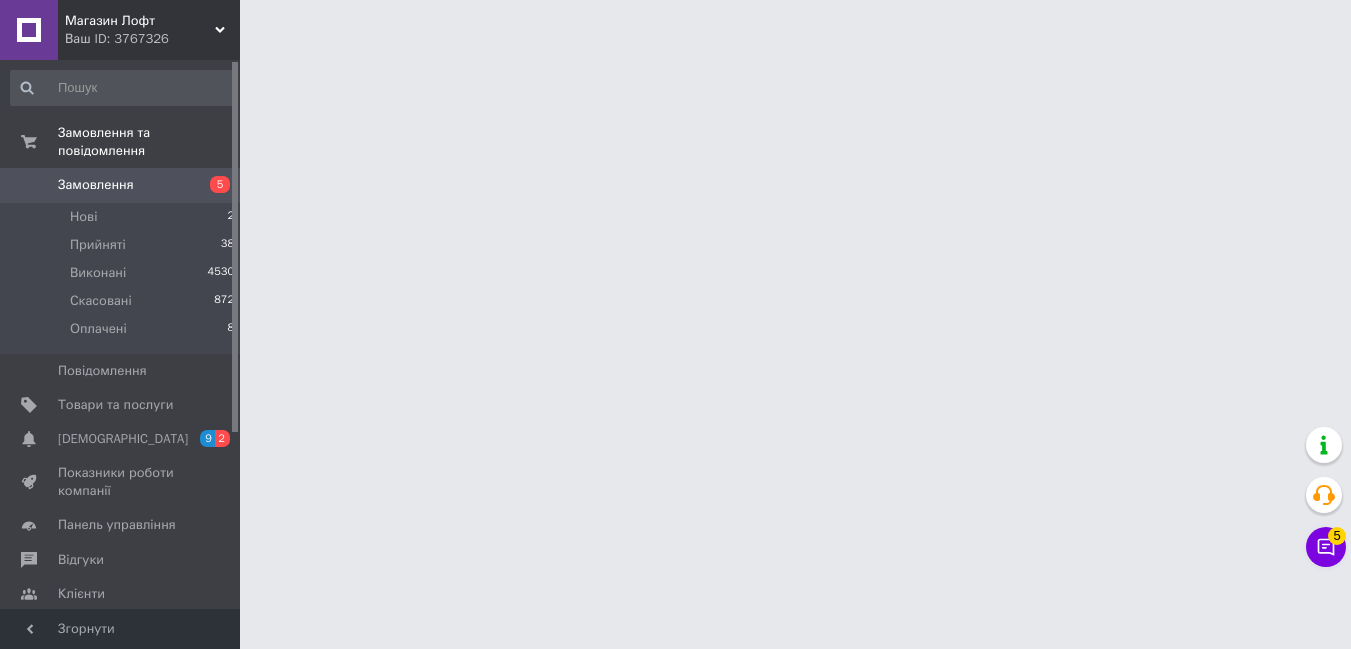 scroll, scrollTop: 0, scrollLeft: 0, axis: both 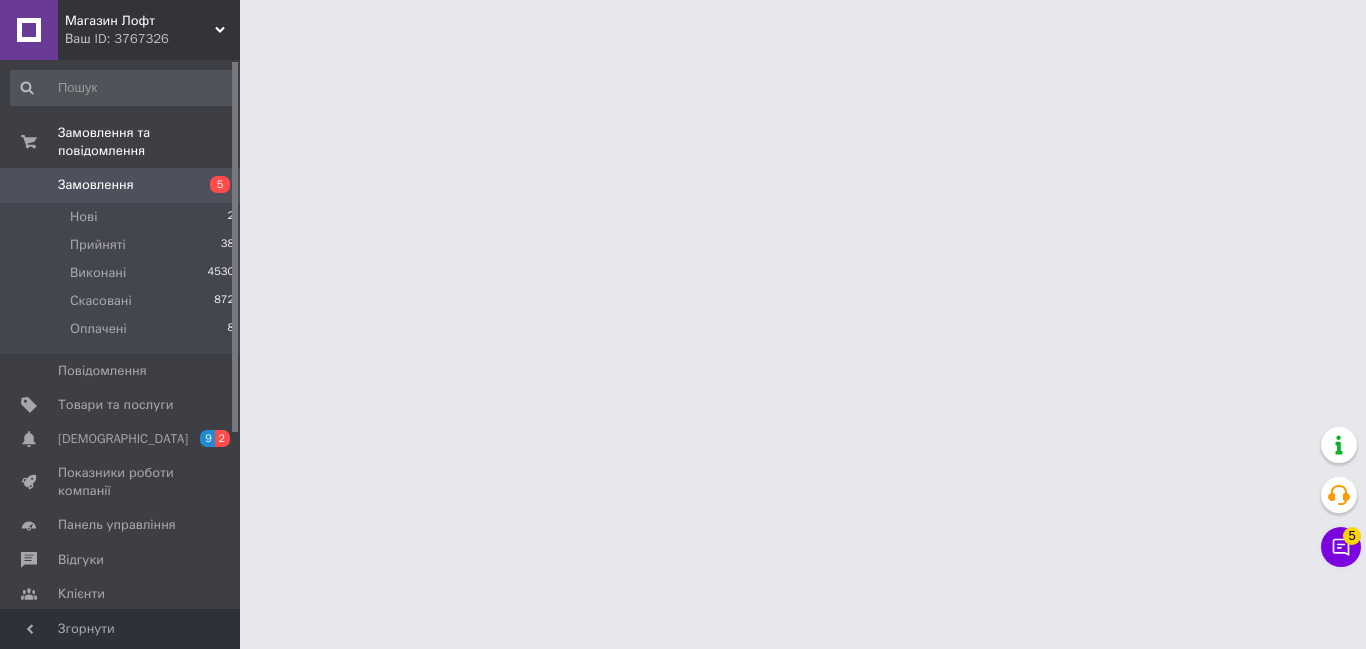 click at bounding box center (683, 25) 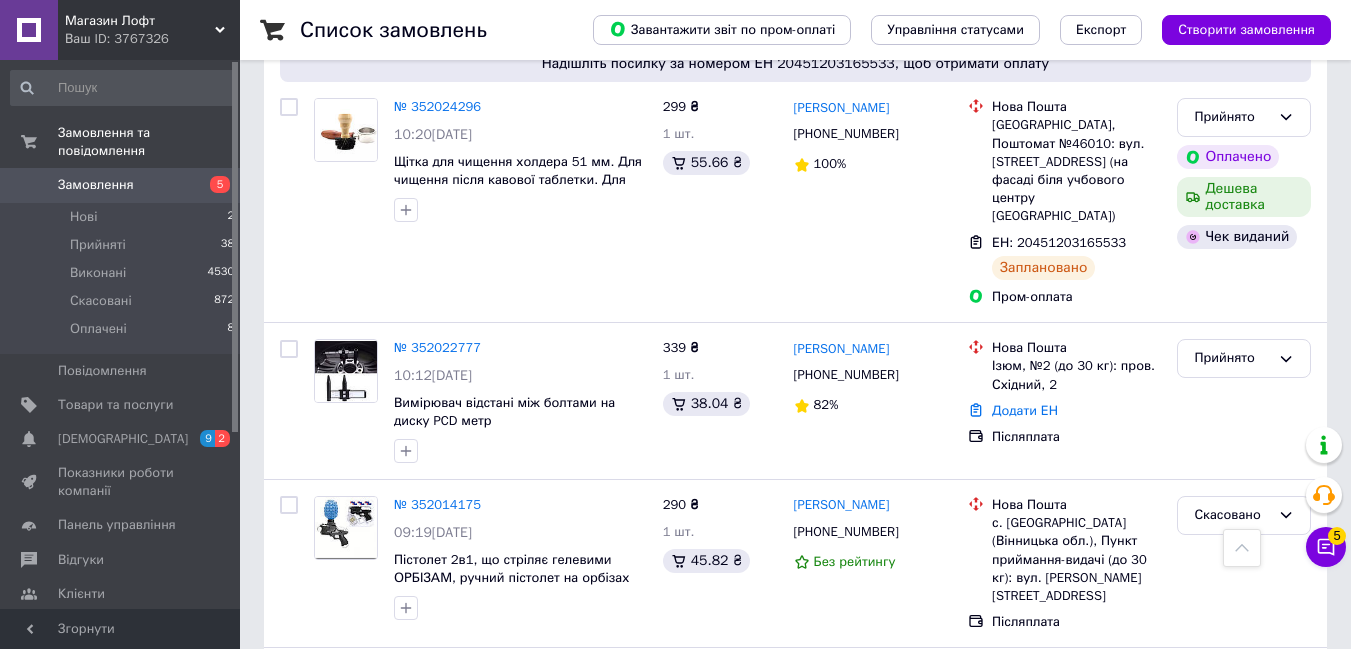 scroll, scrollTop: 1065, scrollLeft: 0, axis: vertical 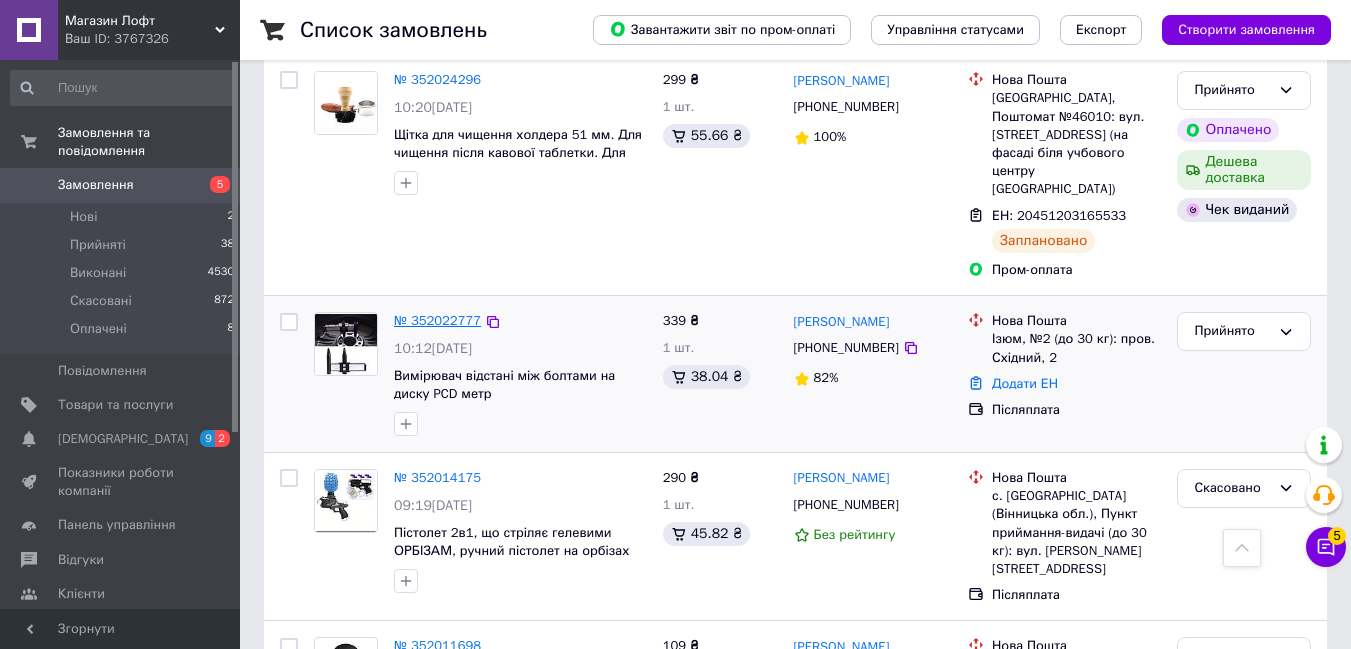 click on "№ 352022777" at bounding box center [437, 320] 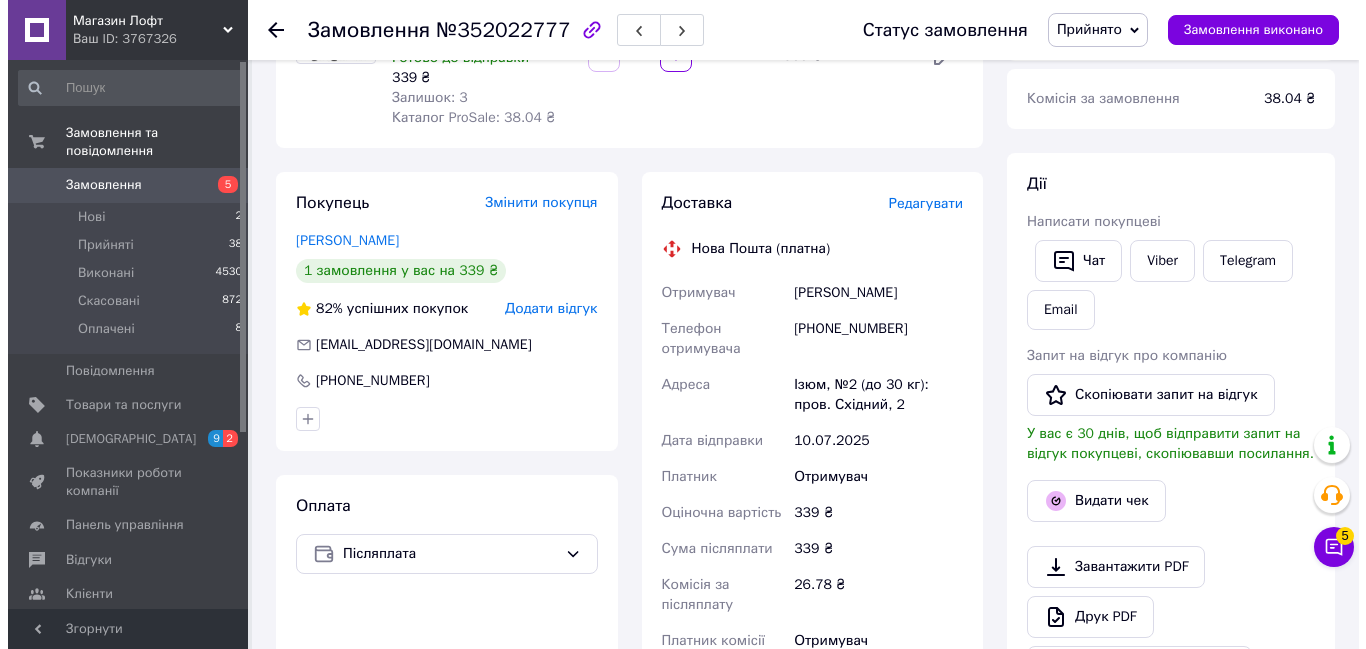 scroll, scrollTop: 250, scrollLeft: 0, axis: vertical 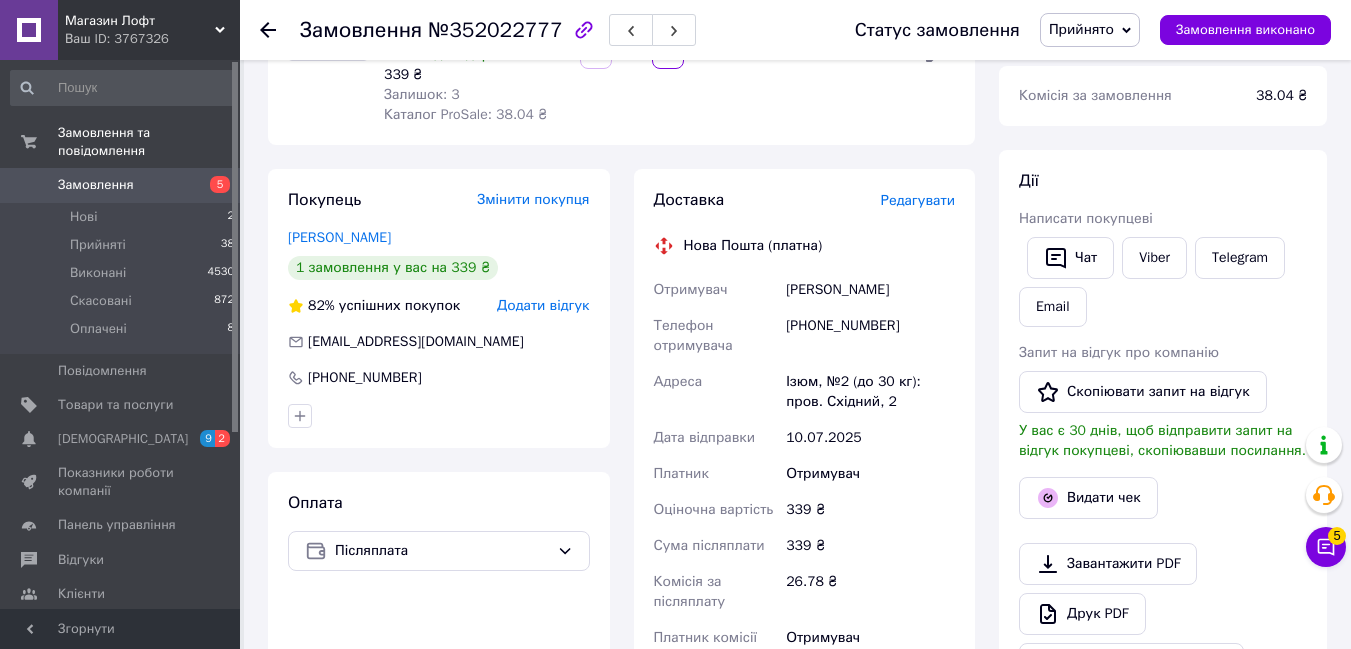 click on "Редагувати" at bounding box center [918, 200] 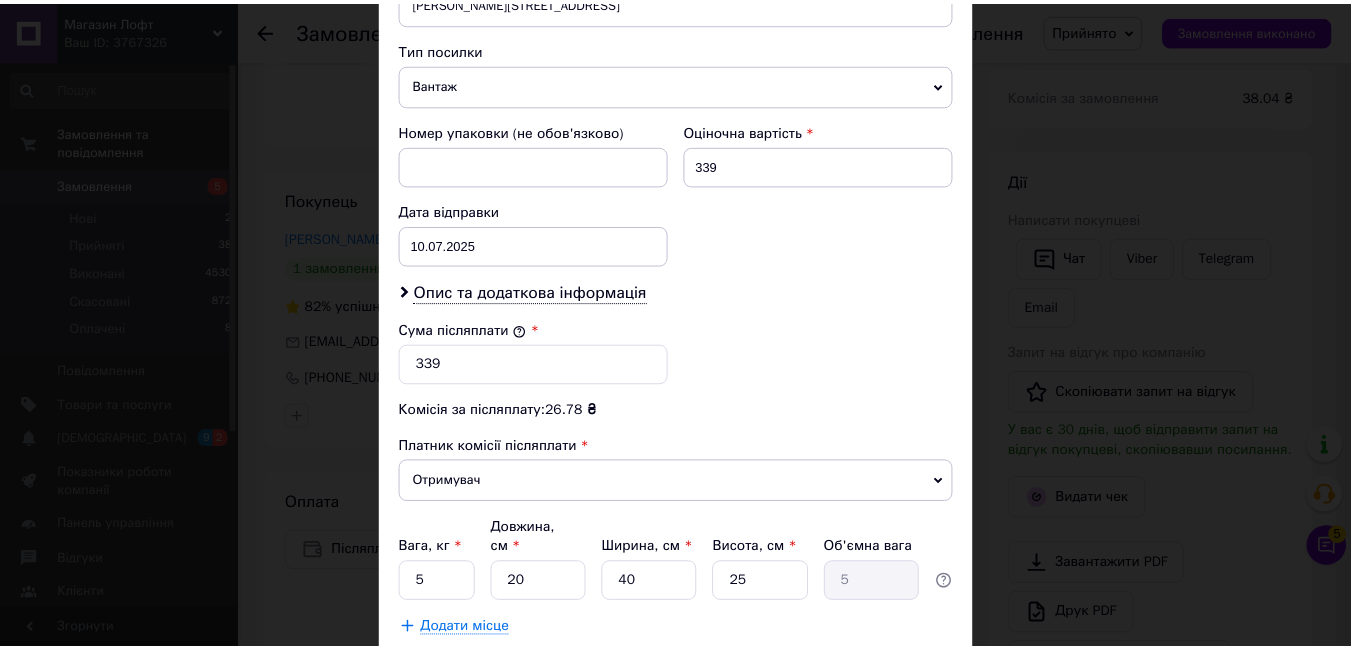 scroll, scrollTop: 783, scrollLeft: 0, axis: vertical 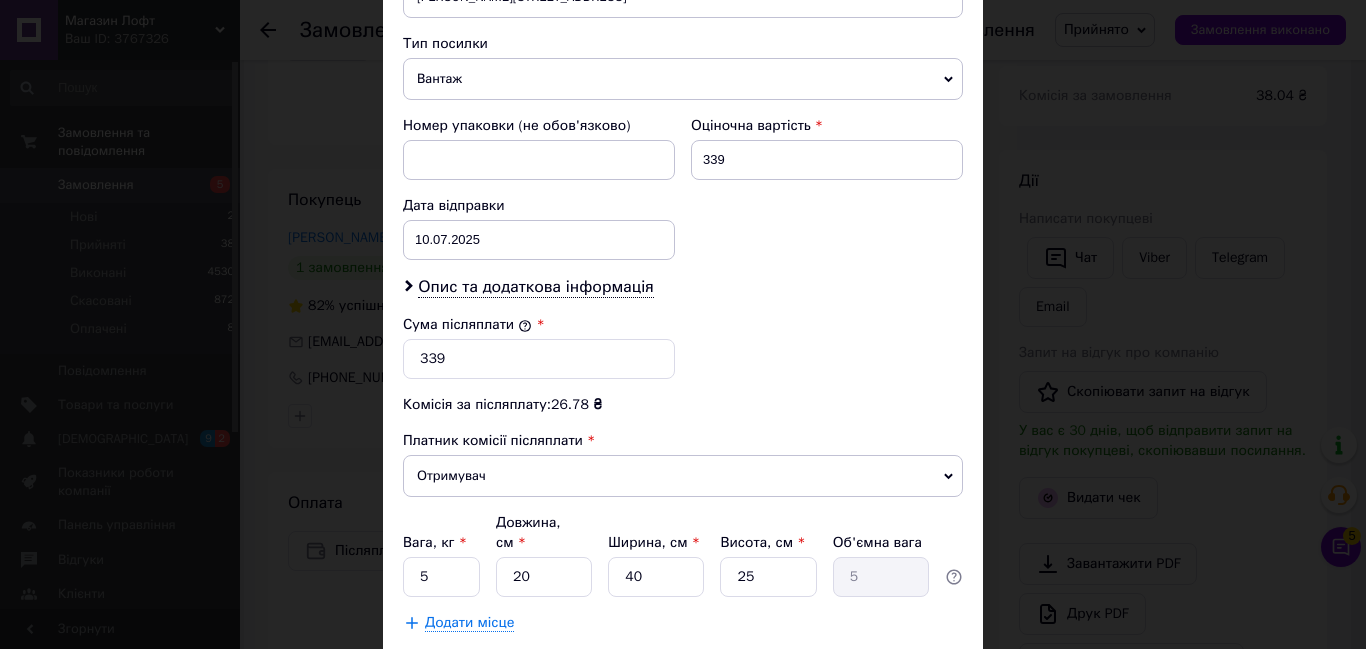 click on "Вантаж" at bounding box center [683, 79] 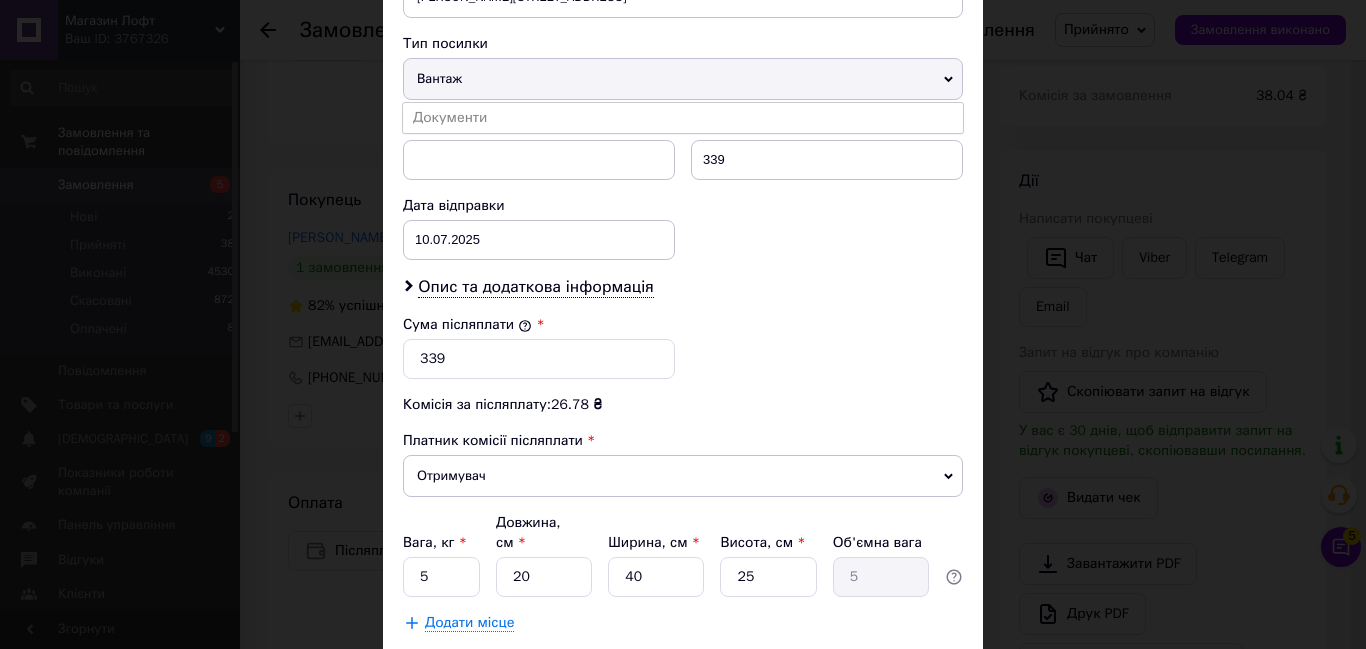 click on "Платник Отримувач Відправник Прізвище отримувача [PERSON_NAME] Ім'я отримувача [PERSON_NAME] батькові отримувача Телефон отримувача [PHONE_NUMBER] Тип доставки У відділенні Кур'єром В поштоматі Місто Ізюм Відділення №2 (до 30 кг): пров. Східний, 2 Місце відправки м. [GEOGRAPHIC_DATA] ([GEOGRAPHIC_DATA].): №19 (до 30 кг на одне місце): вул. Романа [STREET_ADDRESS] Немає збігів. Спробуйте змінити умови пошуку Додати ще місце відправки Тип посилки Вантаж Документи Номер упаковки (не обов'язково) Оціночна вартість 339 Дата відправки [DATE] < 2025 > < Июль > Пн Вт Ср Чт Пт Сб Вс 30 1 2 3 4 5 6 7 8 9 10 11 12 13 14" at bounding box center (683, 40) 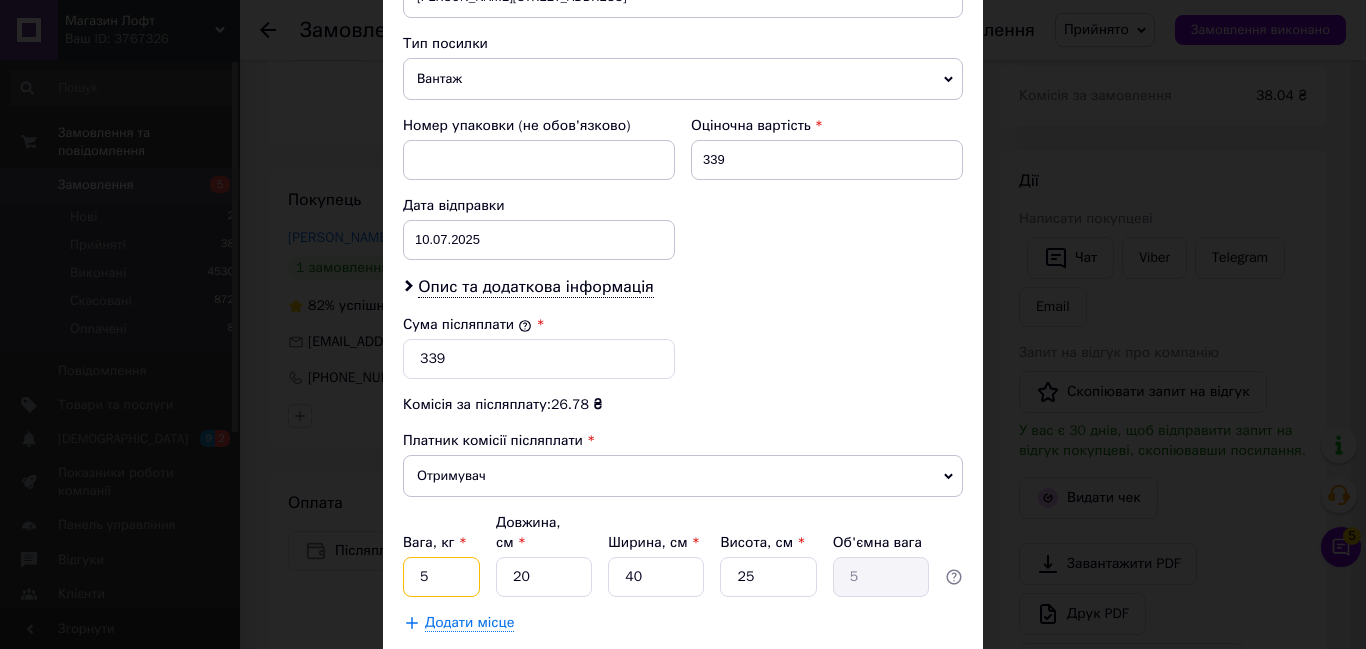 click on "5" at bounding box center [441, 577] 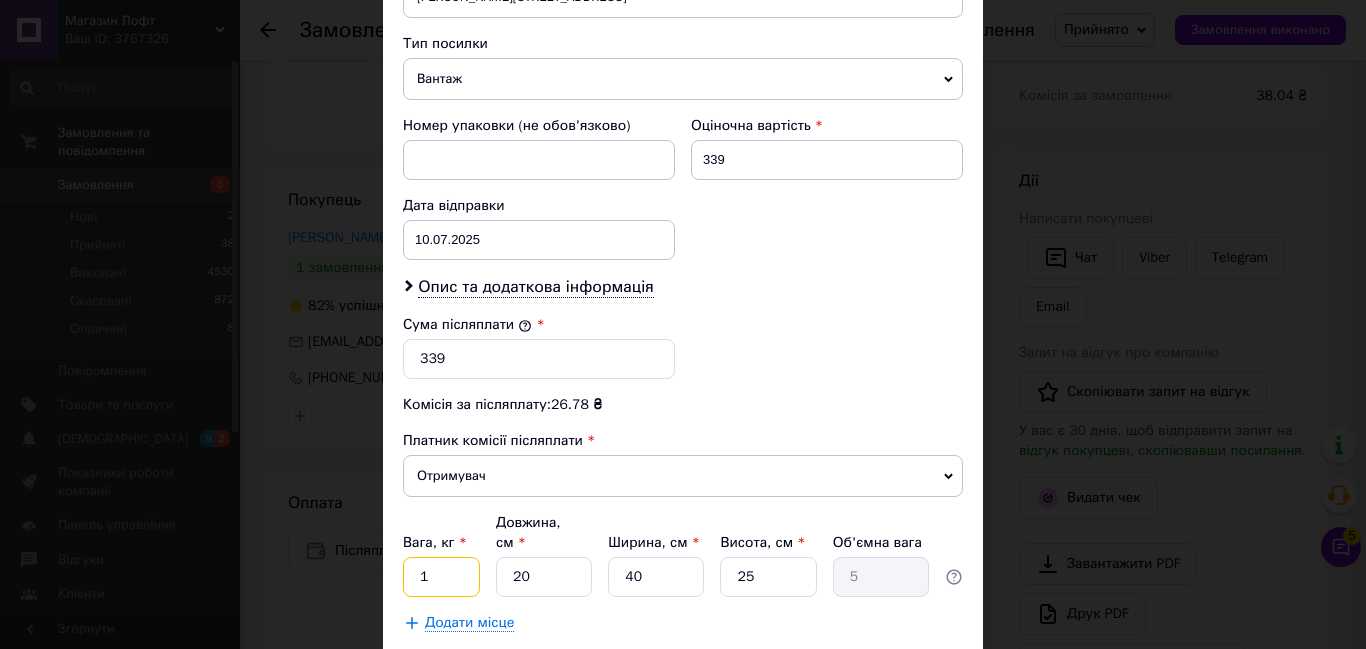 type on "1" 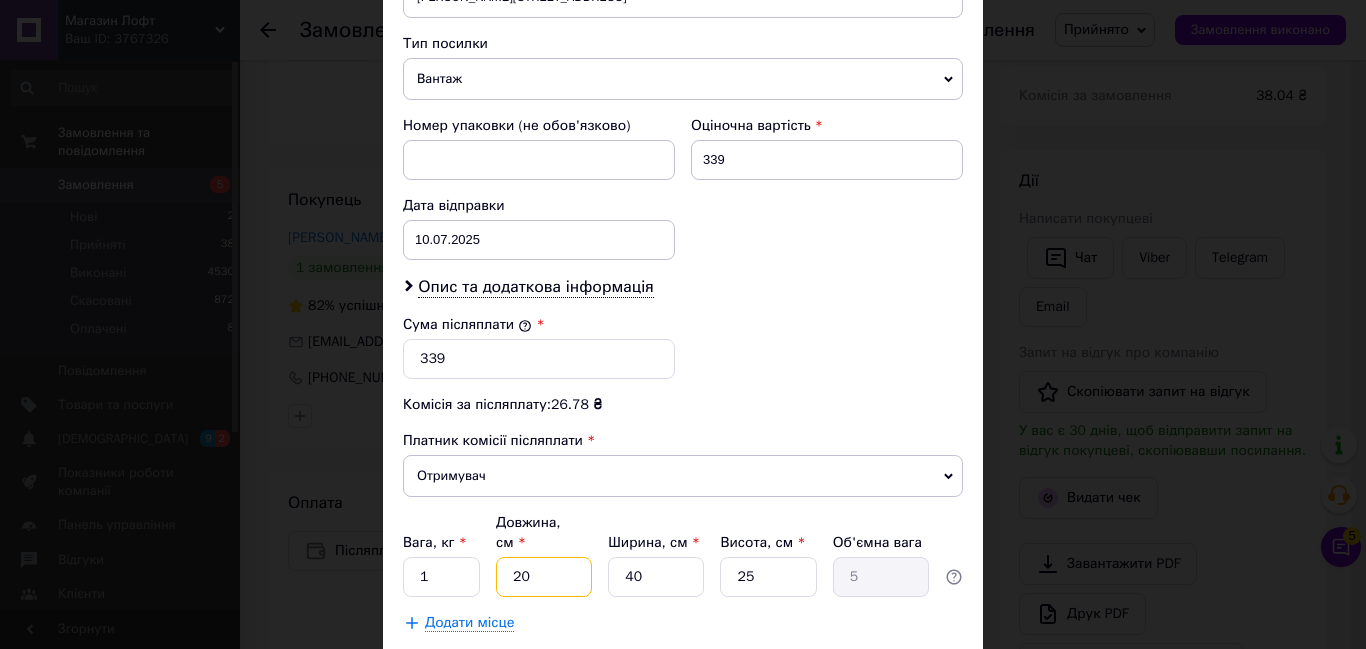 click on "20" at bounding box center (544, 577) 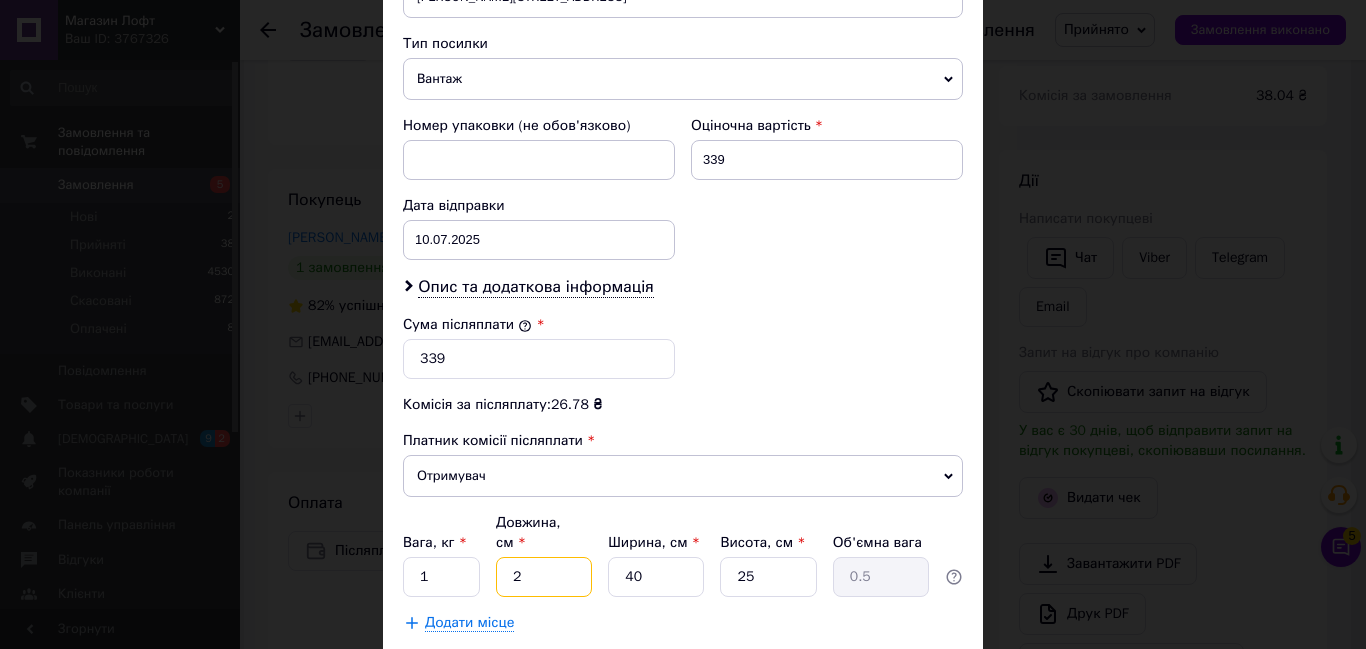 type on "2" 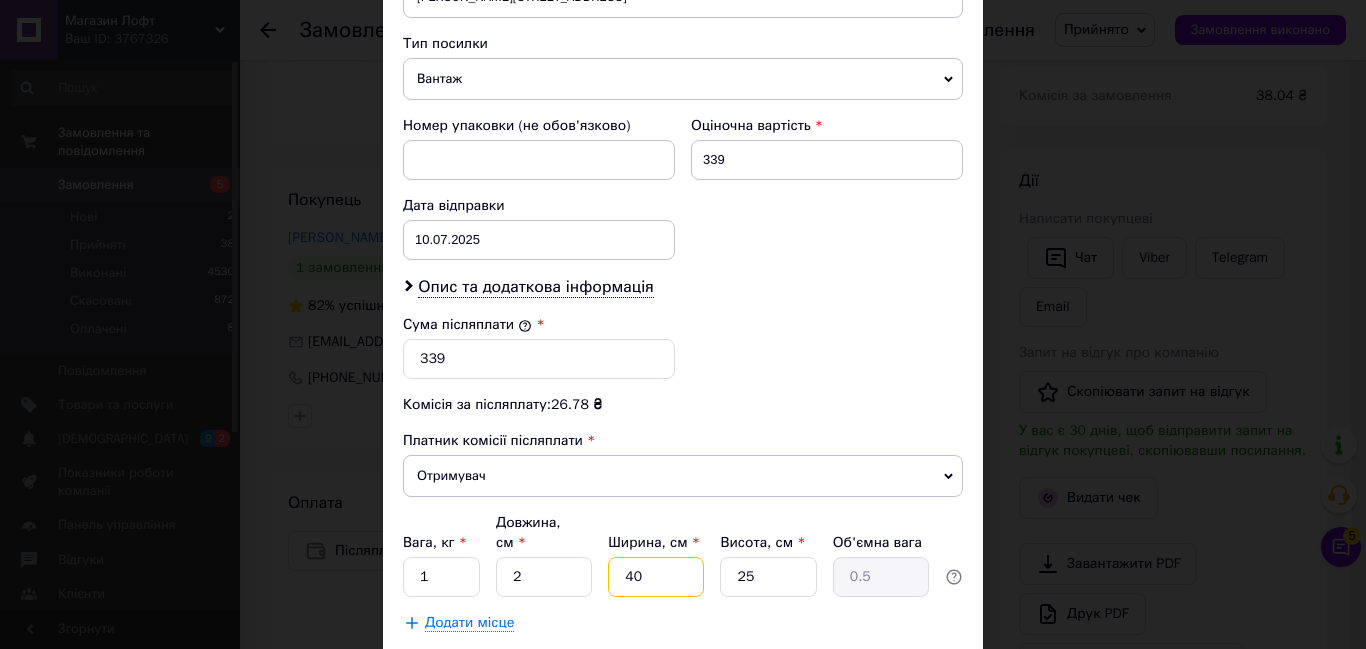 click on "40" at bounding box center [656, 577] 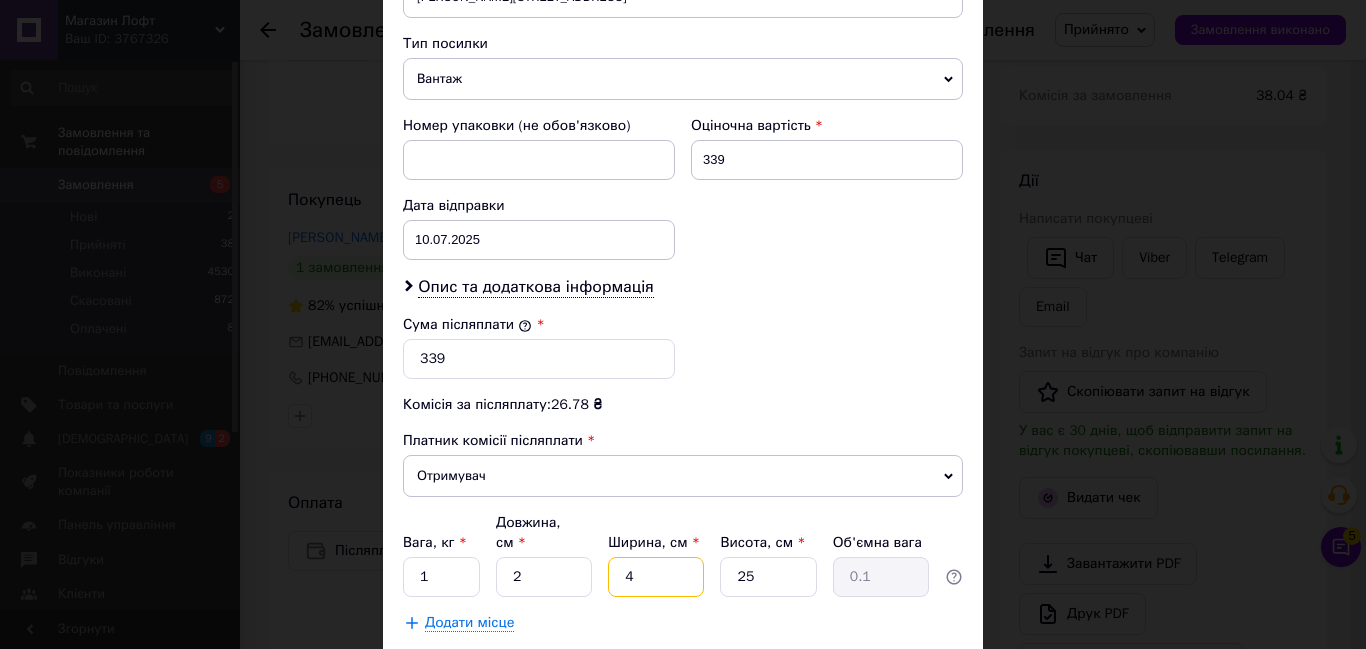 type on "4" 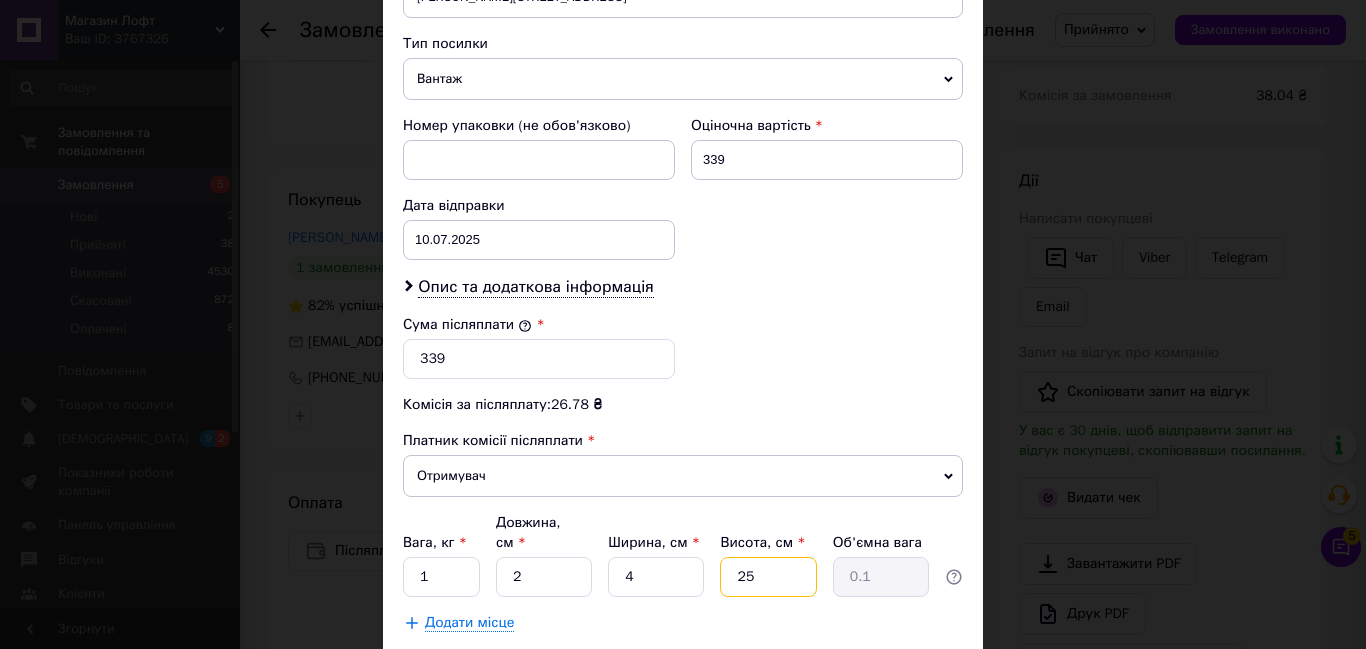 click on "25" at bounding box center (768, 577) 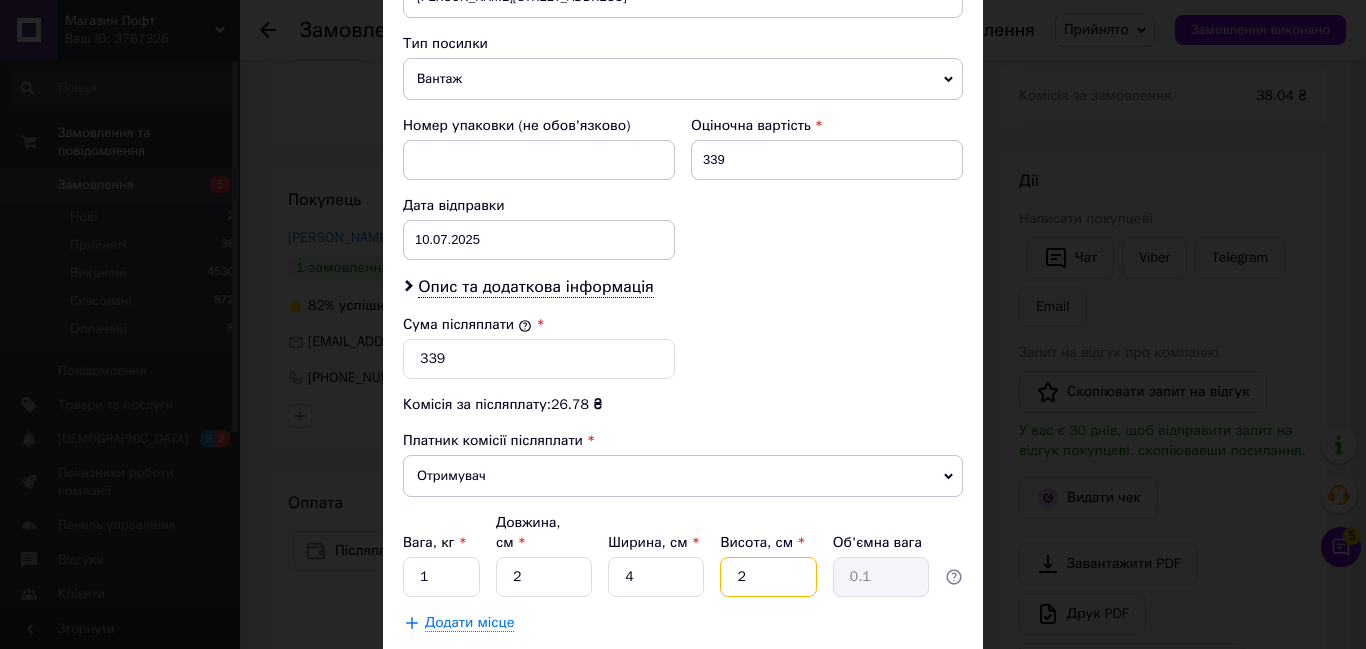 type on "2" 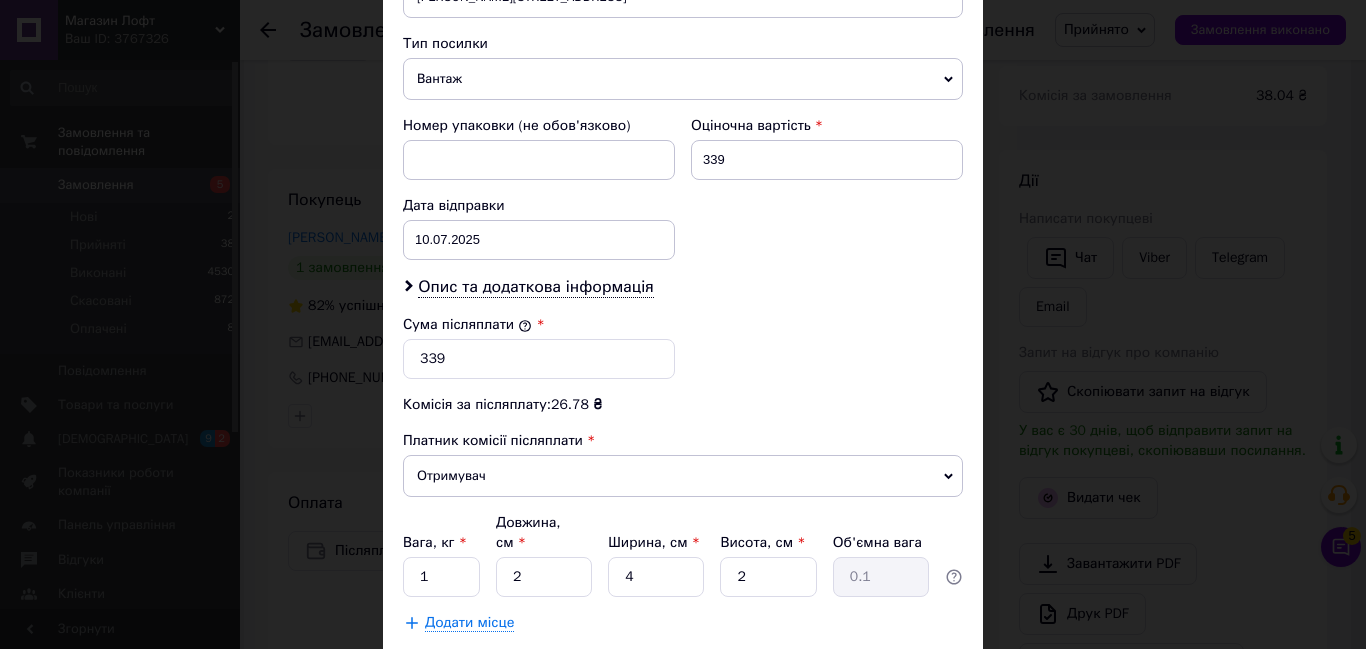 click on "Зберегти" at bounding box center (914, 673) 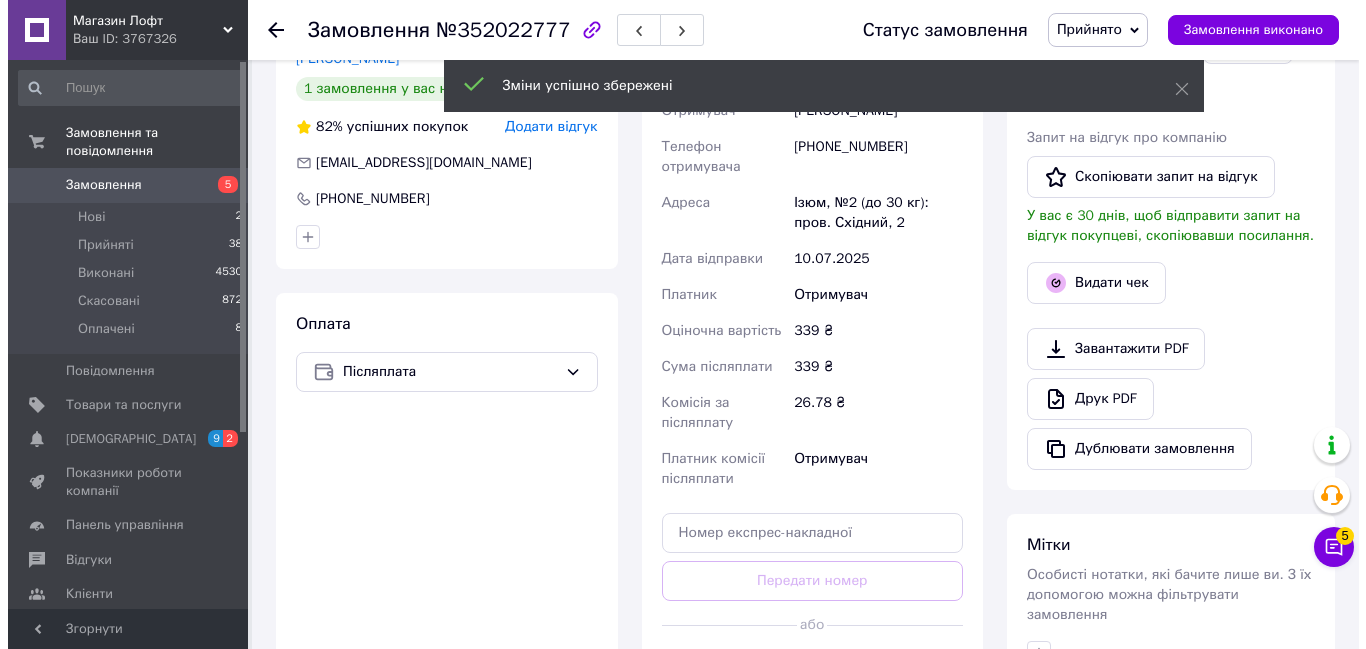 scroll, scrollTop: 493, scrollLeft: 0, axis: vertical 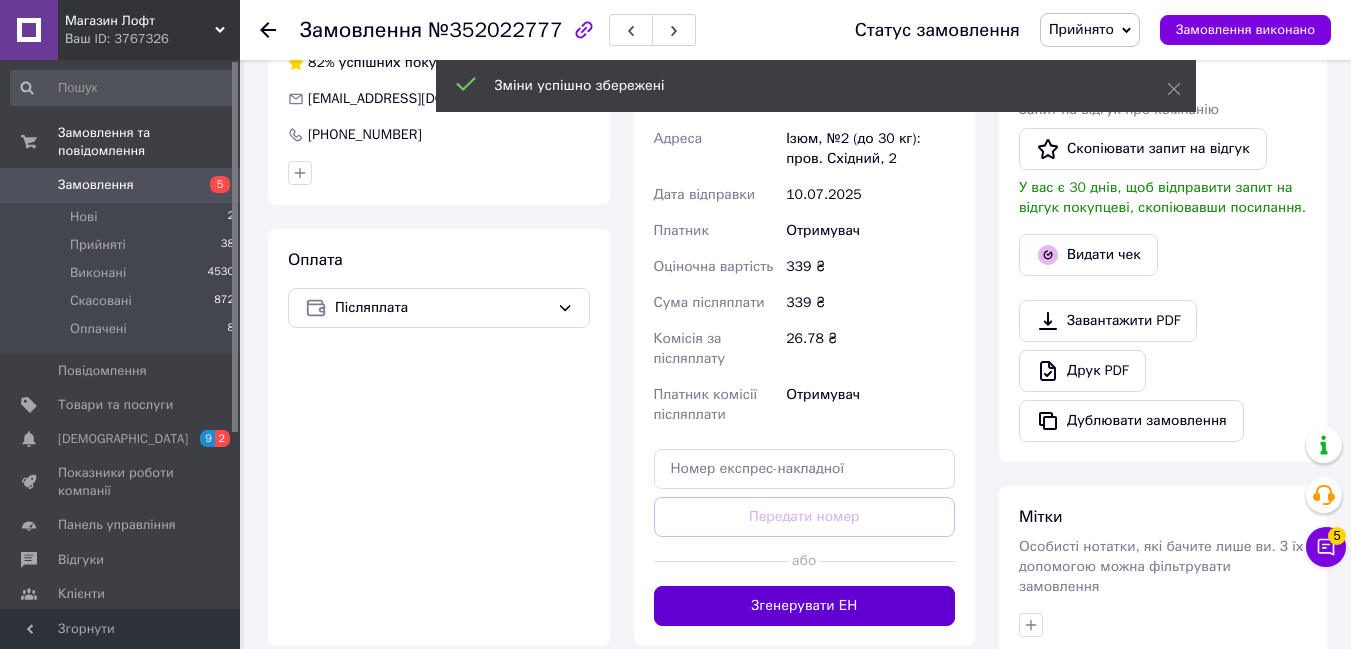 click on "Згенерувати ЕН" at bounding box center (805, 606) 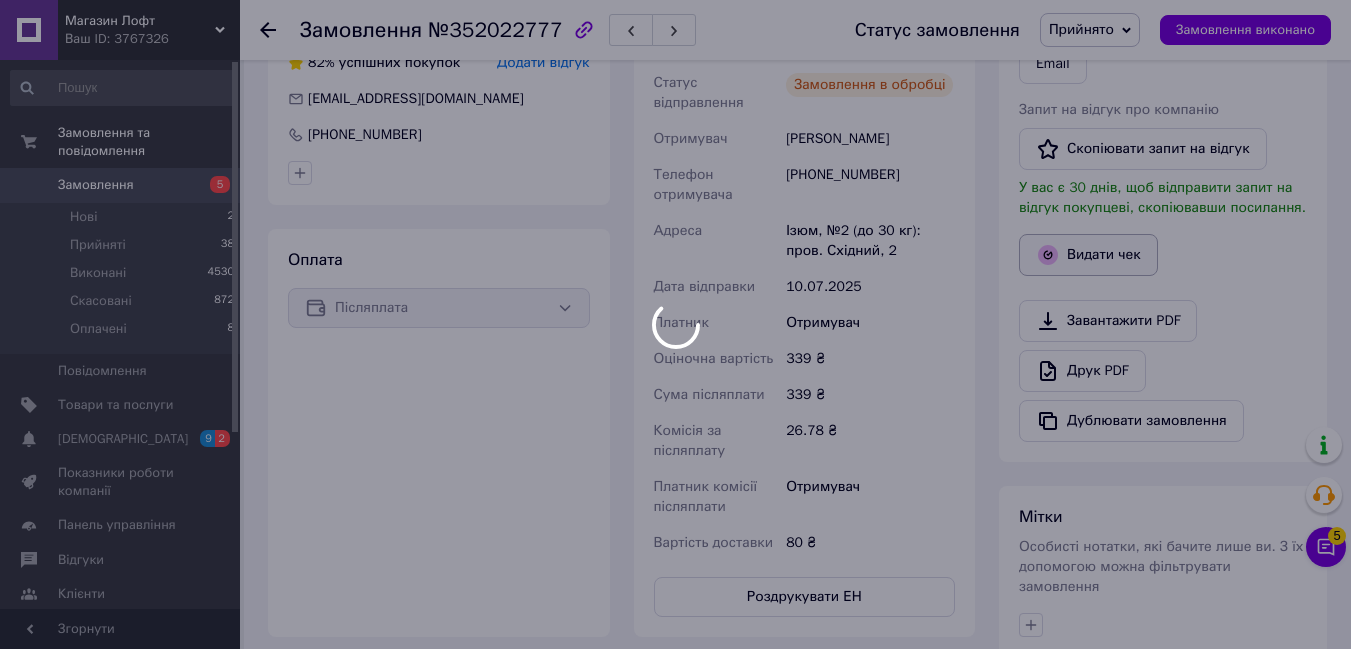 click on "Видати чек" at bounding box center [1088, 255] 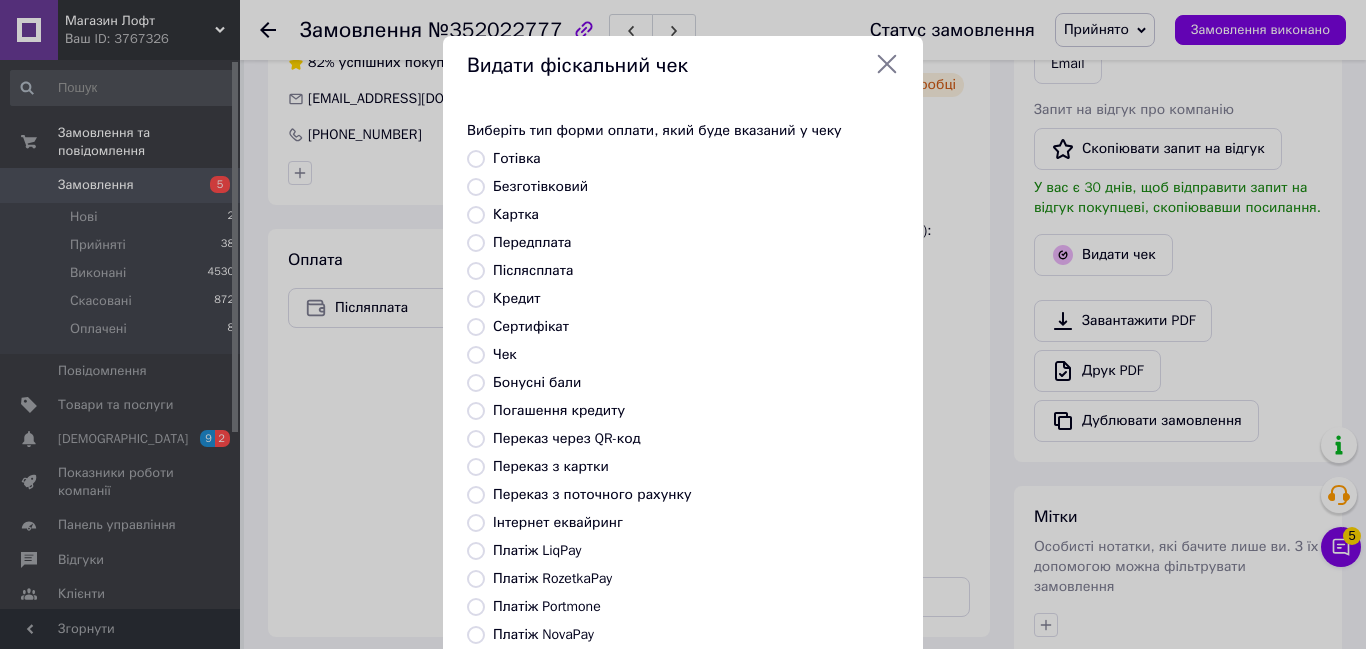 click on "Безготівковий" at bounding box center [476, 187] 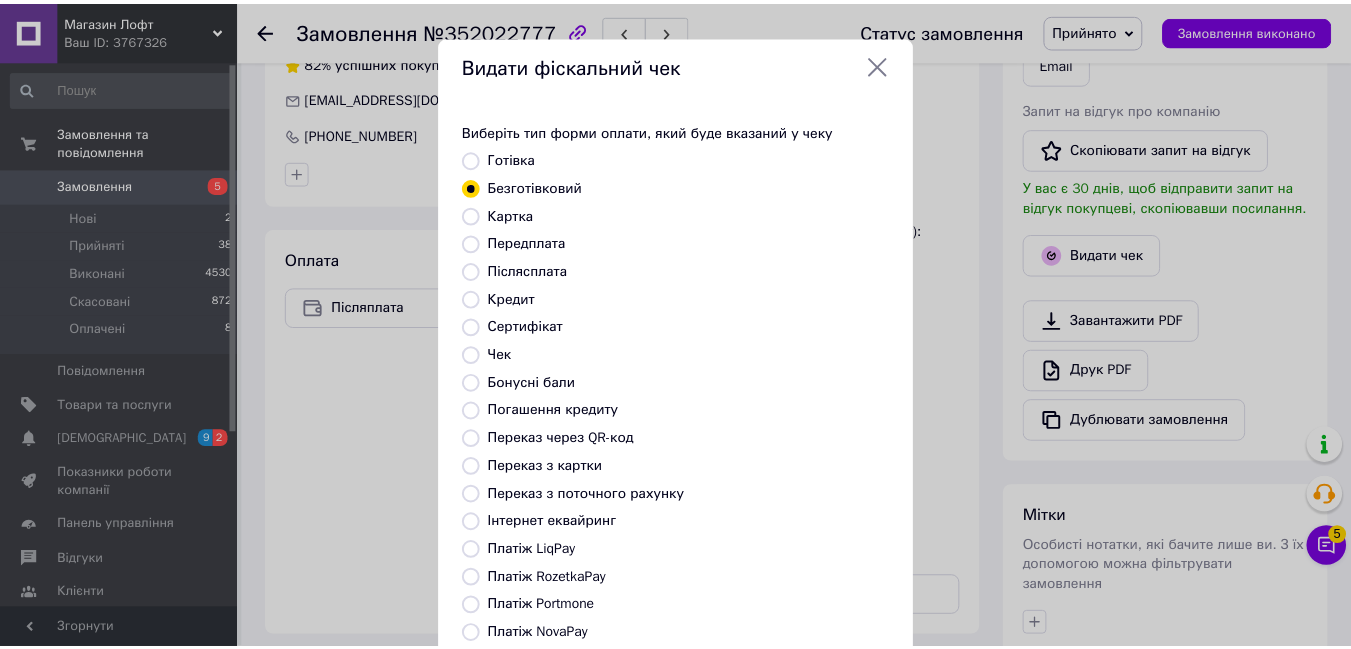 scroll, scrollTop: 210, scrollLeft: 0, axis: vertical 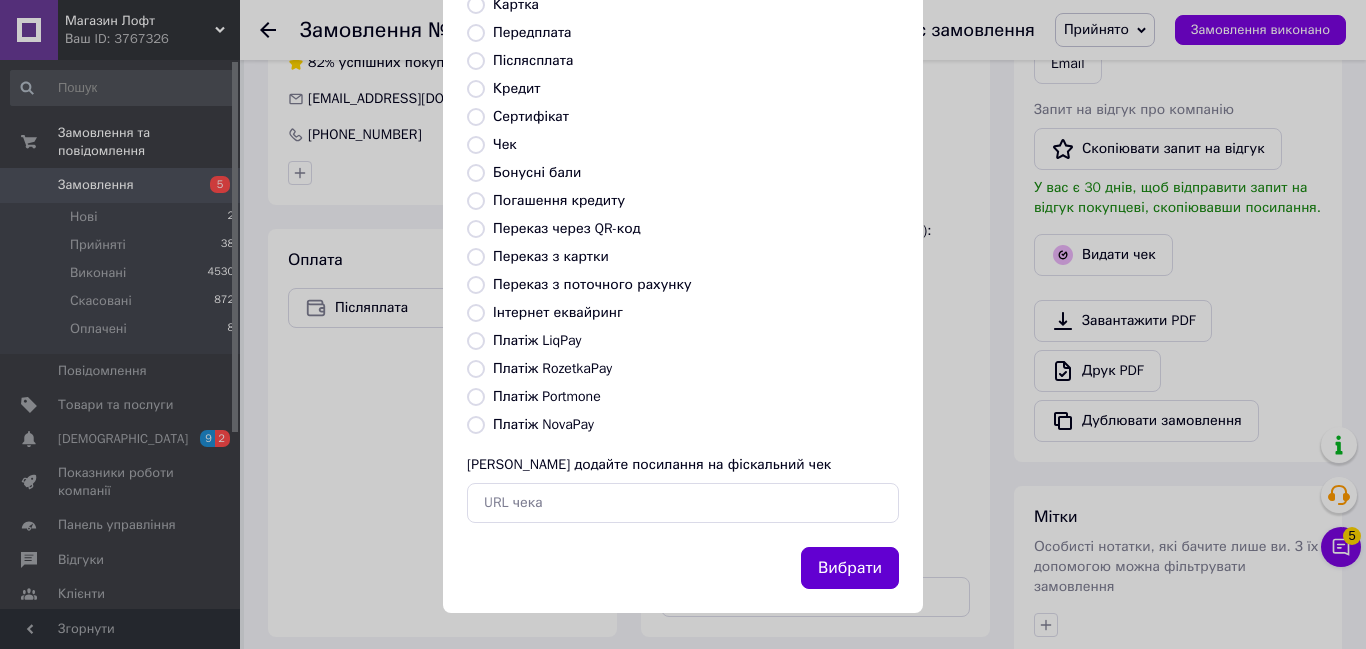 click on "Вибрати" at bounding box center [850, 568] 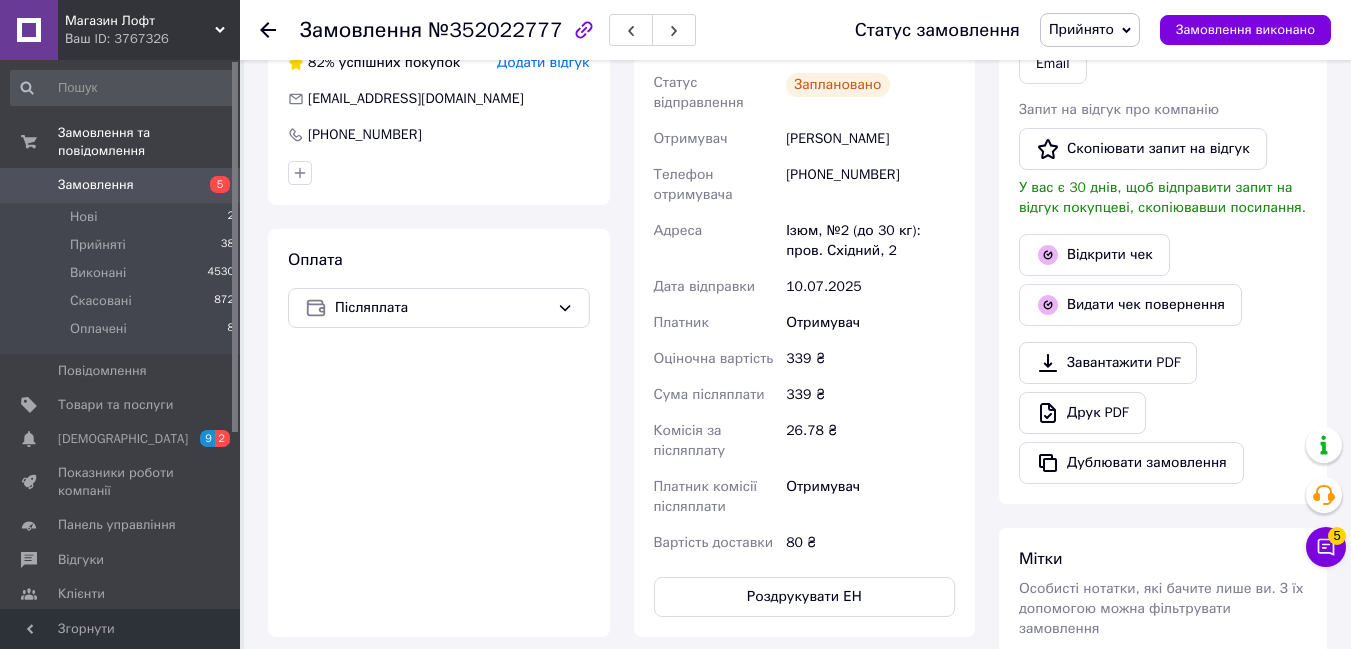 scroll, scrollTop: 0, scrollLeft: 0, axis: both 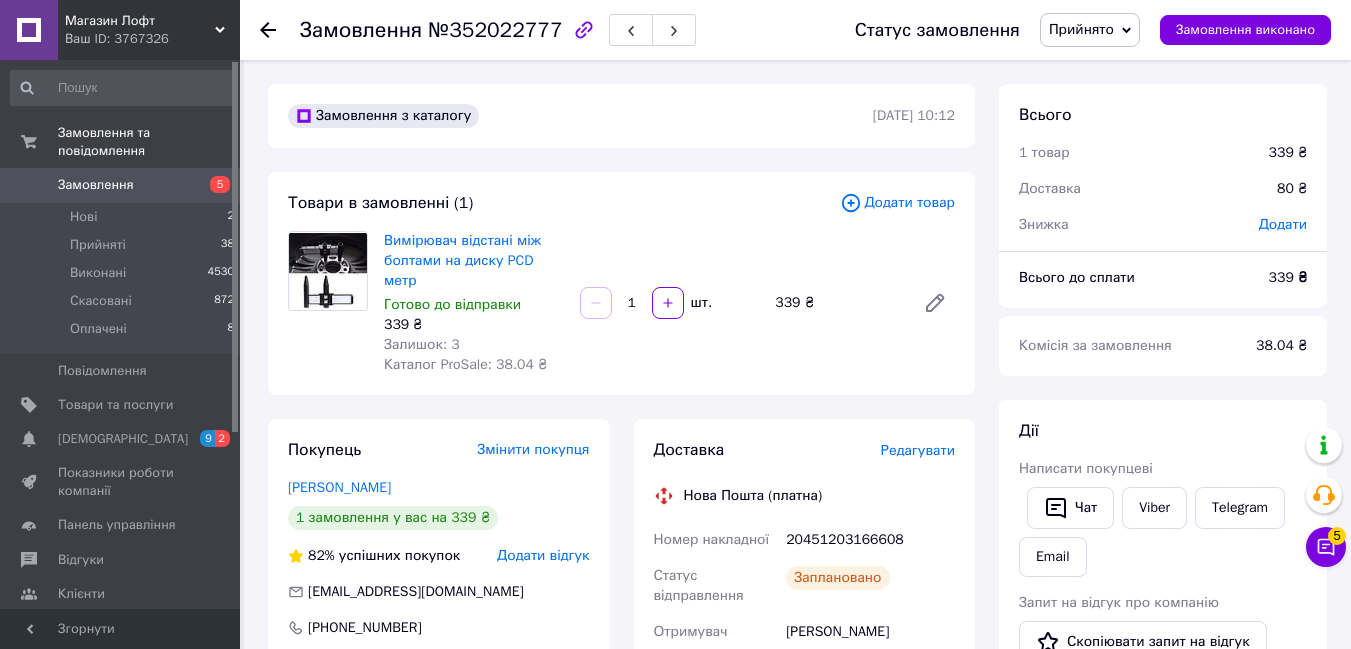 click 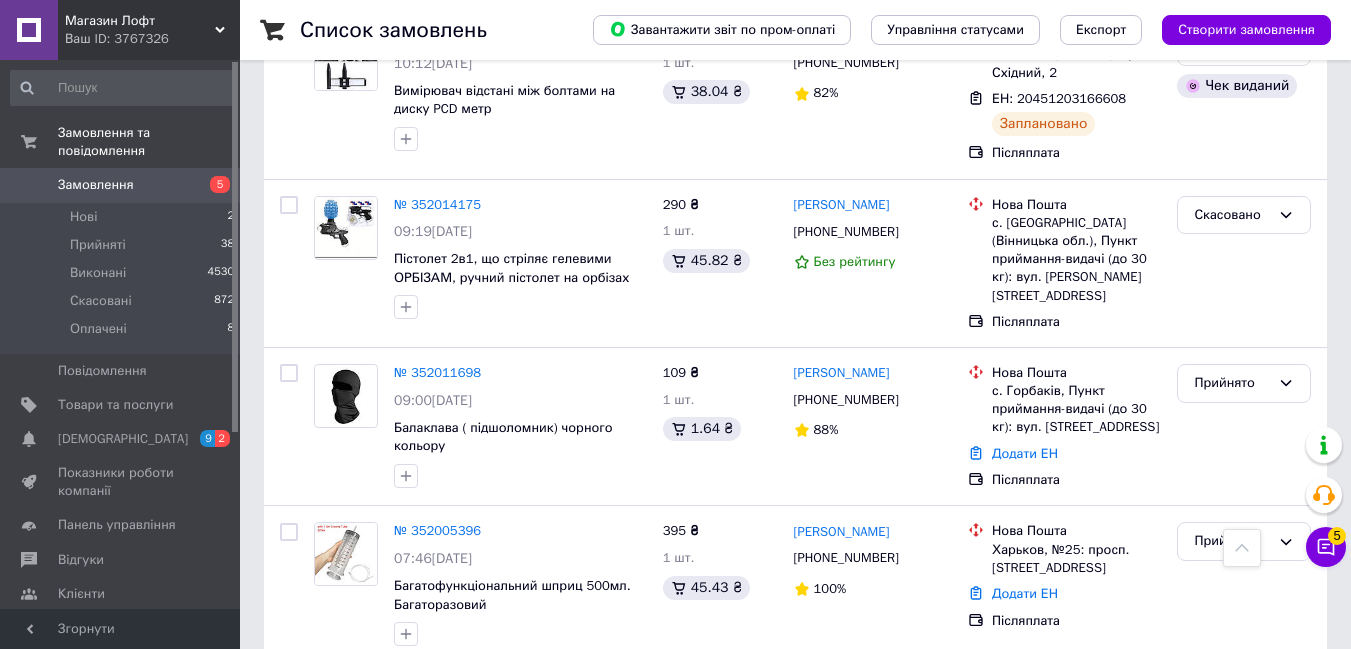 scroll, scrollTop: 1357, scrollLeft: 0, axis: vertical 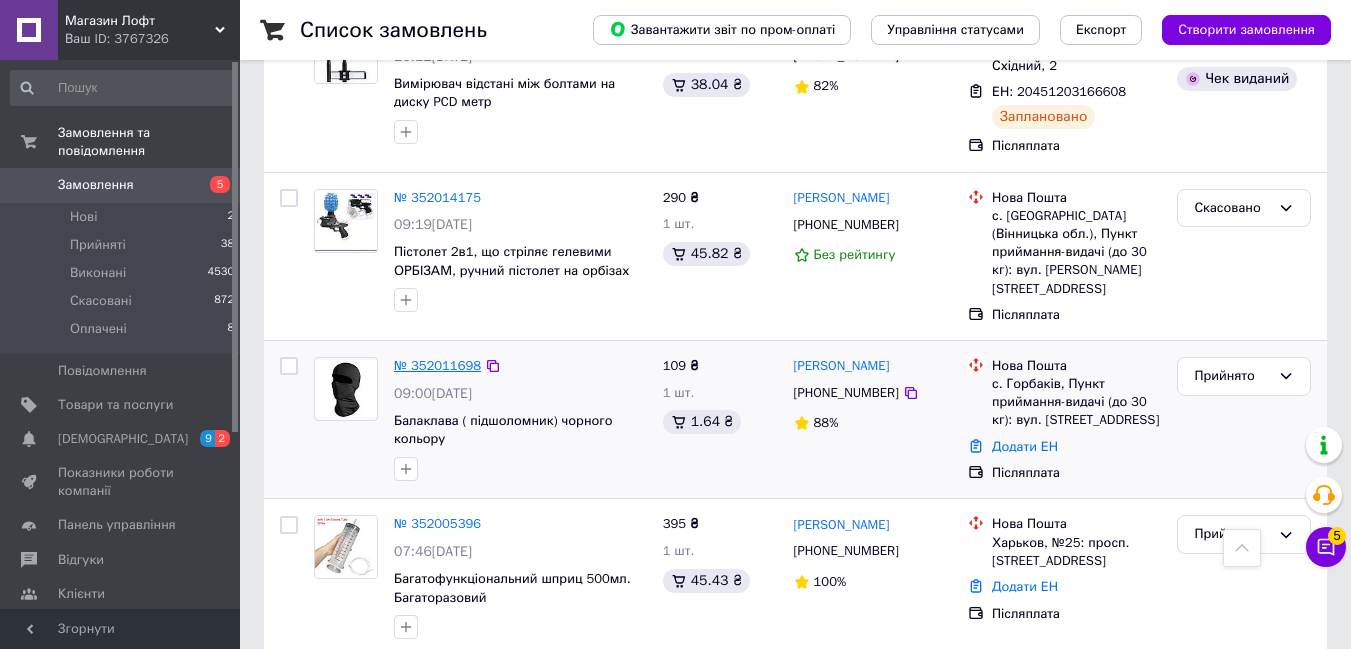 click on "№ 352011698" at bounding box center (437, 365) 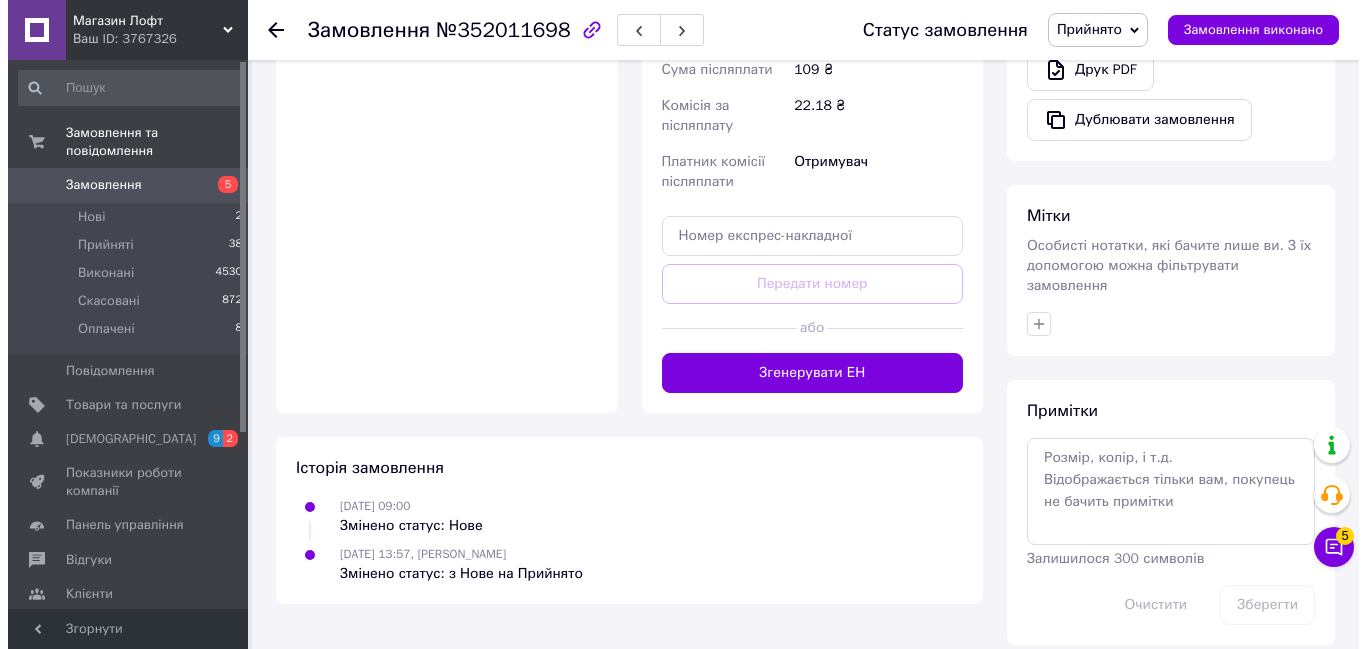 scroll, scrollTop: 179, scrollLeft: 0, axis: vertical 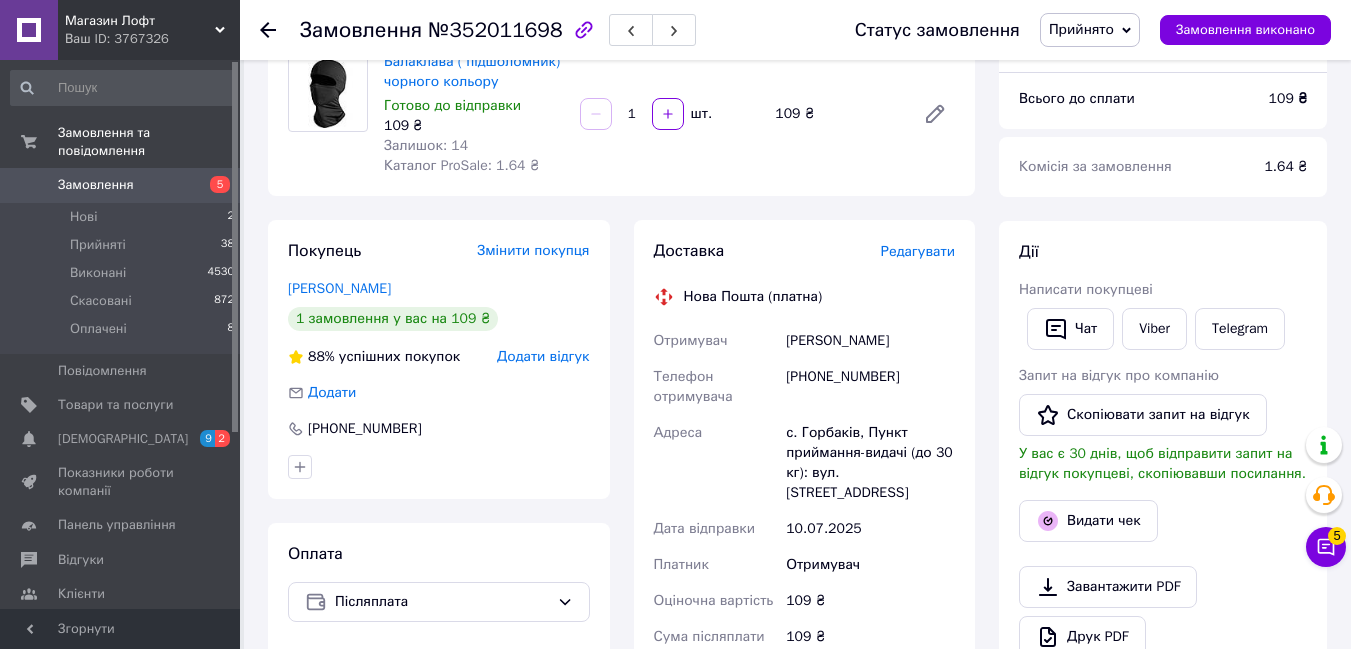click on "Редагувати" at bounding box center [918, 251] 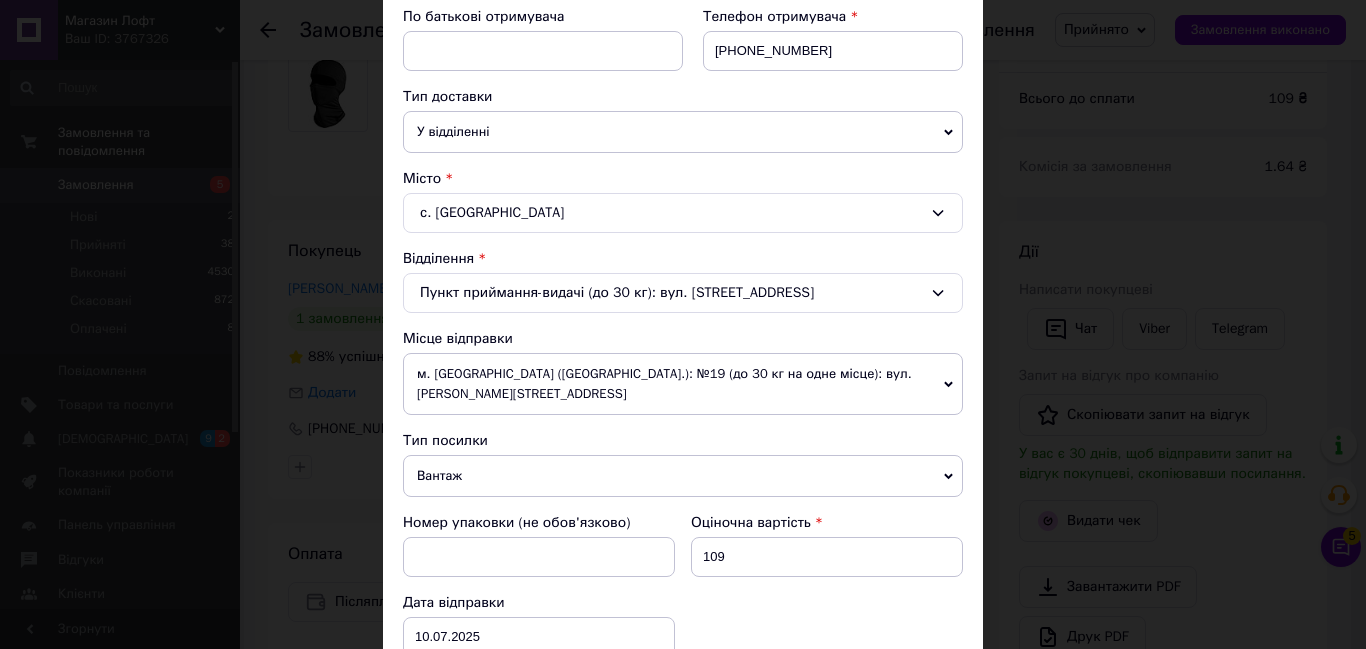 scroll, scrollTop: 387, scrollLeft: 0, axis: vertical 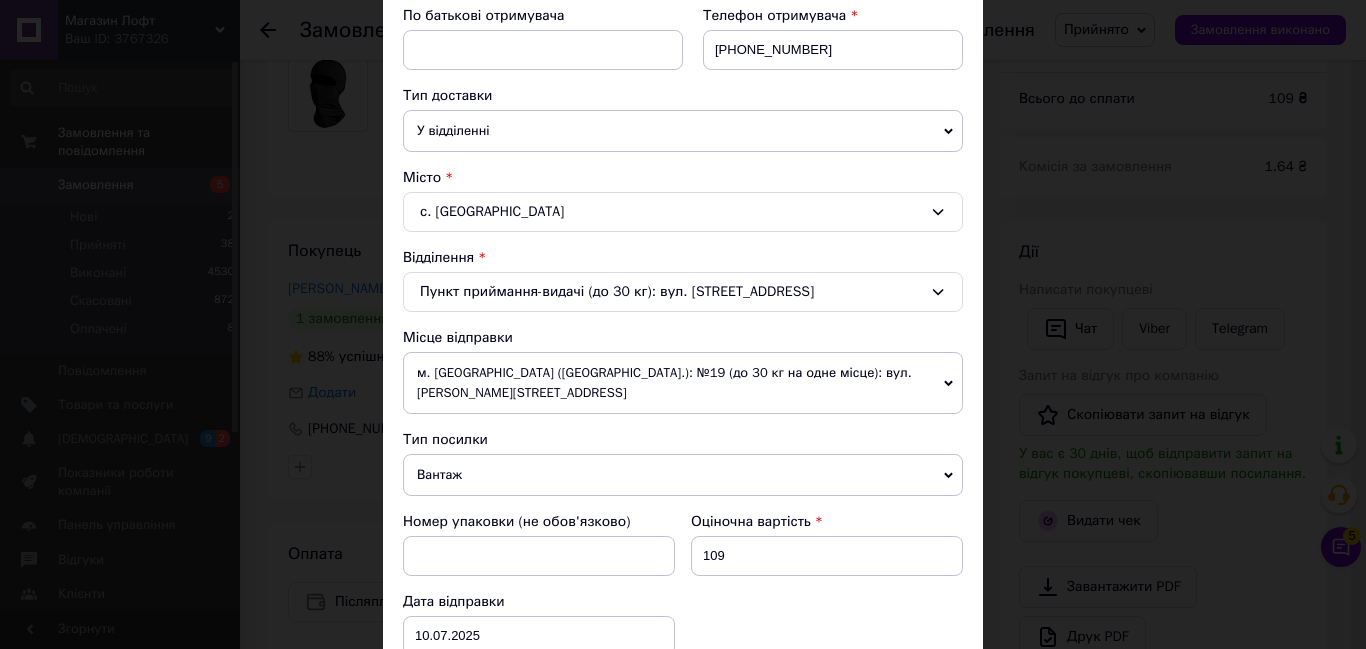 click on "Вантаж" at bounding box center [683, 475] 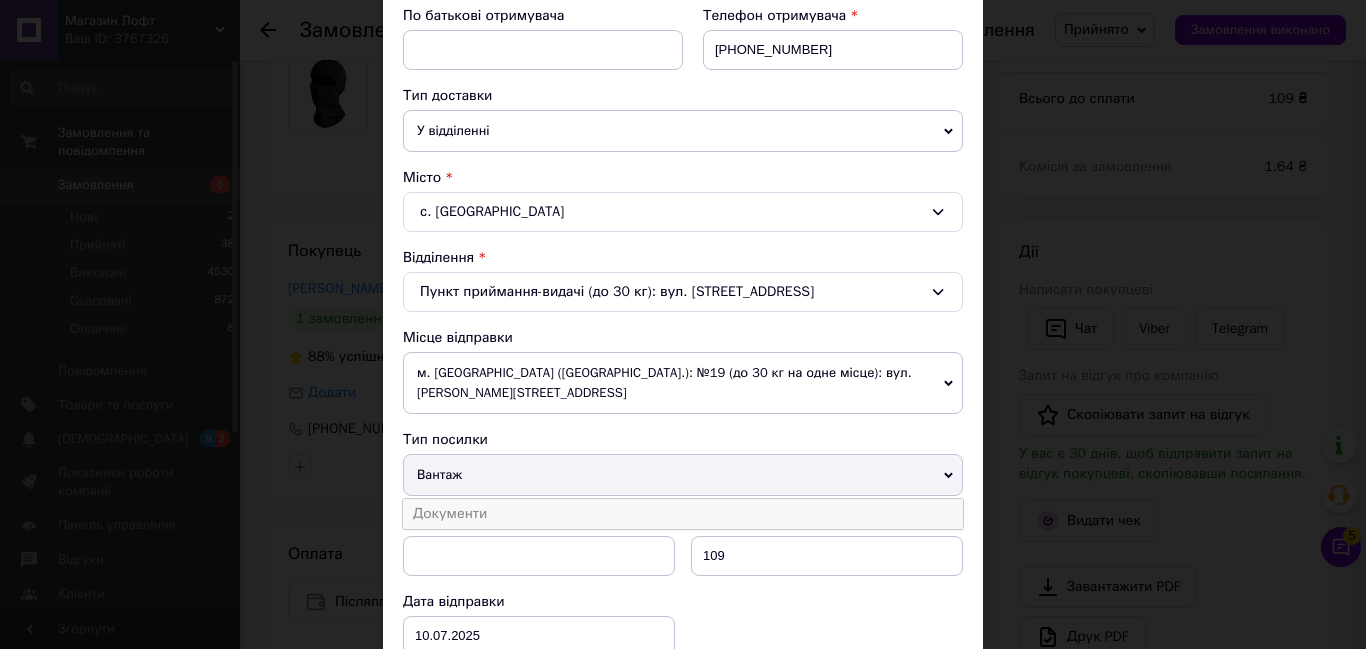 click on "Документи" at bounding box center (683, 514) 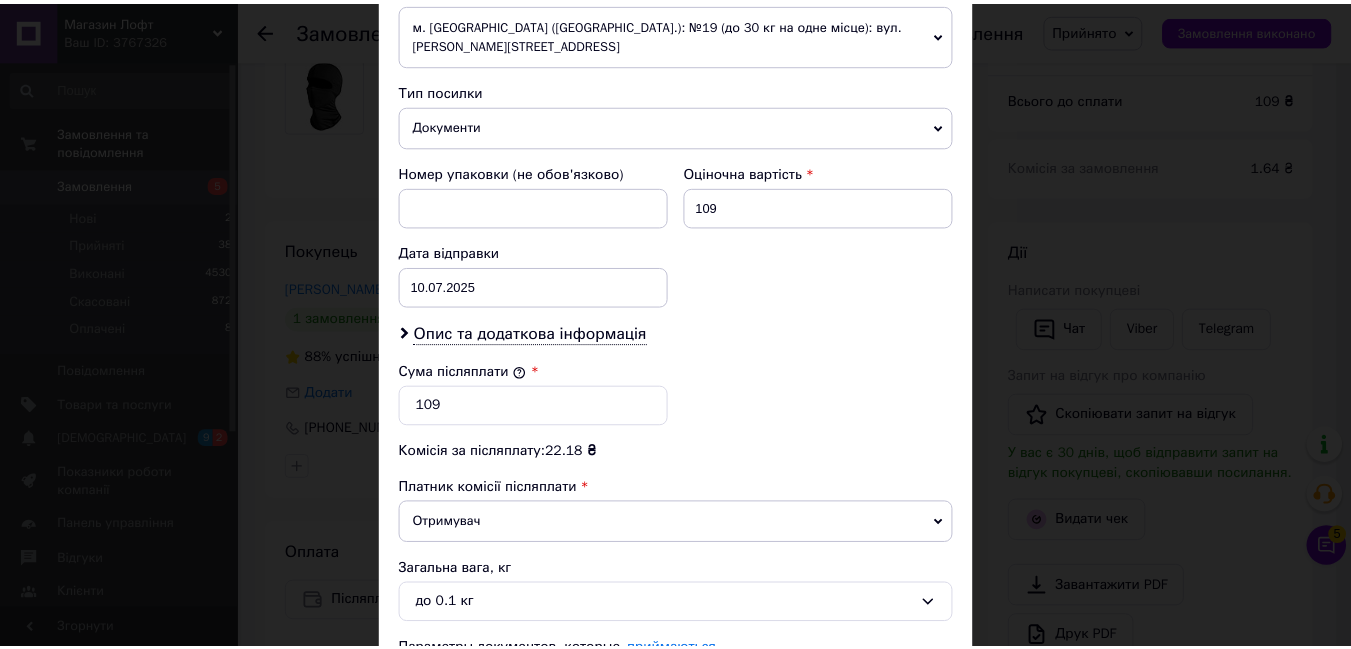 scroll, scrollTop: 917, scrollLeft: 0, axis: vertical 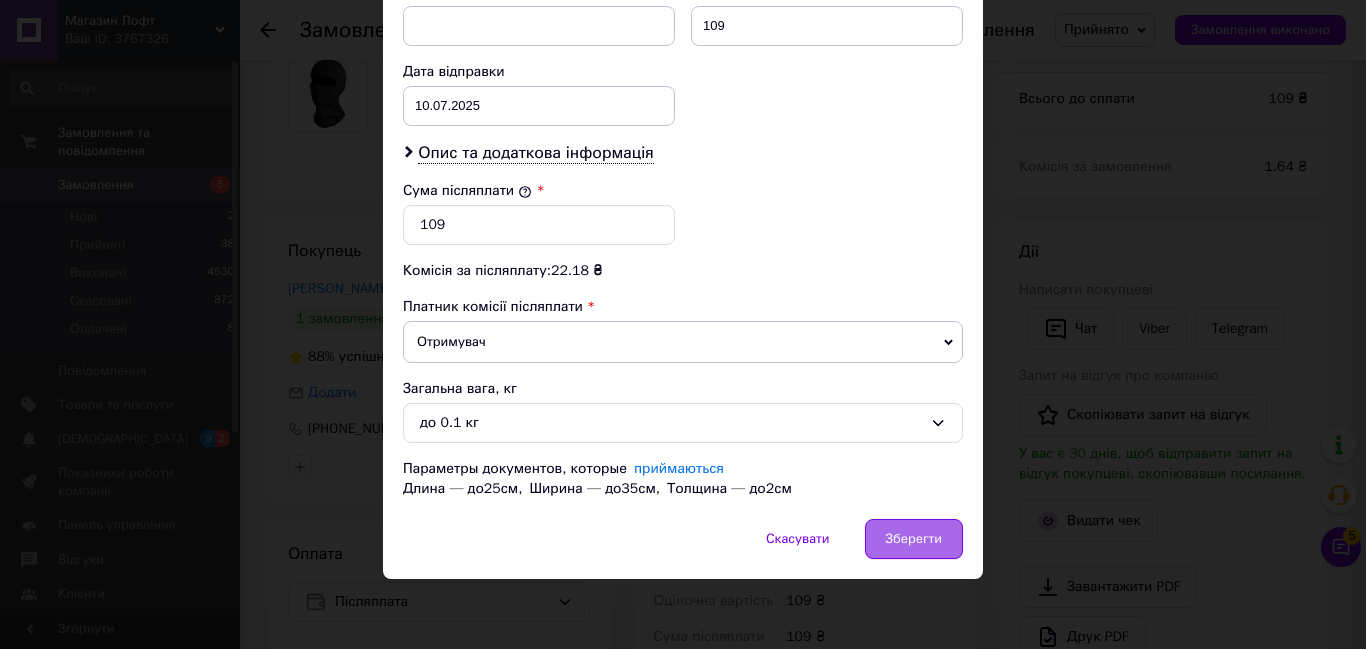 click on "Зберегти" at bounding box center (914, 539) 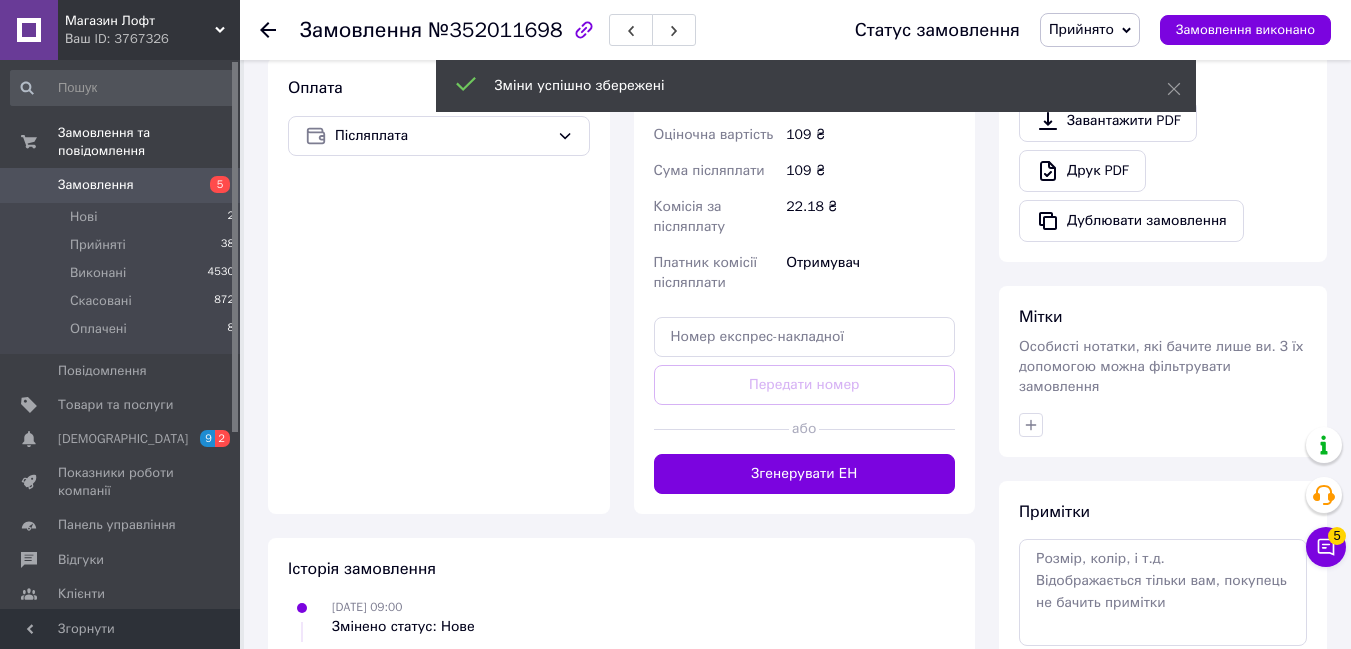 scroll, scrollTop: 640, scrollLeft: 0, axis: vertical 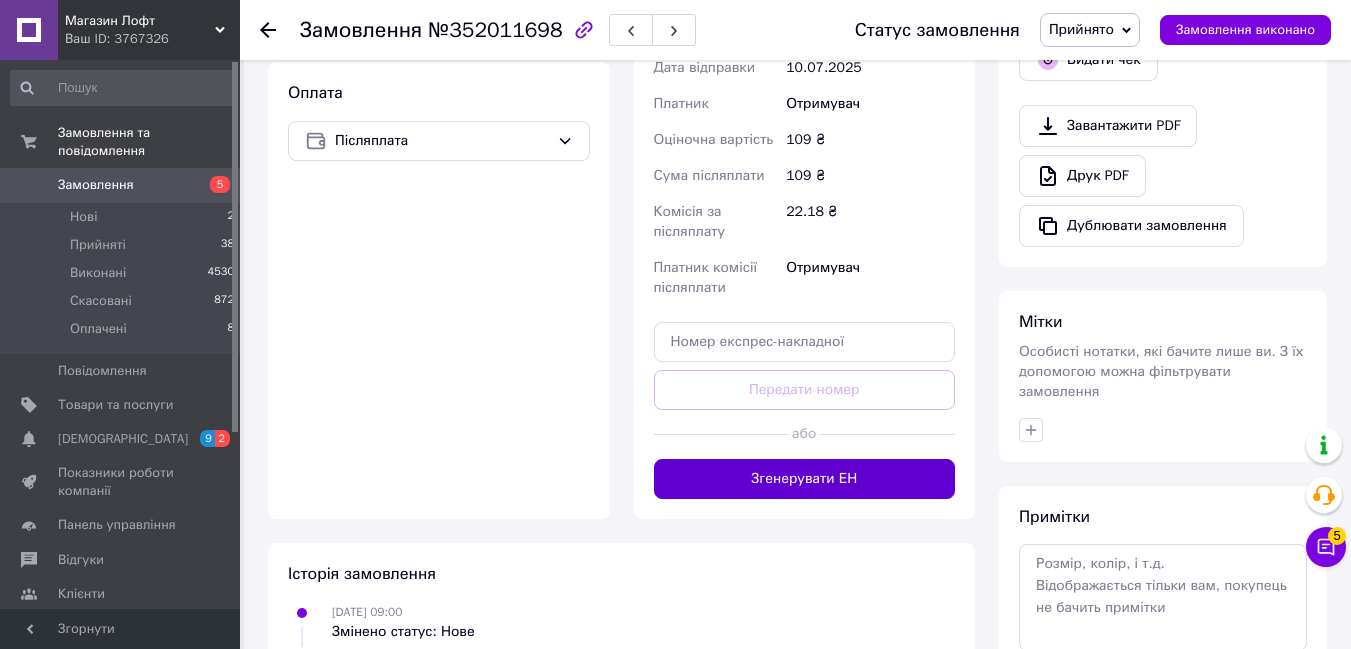 click on "Згенерувати ЕН" at bounding box center [805, 479] 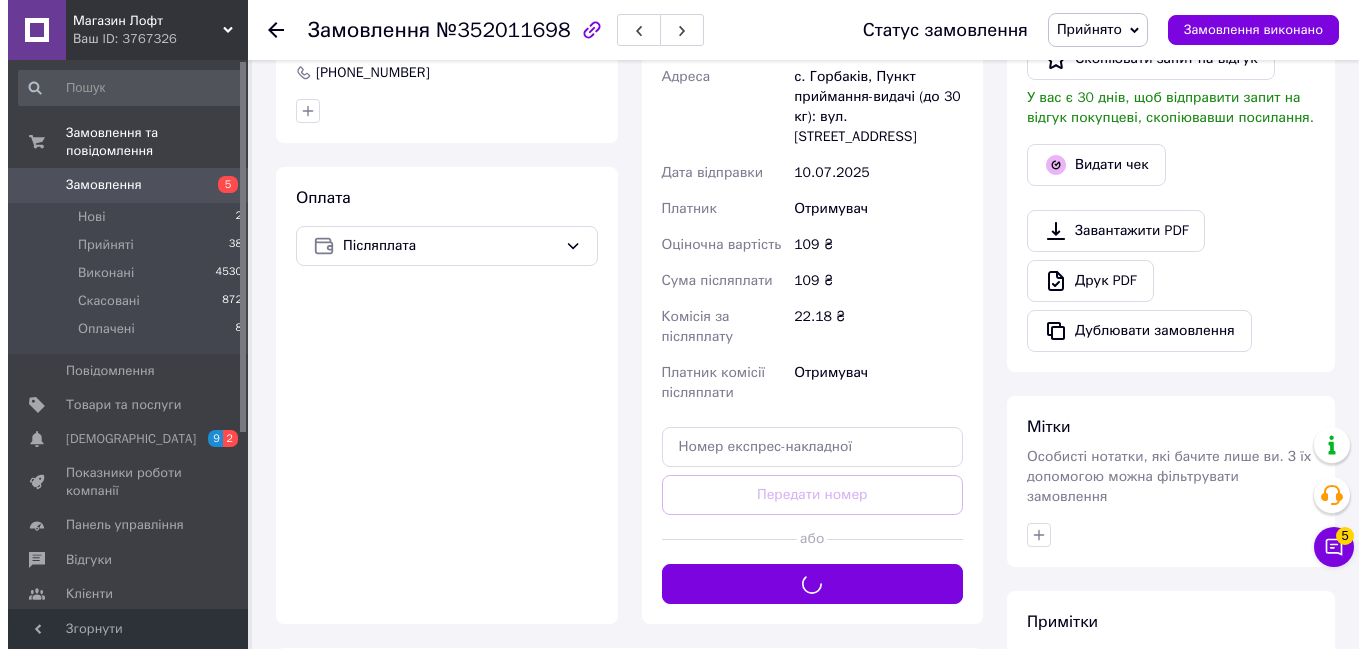 scroll, scrollTop: 491, scrollLeft: 0, axis: vertical 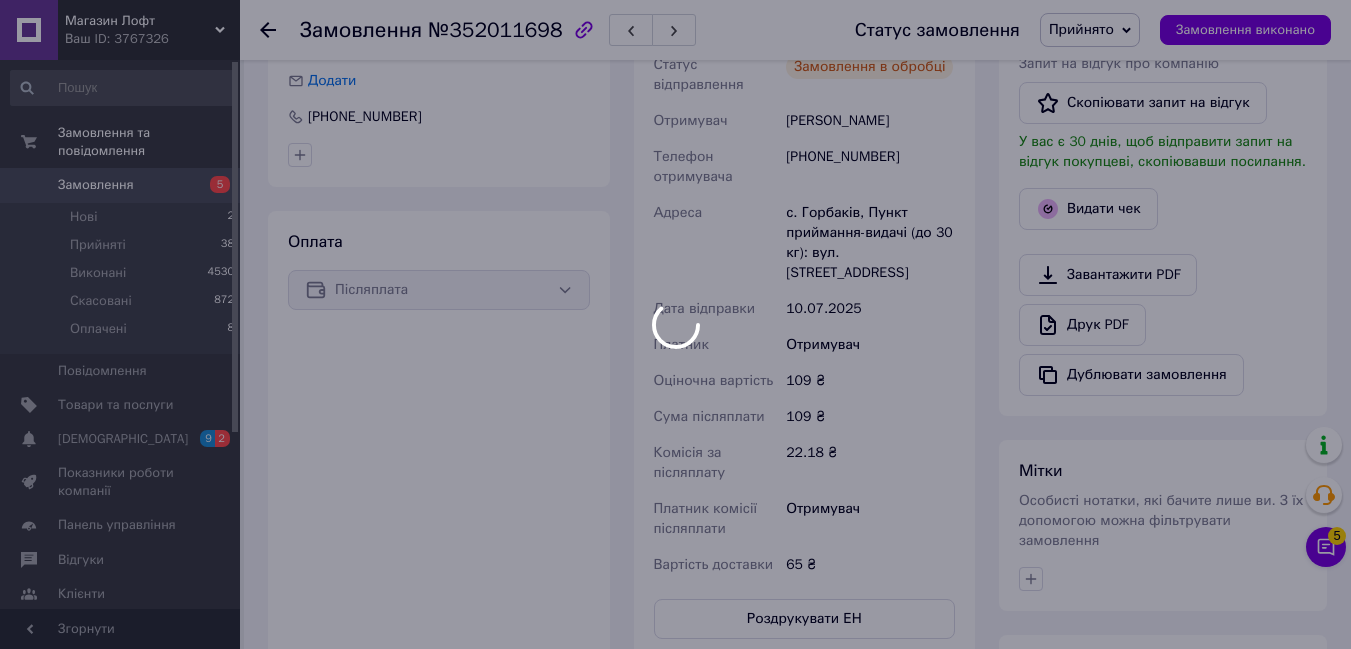 click at bounding box center [675, 324] 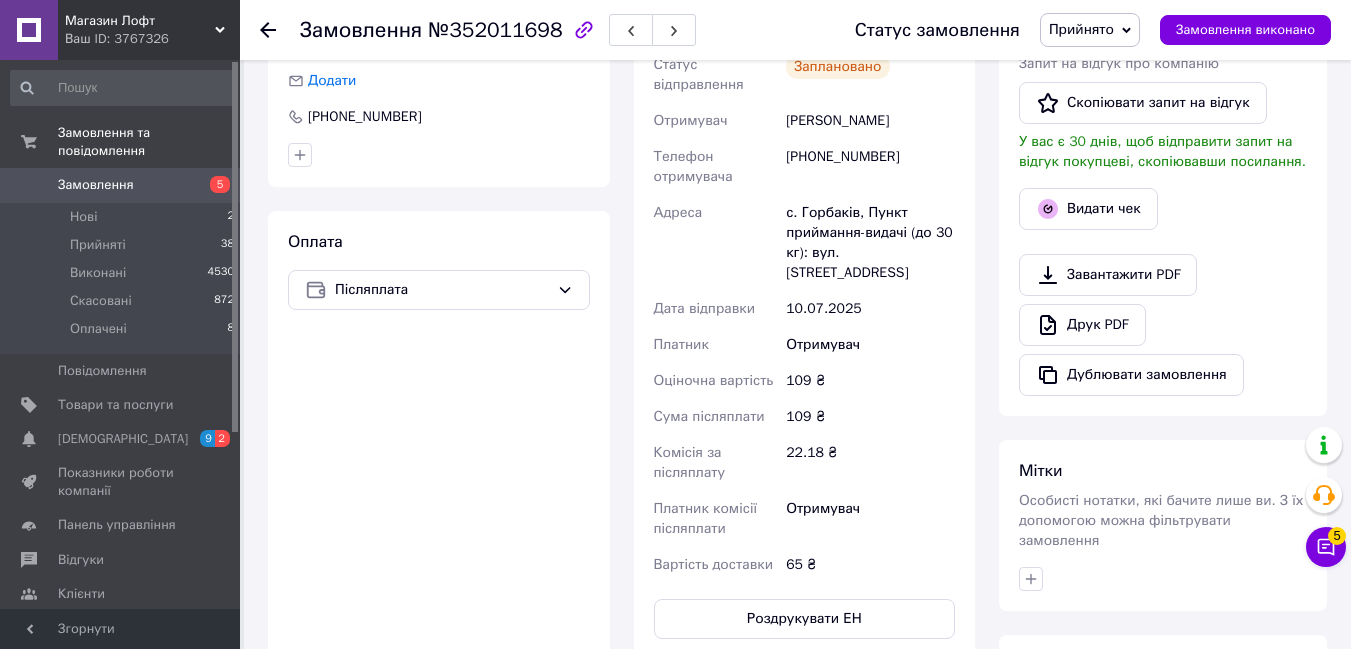 click on "Видати чек" at bounding box center (1088, 209) 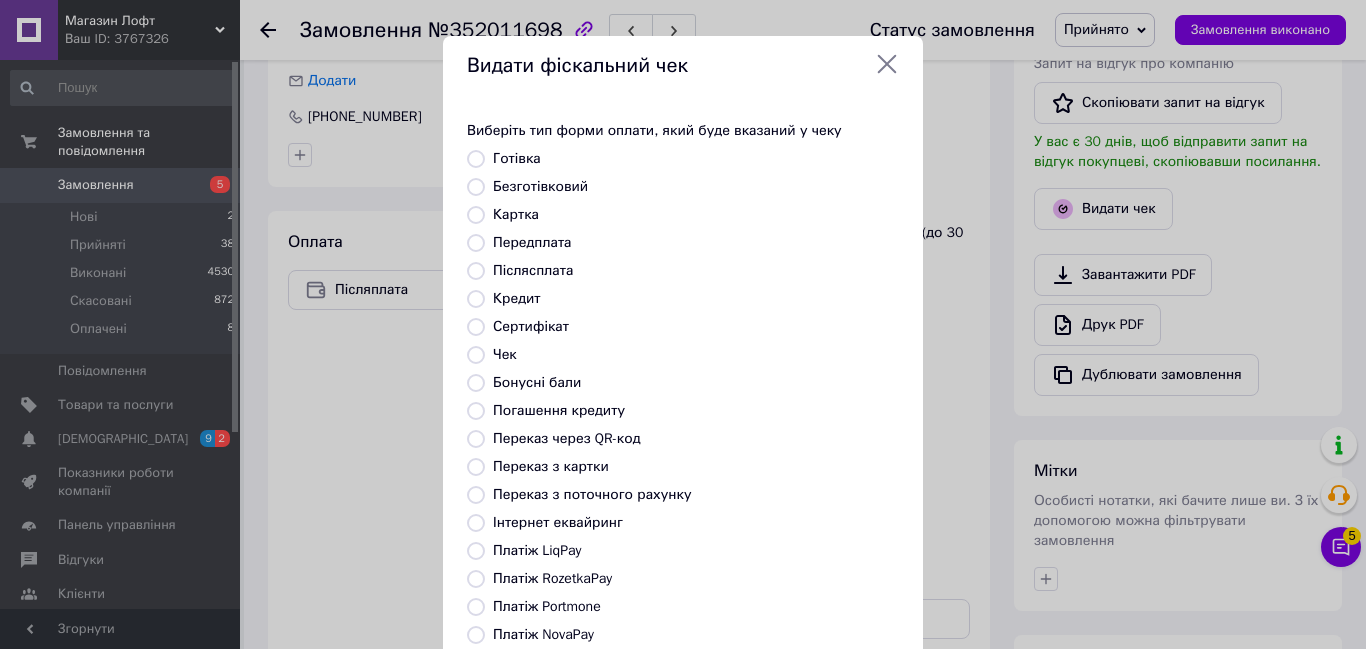 click on "Безготівковий" at bounding box center [476, 187] 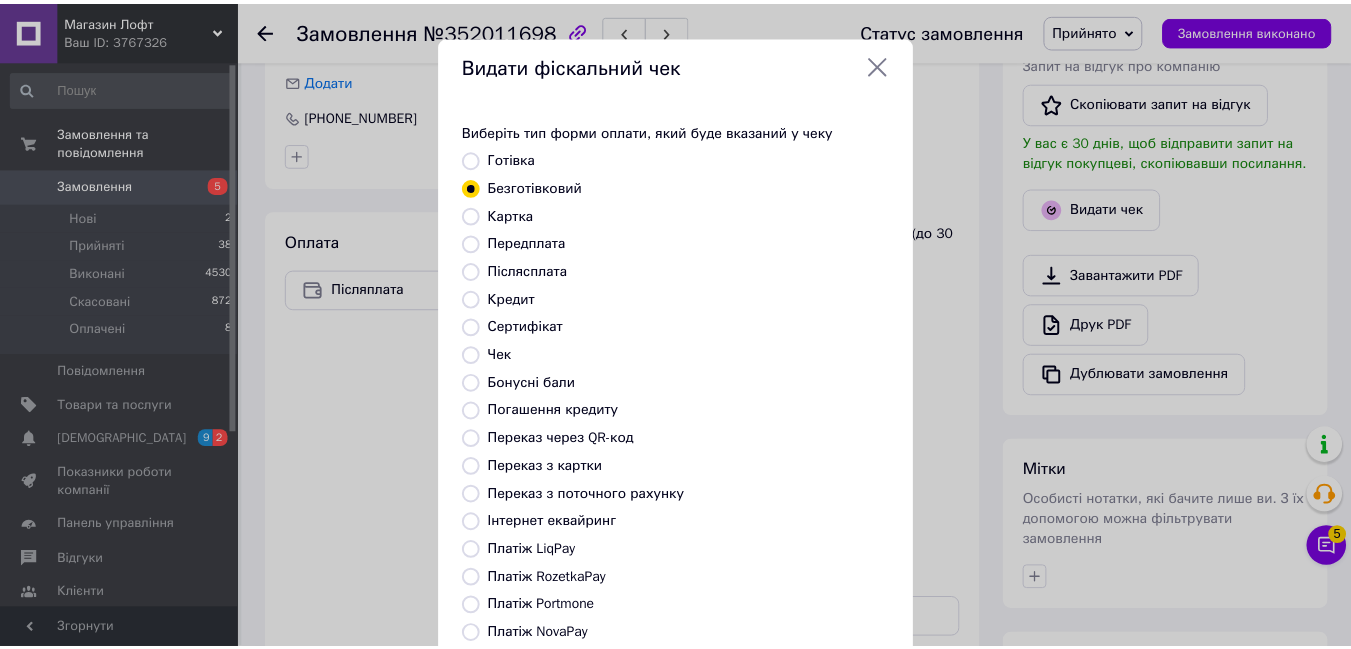 scroll, scrollTop: 210, scrollLeft: 0, axis: vertical 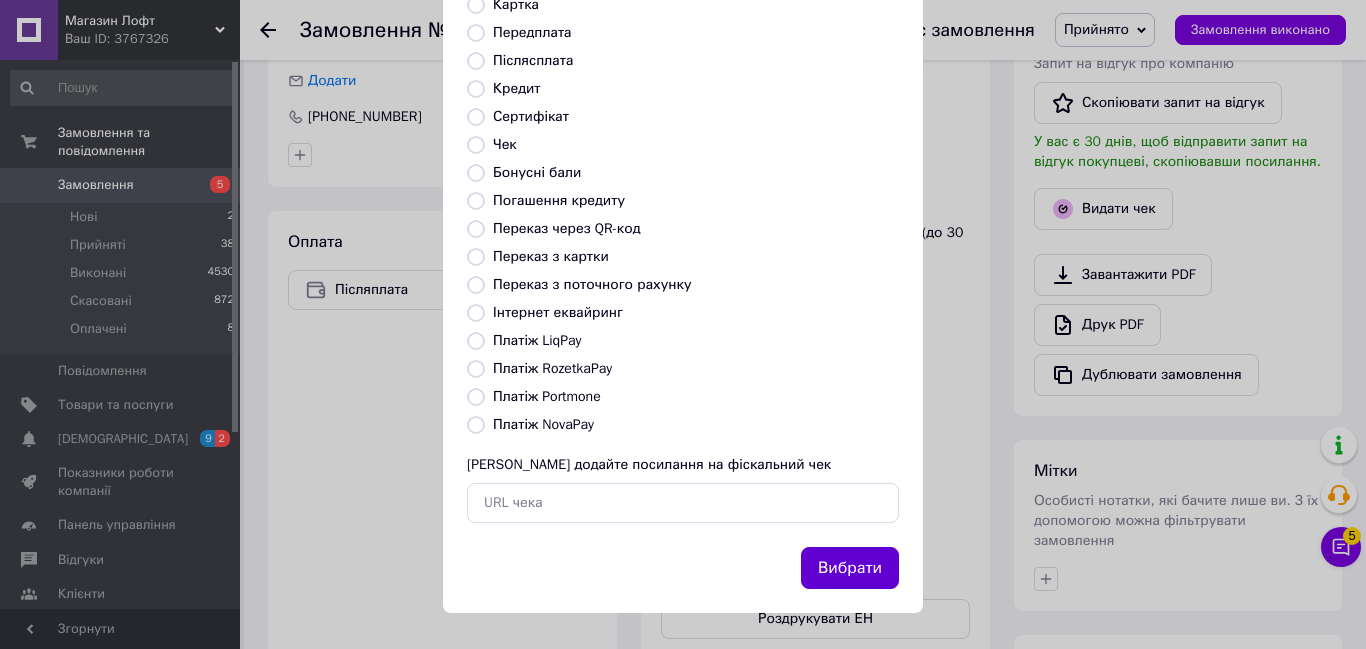 click on "Вибрати" at bounding box center (850, 568) 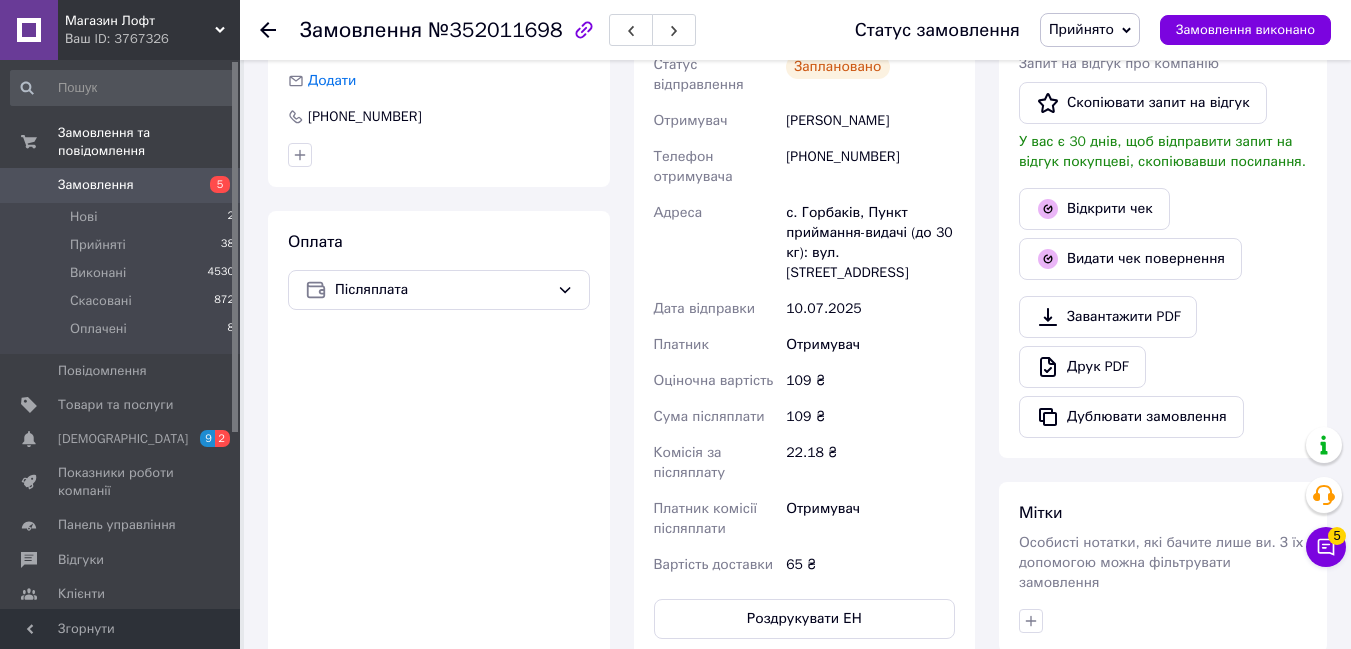 click 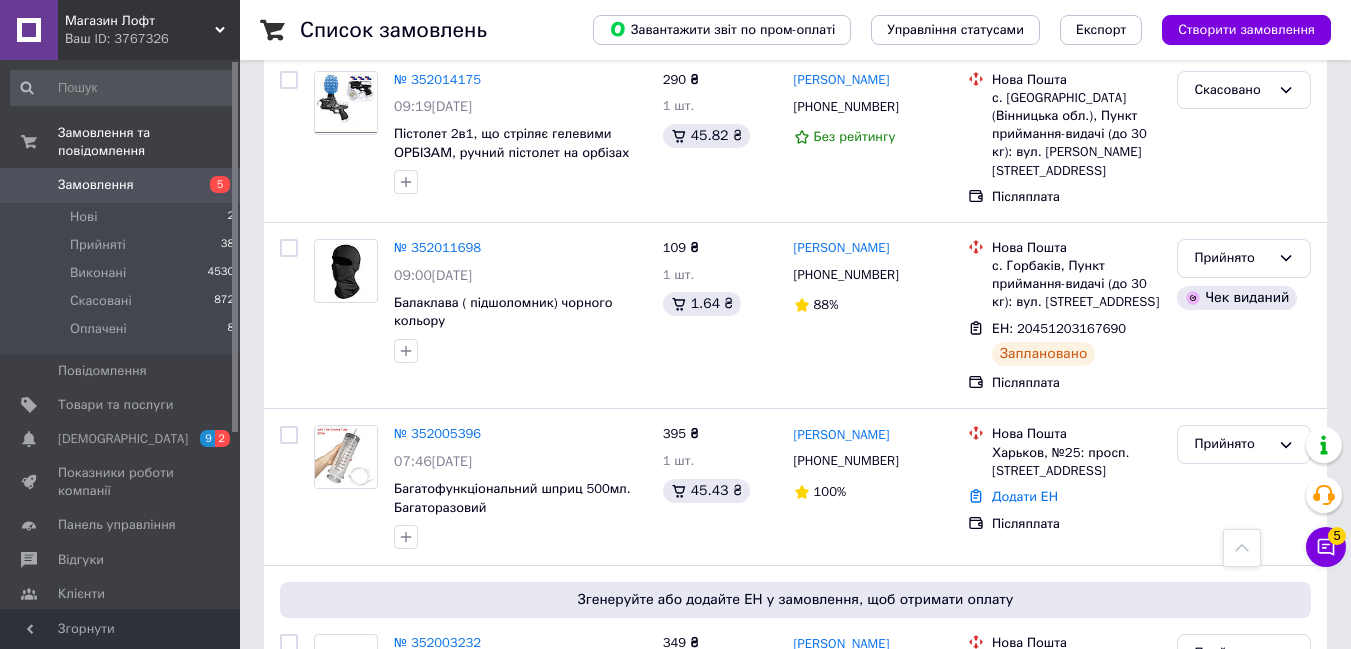 scroll, scrollTop: 1489, scrollLeft: 0, axis: vertical 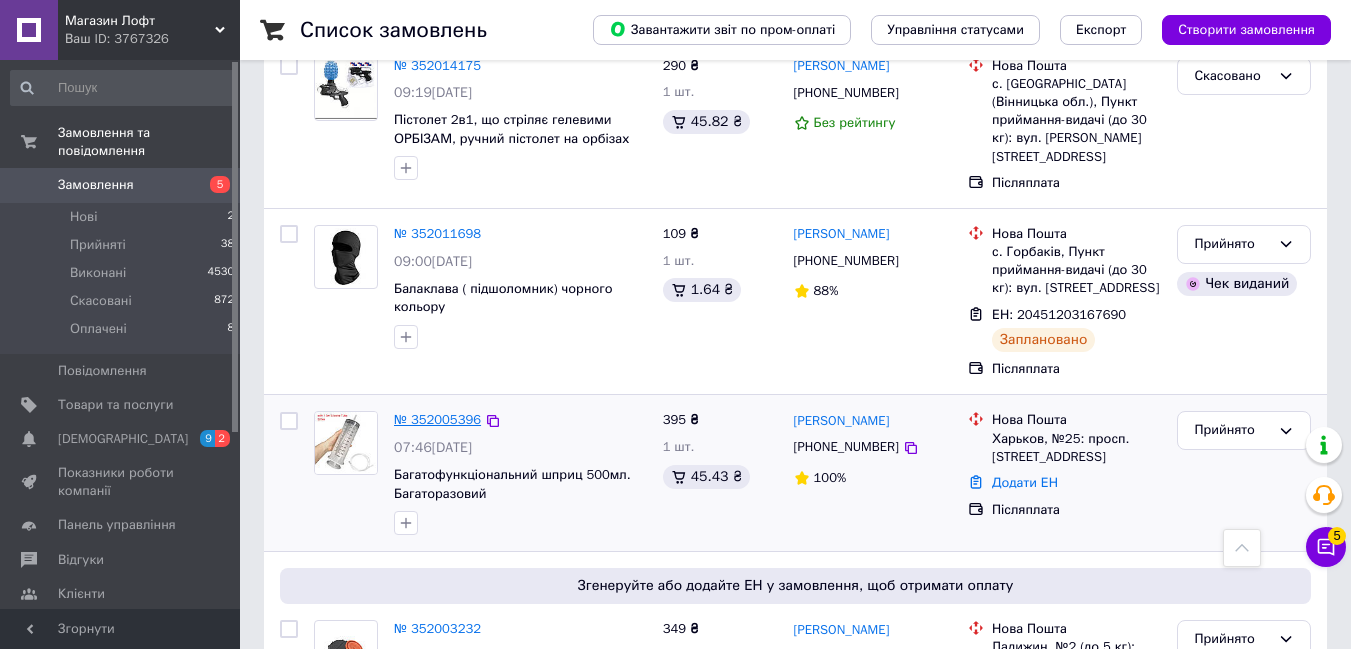 click on "№ 352005396" at bounding box center (437, 419) 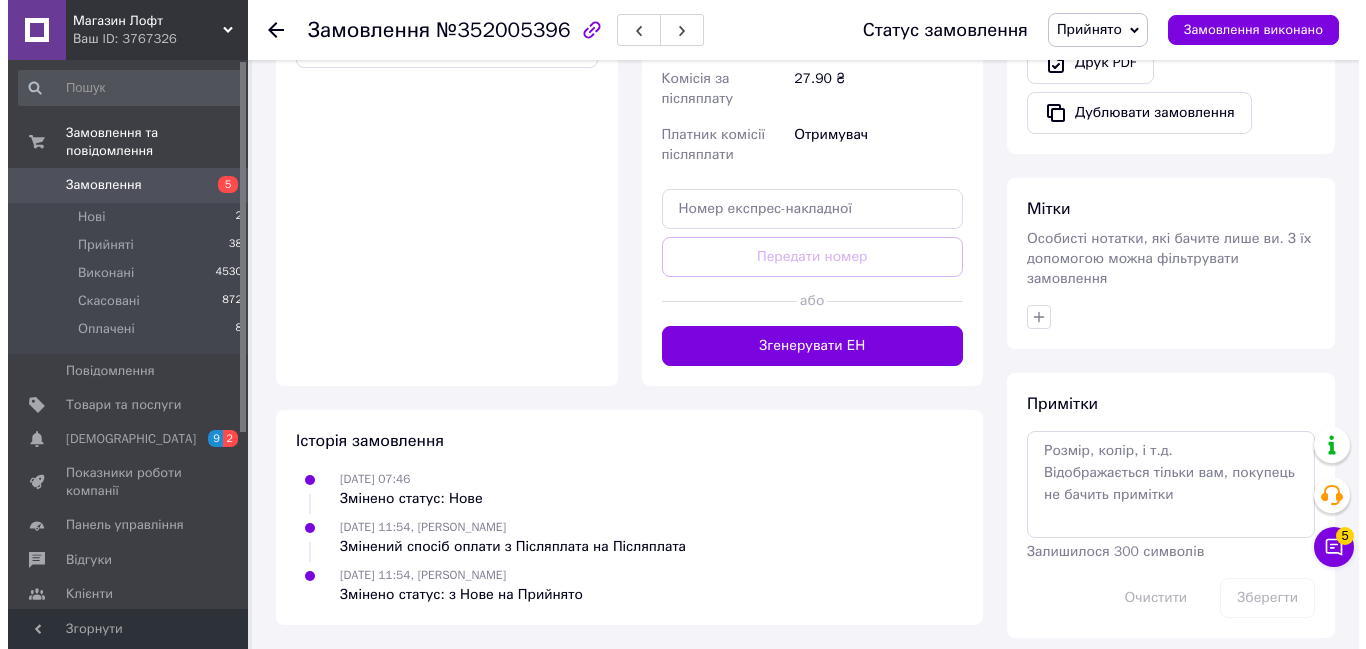 scroll, scrollTop: 186, scrollLeft: 0, axis: vertical 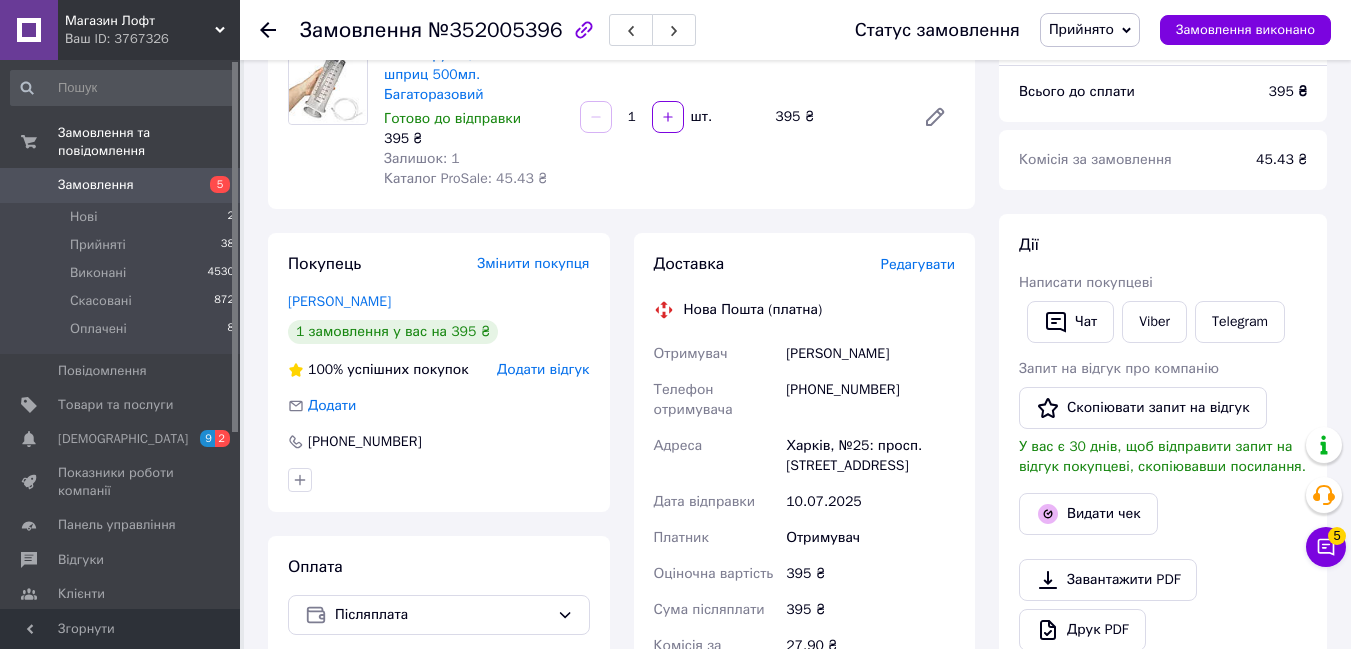 click on "Редагувати" at bounding box center (918, 264) 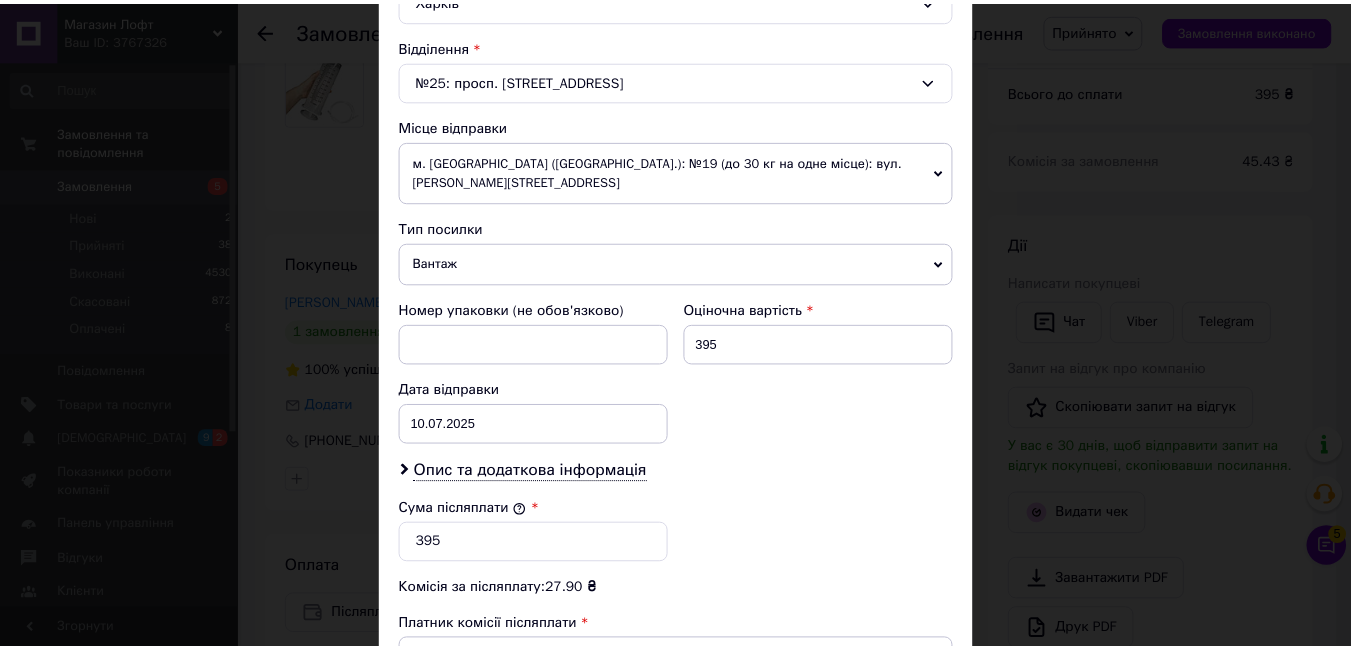 scroll, scrollTop: 897, scrollLeft: 0, axis: vertical 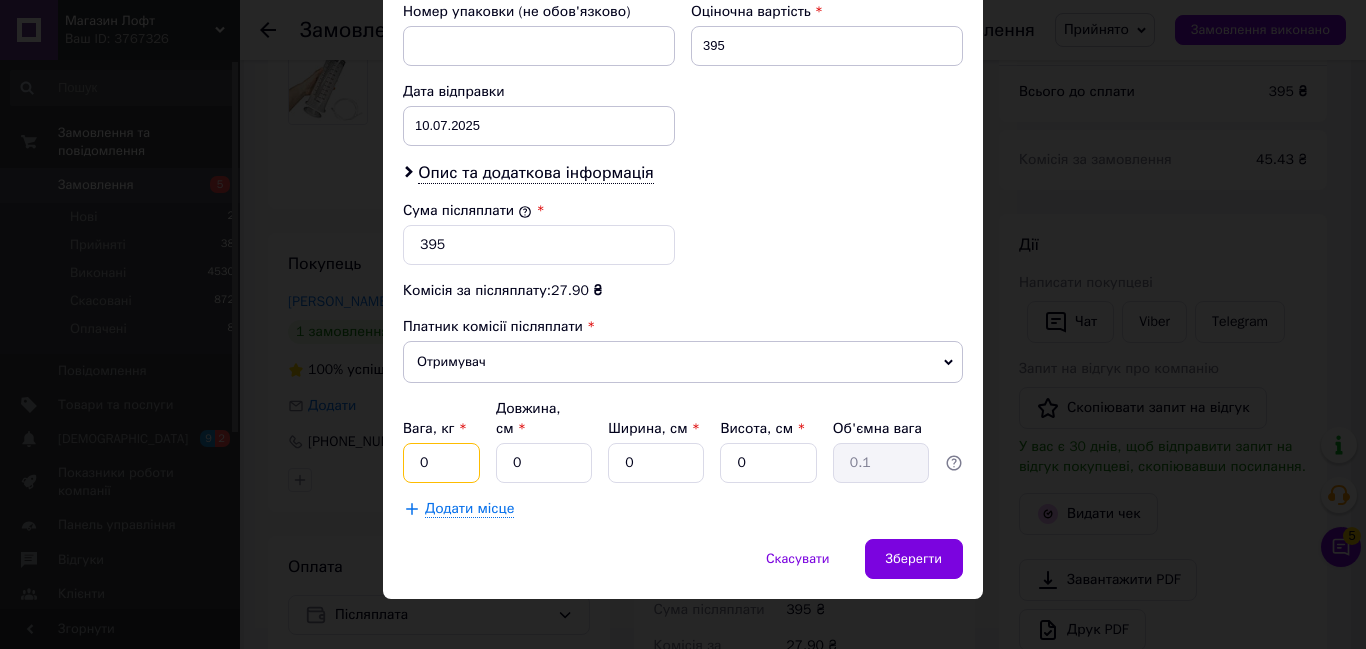 click on "0" at bounding box center (441, 463) 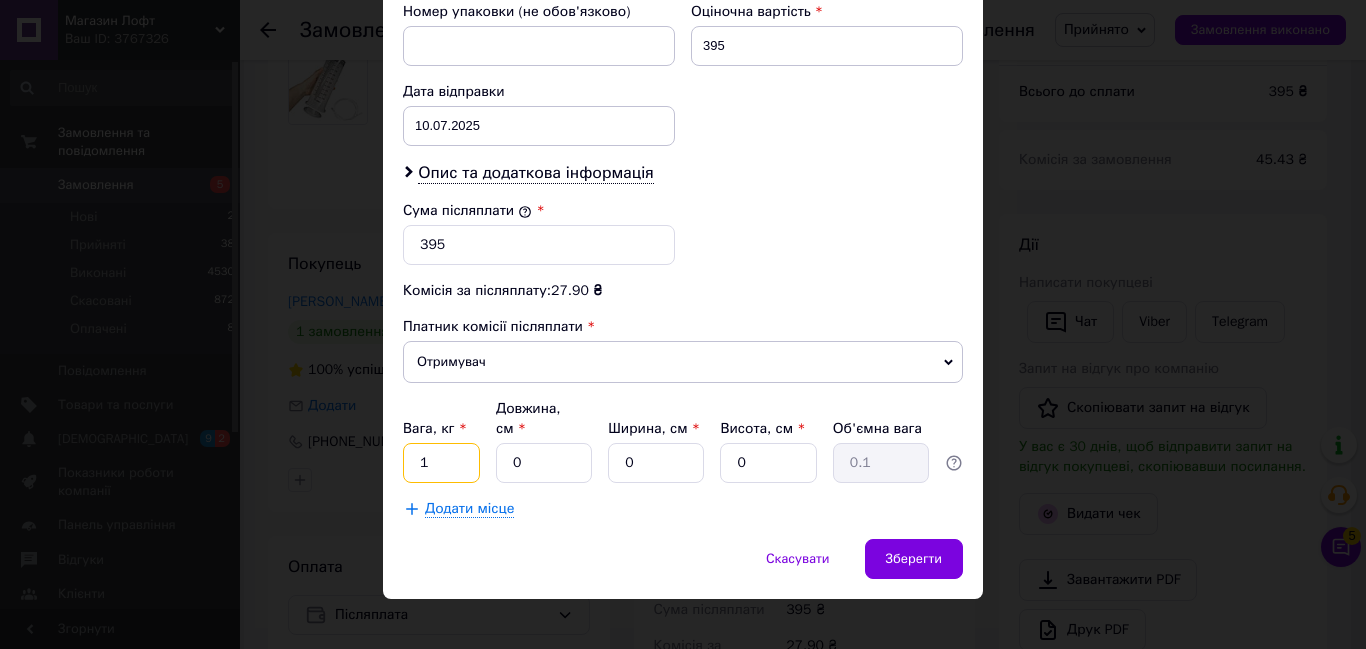 type on "1" 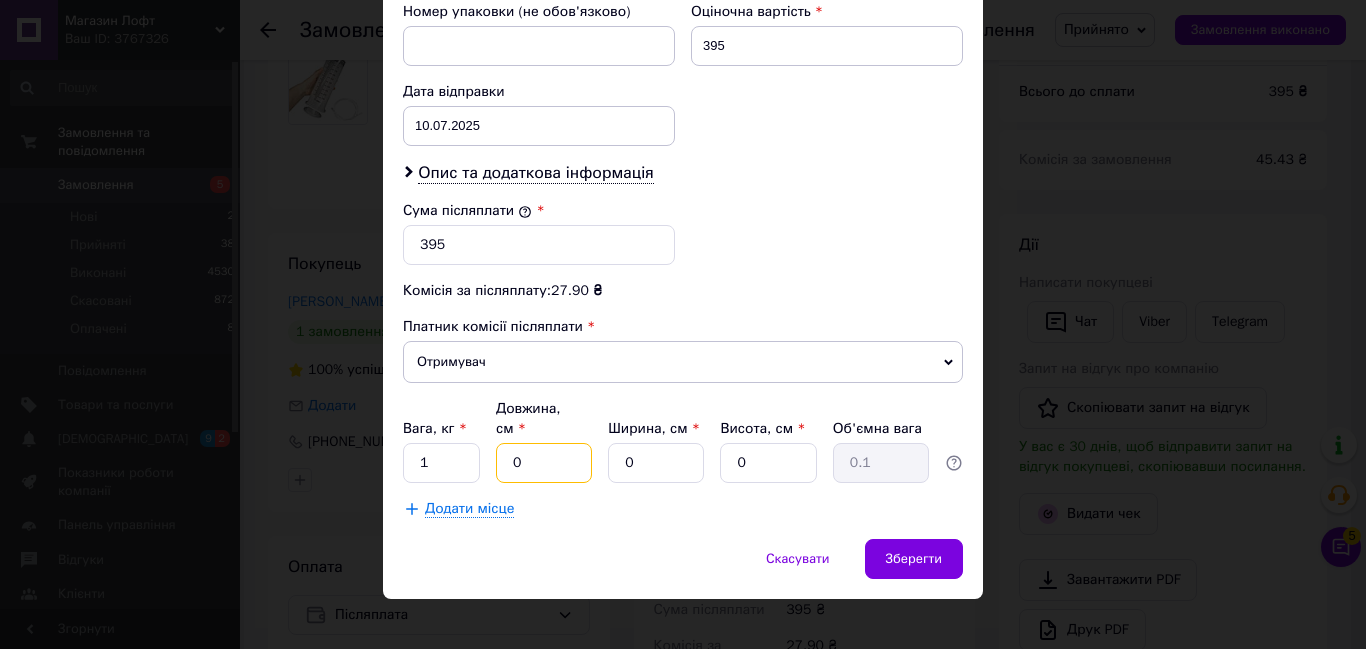 click on "0" at bounding box center [544, 463] 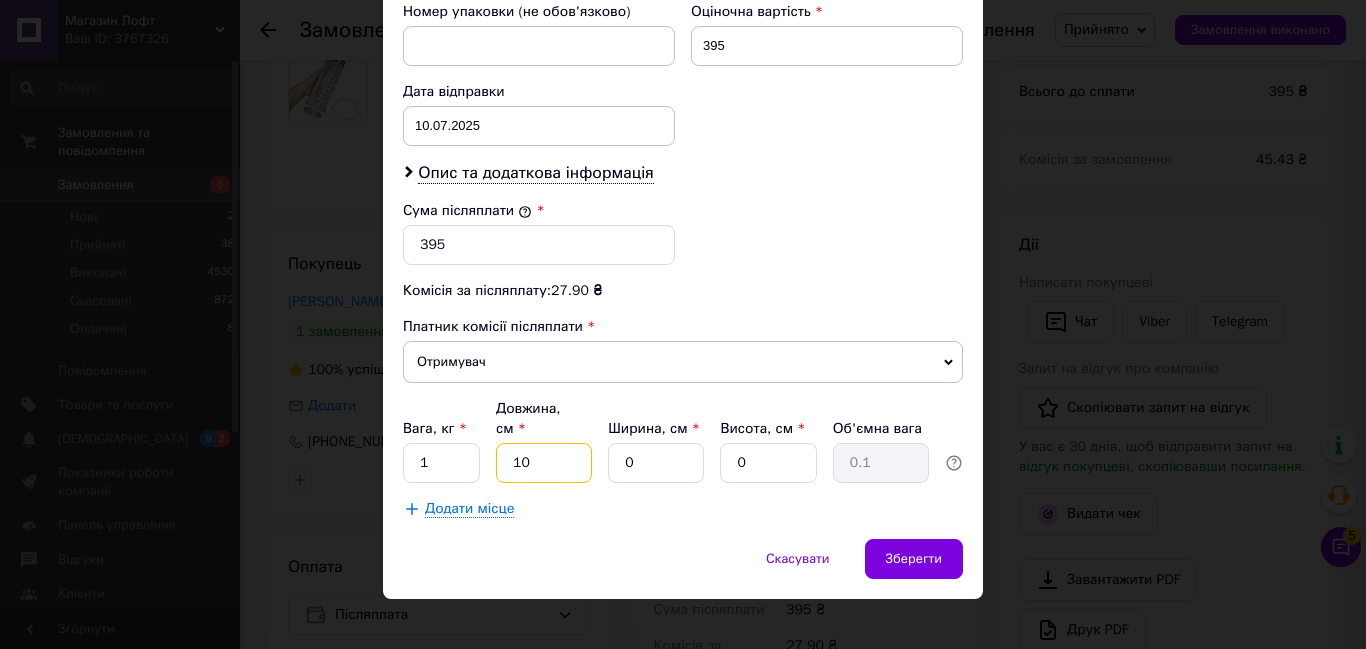 type on "10" 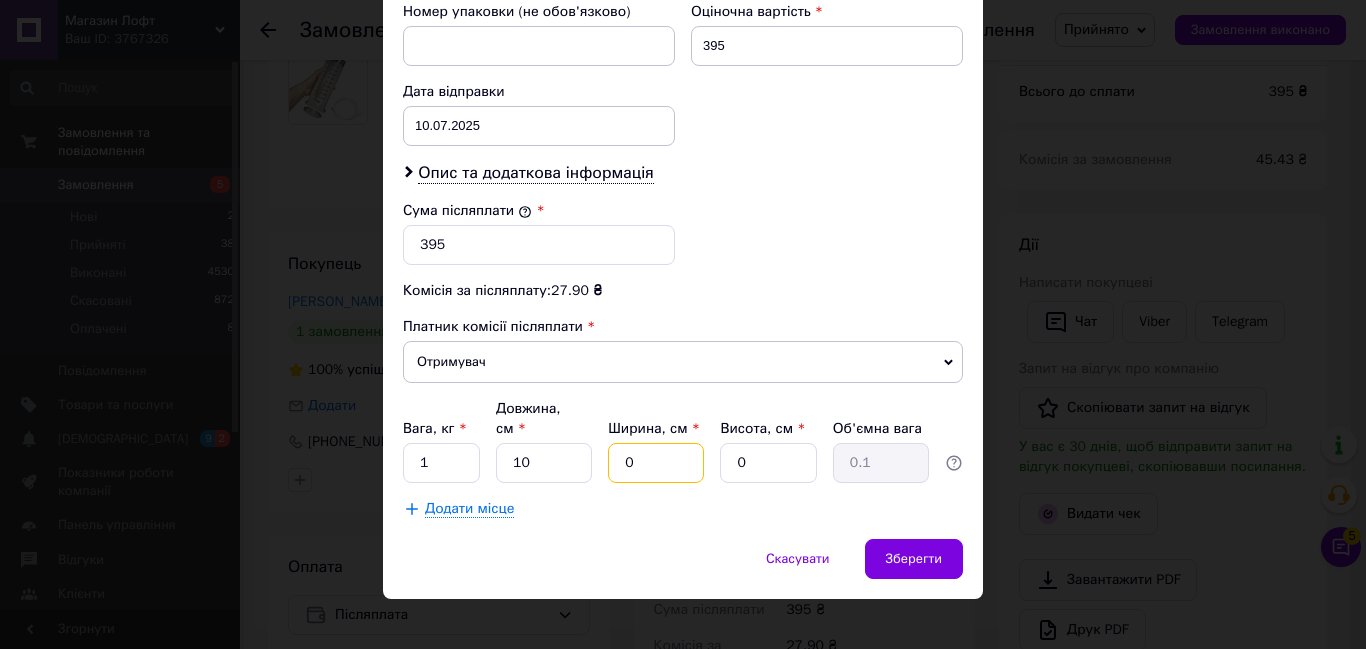 click on "0" at bounding box center (656, 463) 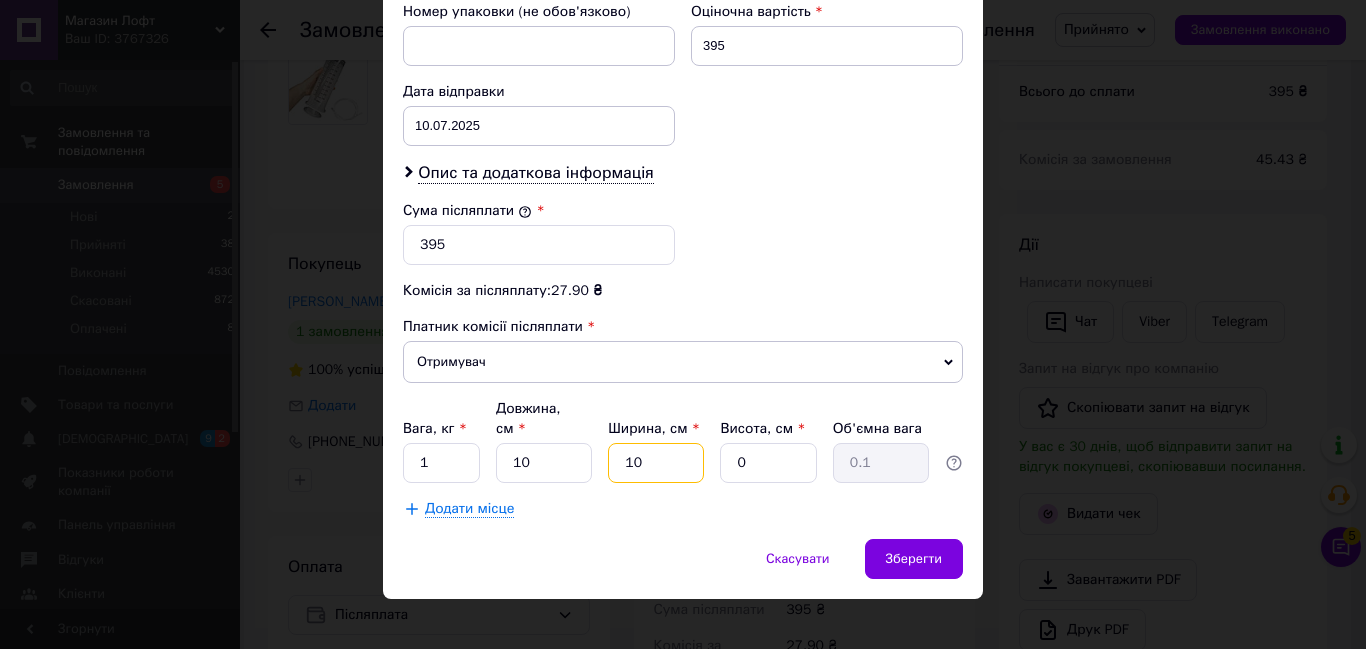 type on "10" 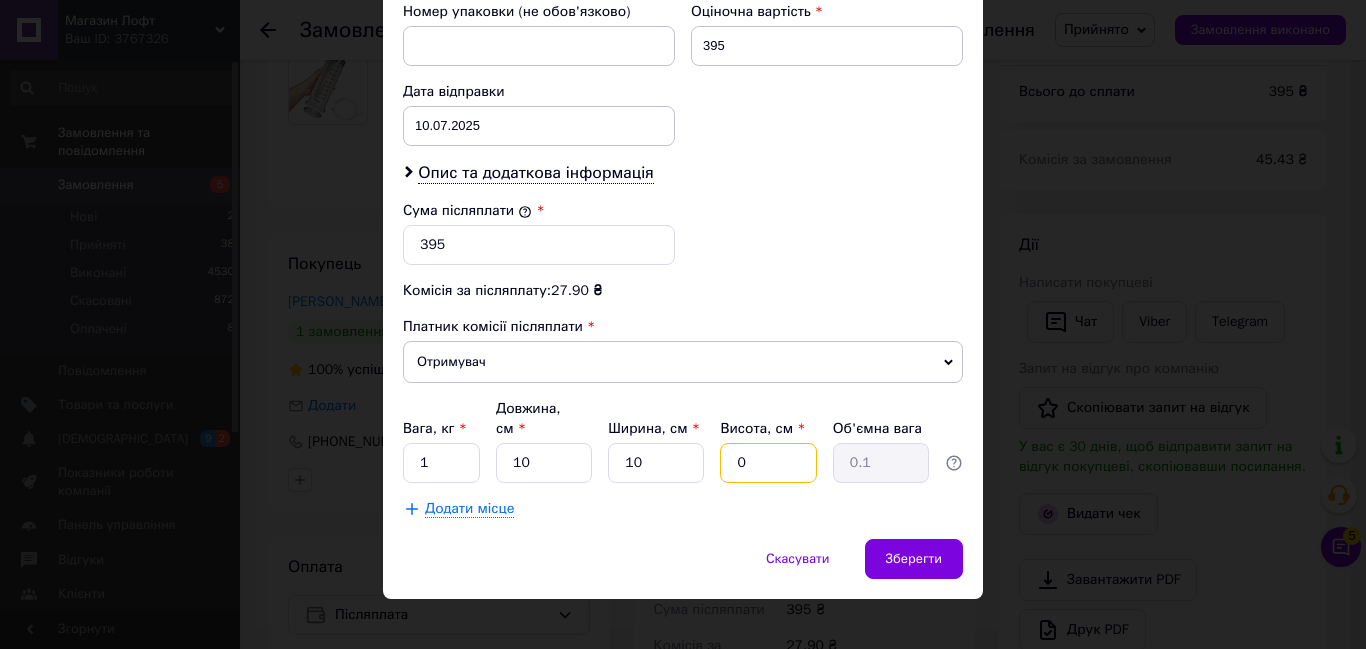 click on "0" at bounding box center [768, 463] 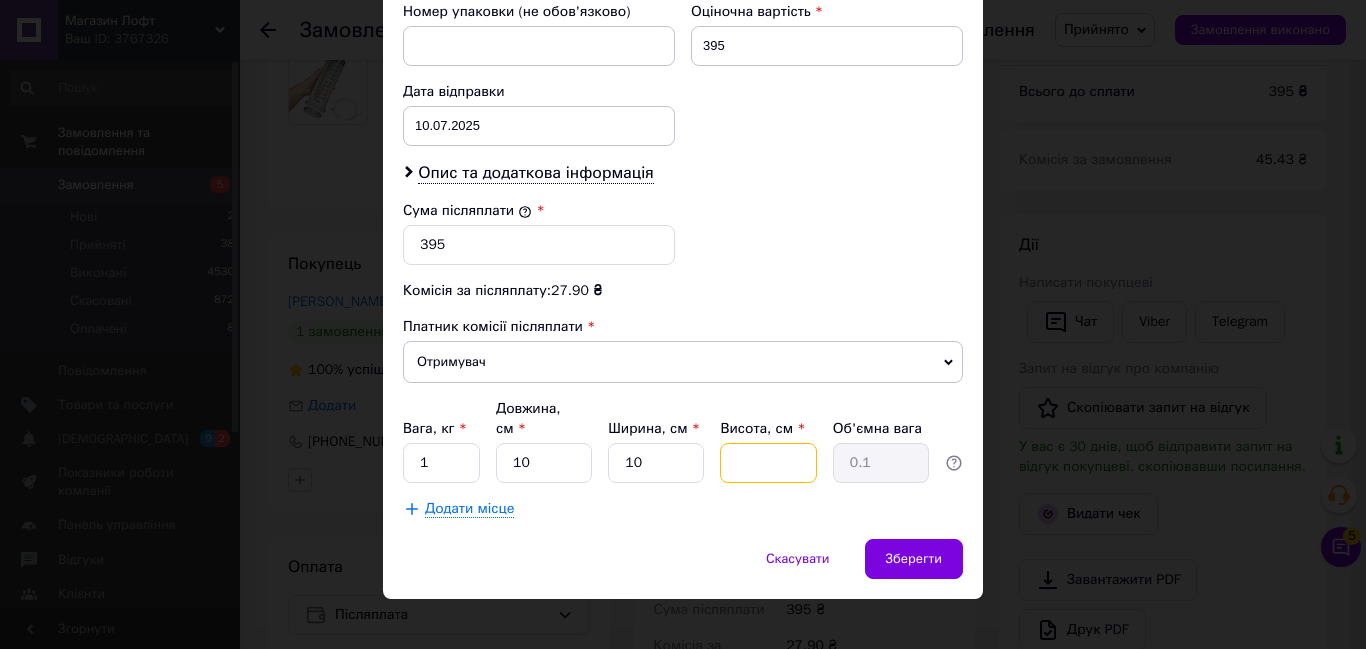 type 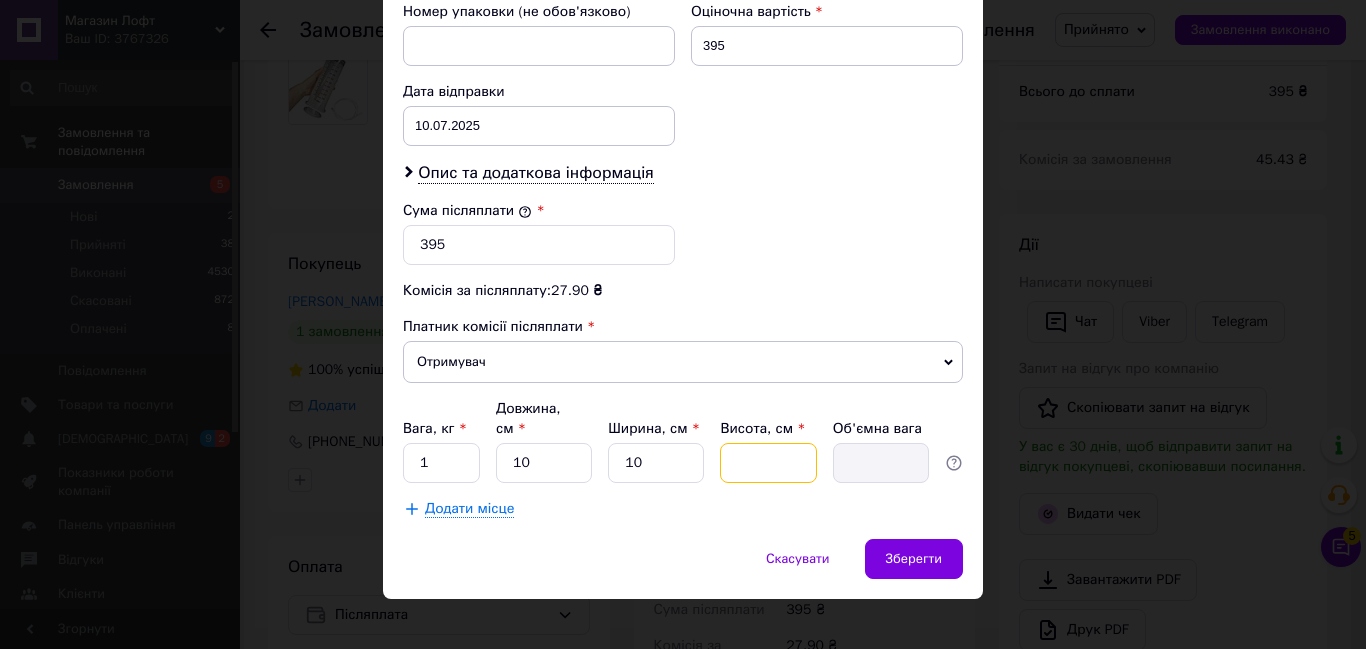 type on "5" 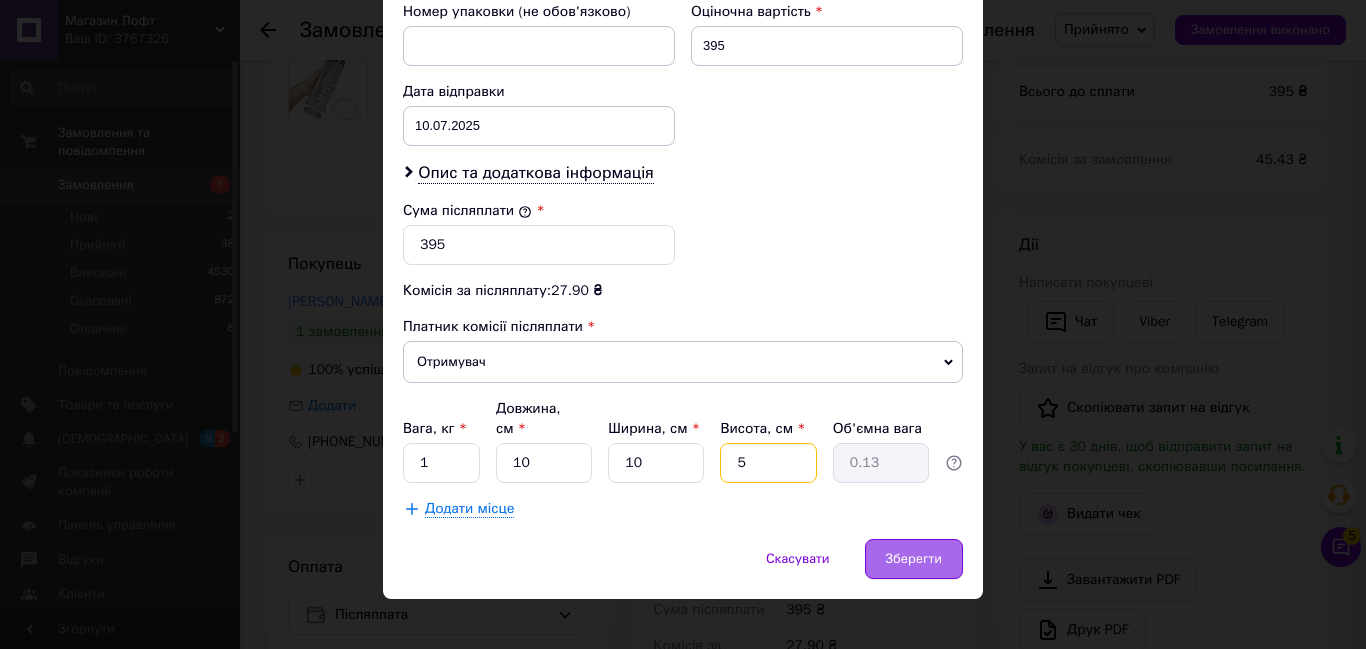 type on "5" 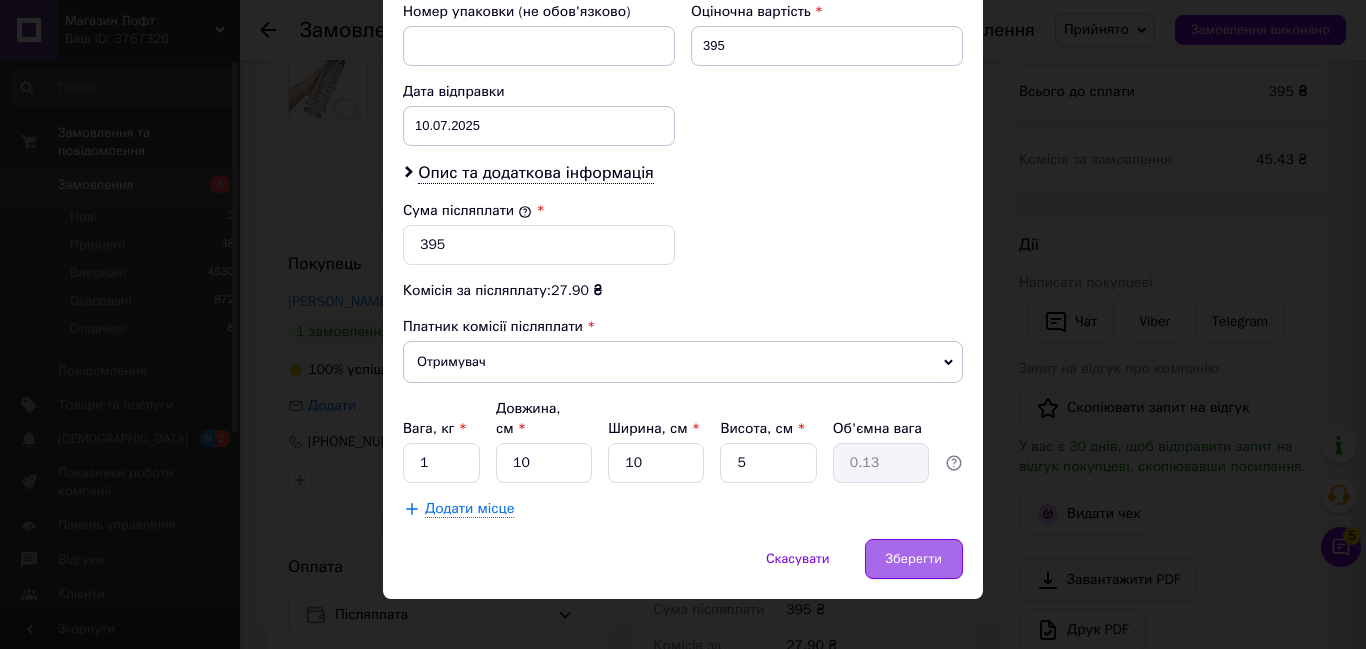 click on "Зберегти" at bounding box center [914, 559] 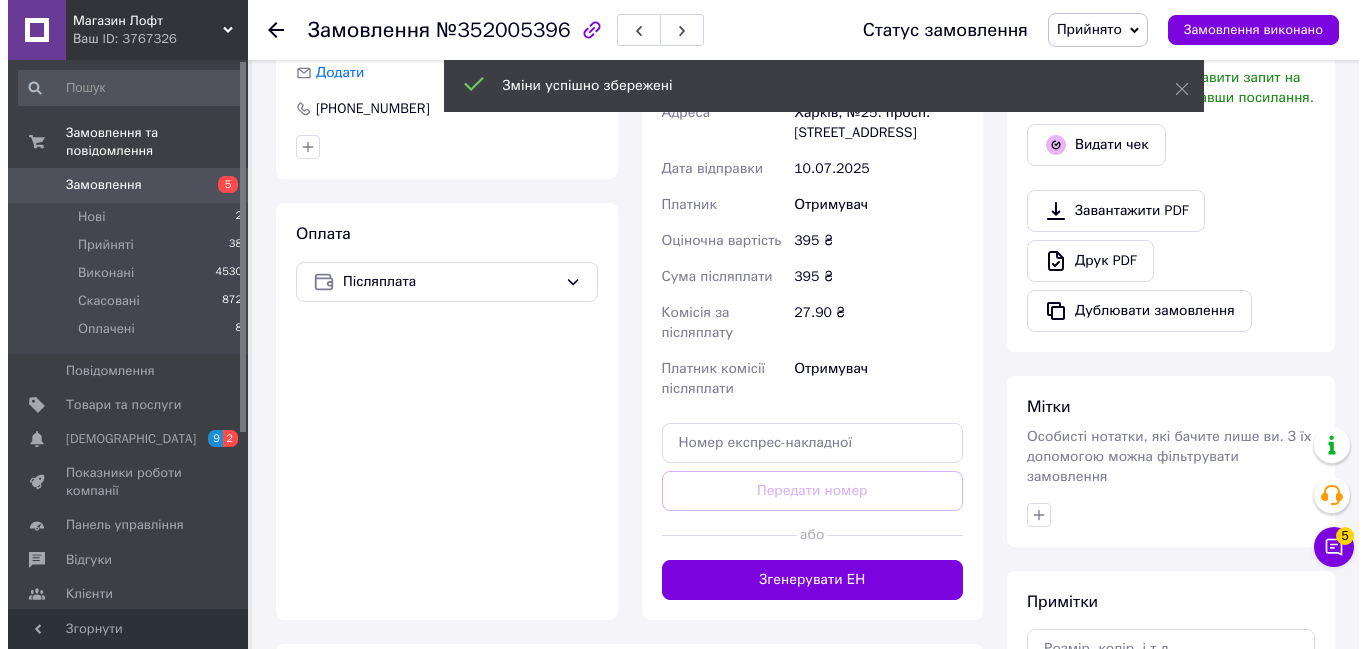 scroll, scrollTop: 538, scrollLeft: 0, axis: vertical 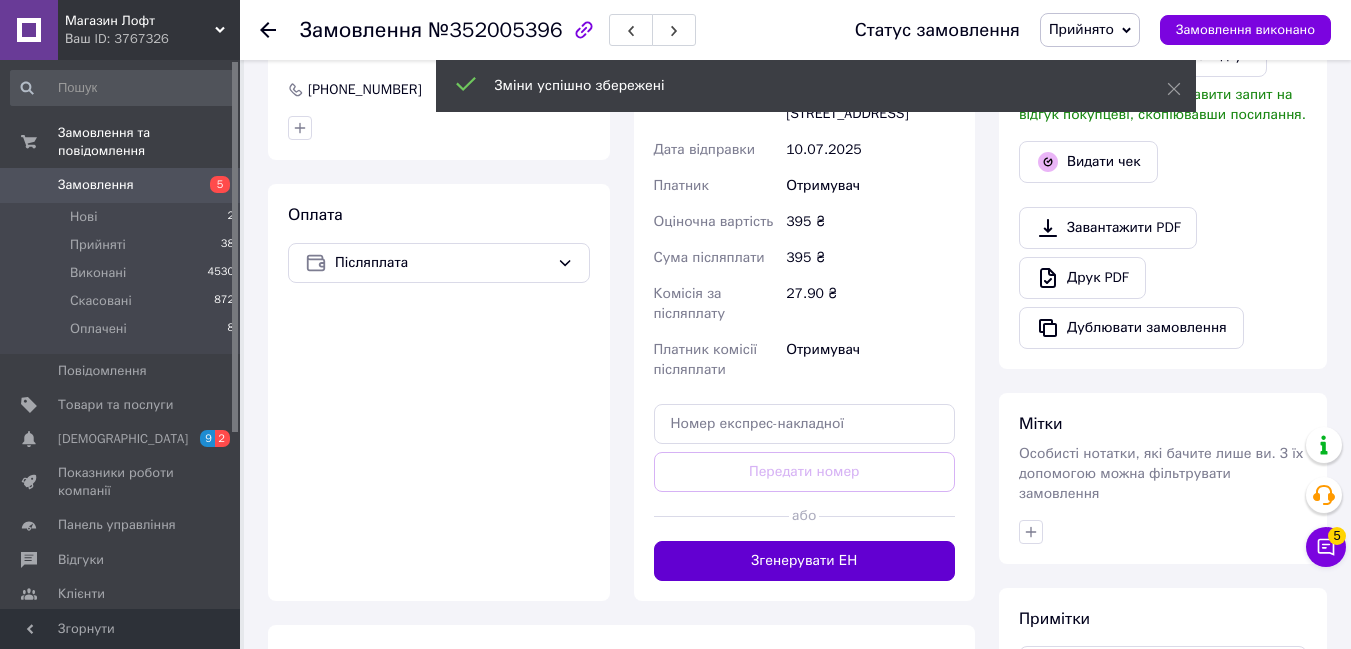 click on "Згенерувати ЕН" at bounding box center [805, 561] 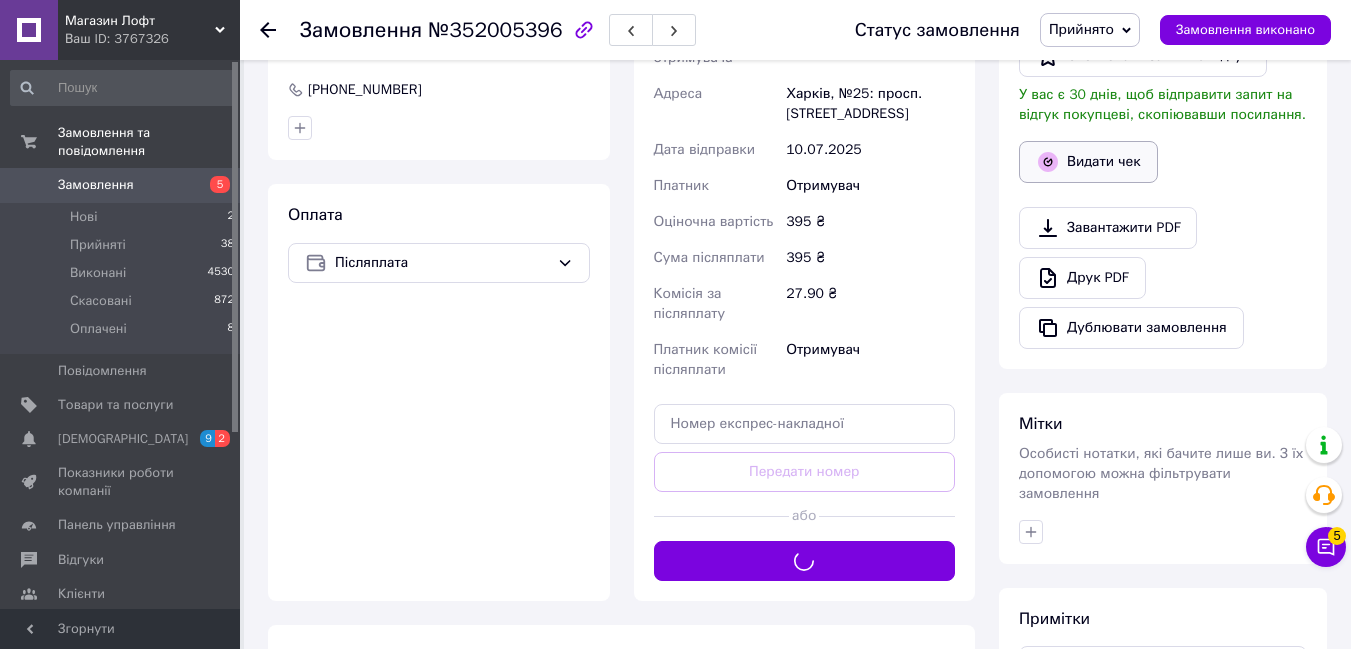 click on "Видати чек" at bounding box center [1088, 162] 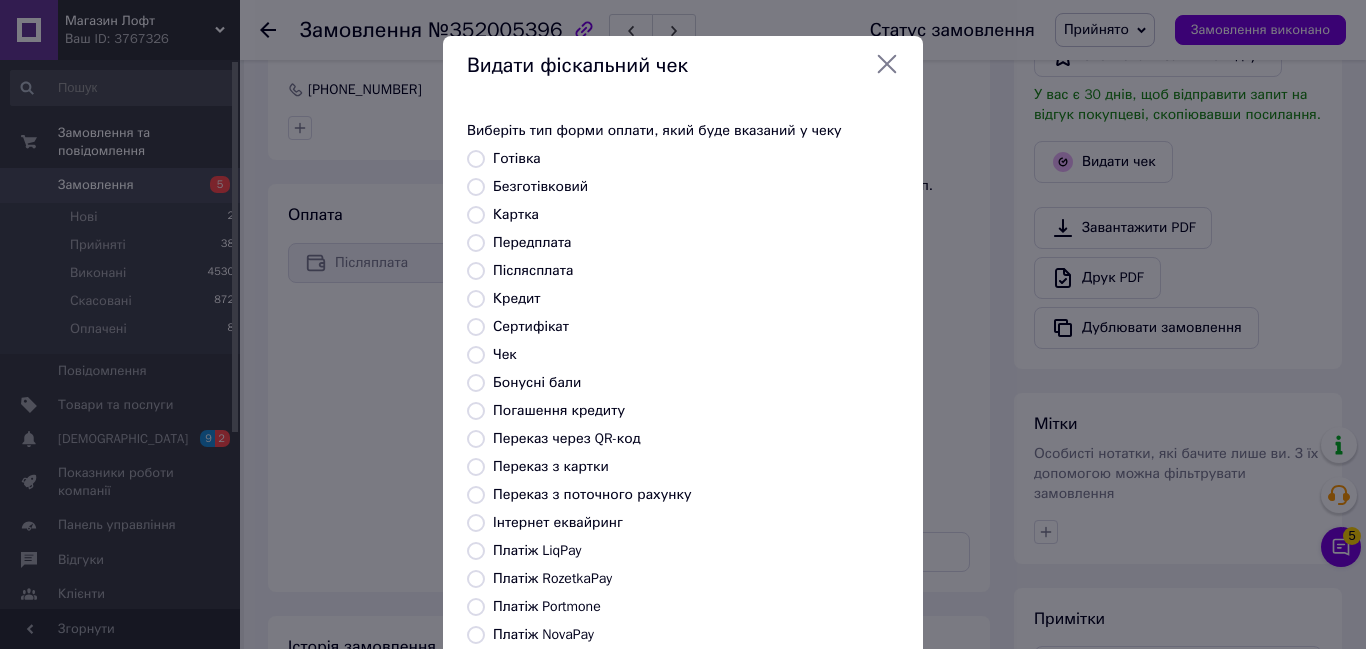 click on "Безготівковий" at bounding box center [476, 187] 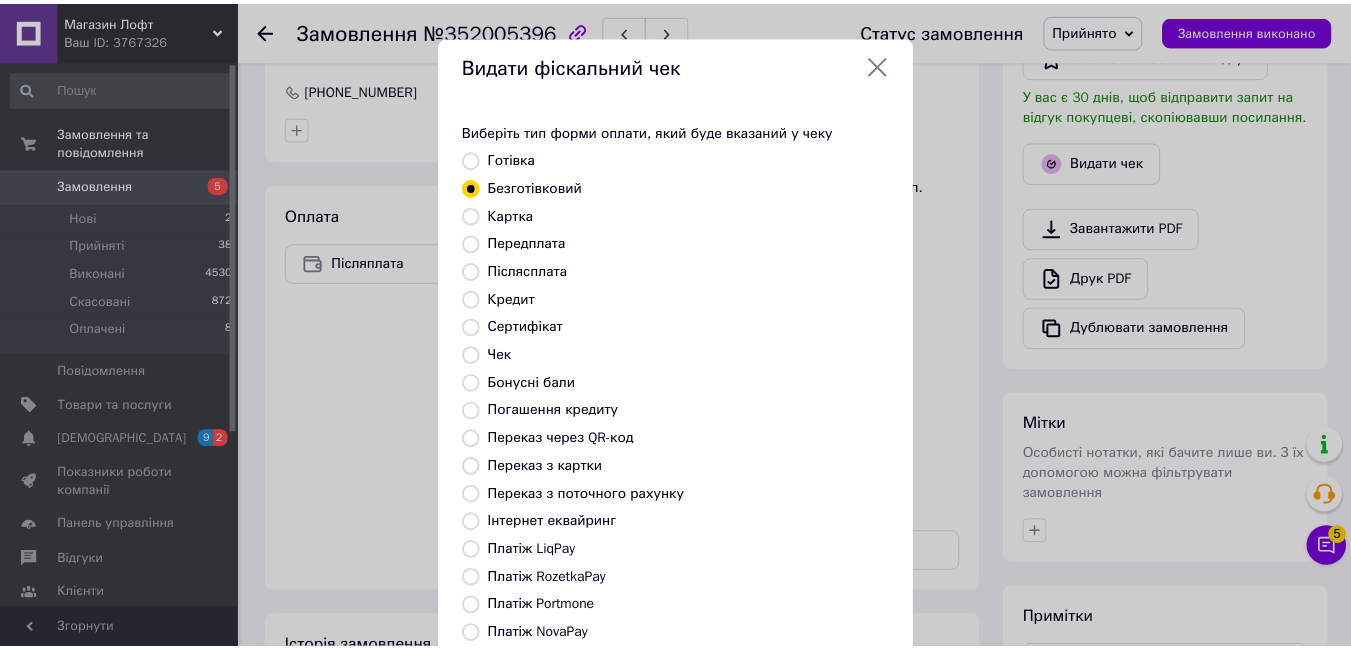 scroll, scrollTop: 210, scrollLeft: 0, axis: vertical 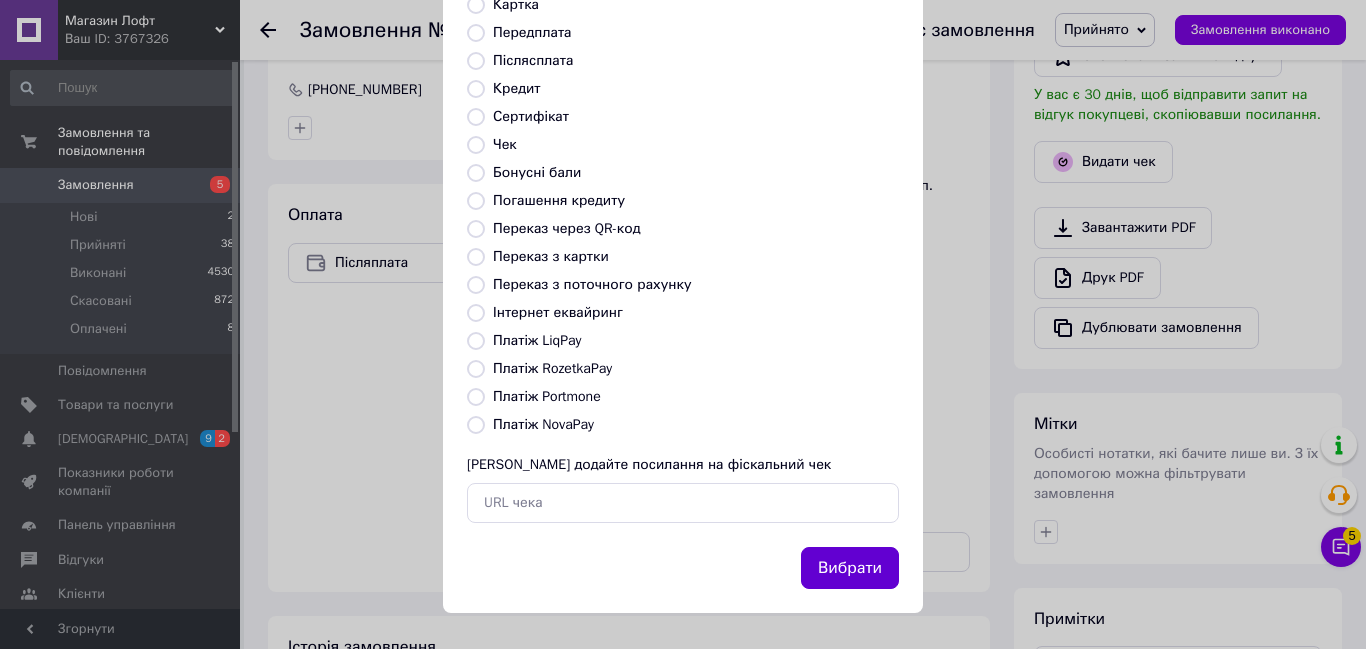 click on "Вибрати" at bounding box center (850, 568) 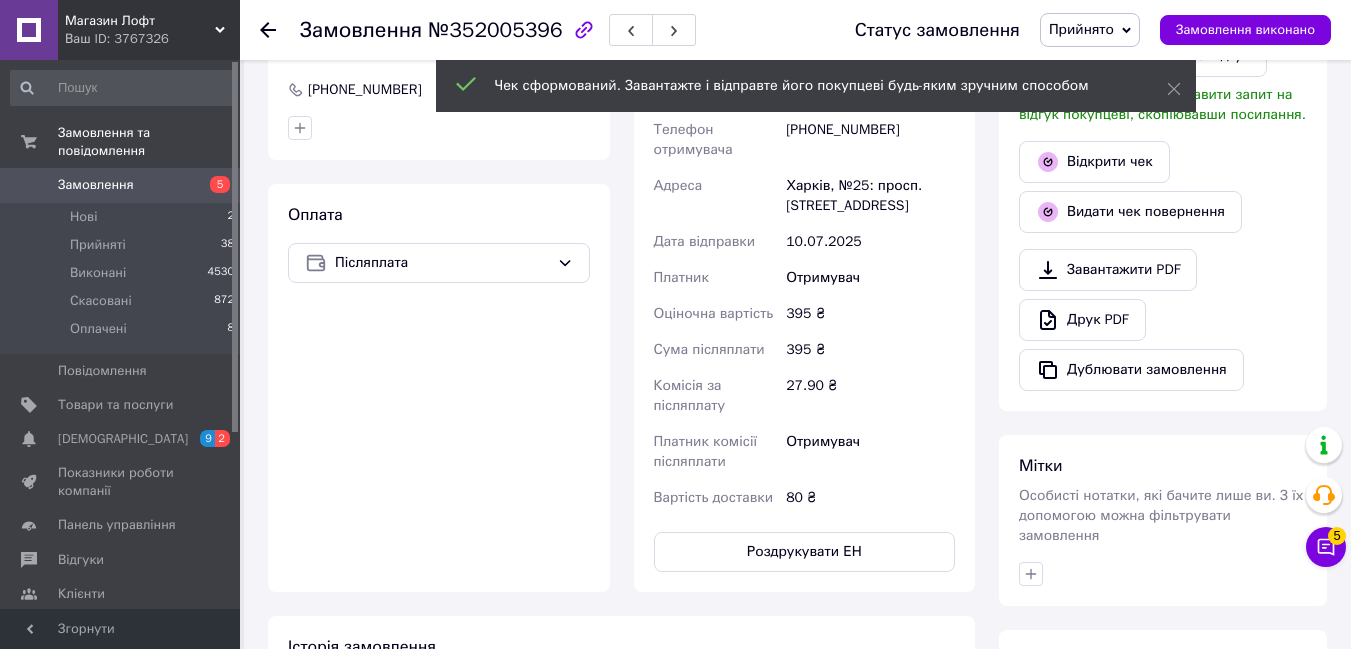 scroll, scrollTop: 0, scrollLeft: 0, axis: both 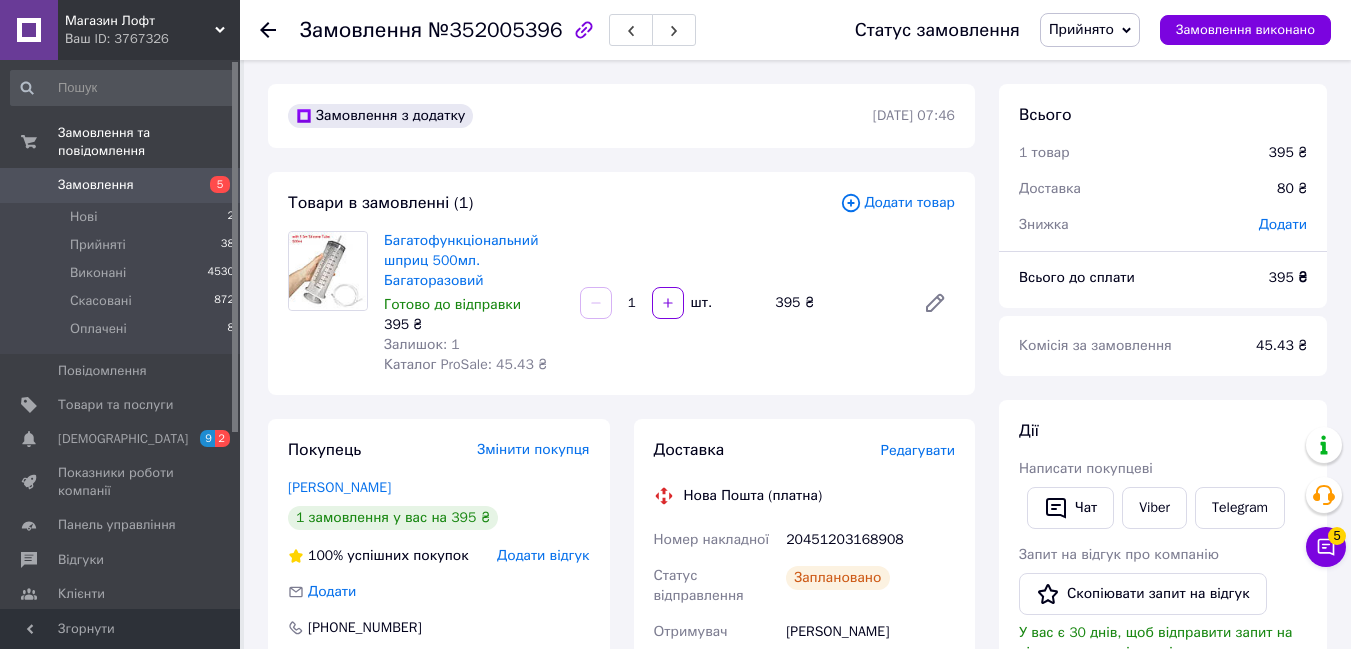 click 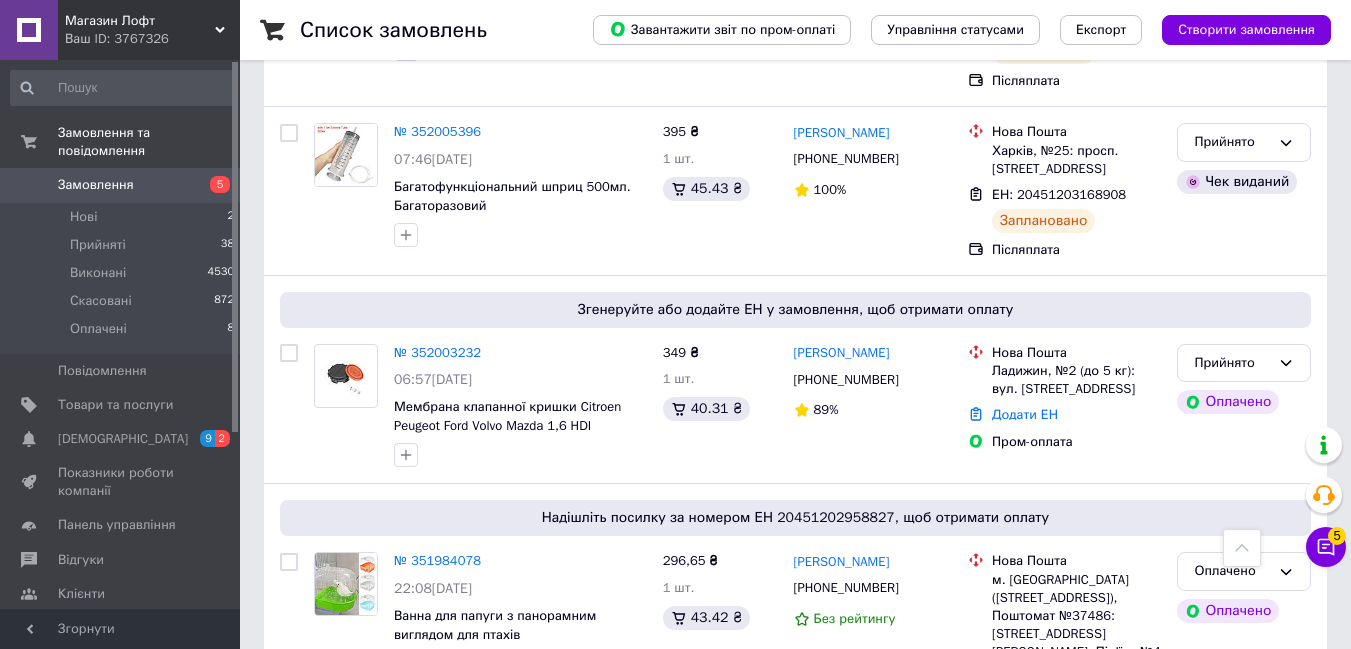 scroll, scrollTop: 1784, scrollLeft: 0, axis: vertical 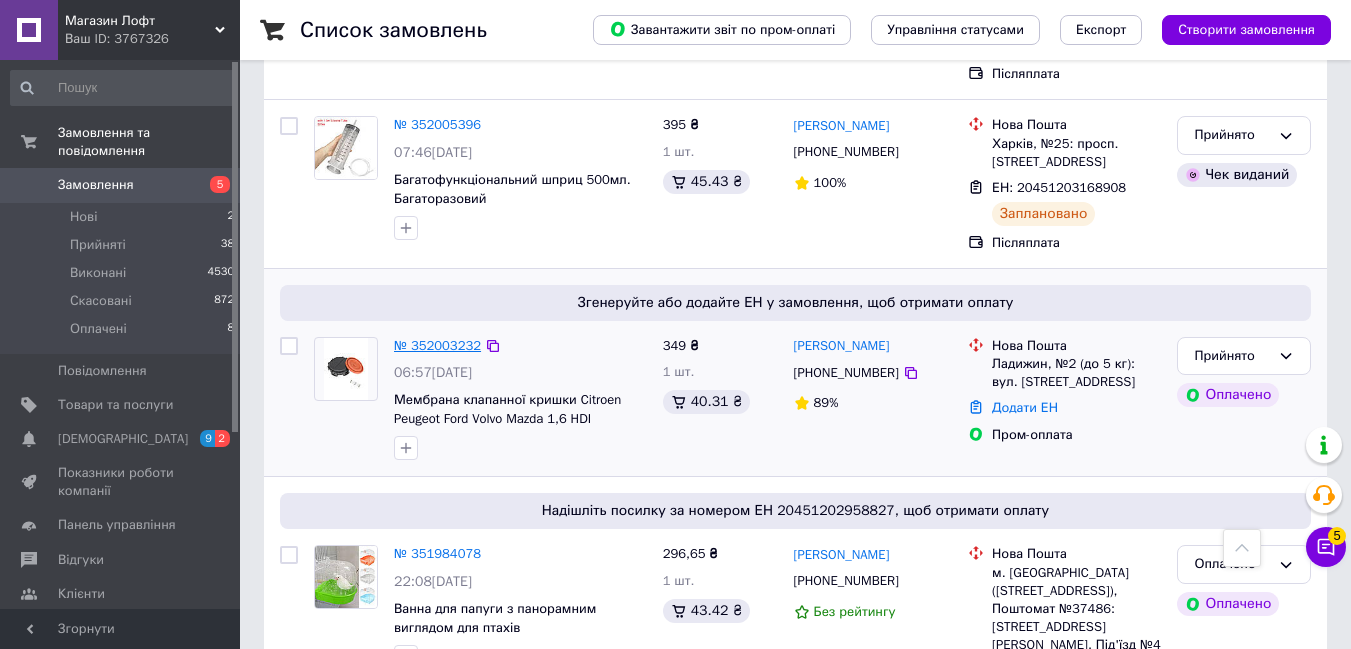 click on "№ 352003232" at bounding box center (437, 345) 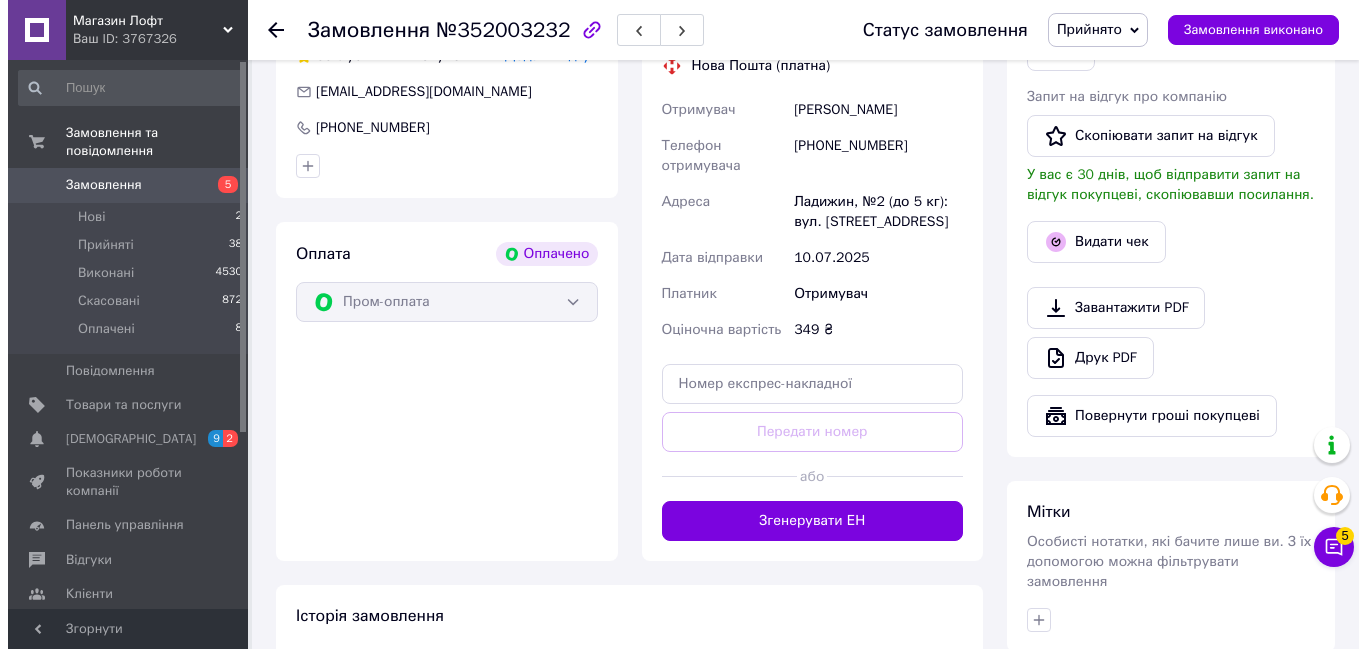 scroll, scrollTop: 311, scrollLeft: 0, axis: vertical 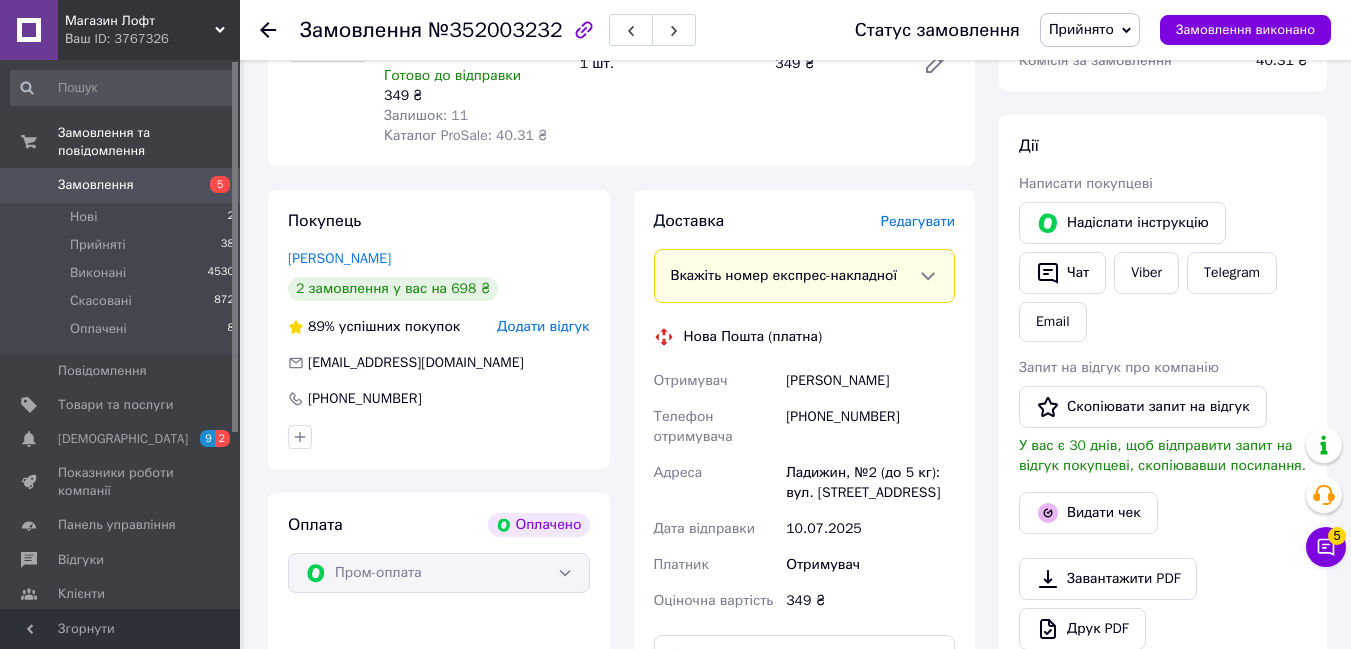click on "Редагувати" at bounding box center (918, 221) 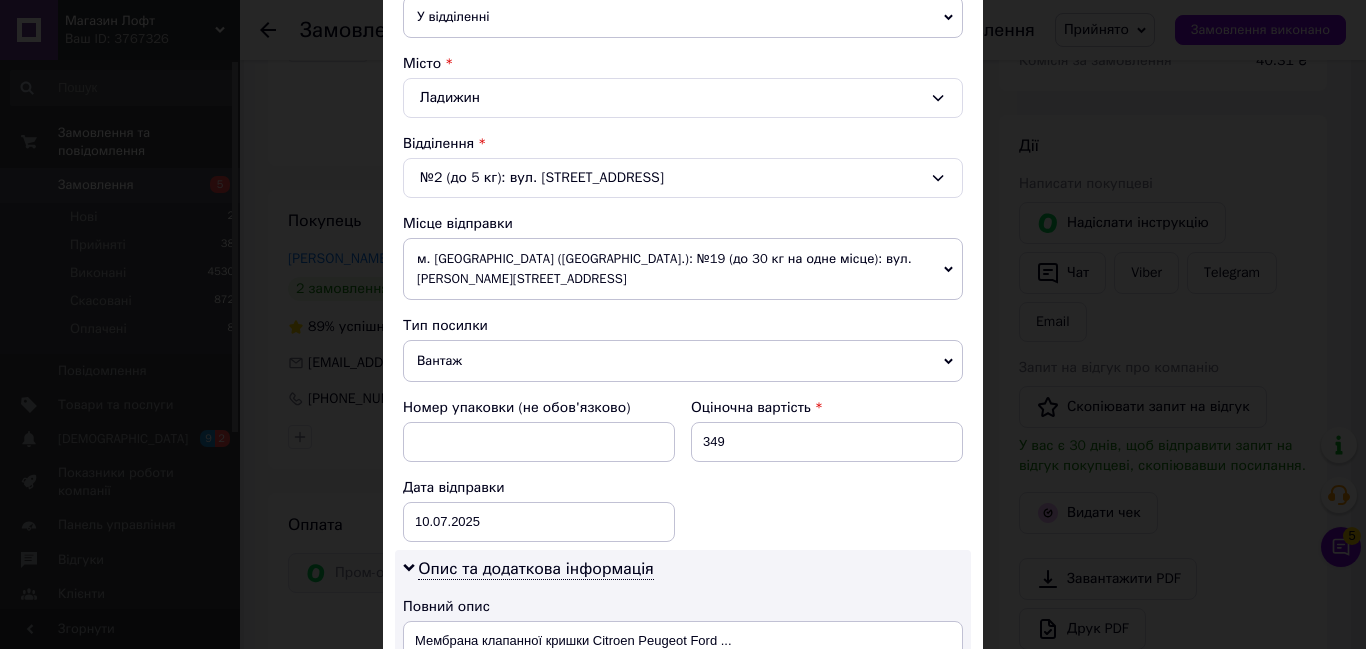 scroll, scrollTop: 514, scrollLeft: 0, axis: vertical 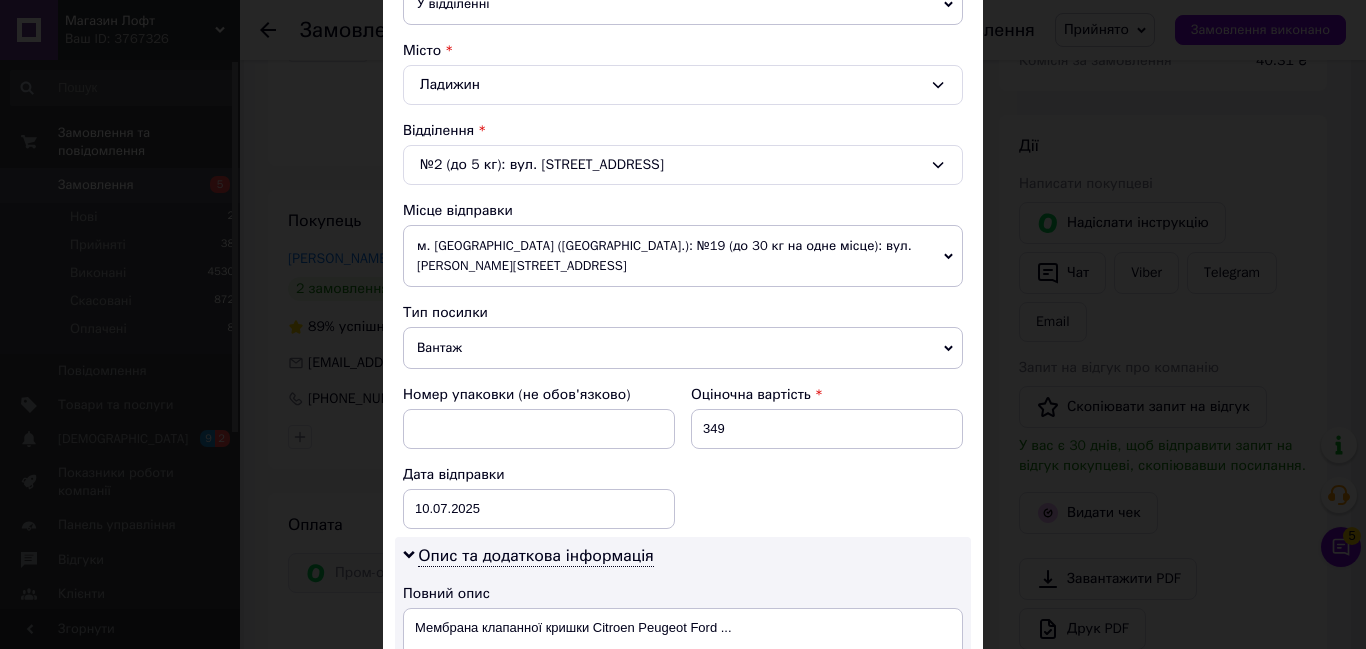 click on "Вантаж" at bounding box center (683, 348) 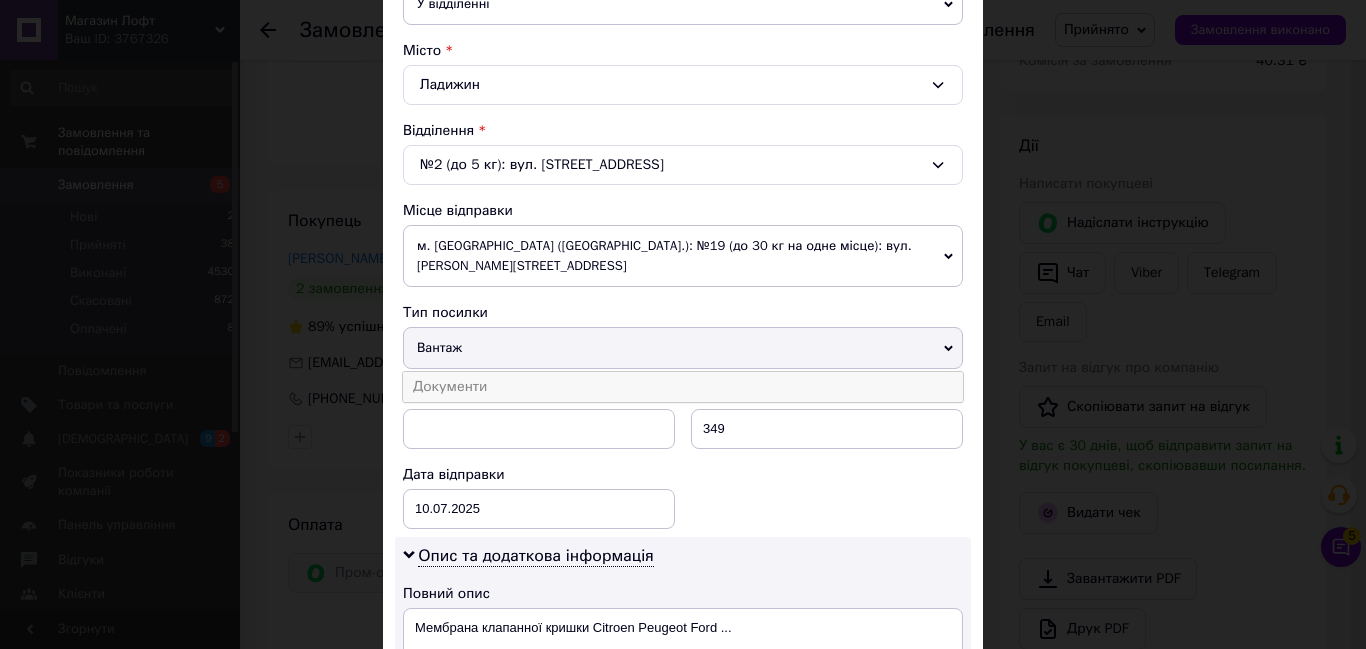 click on "Документи" at bounding box center (683, 387) 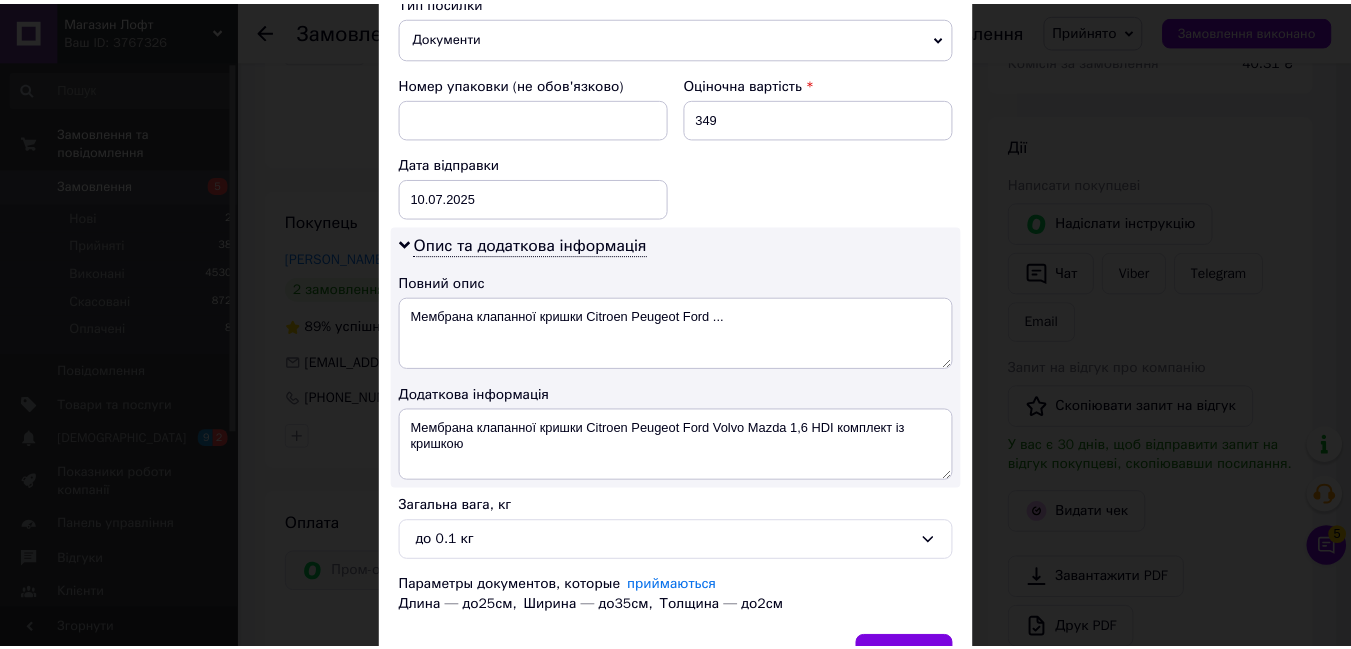 scroll, scrollTop: 943, scrollLeft: 0, axis: vertical 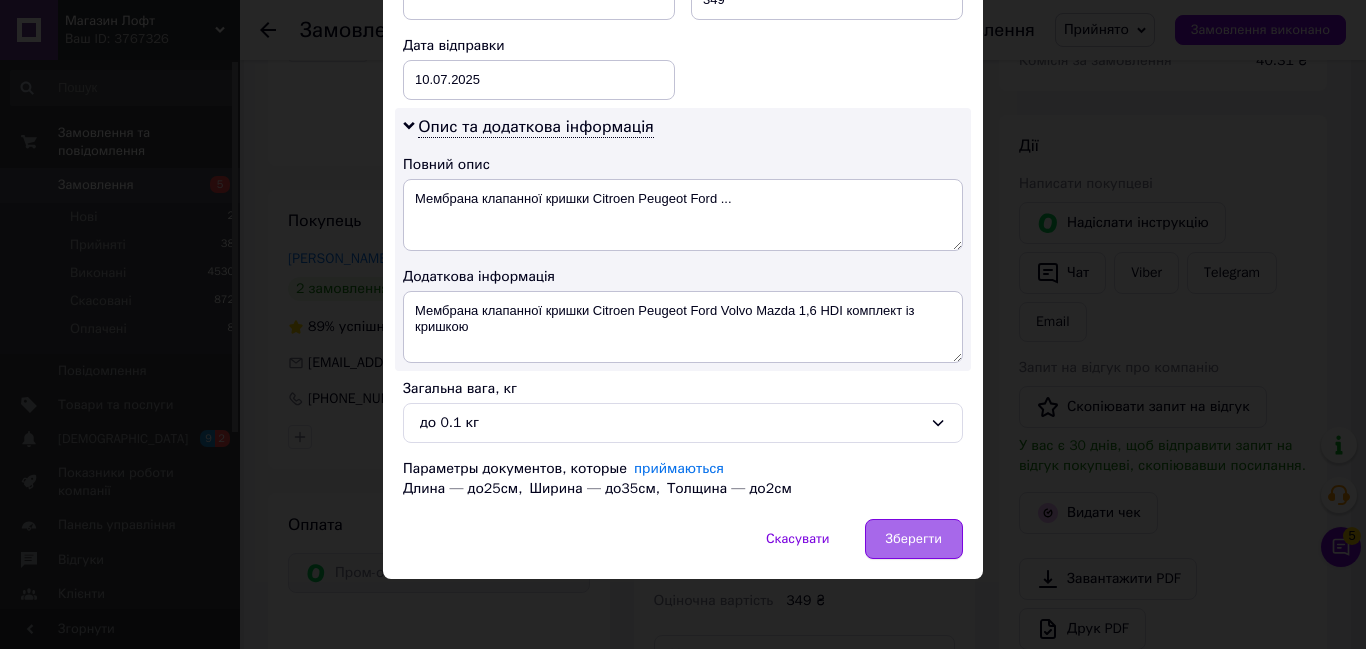 click on "Зберегти" at bounding box center [914, 539] 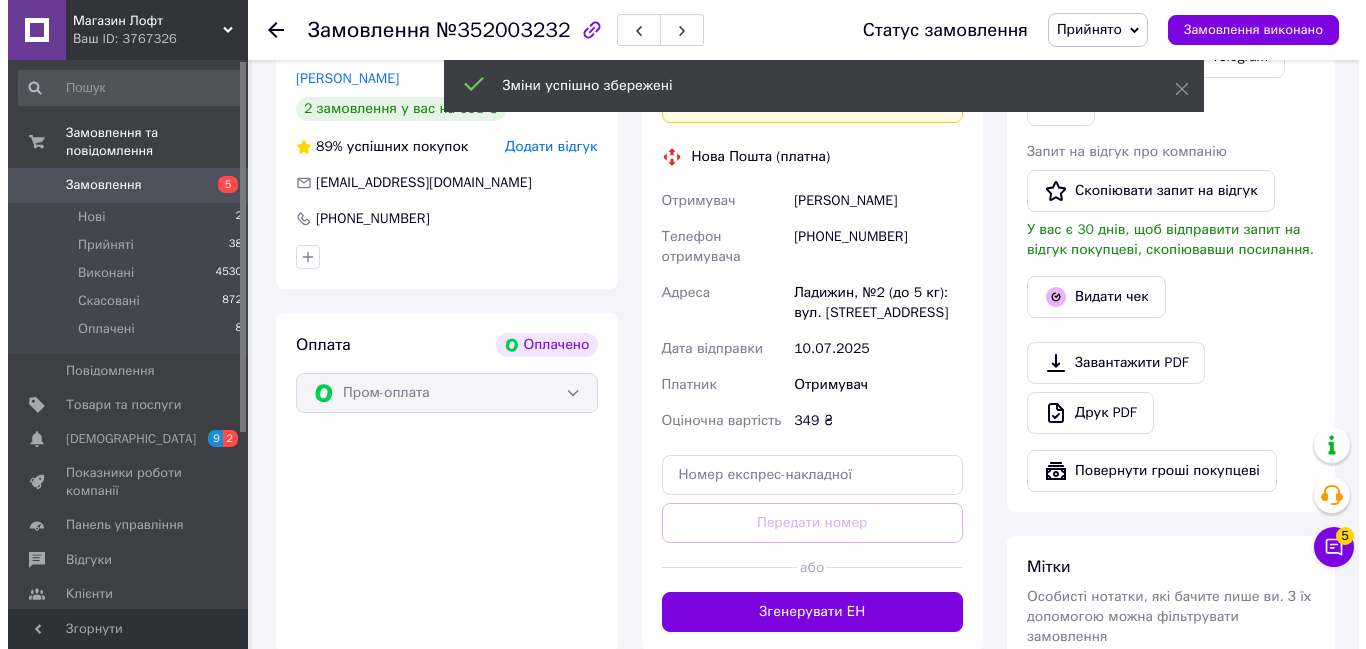scroll, scrollTop: 496, scrollLeft: 0, axis: vertical 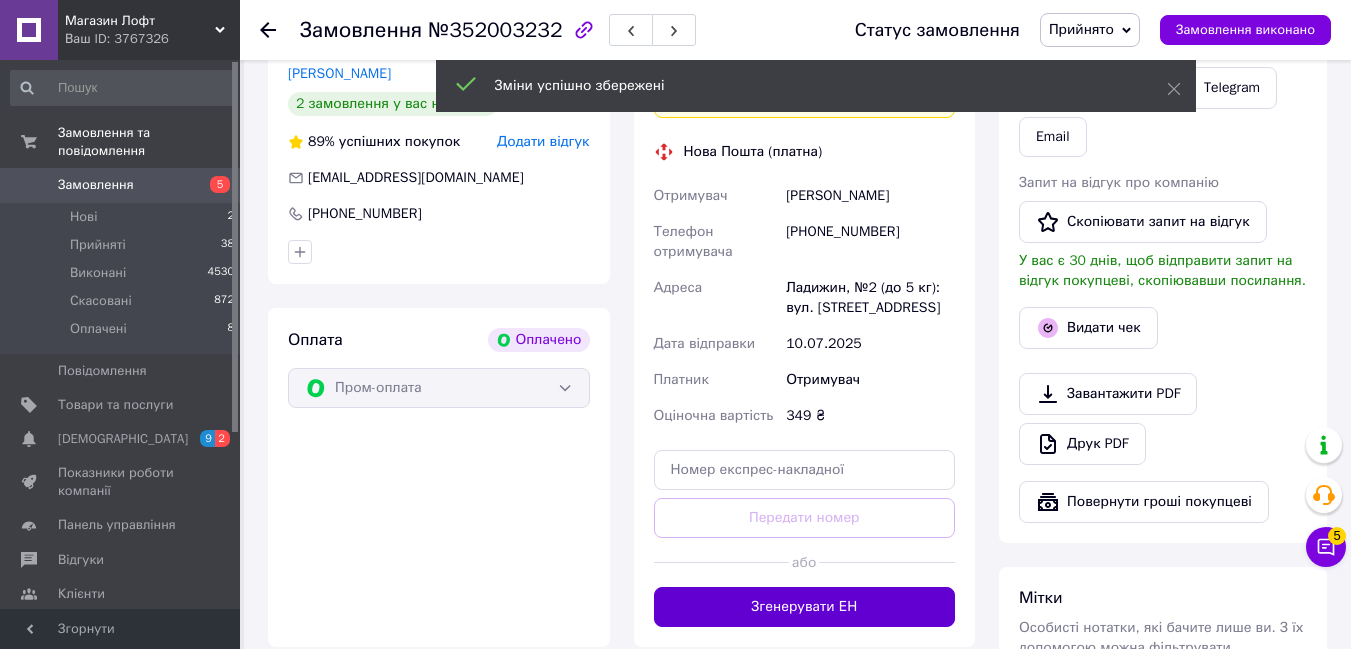 click on "Згенерувати ЕН" at bounding box center [805, 607] 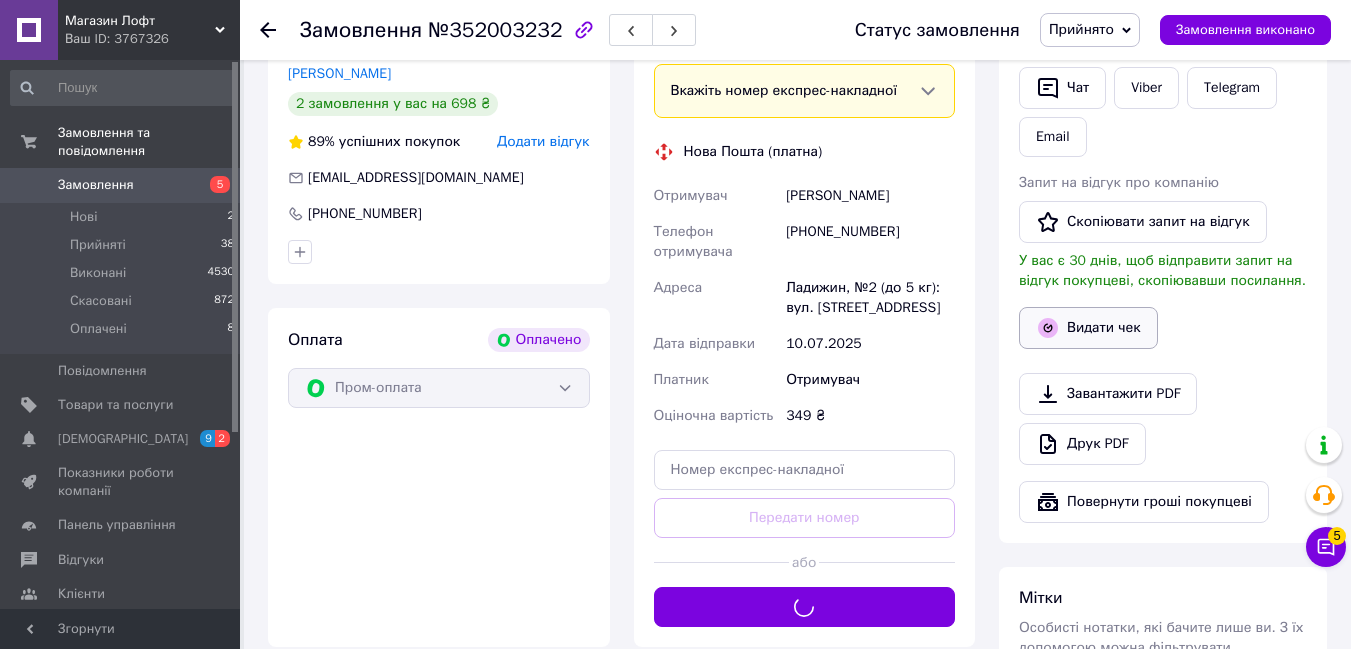 click on "Видати чек" at bounding box center (1088, 328) 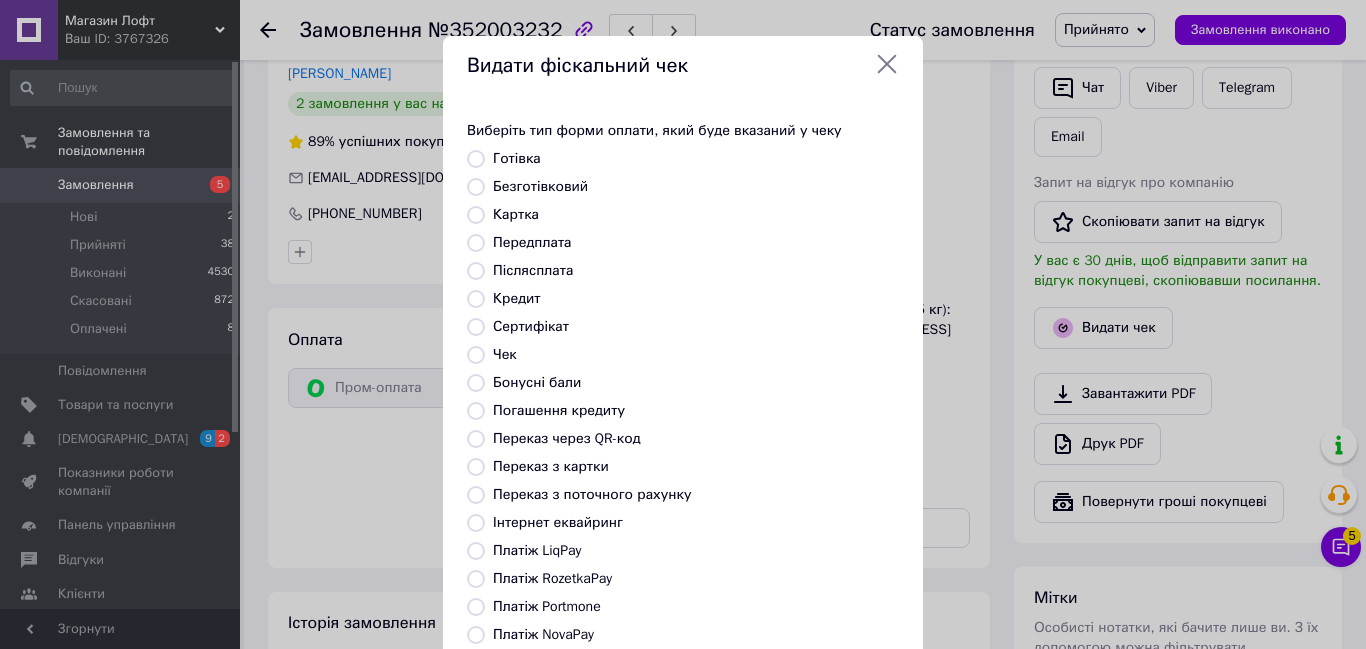 click on "Безготівковий" at bounding box center (476, 187) 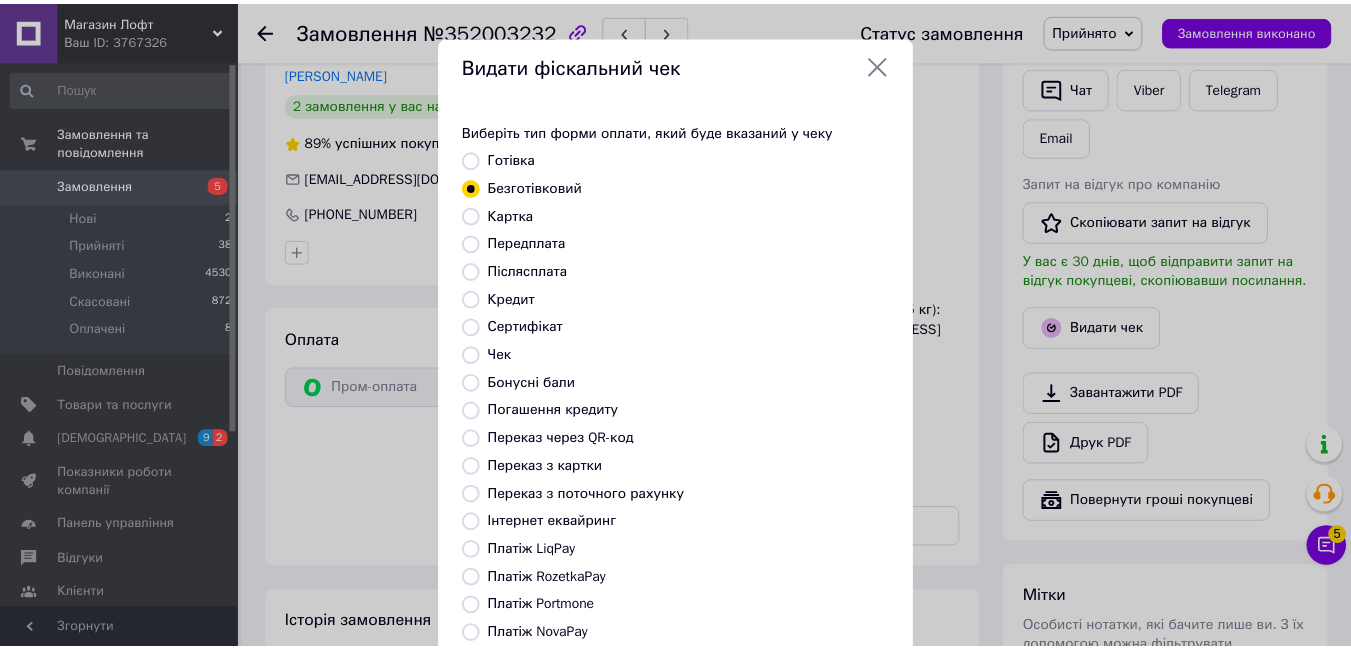scroll, scrollTop: 210, scrollLeft: 0, axis: vertical 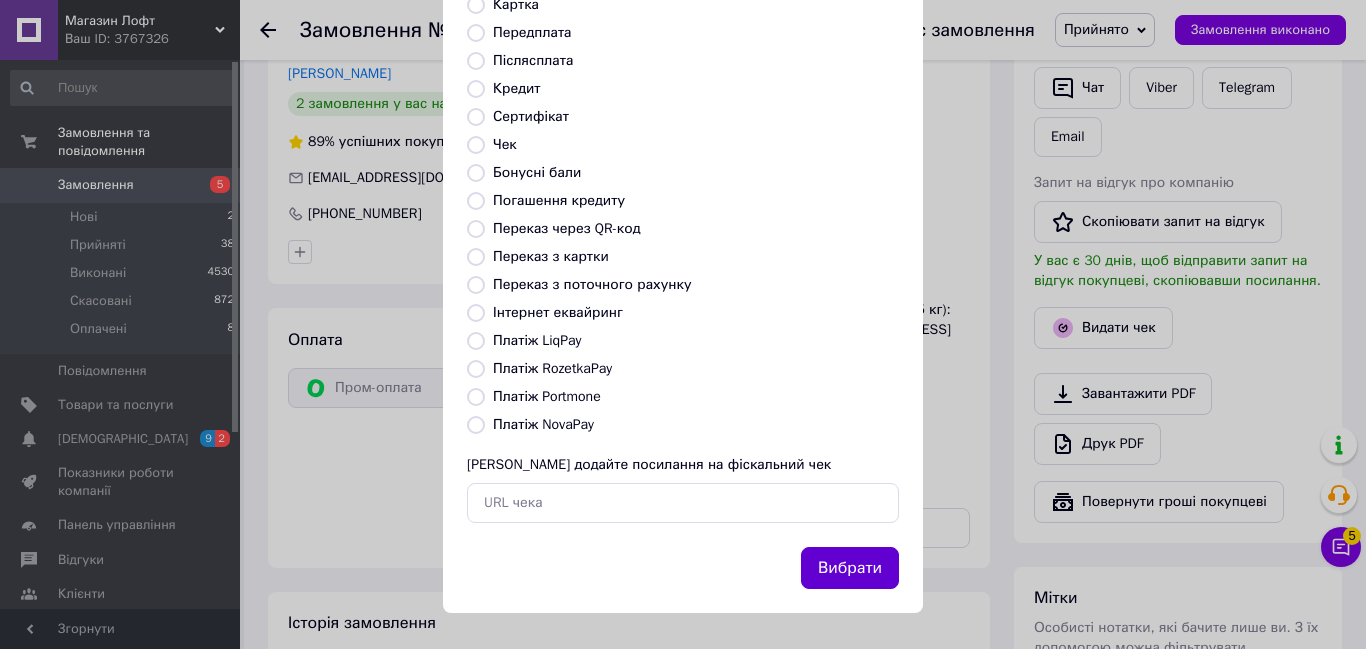 click on "Вибрати" at bounding box center [850, 568] 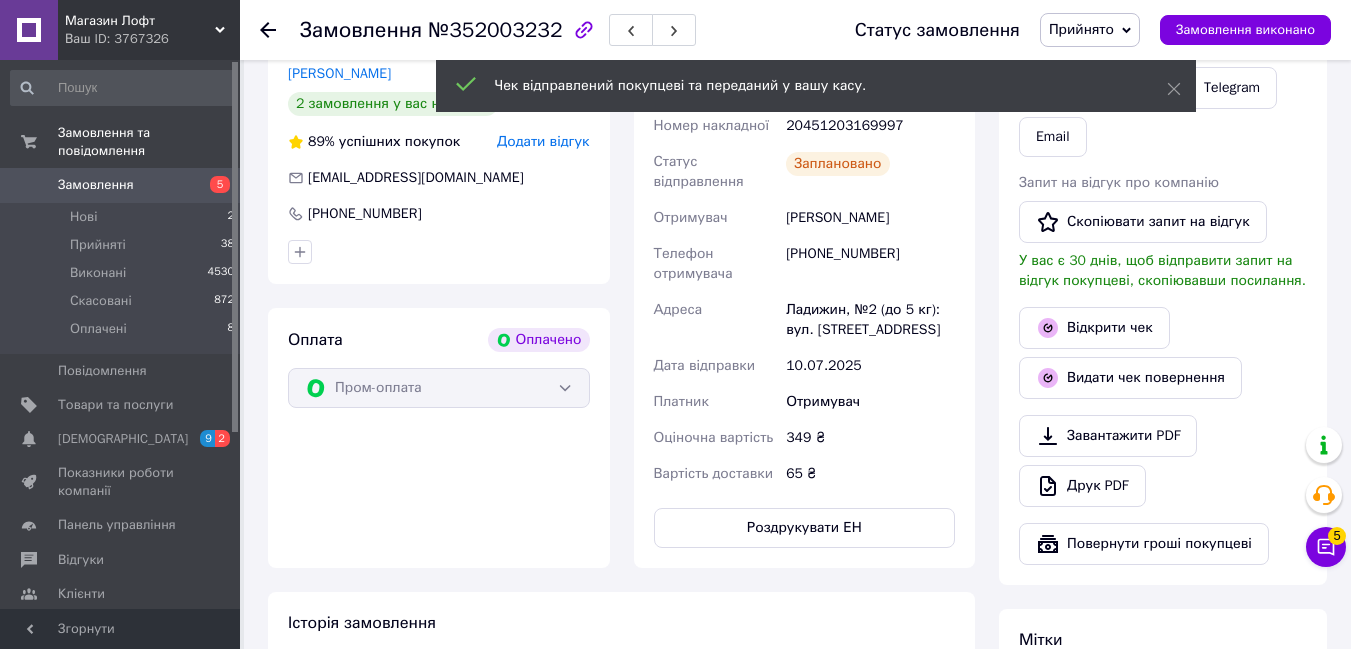 click at bounding box center [280, 30] 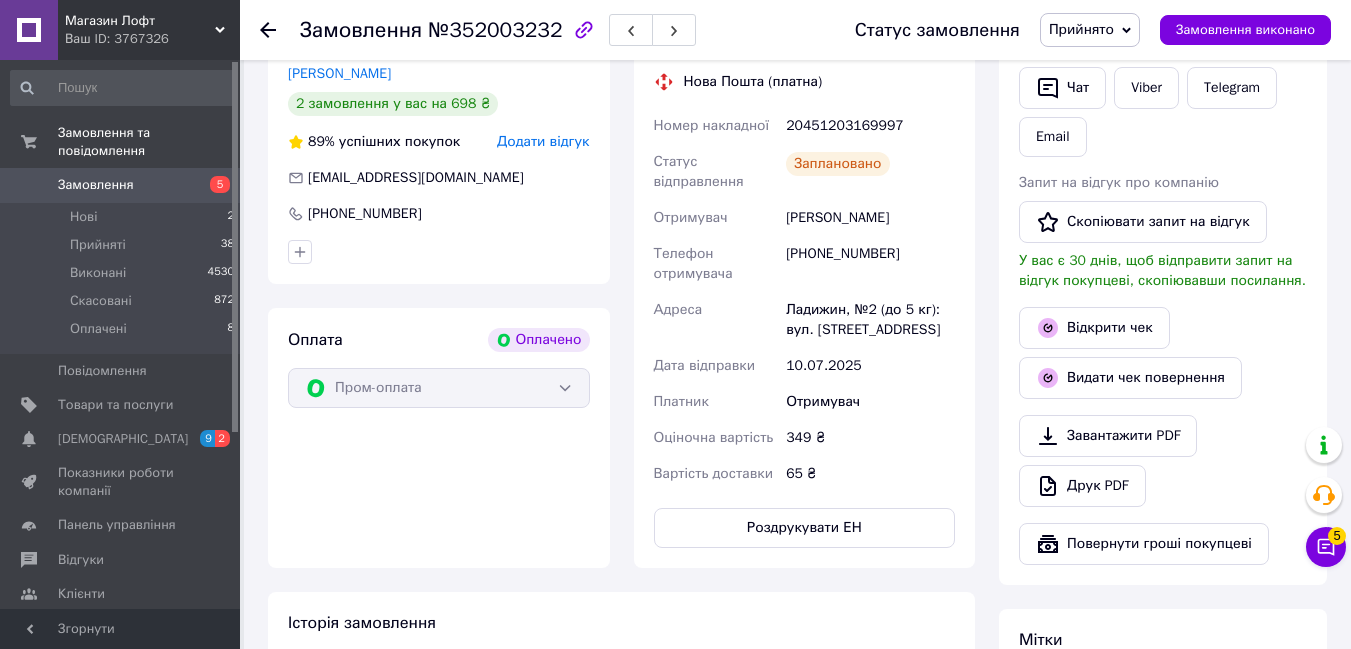 click 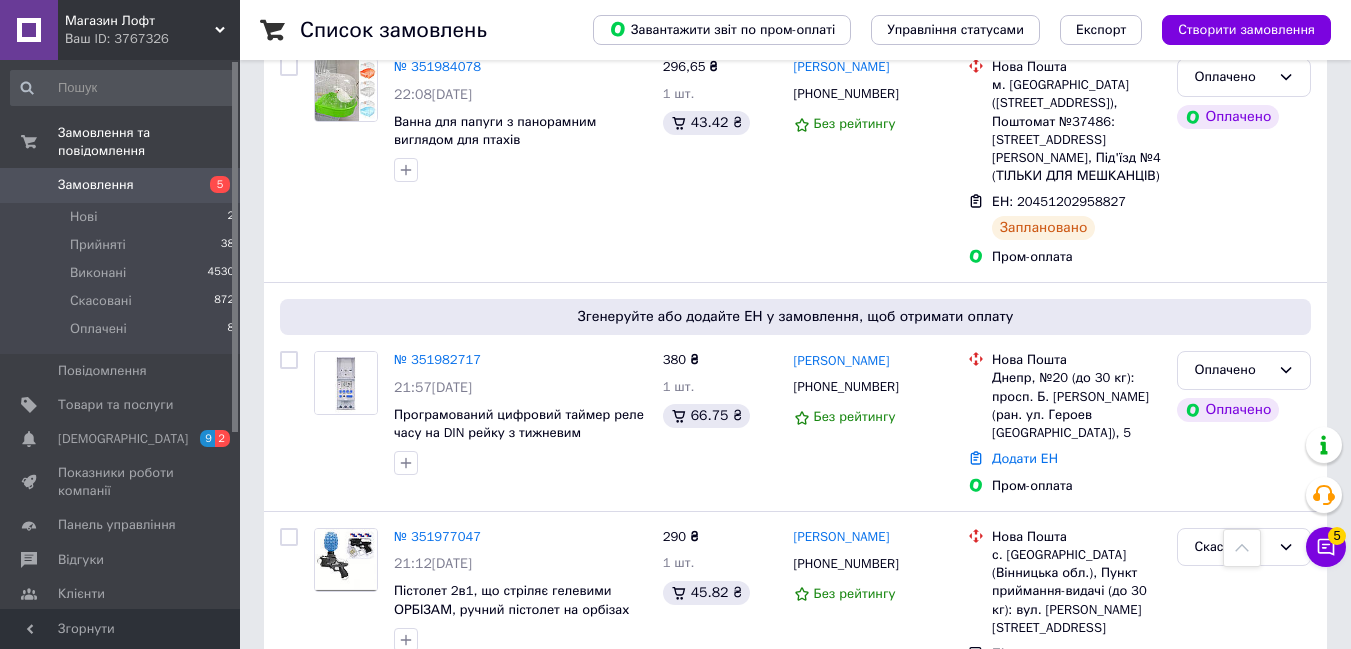 scroll, scrollTop: 2290, scrollLeft: 0, axis: vertical 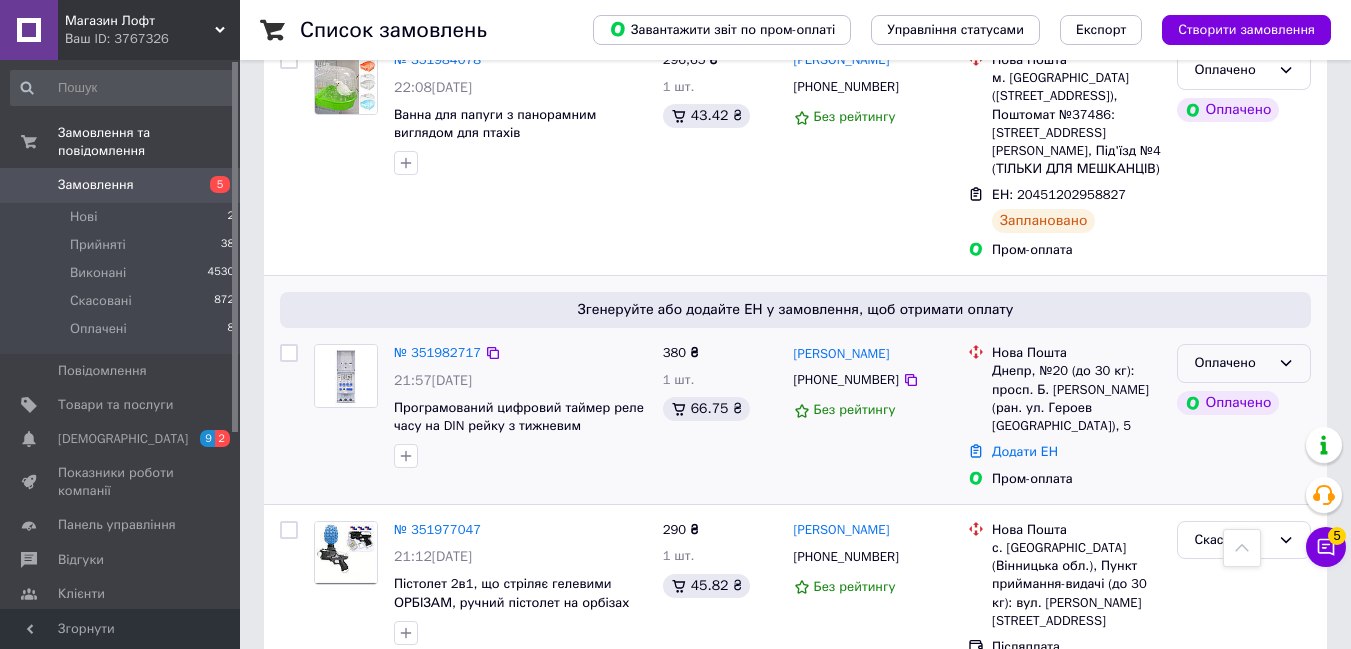 click on "Оплачено" at bounding box center (1244, 363) 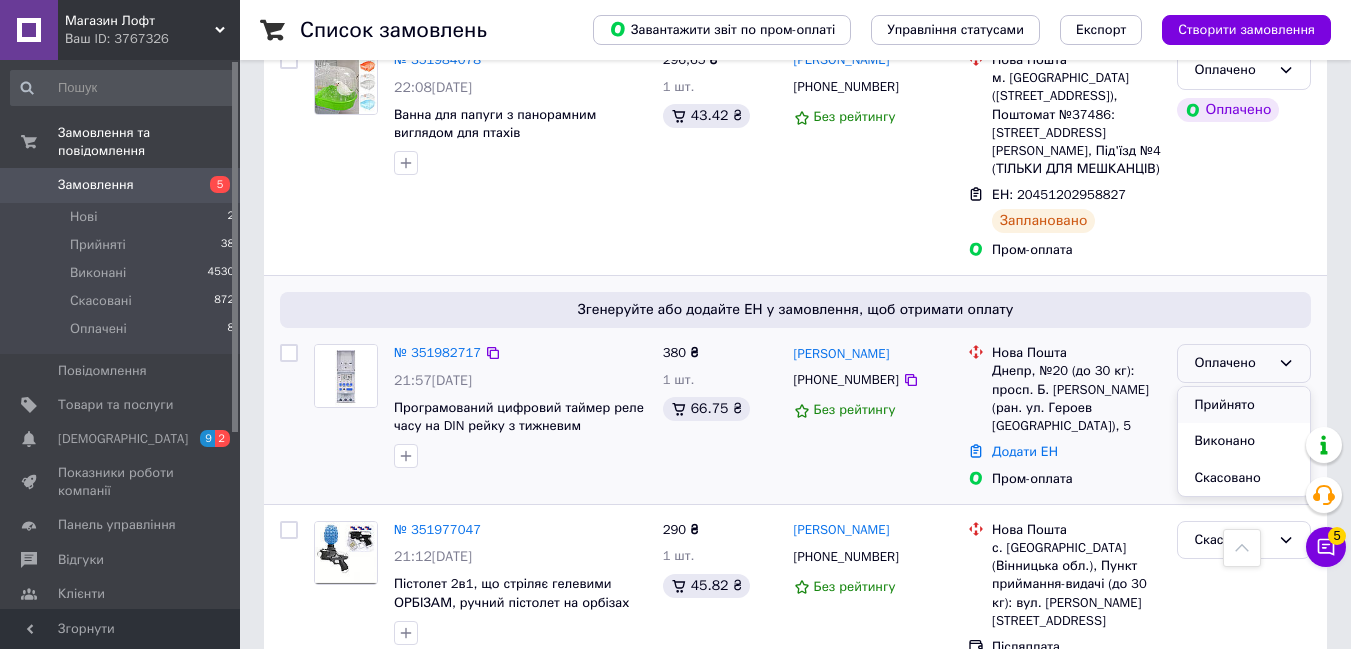 click on "Прийнято" at bounding box center (1244, 405) 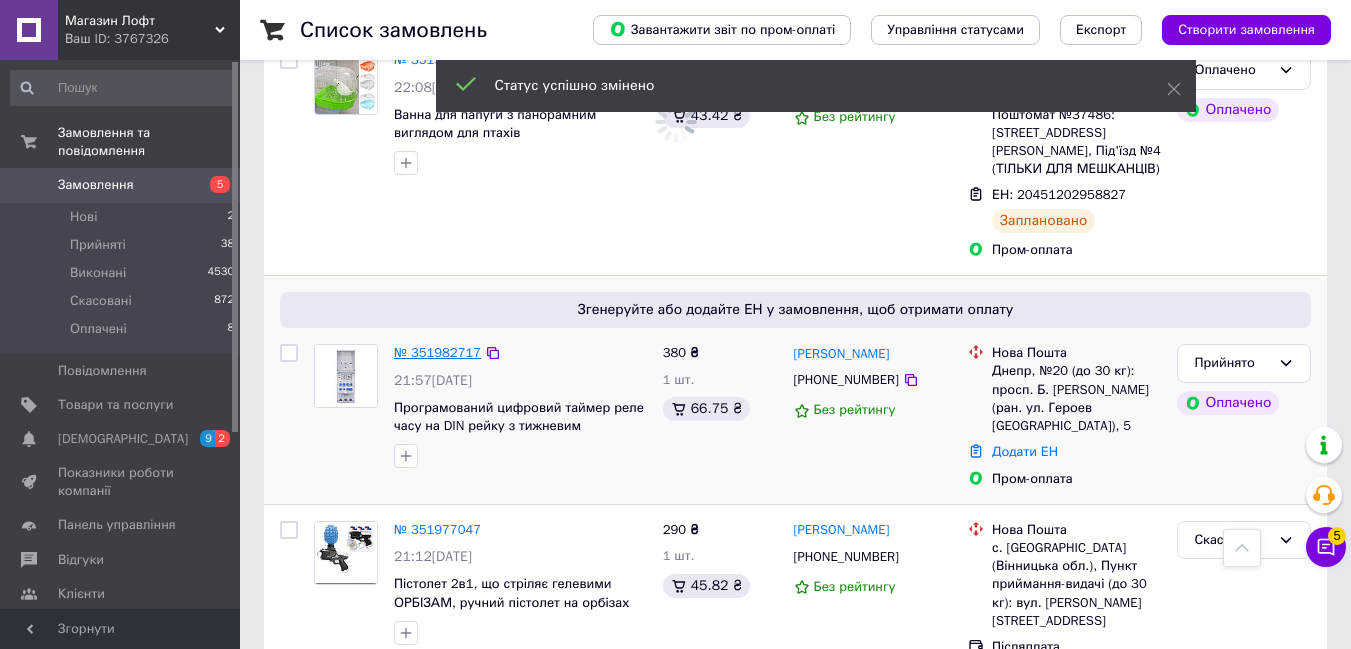 click on "№ 351982717" at bounding box center [437, 352] 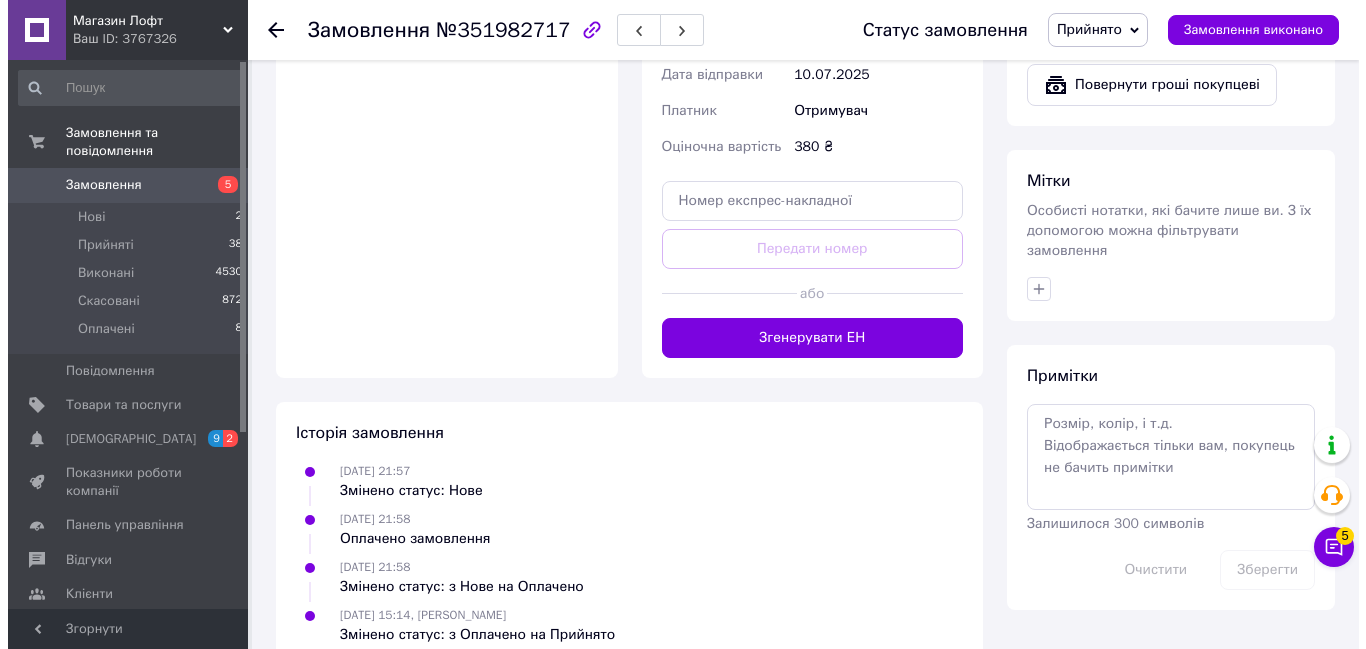 scroll, scrollTop: 298, scrollLeft: 0, axis: vertical 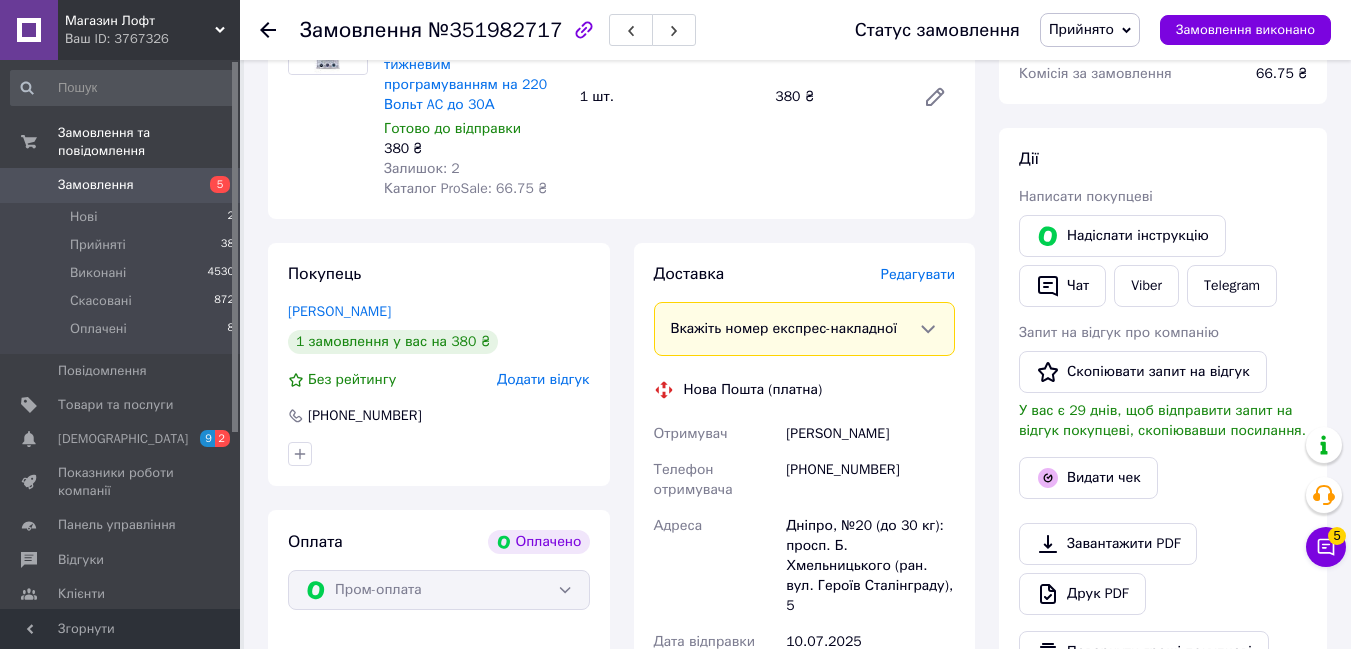click on "Редагувати" at bounding box center (918, 274) 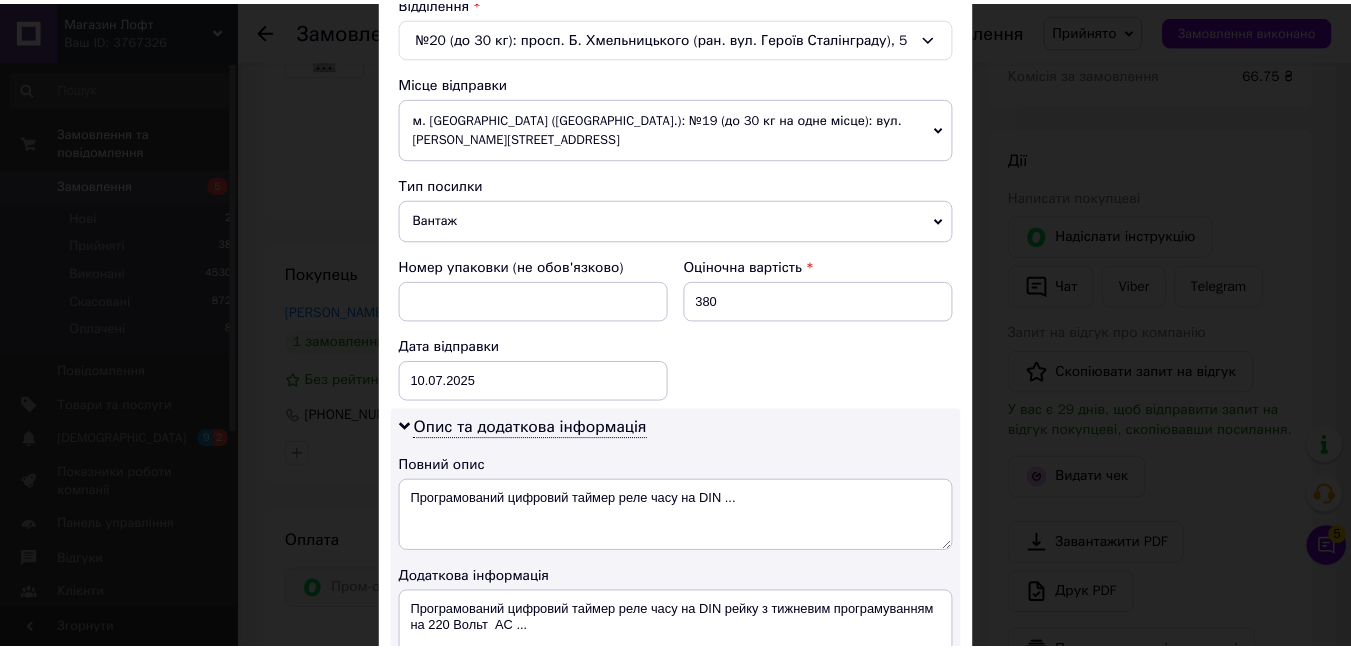 scroll, scrollTop: 923, scrollLeft: 0, axis: vertical 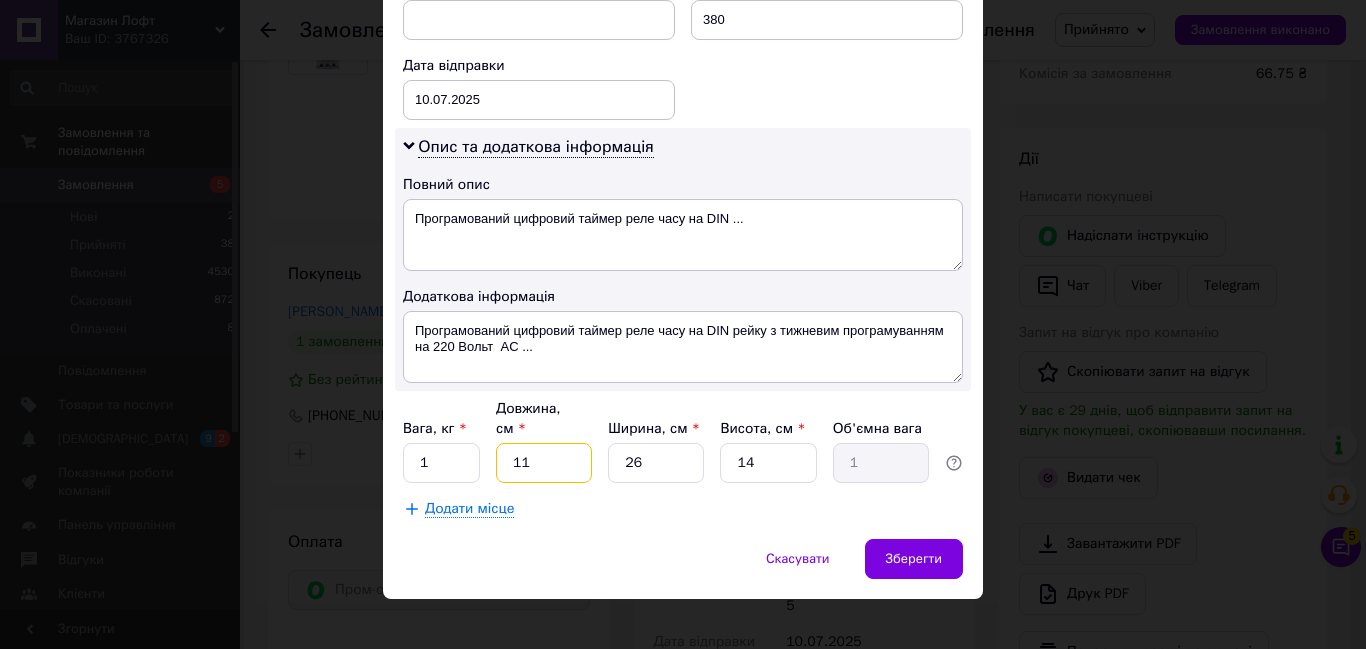 click on "11" at bounding box center (544, 463) 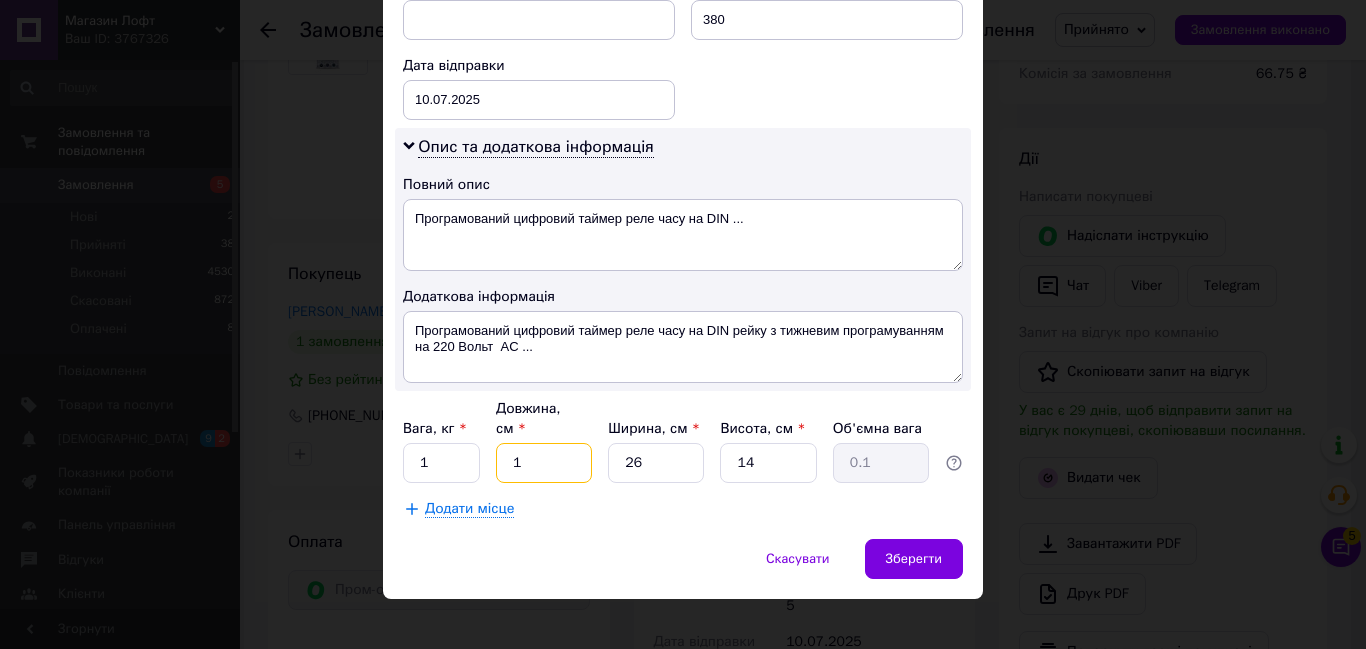 type on "10" 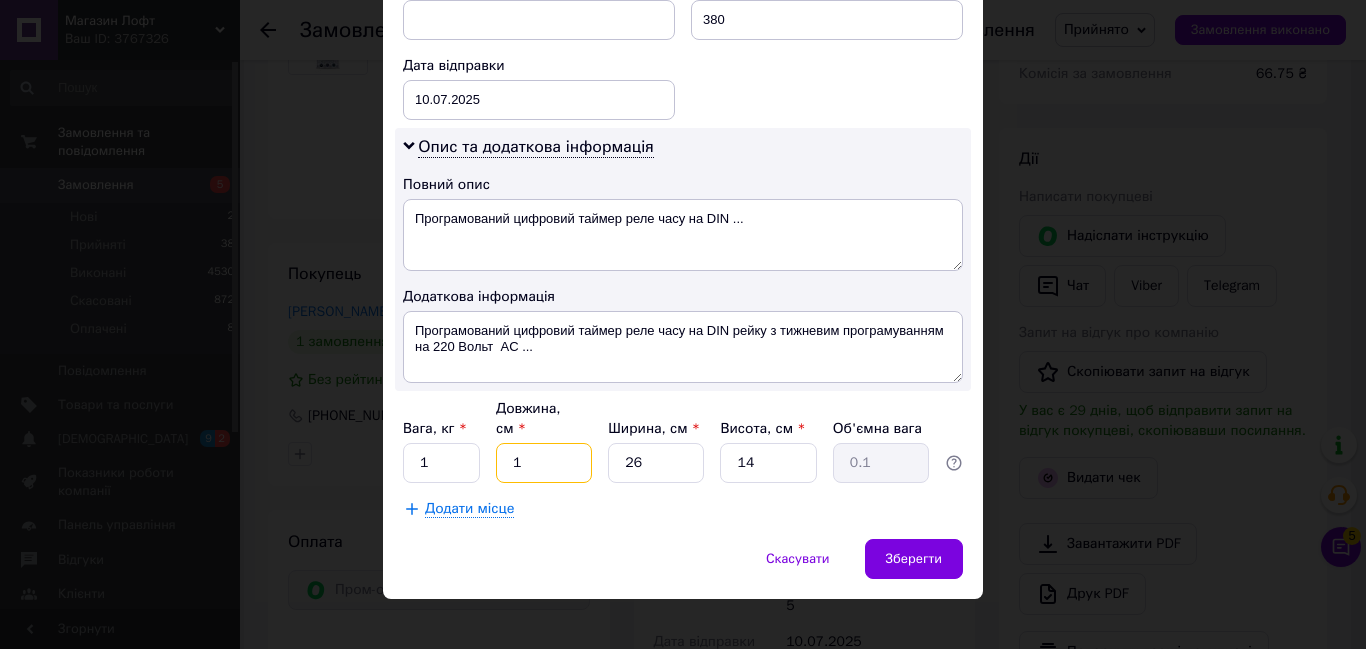 type on "0.91" 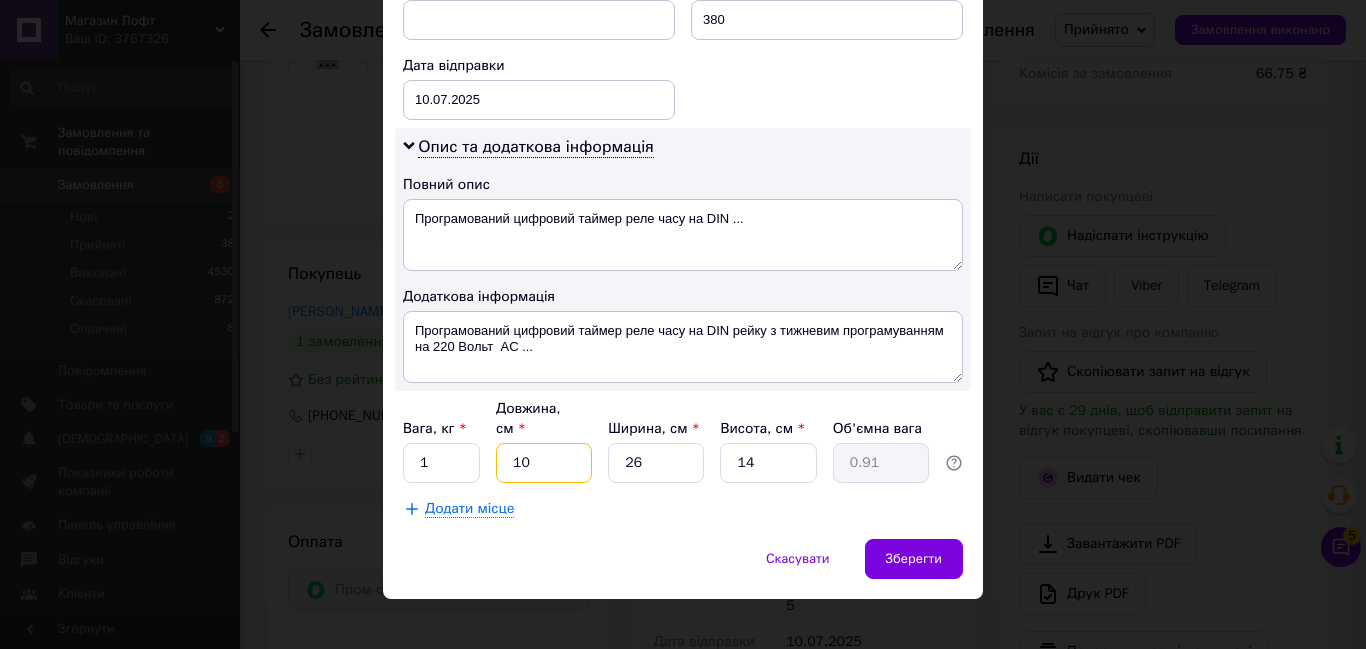 type on "10" 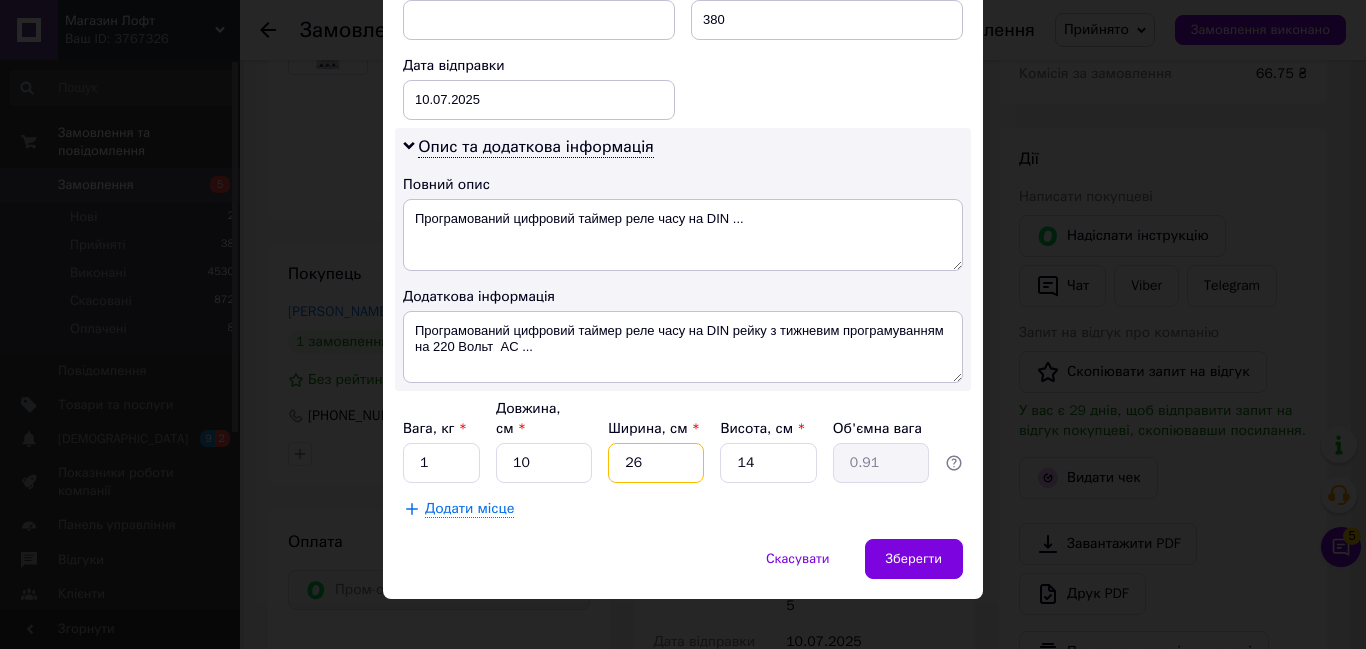 click on "26" at bounding box center [656, 463] 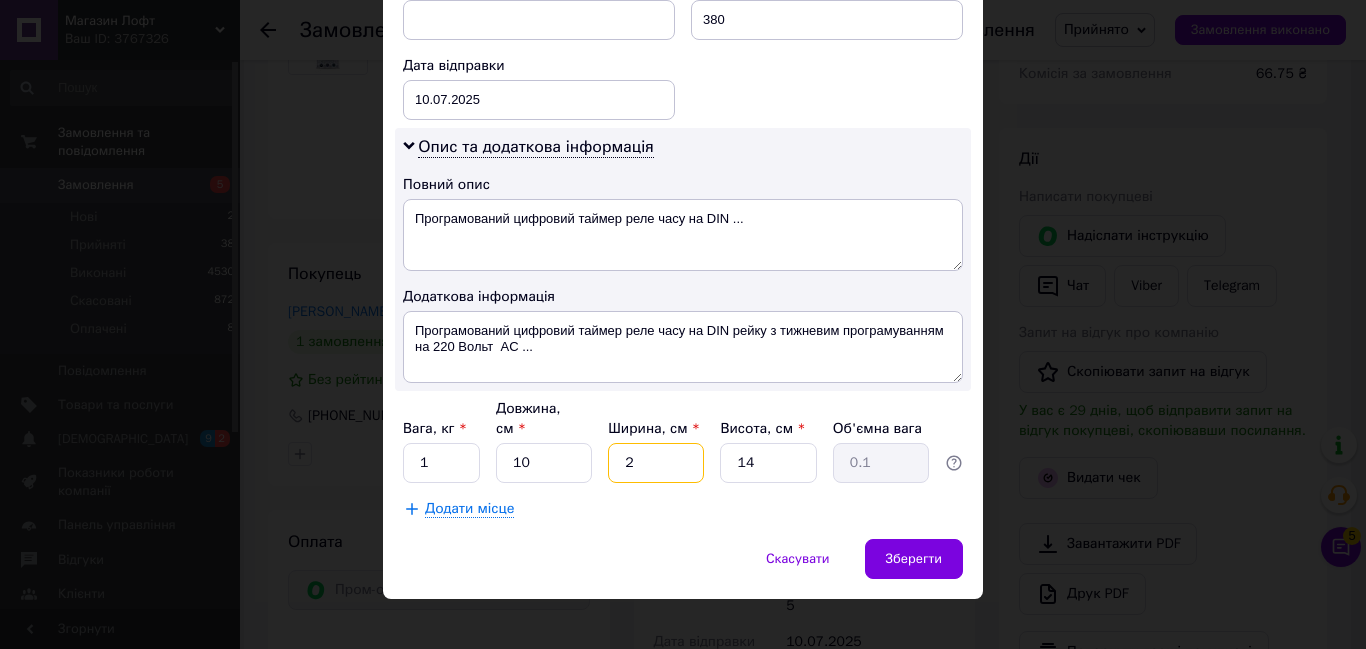 type on "2" 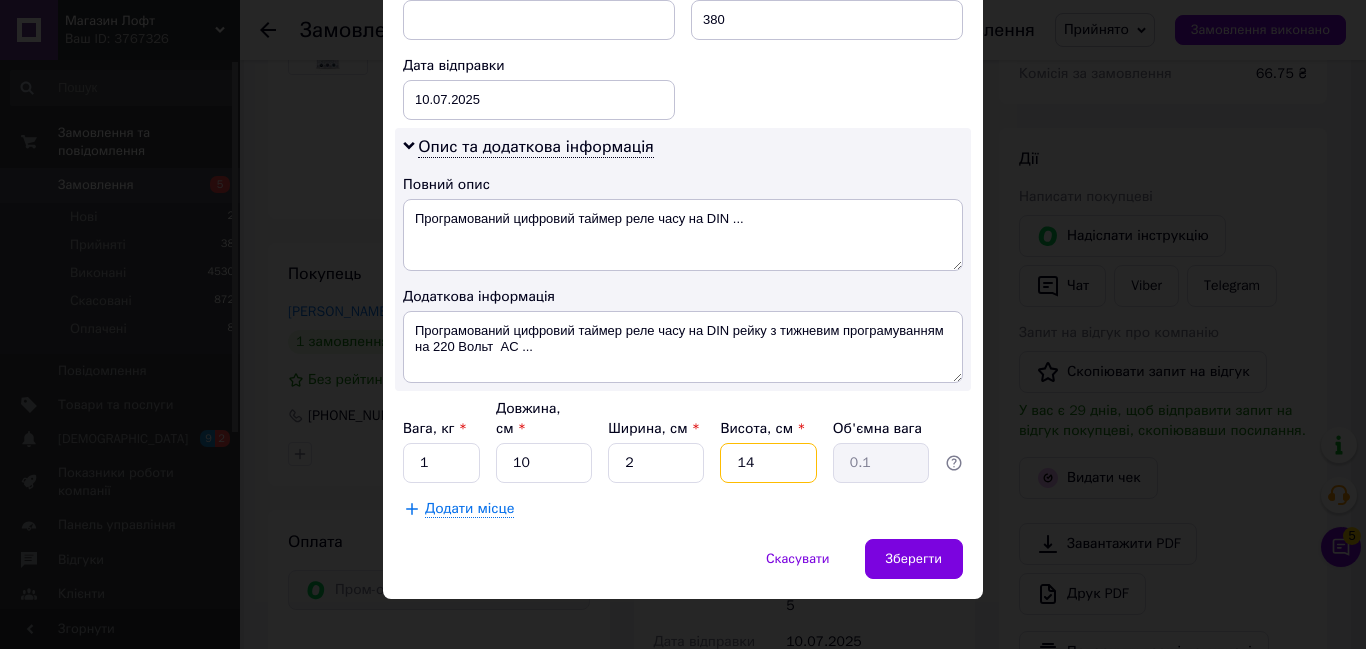 click on "14" at bounding box center [768, 463] 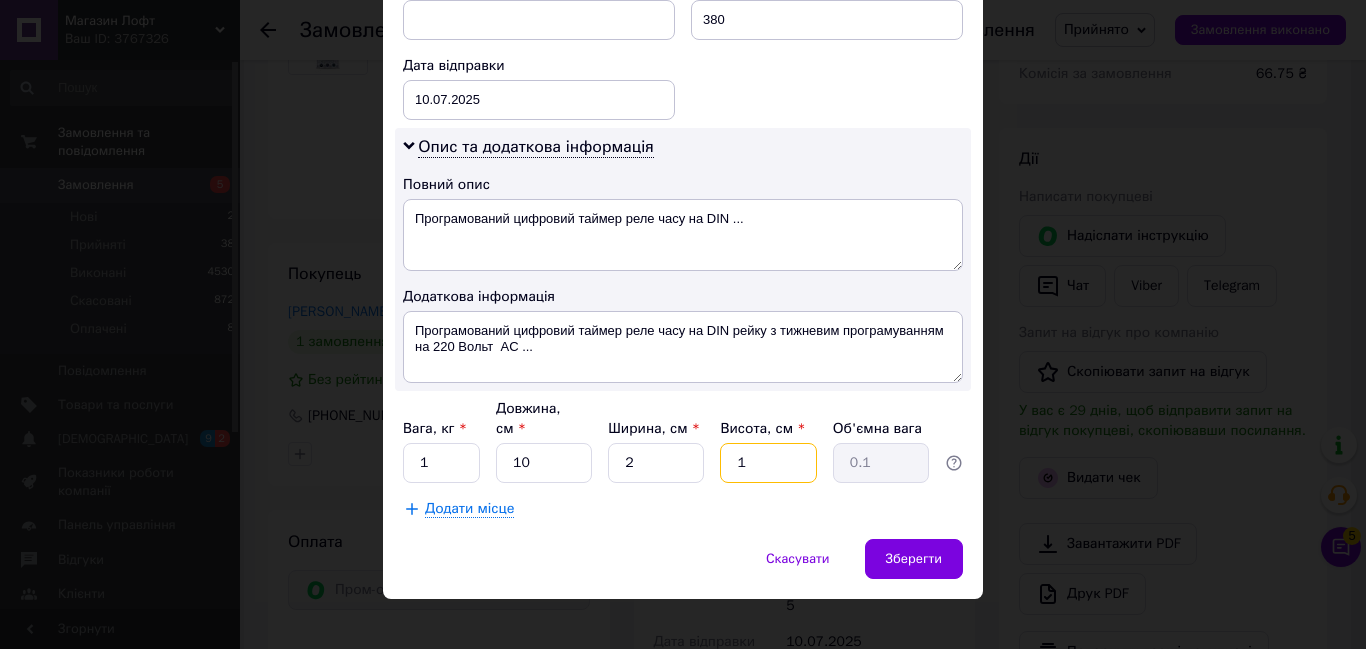 type on "10" 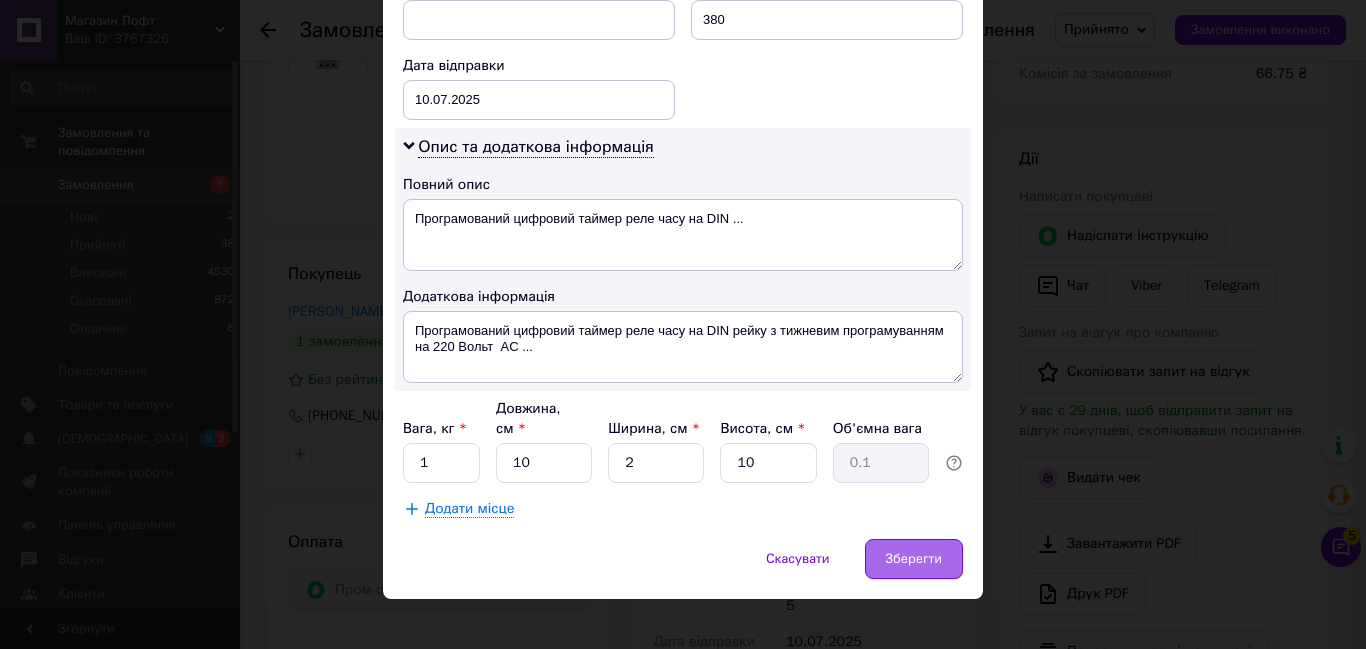 click on "Зберегти" at bounding box center (914, 559) 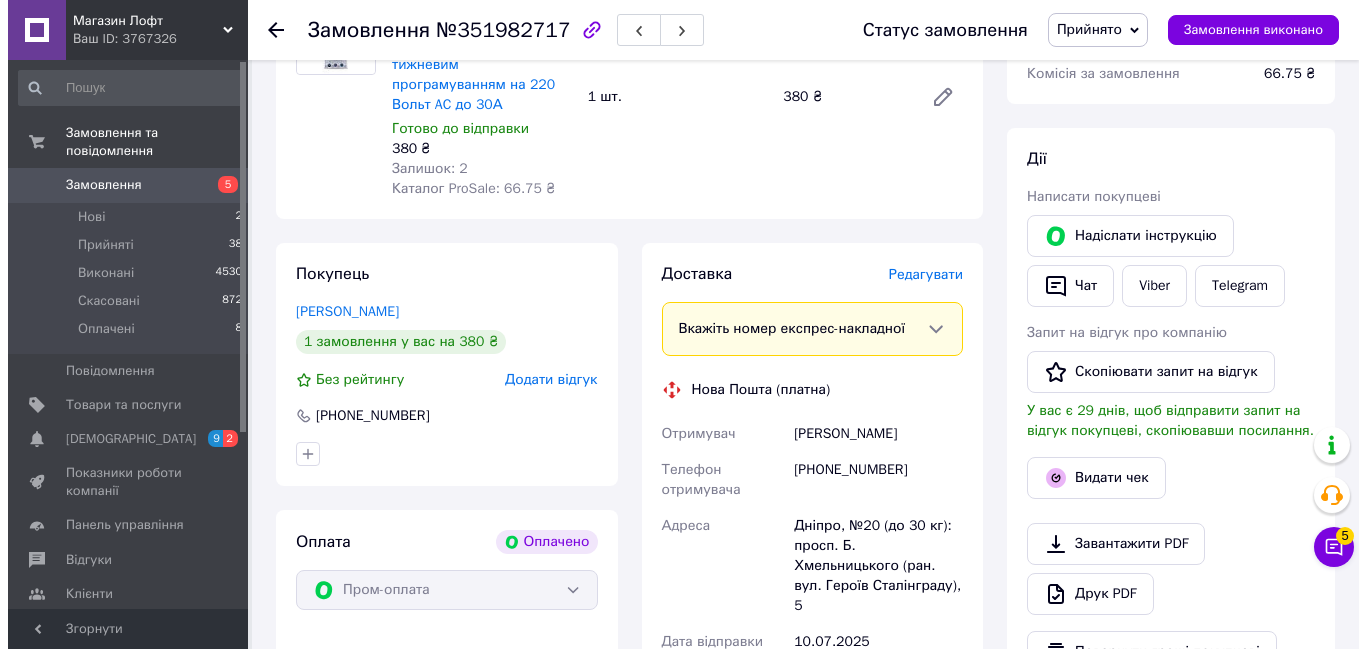 scroll, scrollTop: 705, scrollLeft: 0, axis: vertical 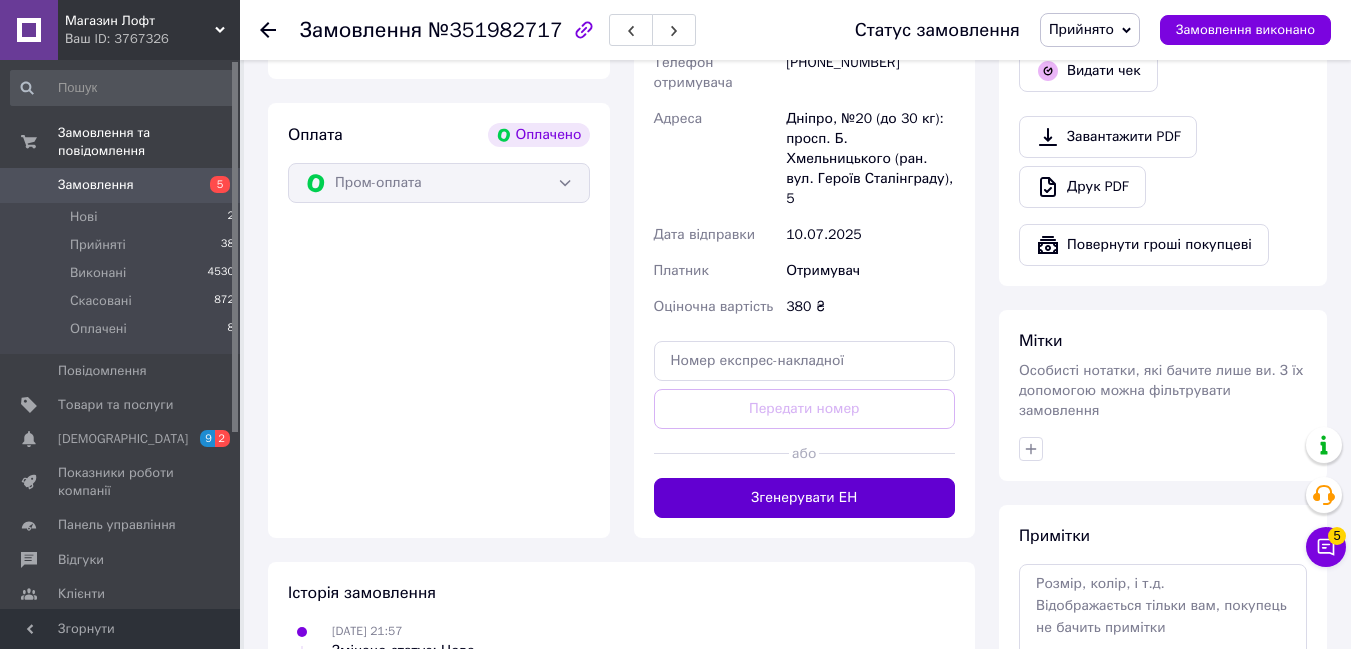 click on "Згенерувати ЕН" at bounding box center (805, 498) 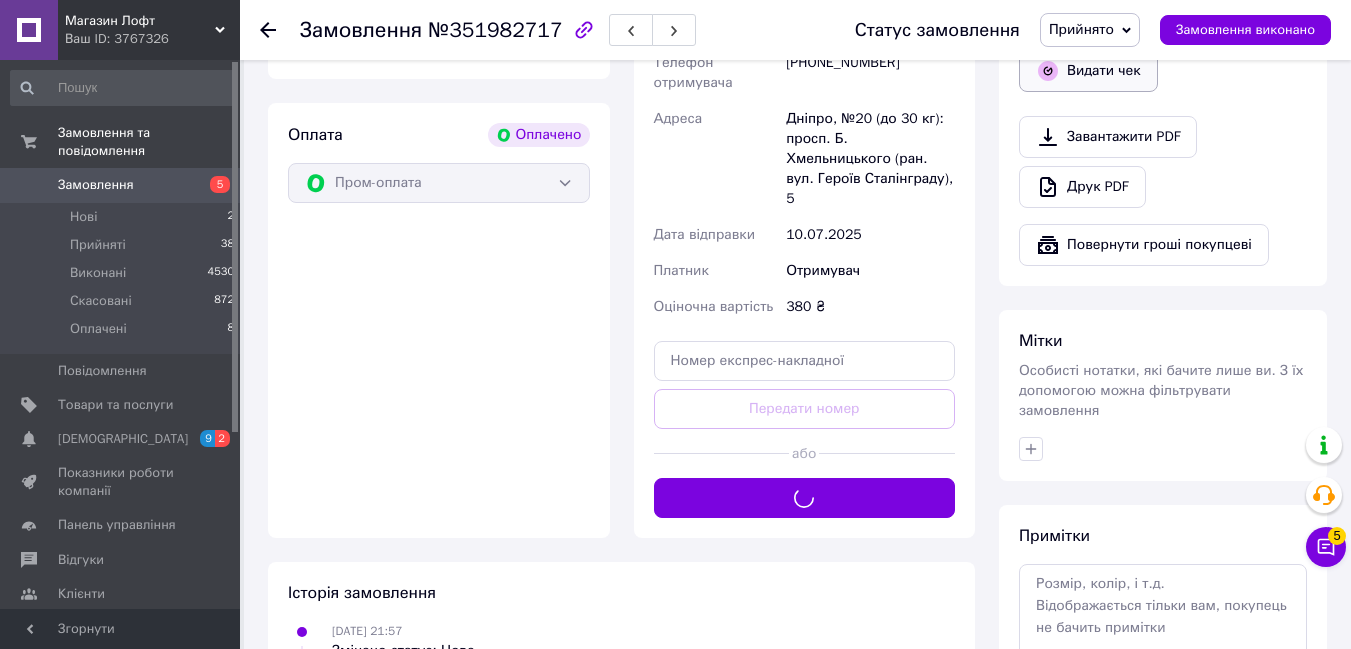 click on "Видати чек" at bounding box center [1088, 71] 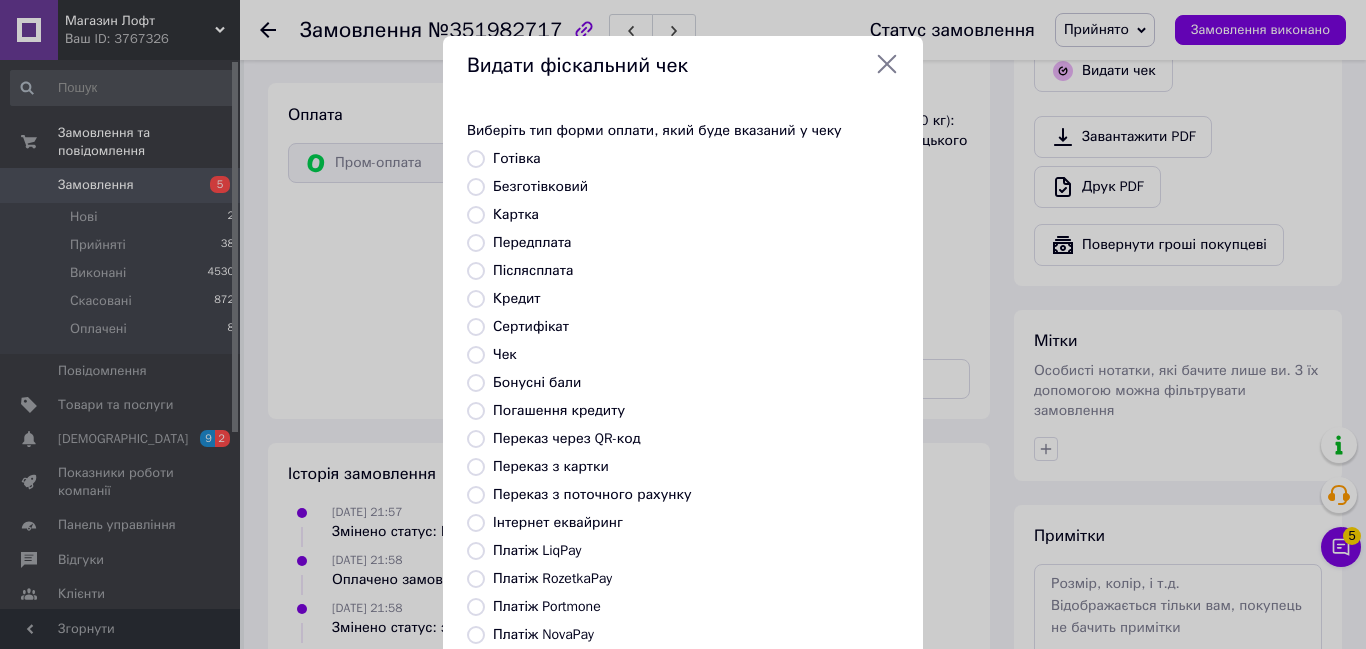 click on "Безготівковий" at bounding box center [476, 187] 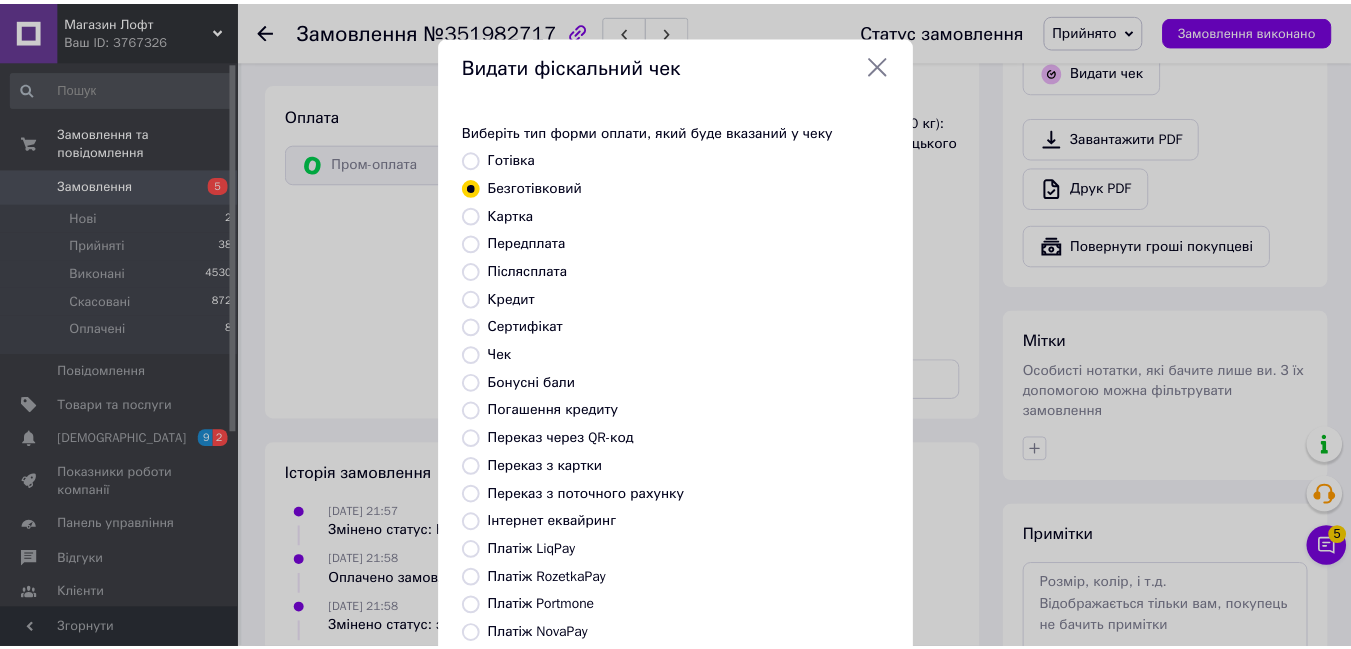 scroll, scrollTop: 210, scrollLeft: 0, axis: vertical 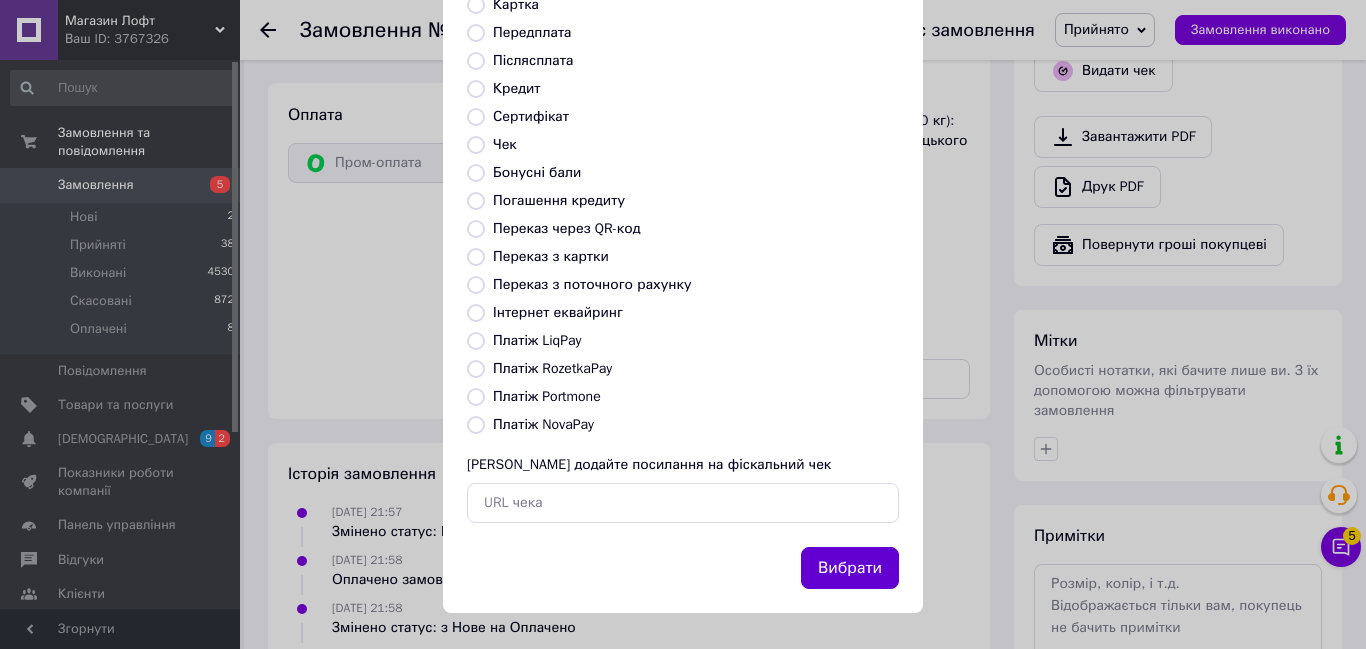 click on "Вибрати" at bounding box center (850, 568) 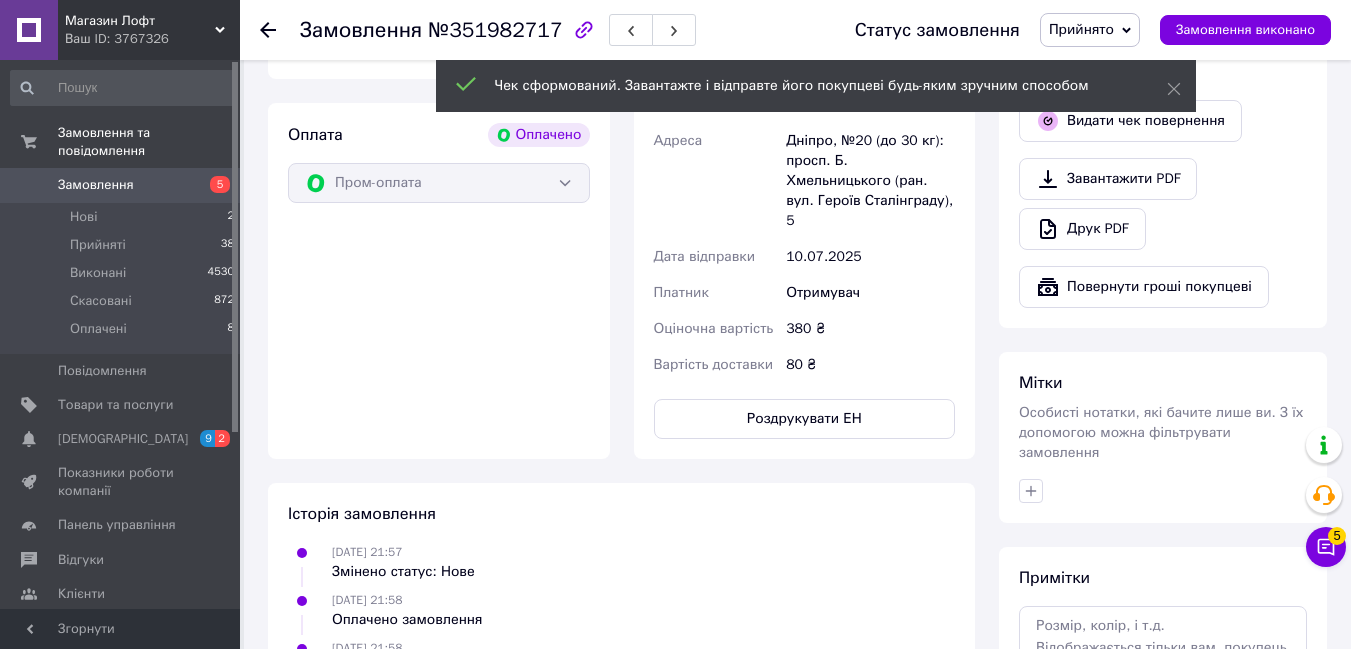 click 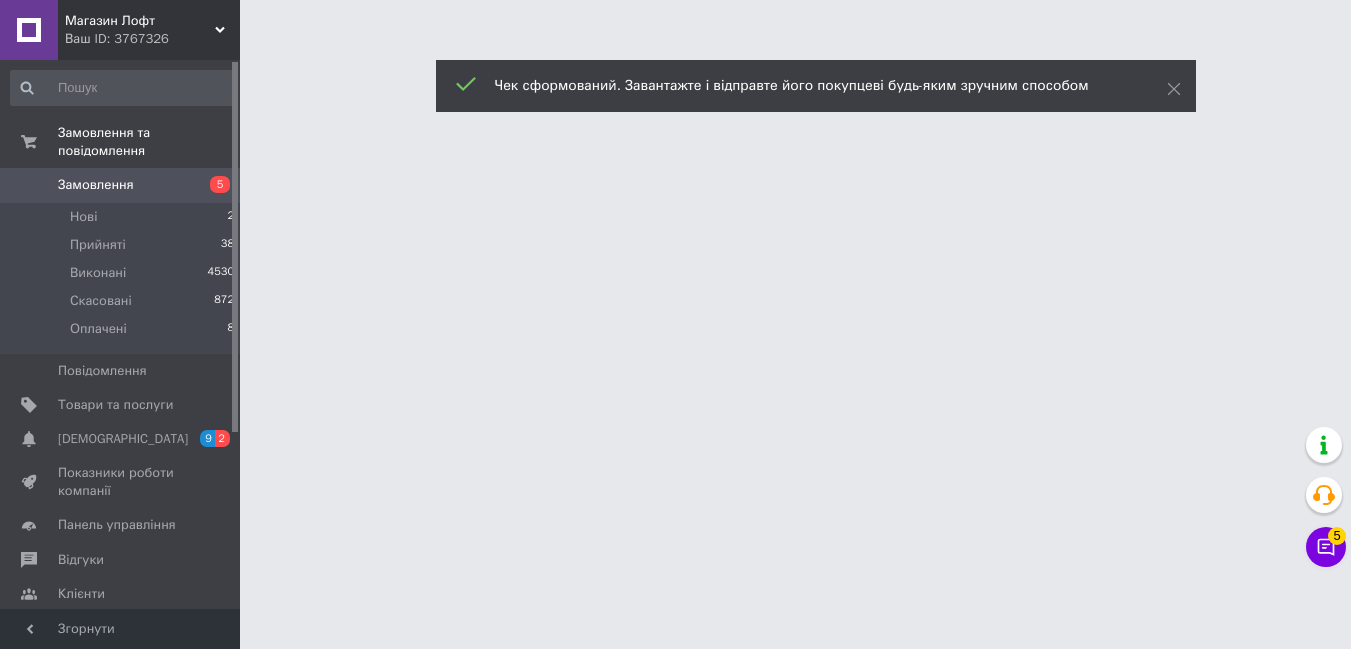 scroll, scrollTop: 0, scrollLeft: 0, axis: both 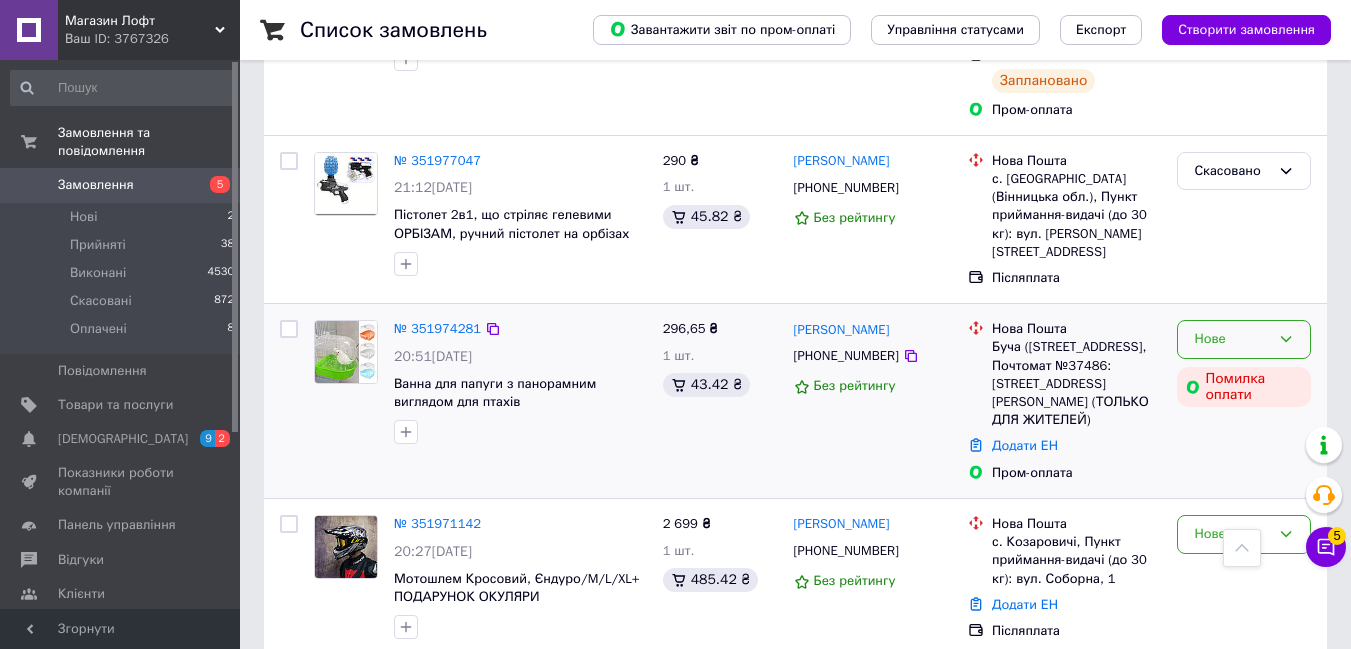 click on "Нове" at bounding box center [1244, 339] 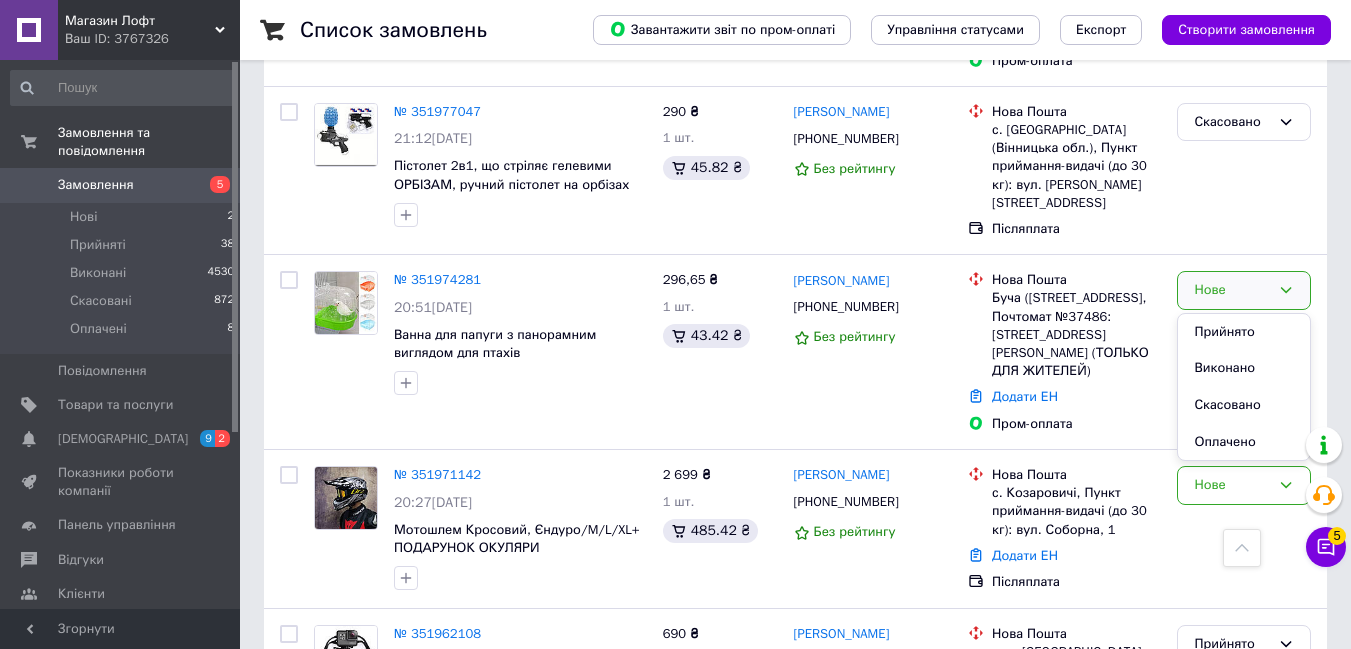 scroll, scrollTop: 2764, scrollLeft: 0, axis: vertical 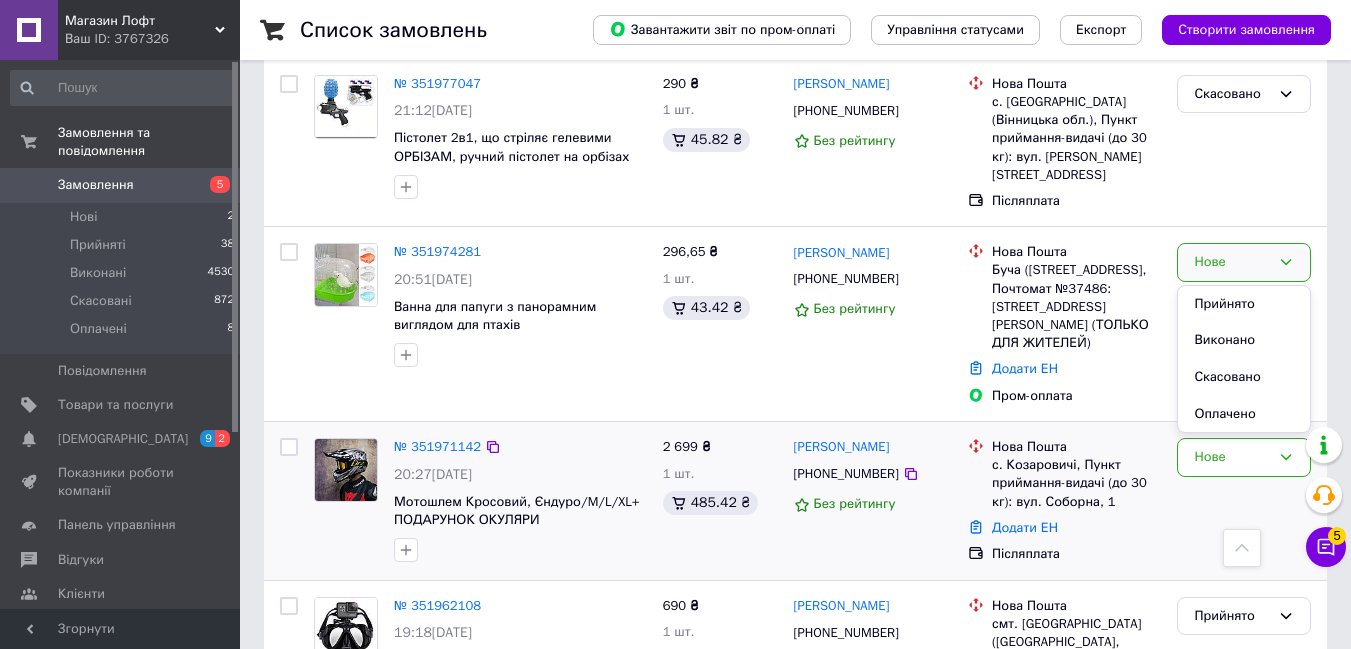 click on "Нове" at bounding box center [1244, 501] 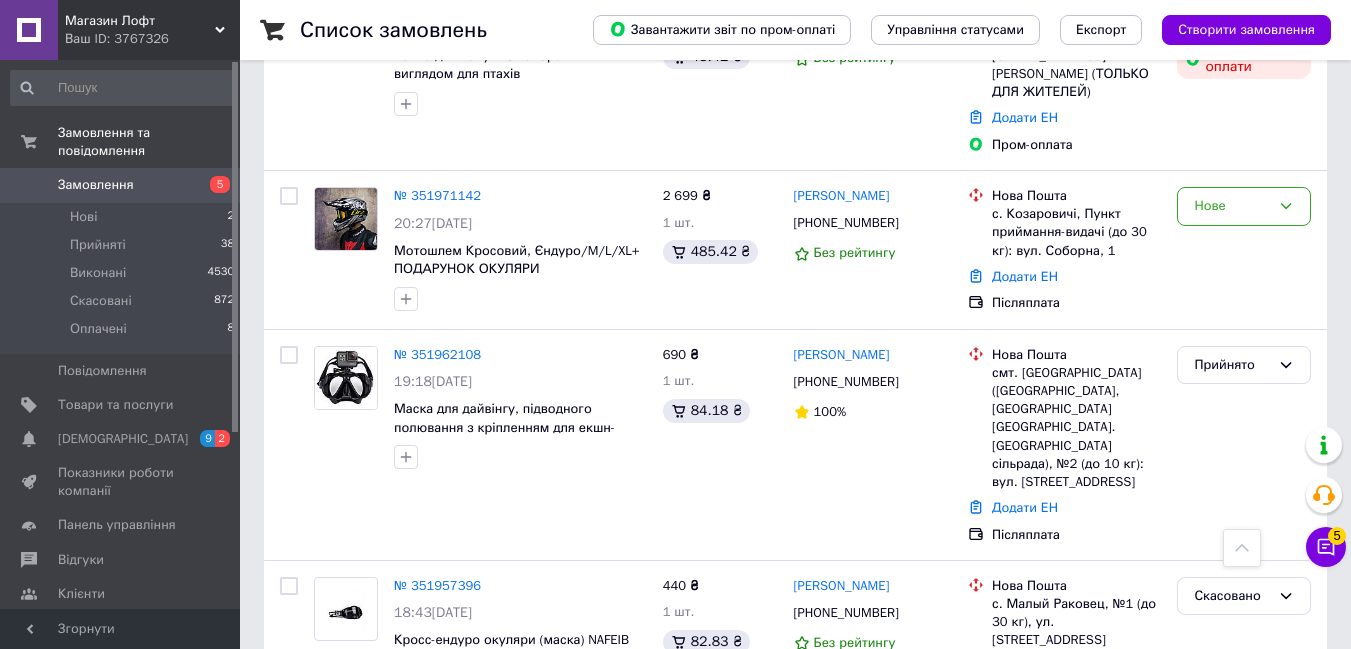 scroll, scrollTop: 3022, scrollLeft: 0, axis: vertical 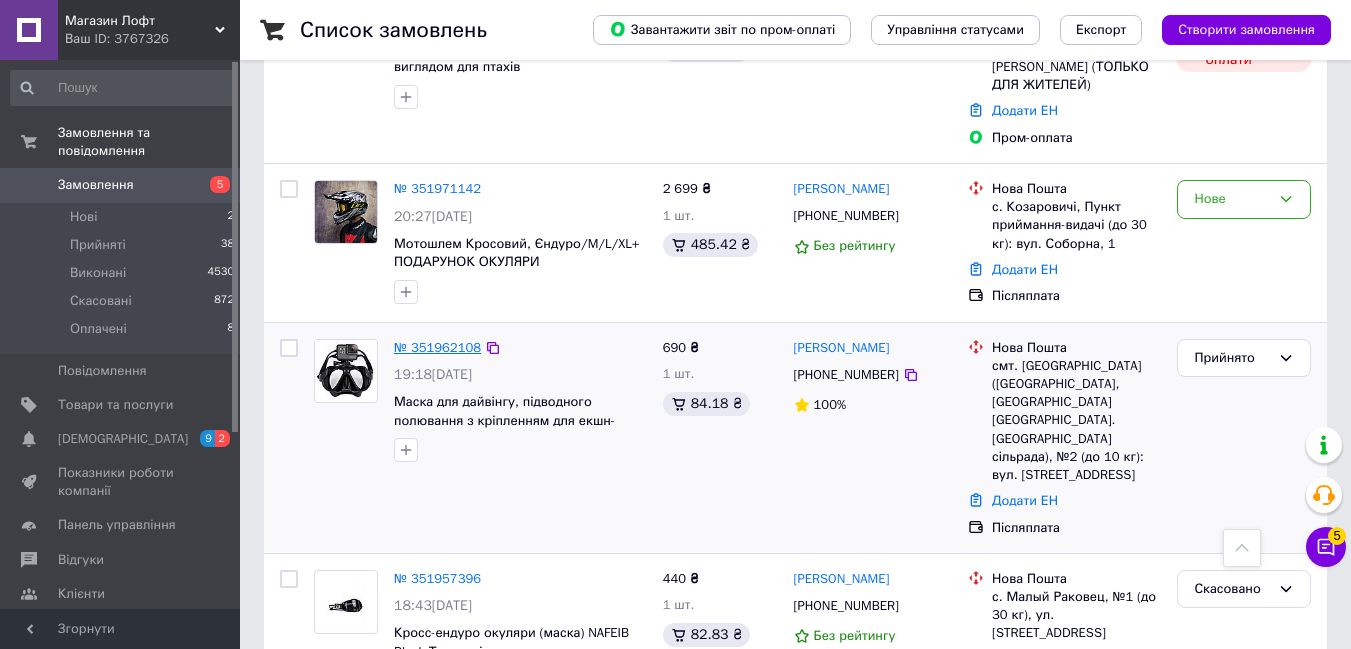 click on "№ 351962108" at bounding box center (437, 347) 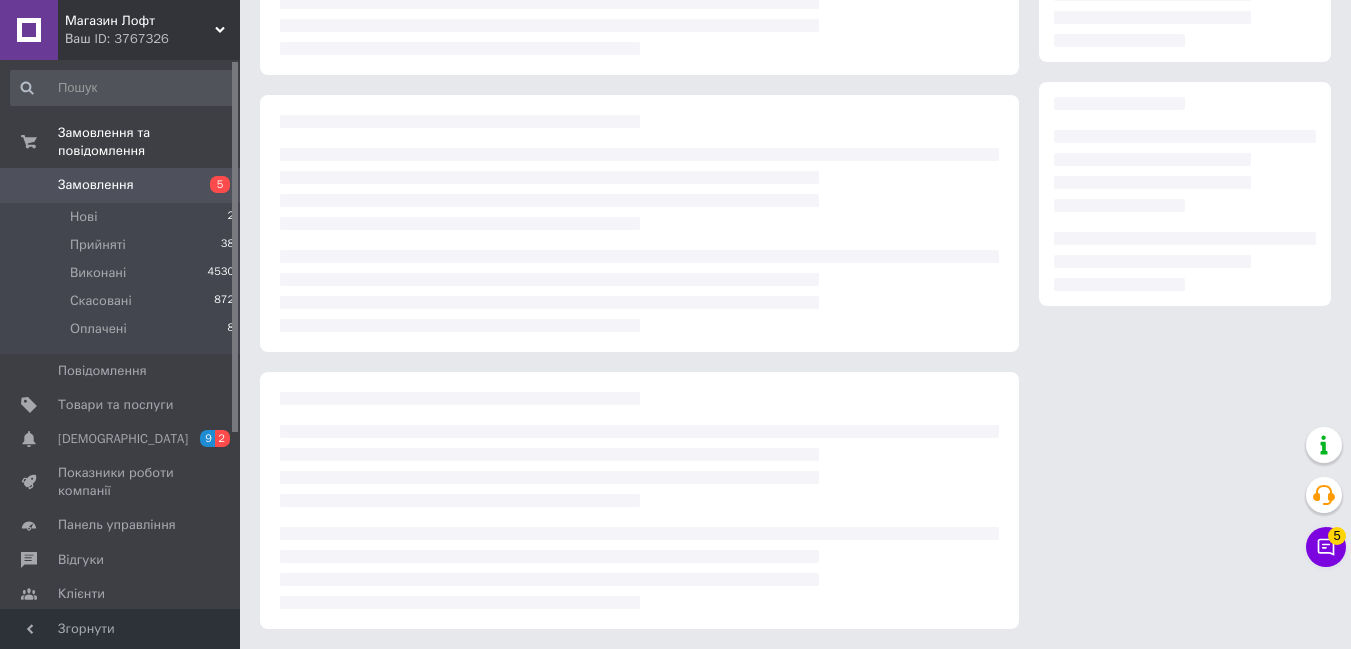 scroll, scrollTop: 265, scrollLeft: 0, axis: vertical 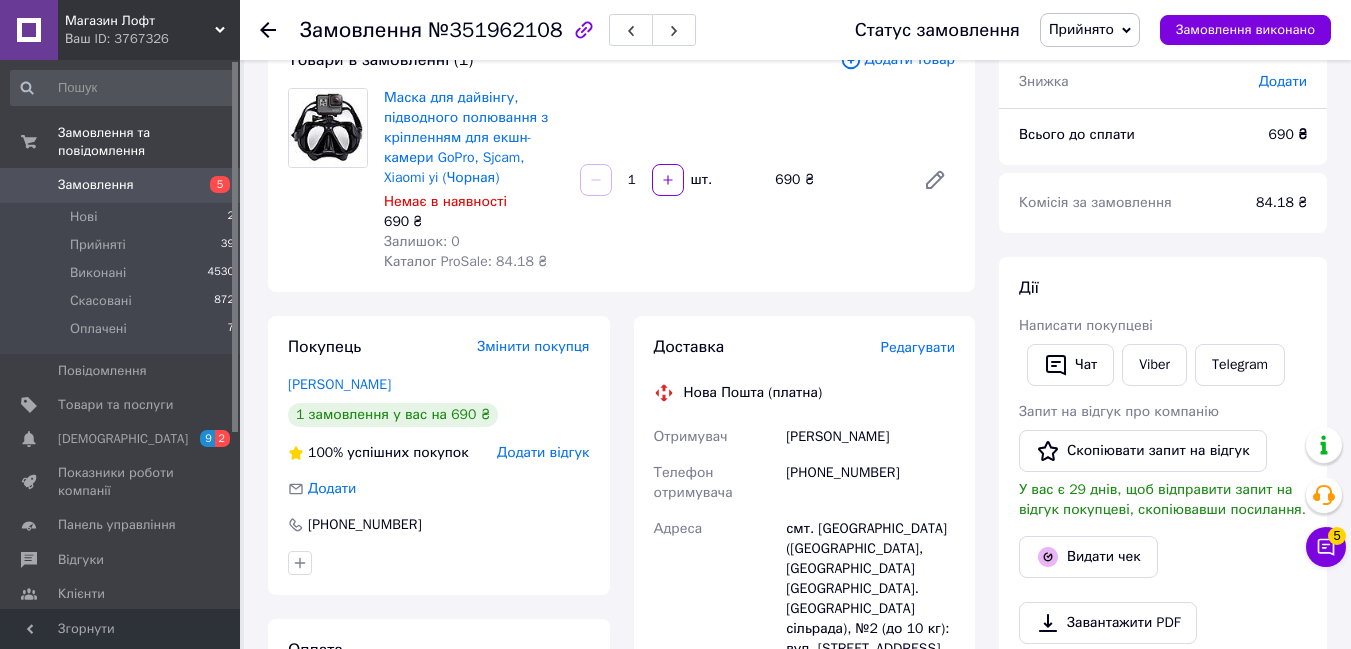 click on "Редагувати" at bounding box center (918, 347) 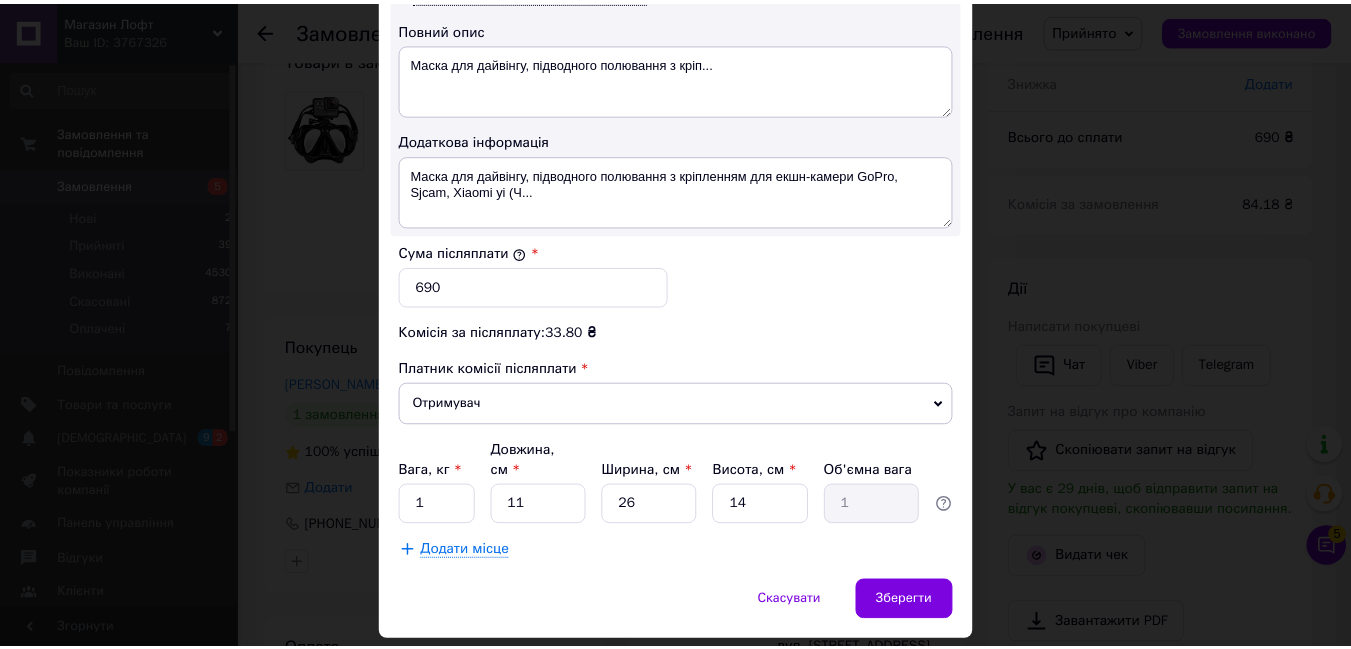 scroll, scrollTop: 1118, scrollLeft: 0, axis: vertical 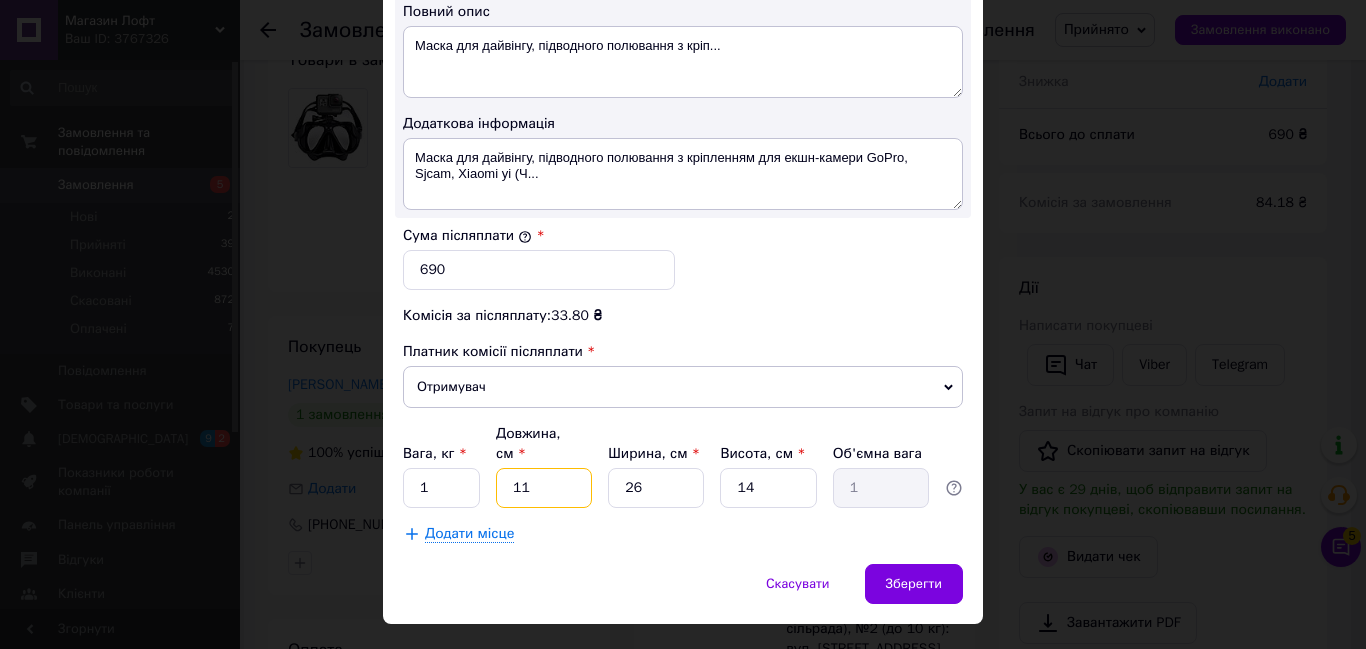 click on "11" at bounding box center (544, 488) 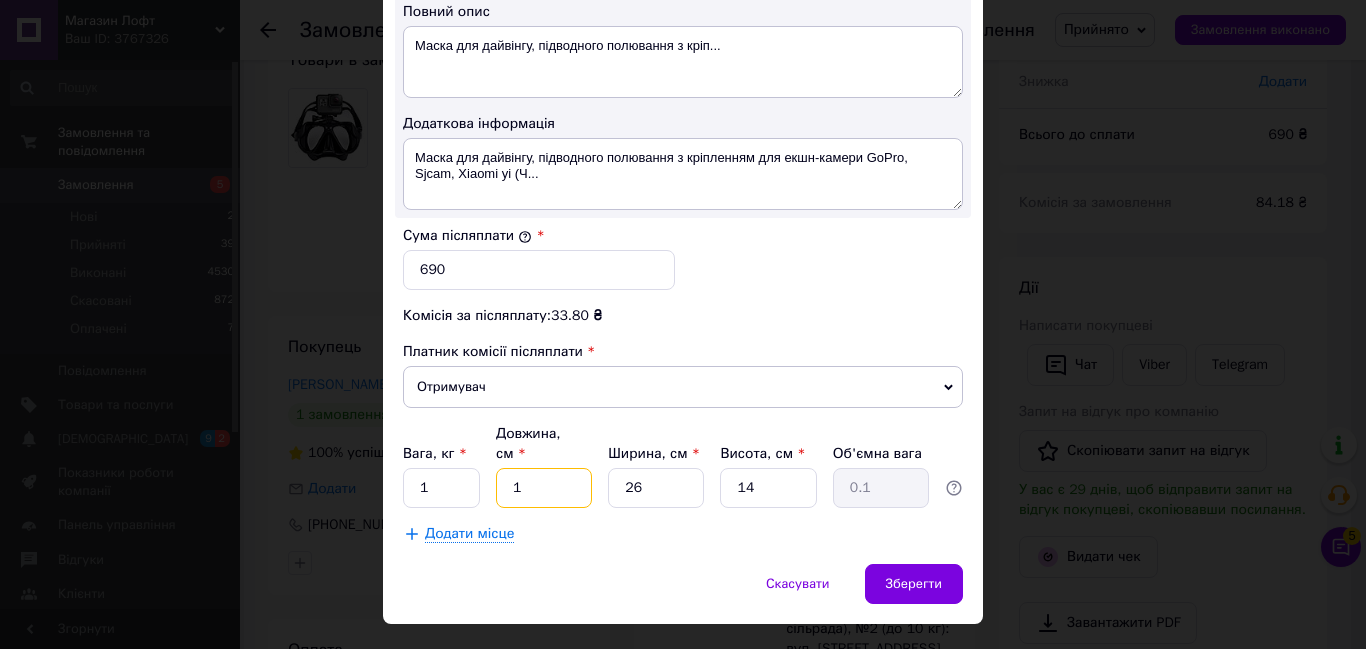 type on "1" 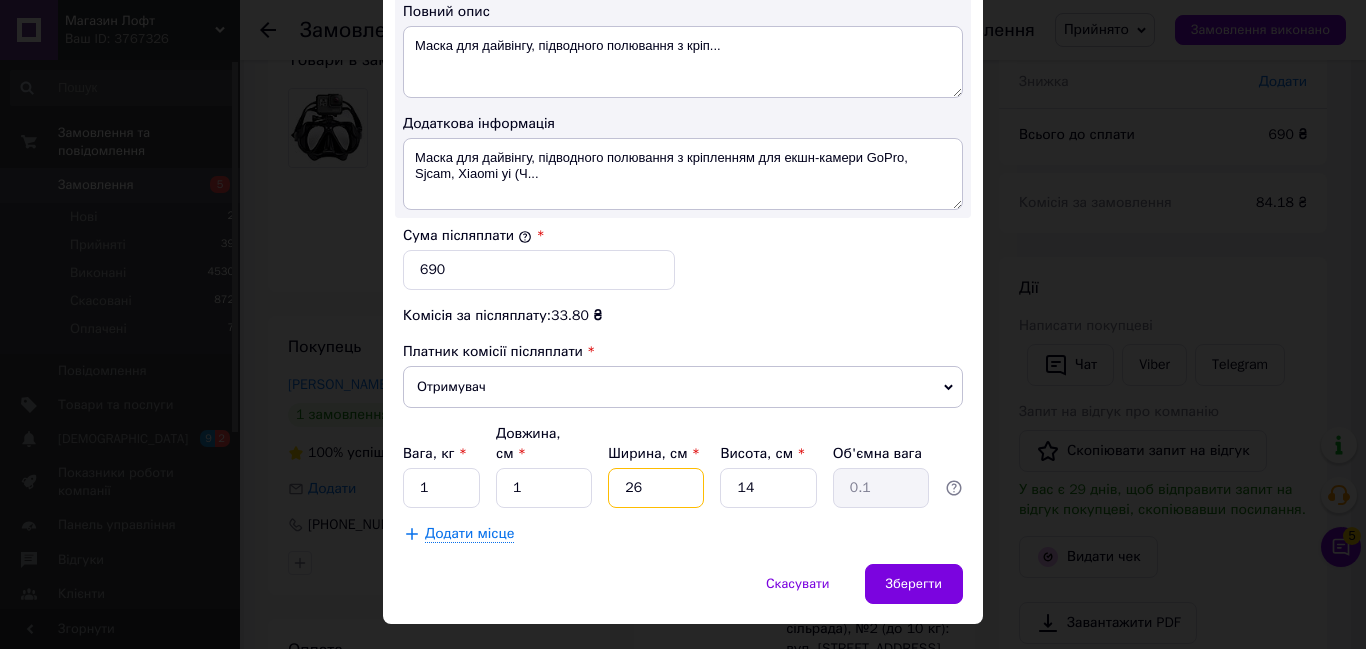 click on "26" at bounding box center [656, 488] 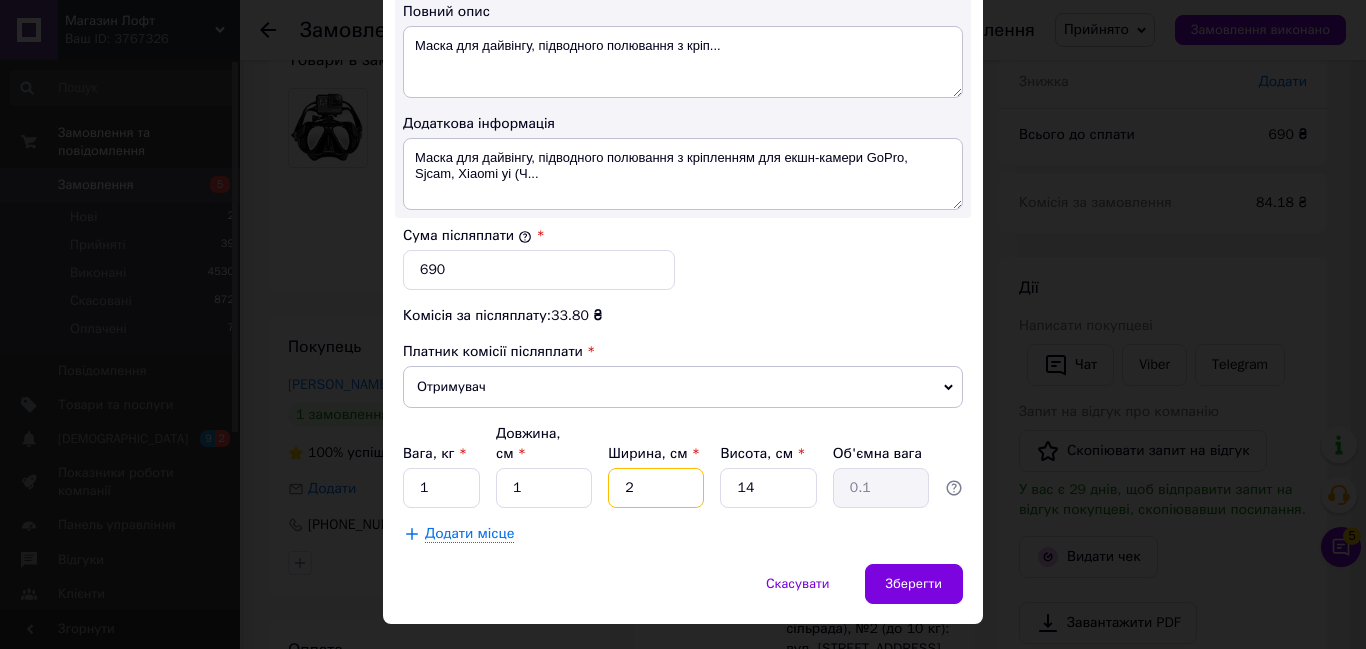 type on "2" 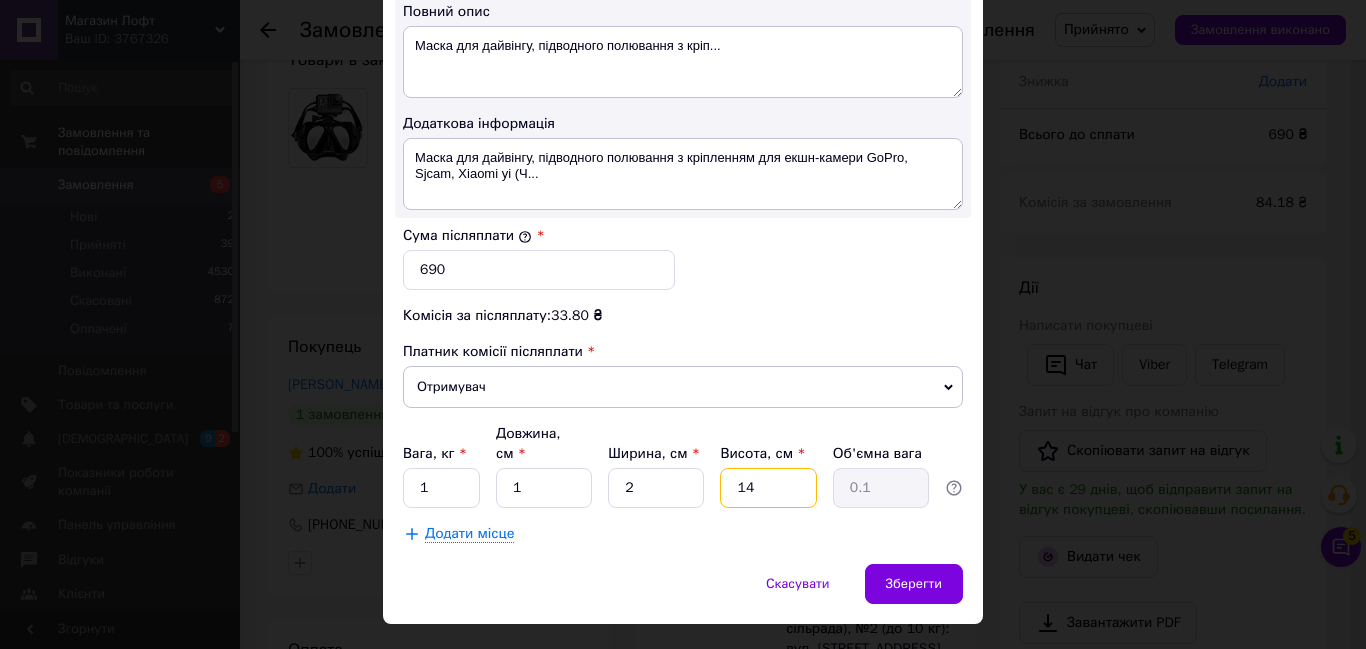 click on "14" at bounding box center (768, 488) 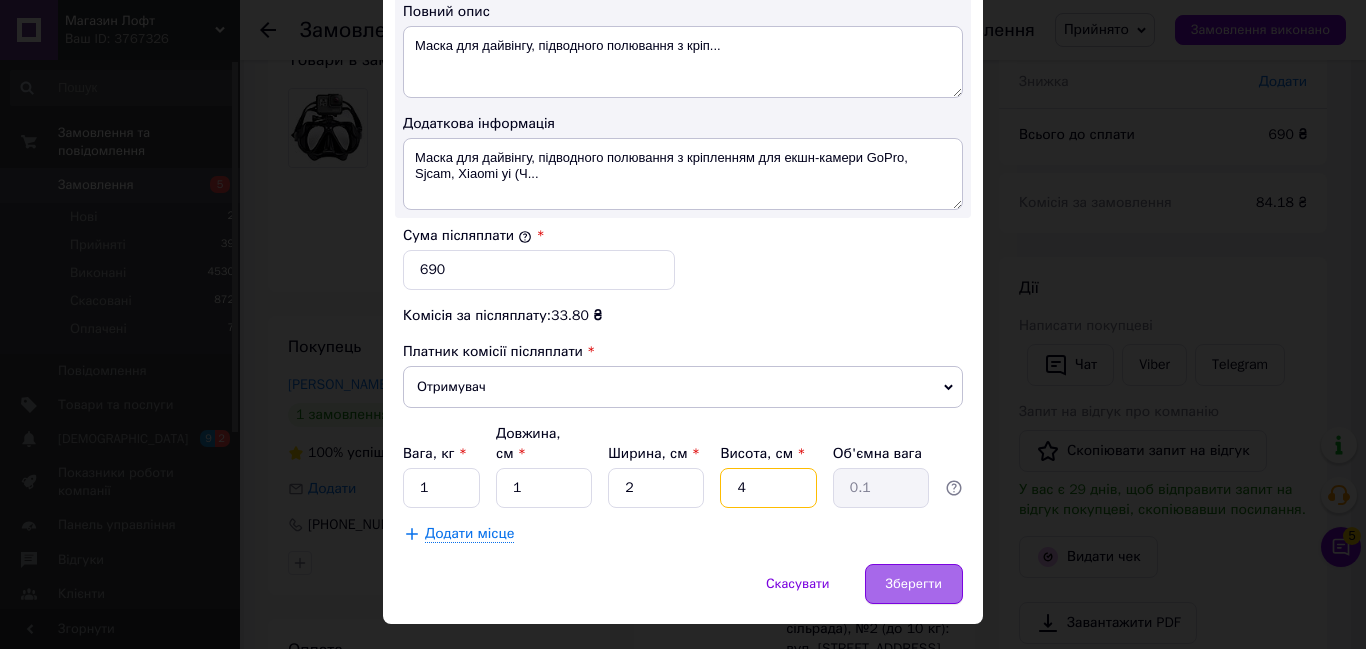 type on "4" 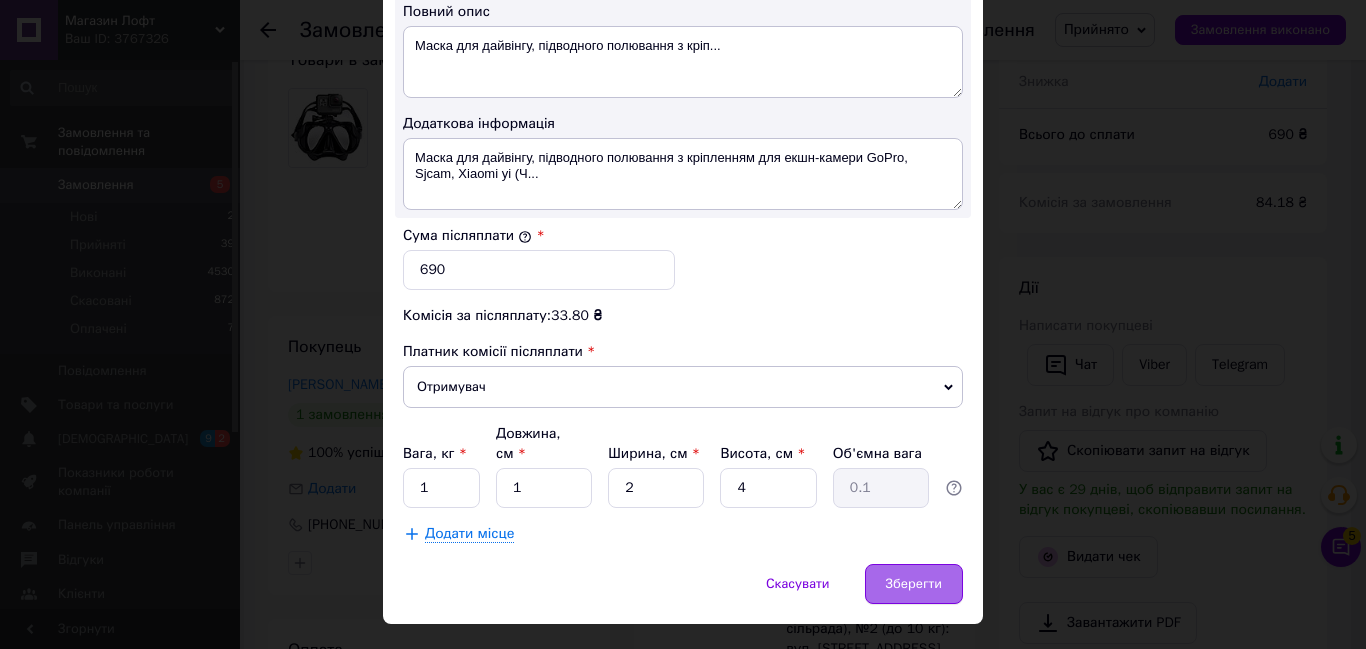 click on "Зберегти" at bounding box center (914, 584) 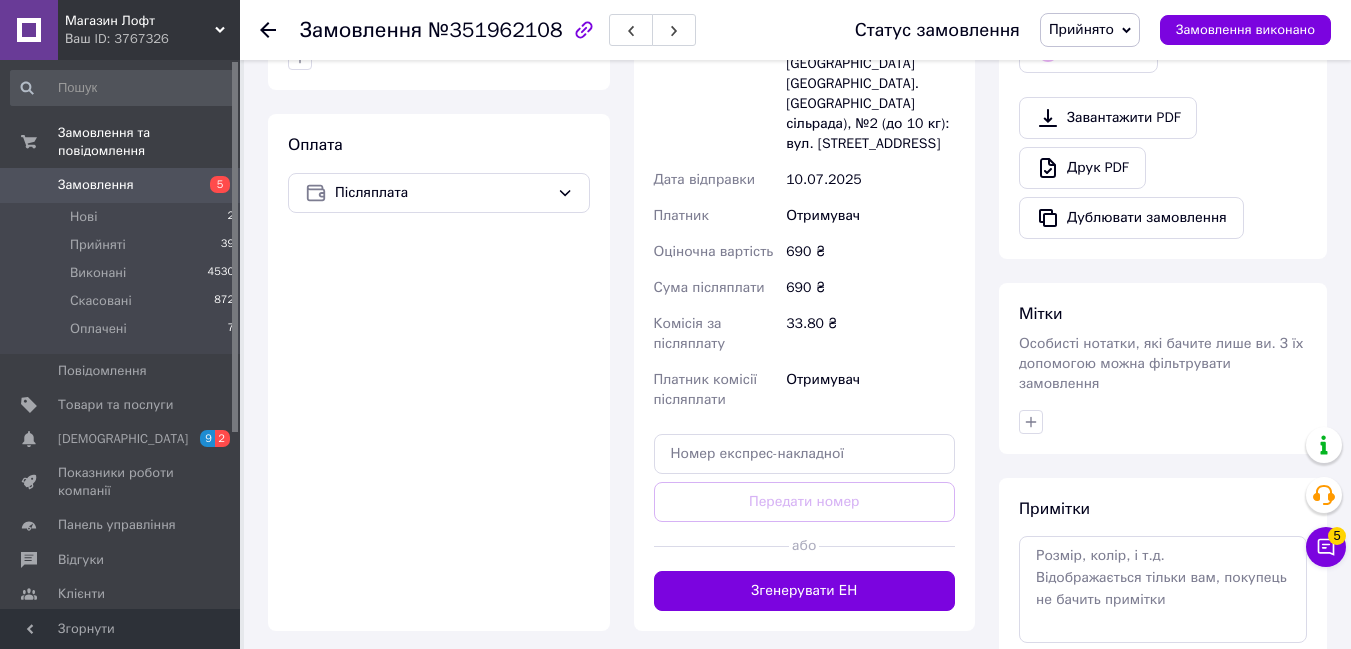 scroll, scrollTop: 701, scrollLeft: 0, axis: vertical 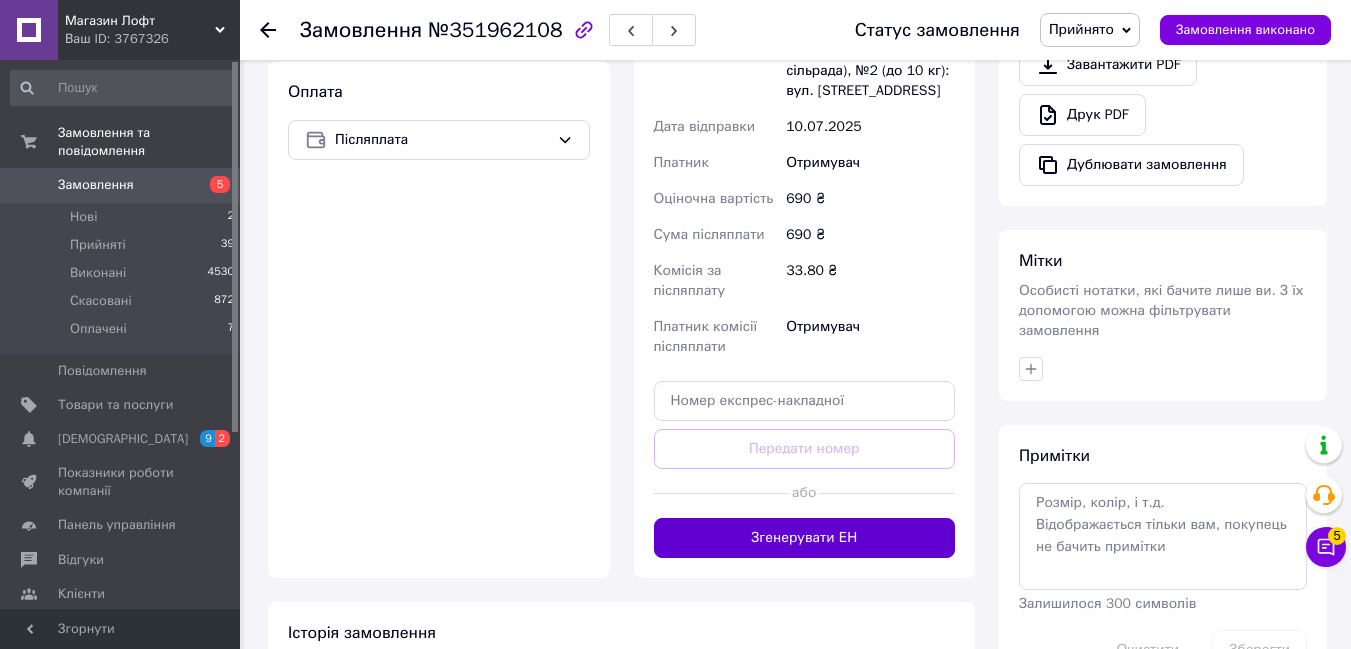 click on "Згенерувати ЕН" at bounding box center (805, 538) 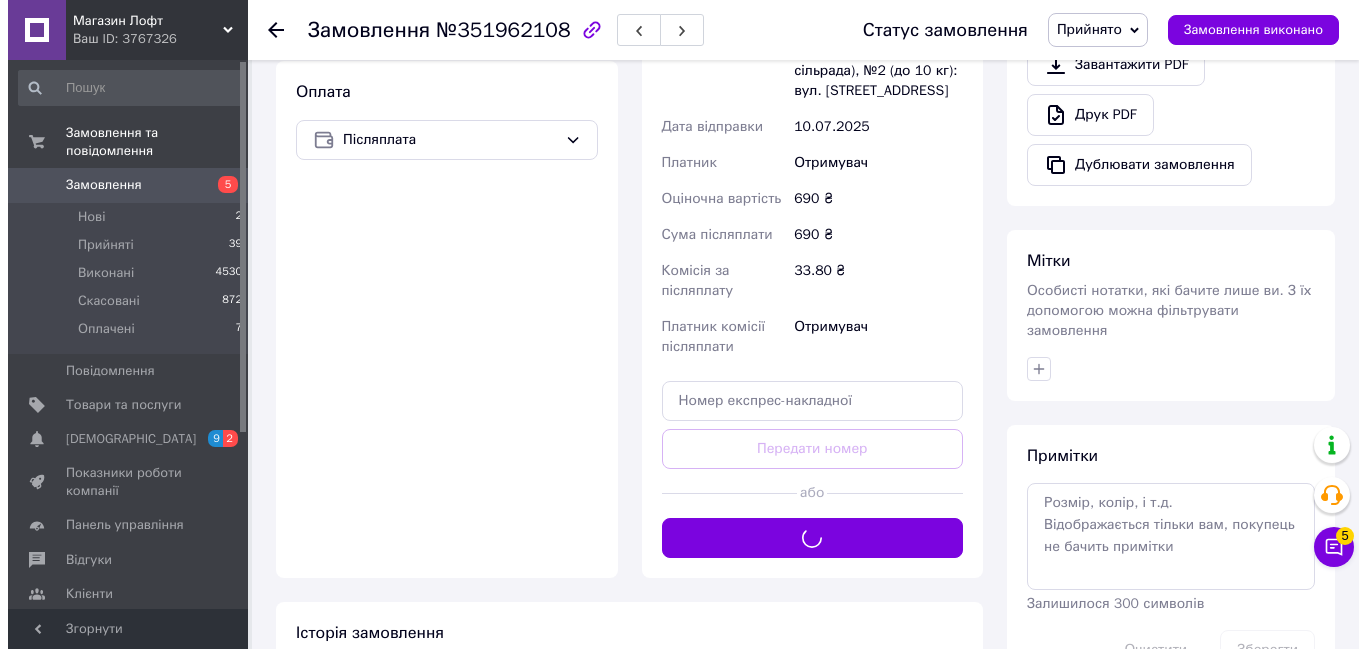 scroll, scrollTop: 134, scrollLeft: 0, axis: vertical 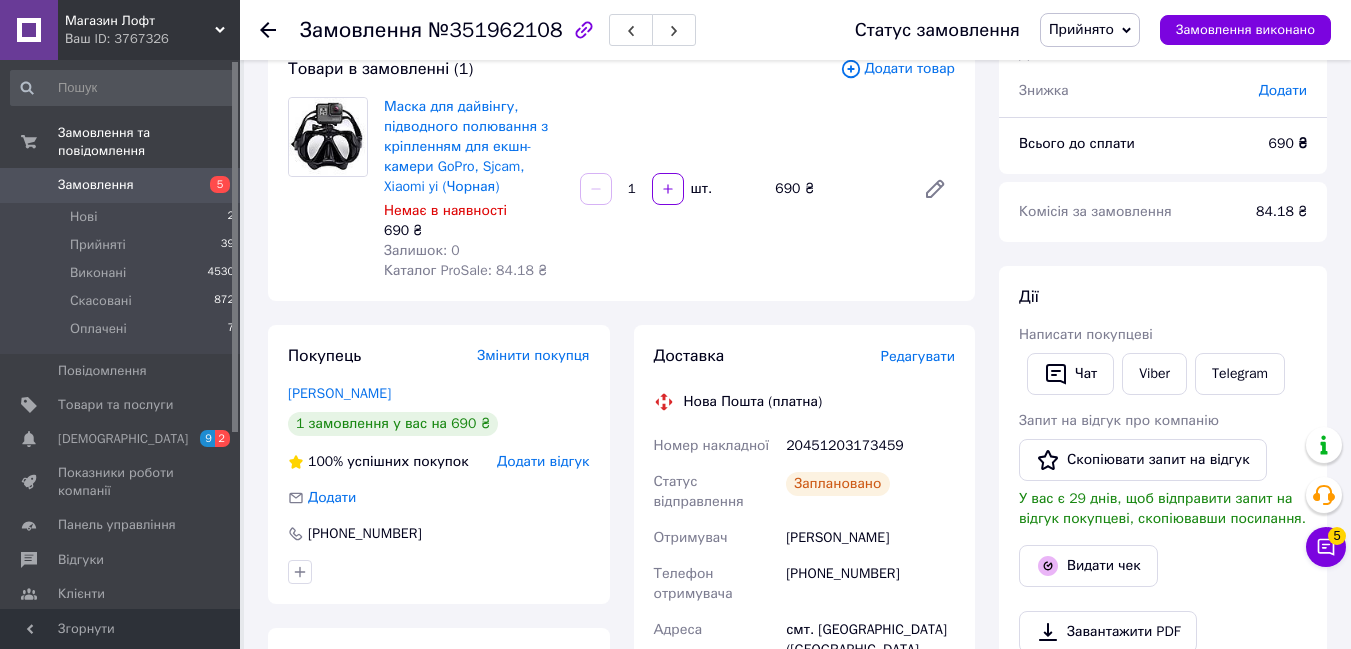 click on "Видати чек" at bounding box center (1088, 566) 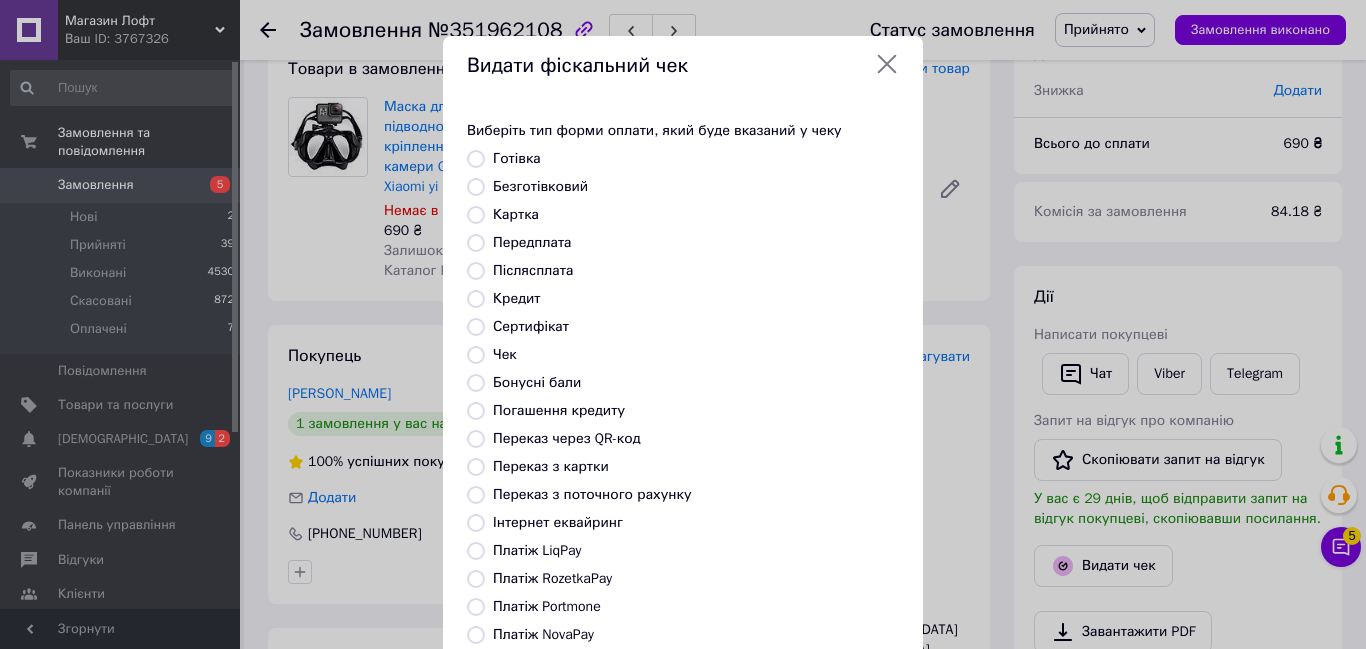 click on "Безготівковий" at bounding box center (476, 187) 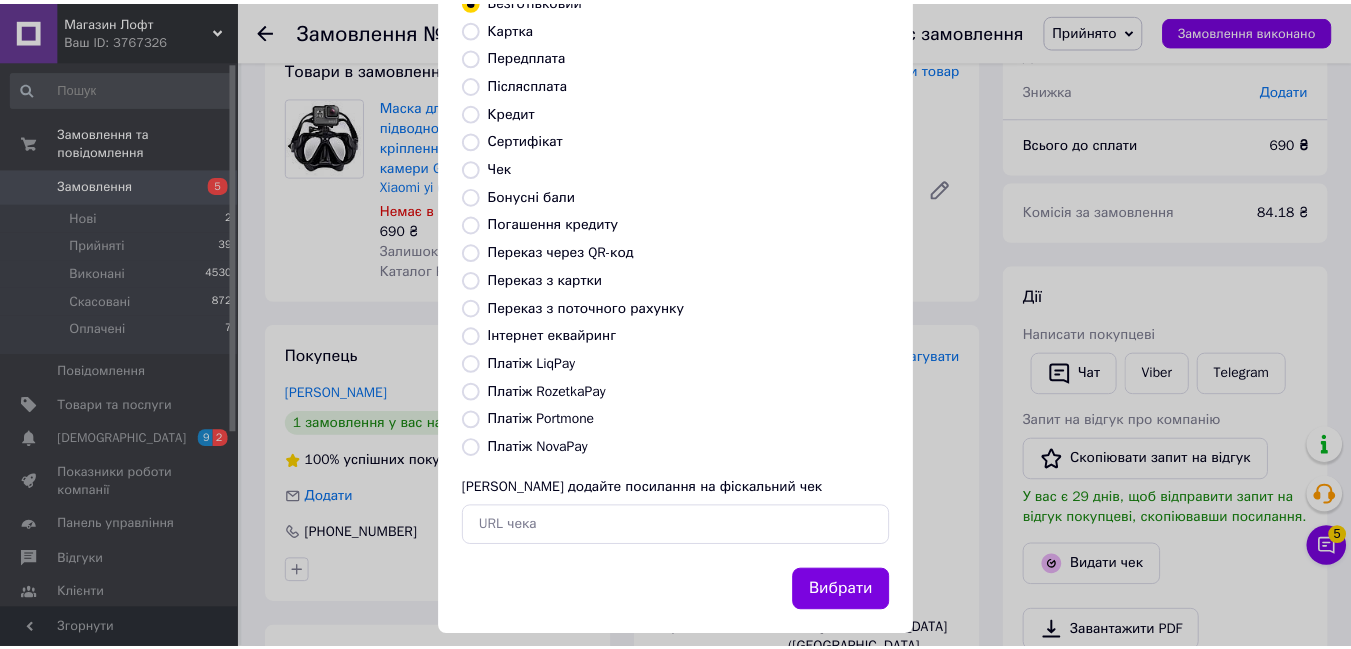 scroll, scrollTop: 210, scrollLeft: 0, axis: vertical 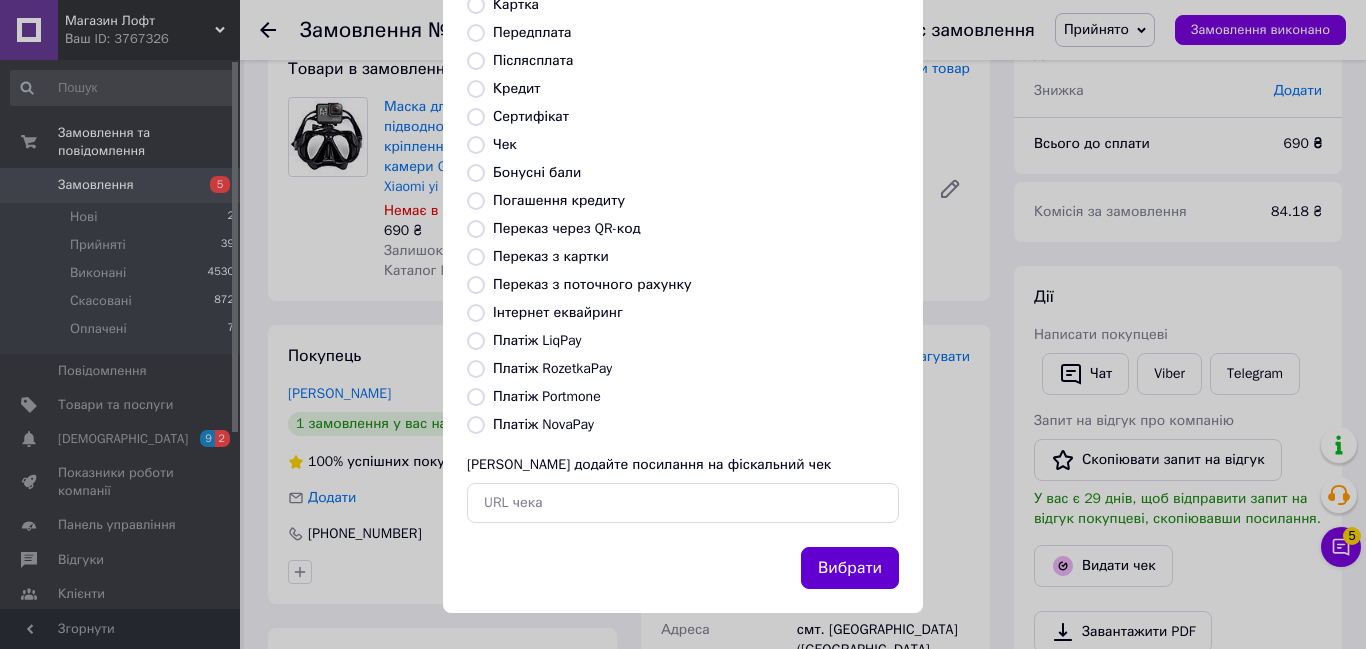 click on "Вибрати" at bounding box center (850, 568) 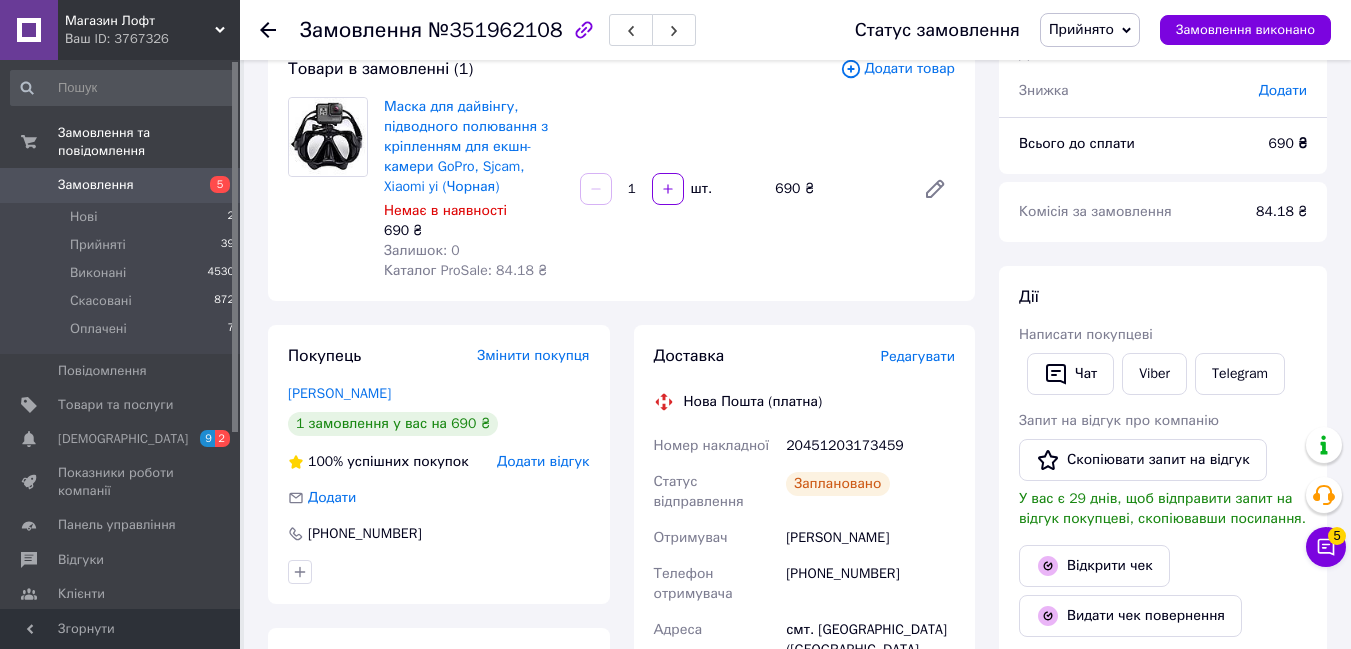 click 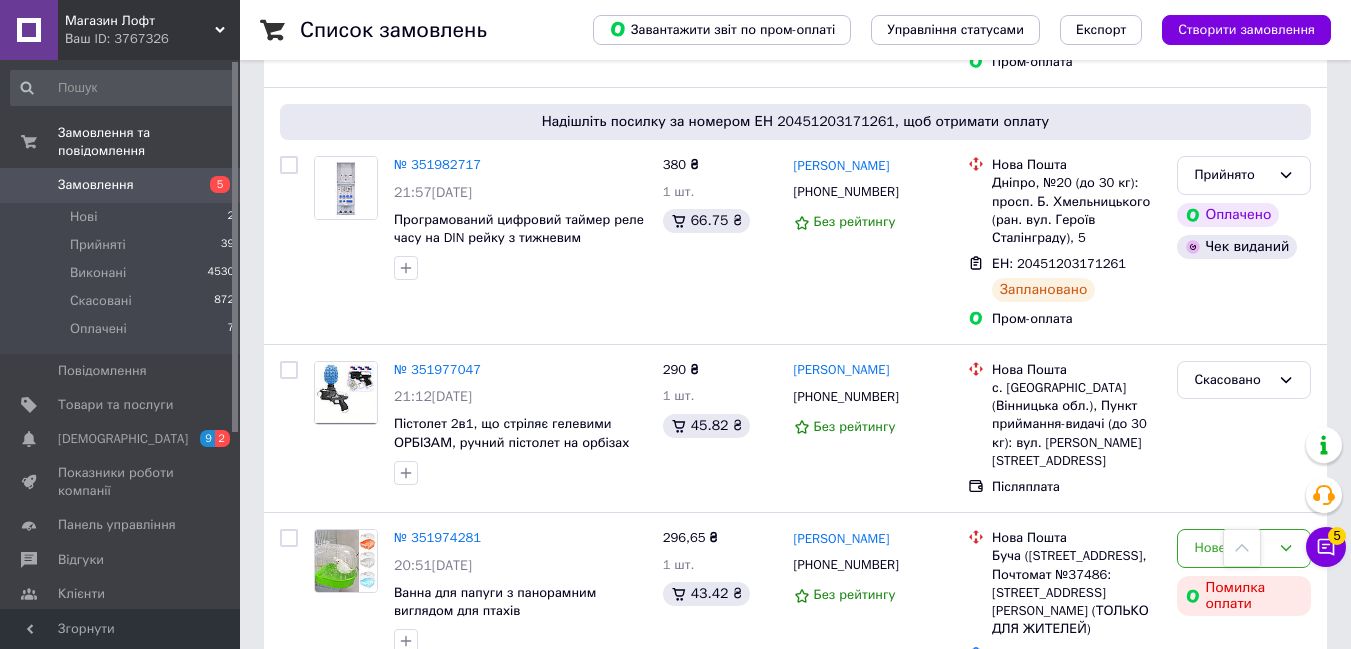 scroll, scrollTop: 2485, scrollLeft: 0, axis: vertical 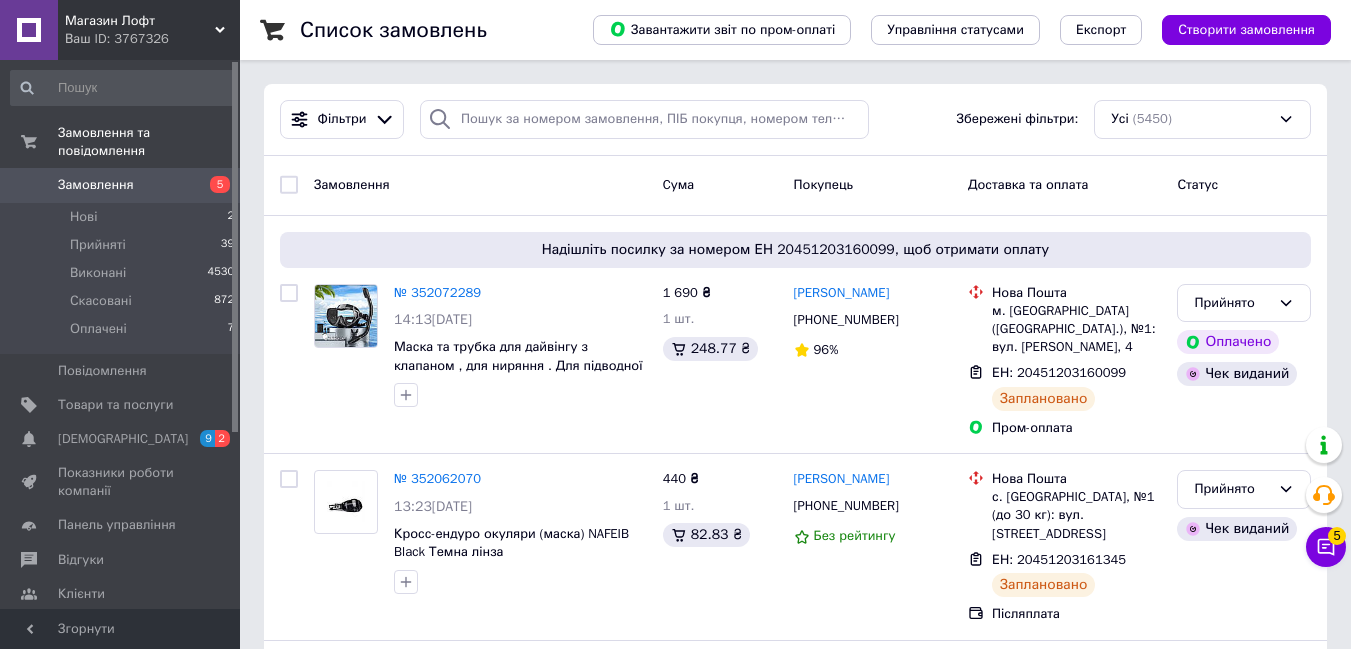 click on "Замовлення 5" at bounding box center [123, 185] 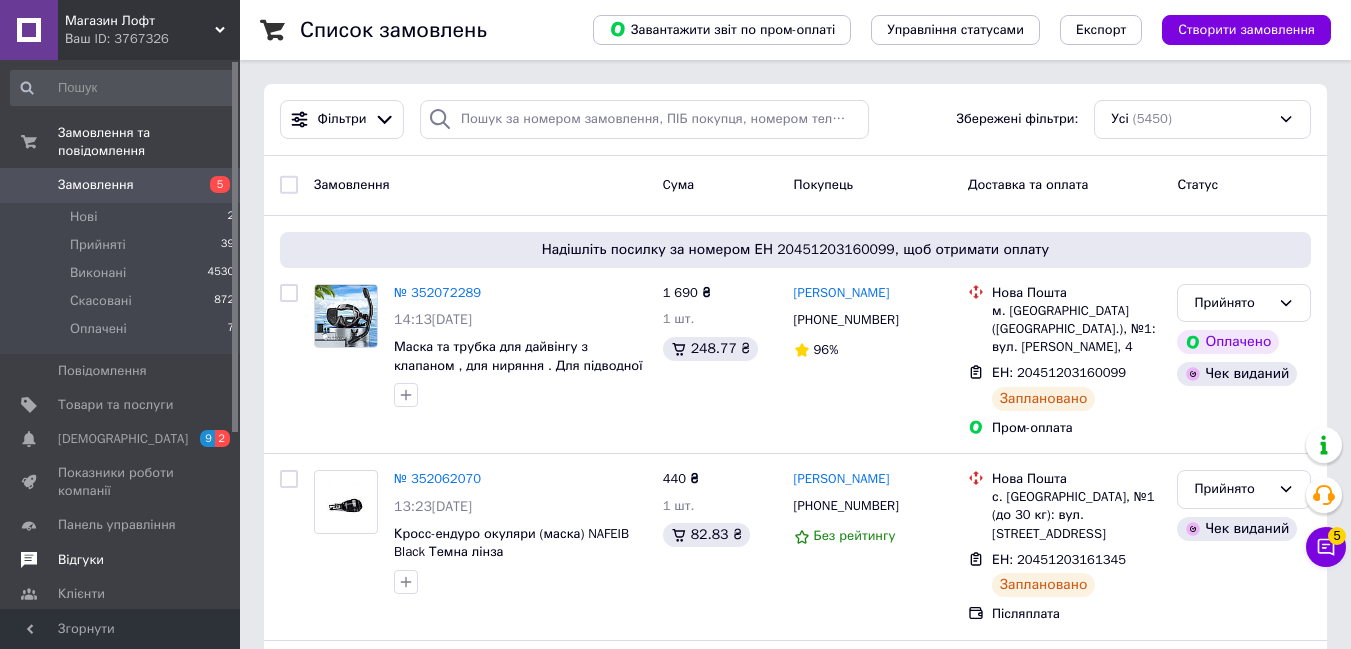 click on "Відгуки" at bounding box center (121, 560) 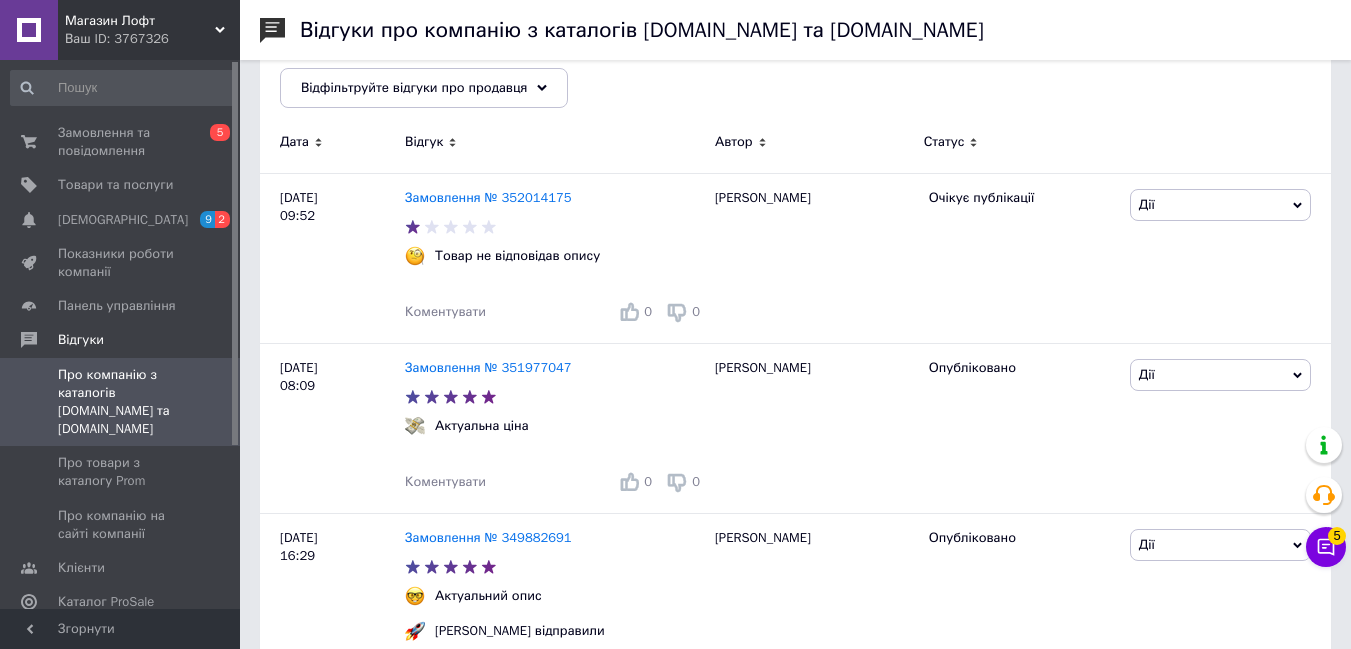 scroll, scrollTop: 274, scrollLeft: 0, axis: vertical 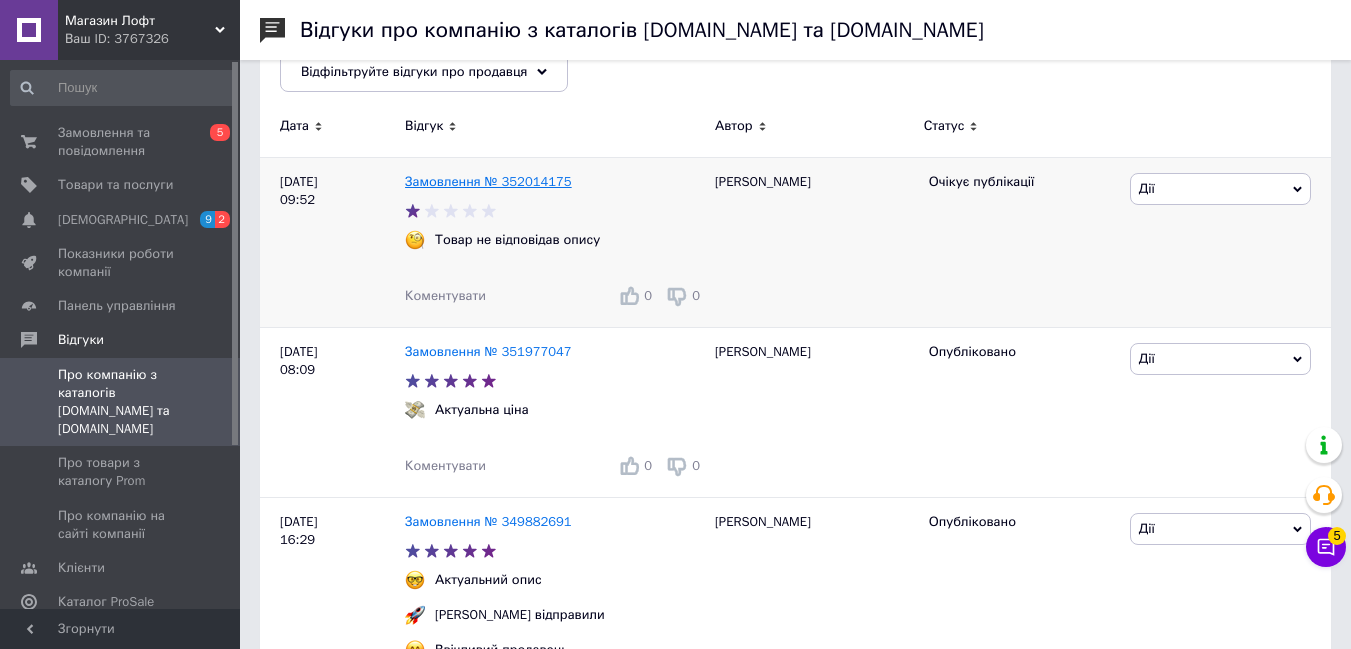 click on "Замовлення № 352014175" at bounding box center [488, 181] 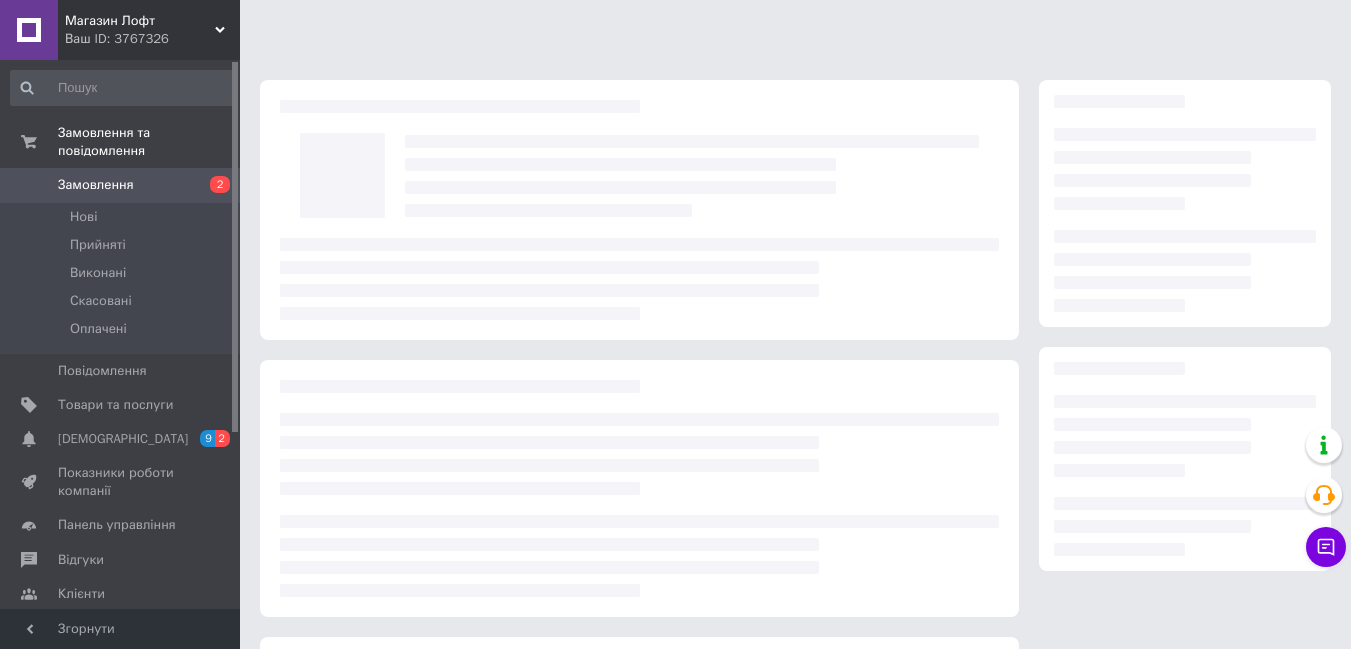 scroll, scrollTop: 0, scrollLeft: 0, axis: both 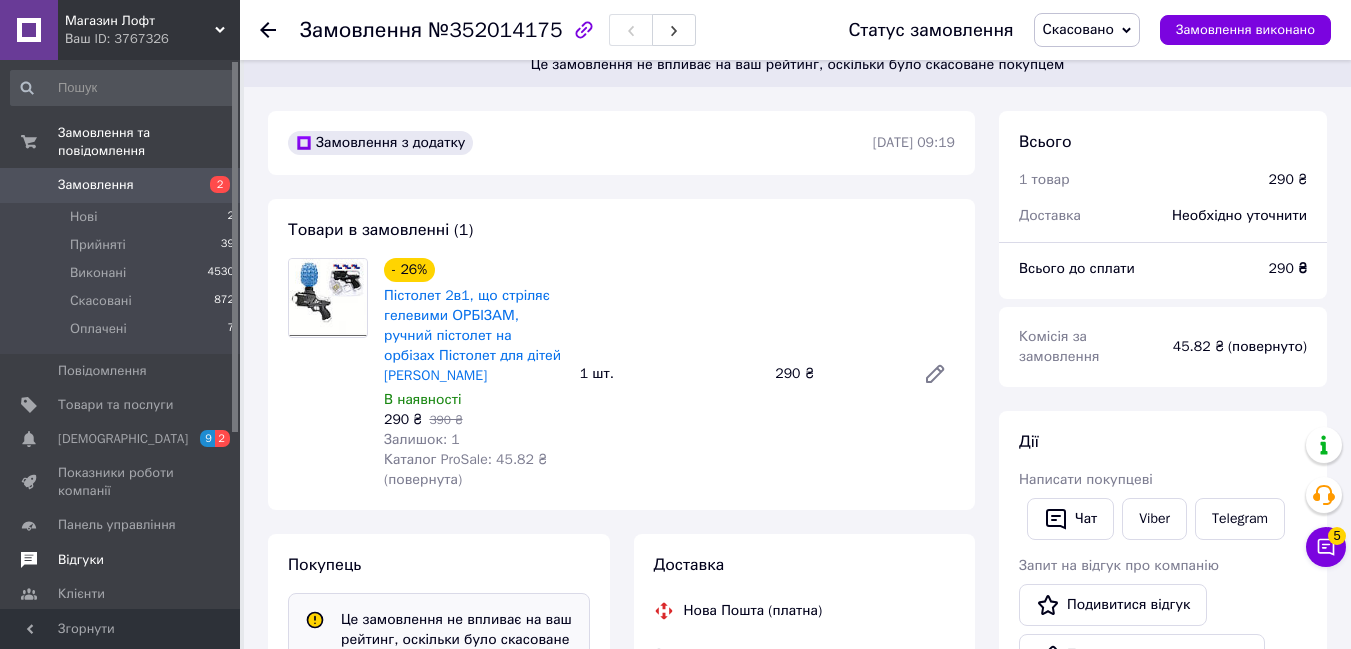click on "Відгуки" at bounding box center [81, 560] 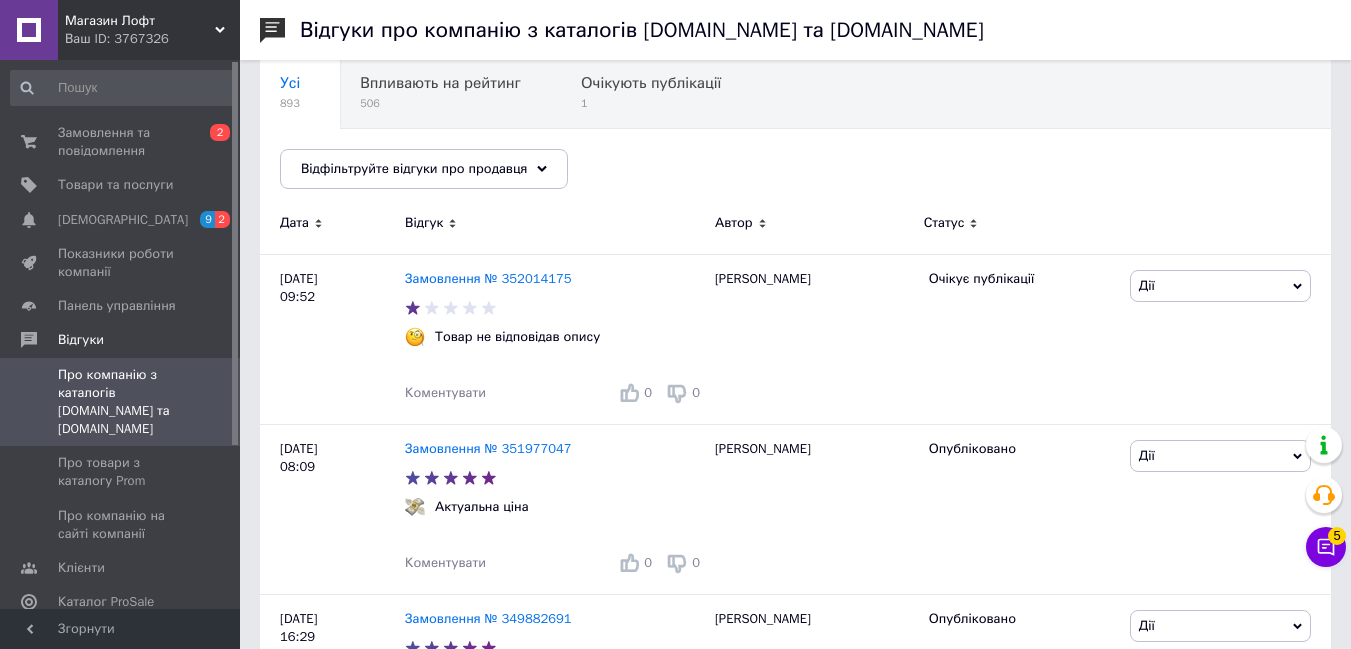 scroll, scrollTop: 0, scrollLeft: 0, axis: both 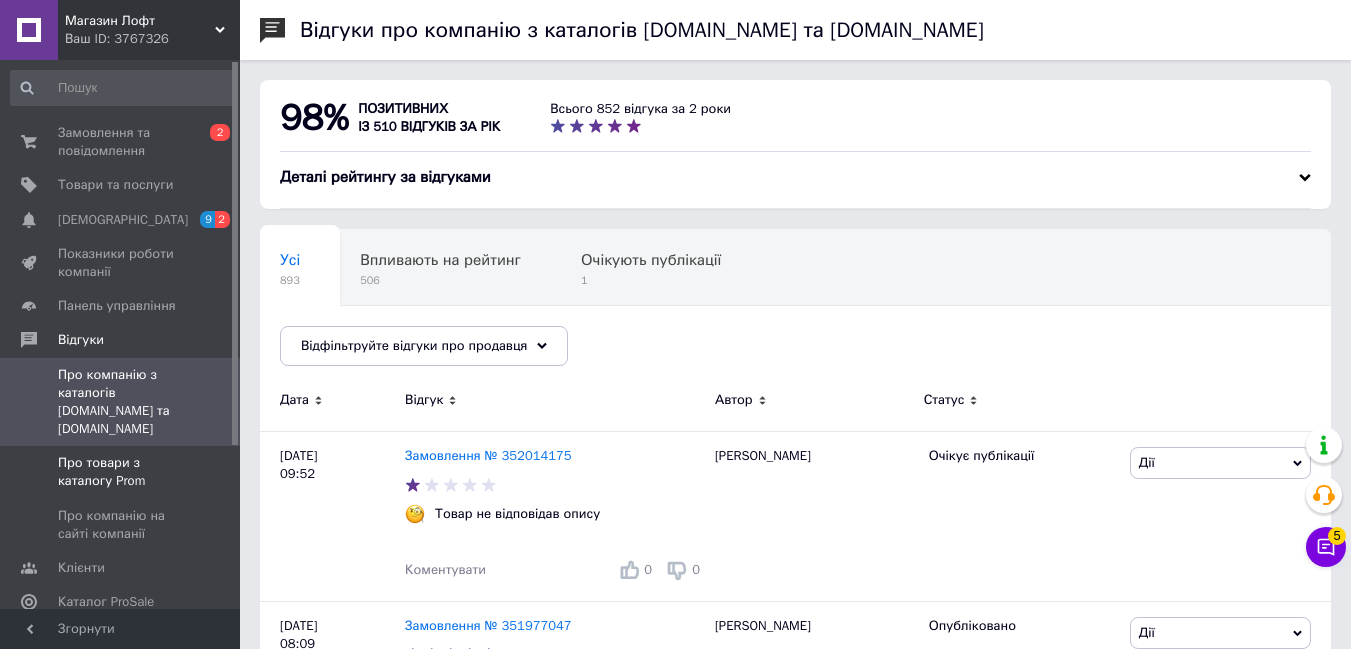 click on "Про товари з каталогу Prom" at bounding box center (121, 472) 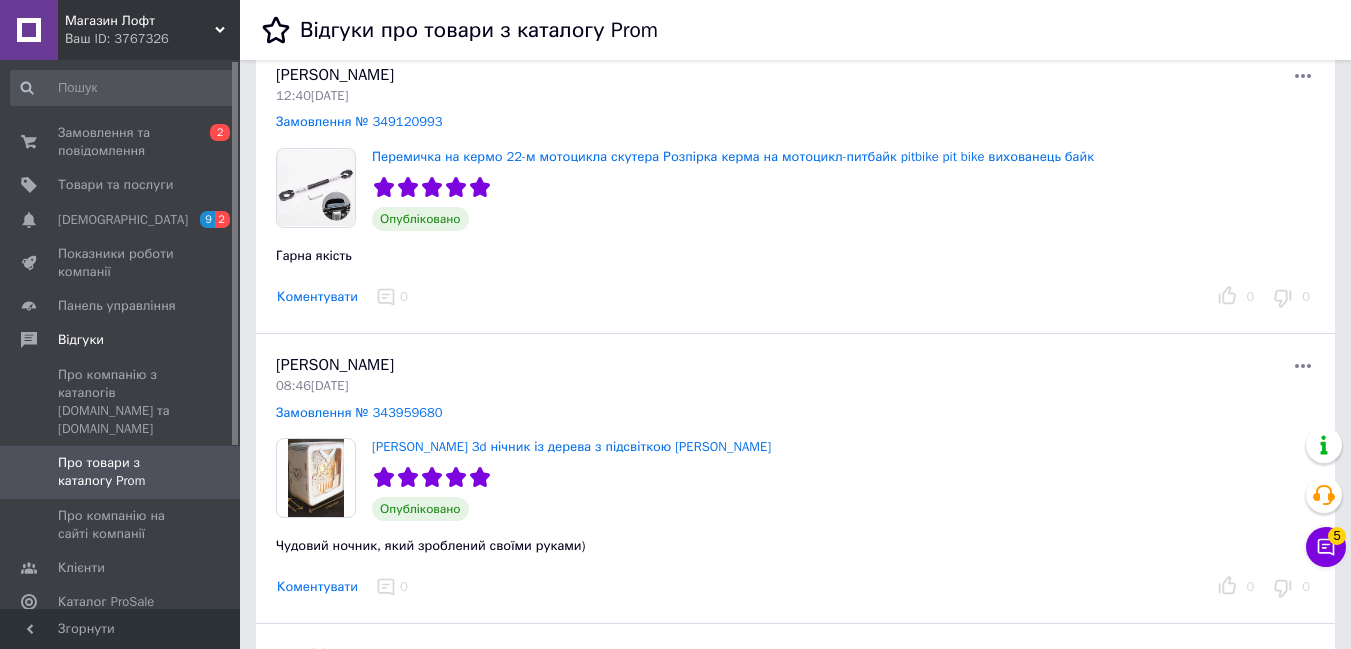 scroll, scrollTop: 202, scrollLeft: 0, axis: vertical 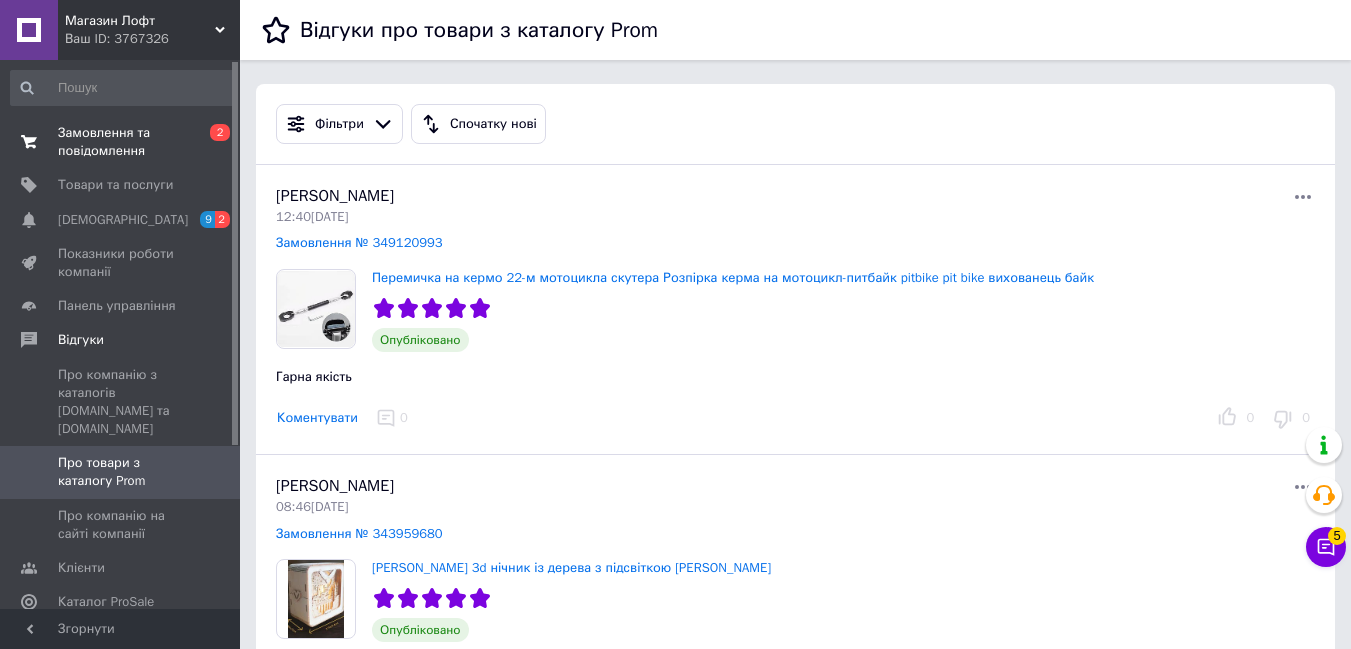 click on "Замовлення та повідомлення" at bounding box center [121, 142] 